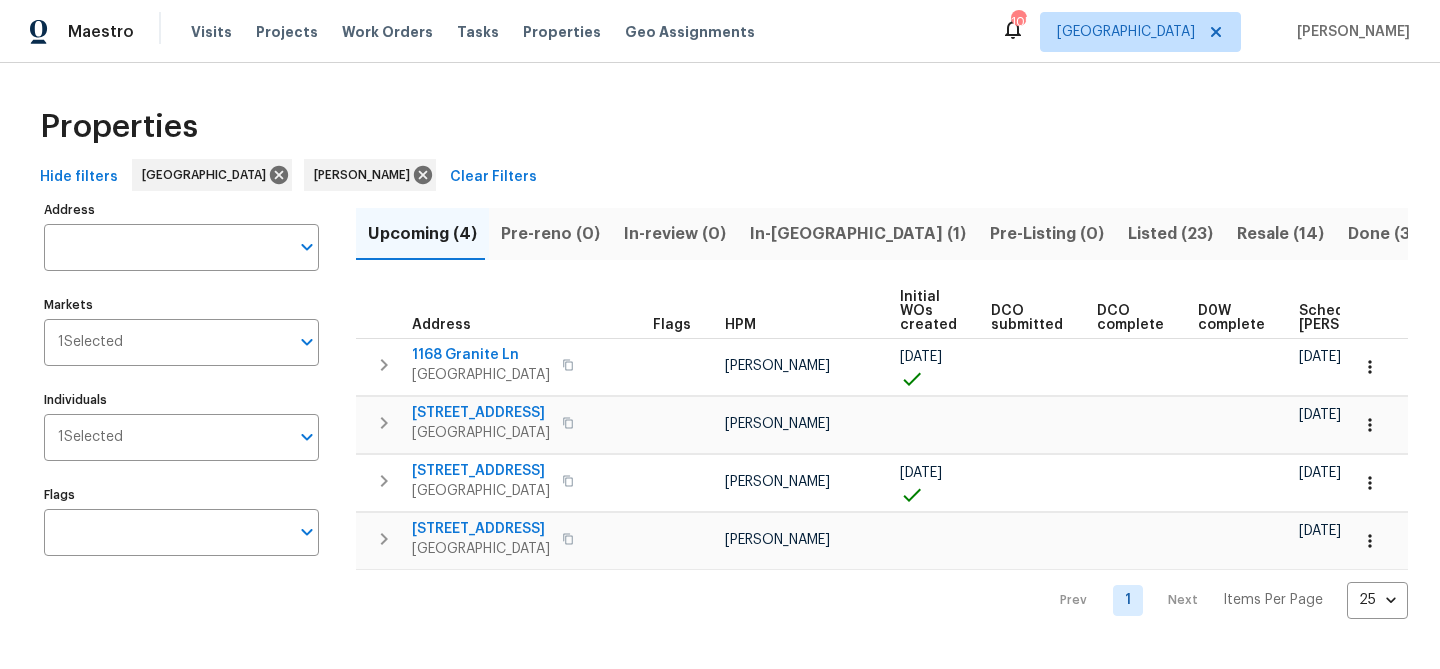 scroll, scrollTop: 0, scrollLeft: 0, axis: both 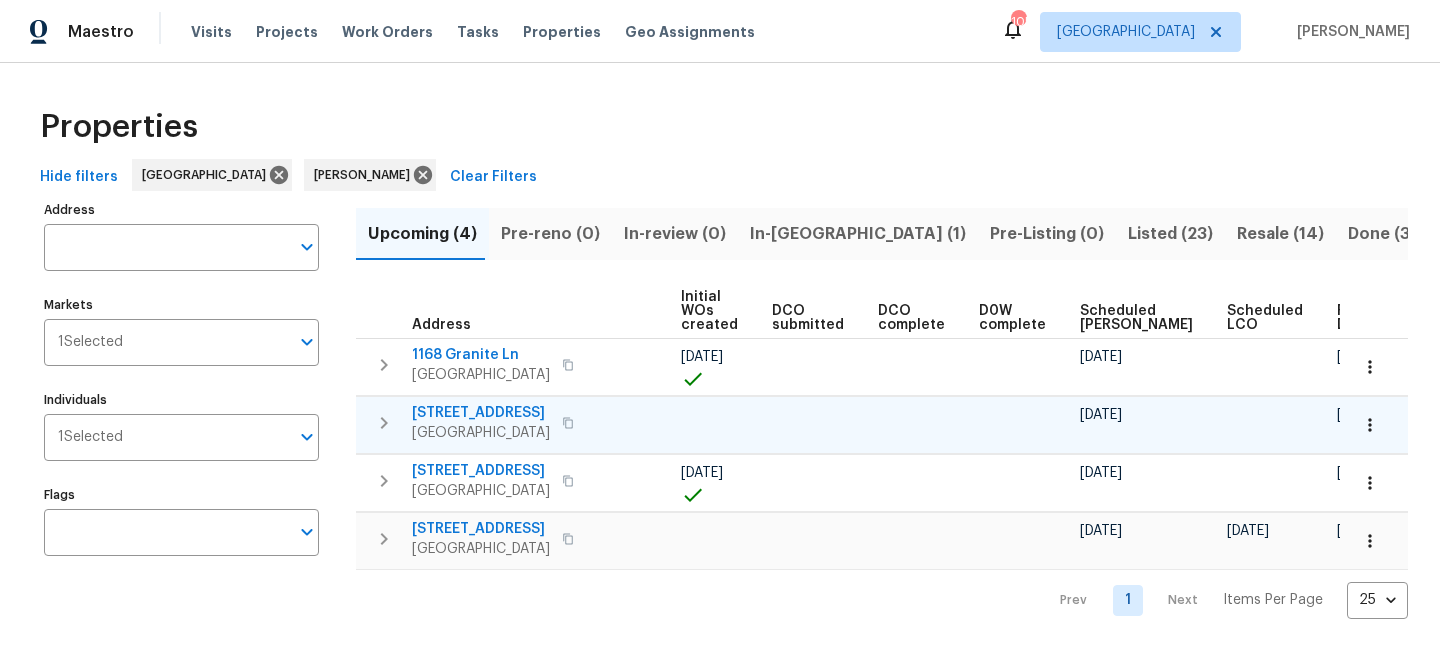 click on "[STREET_ADDRESS]" at bounding box center (481, 413) 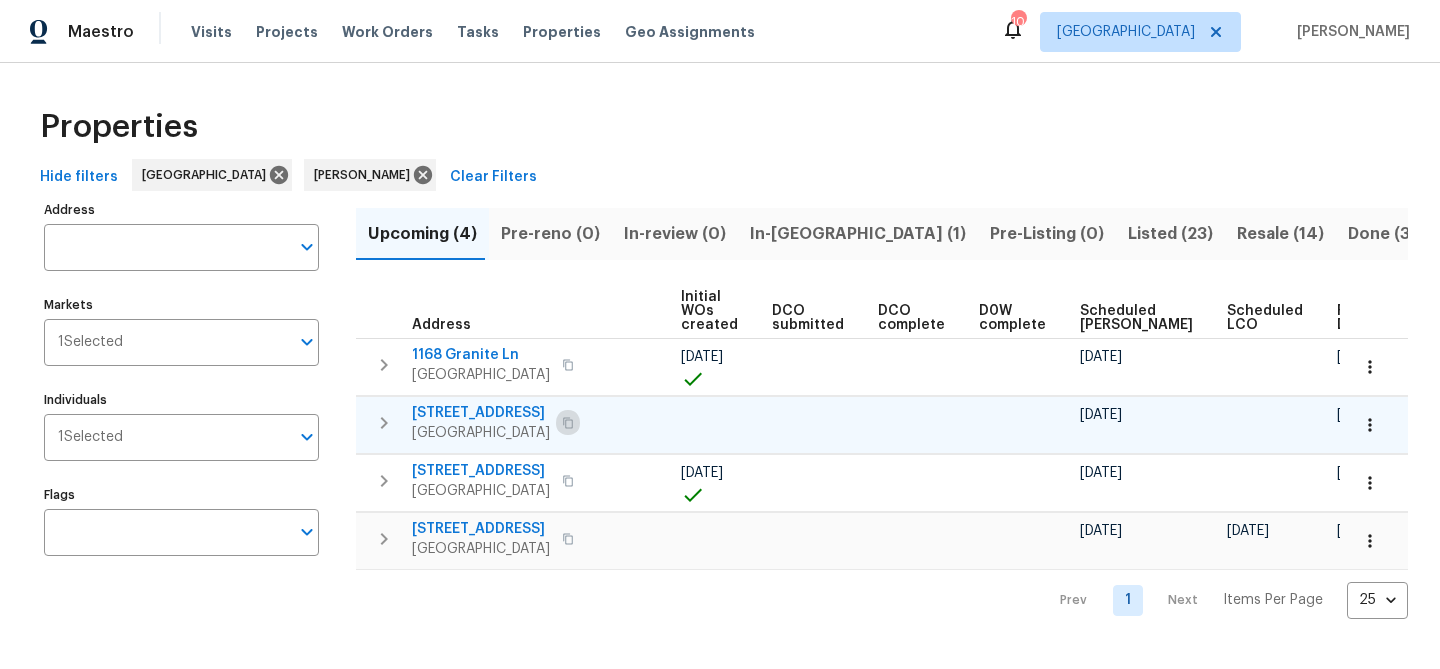 click 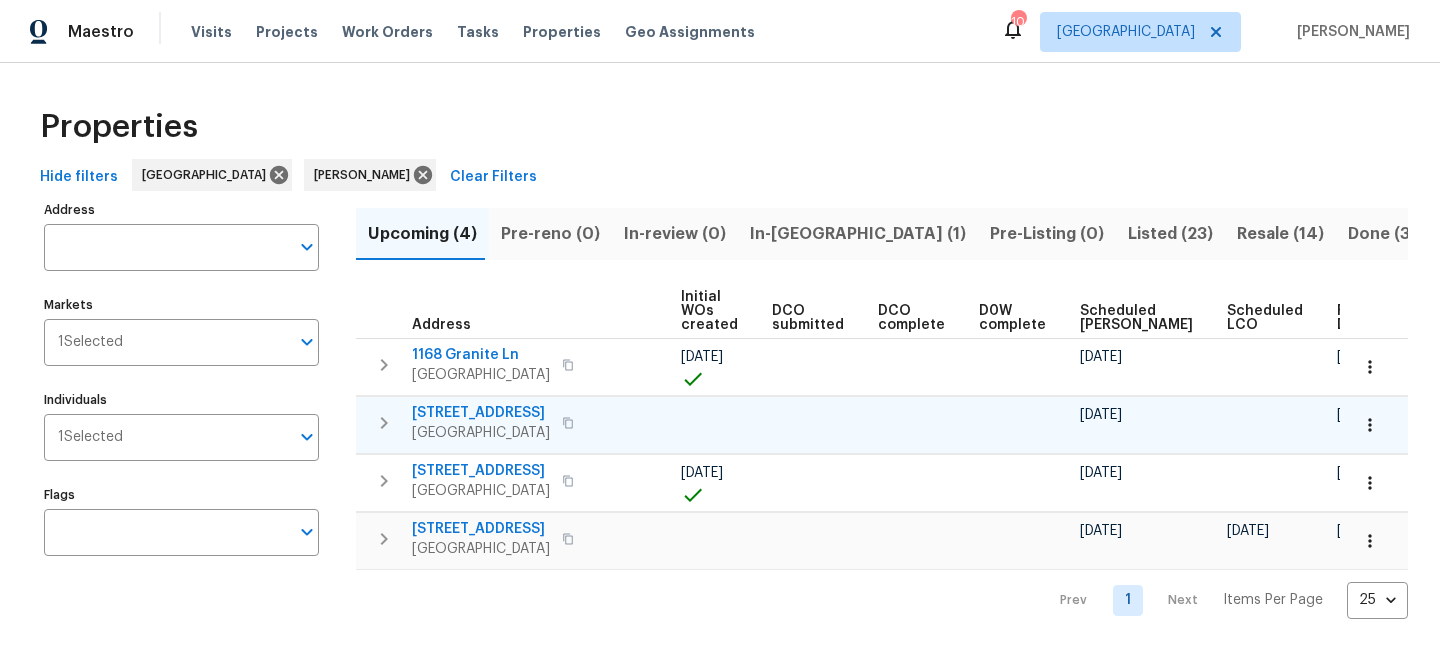 click on "[STREET_ADDRESS]" at bounding box center (481, 413) 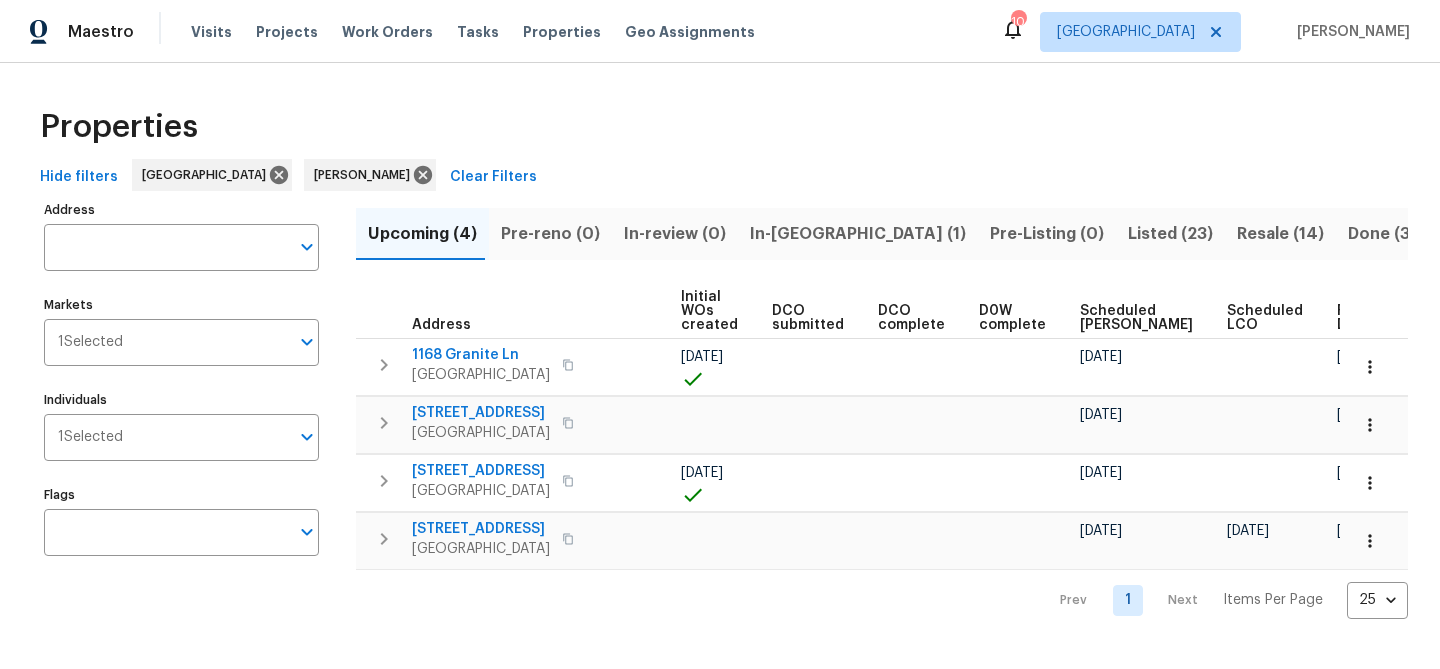 scroll, scrollTop: 0, scrollLeft: 219, axis: horizontal 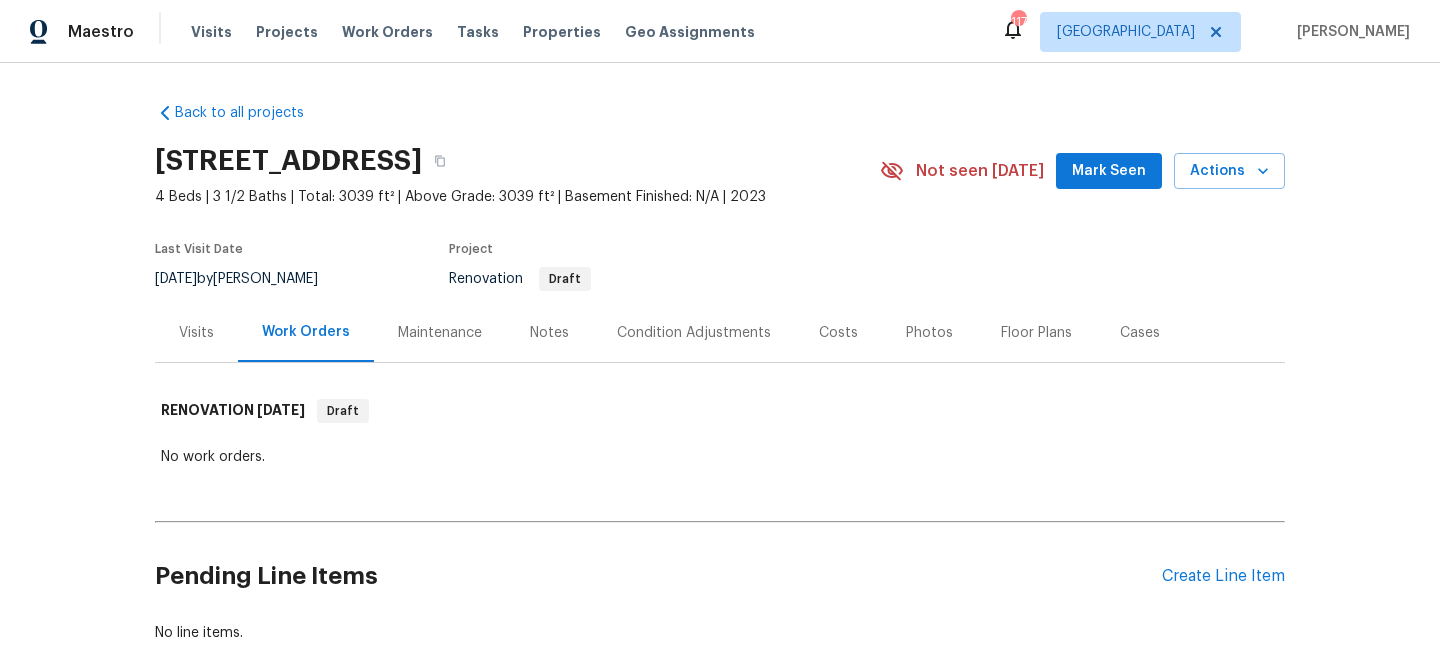 click on "Mark Seen" at bounding box center [1109, 171] 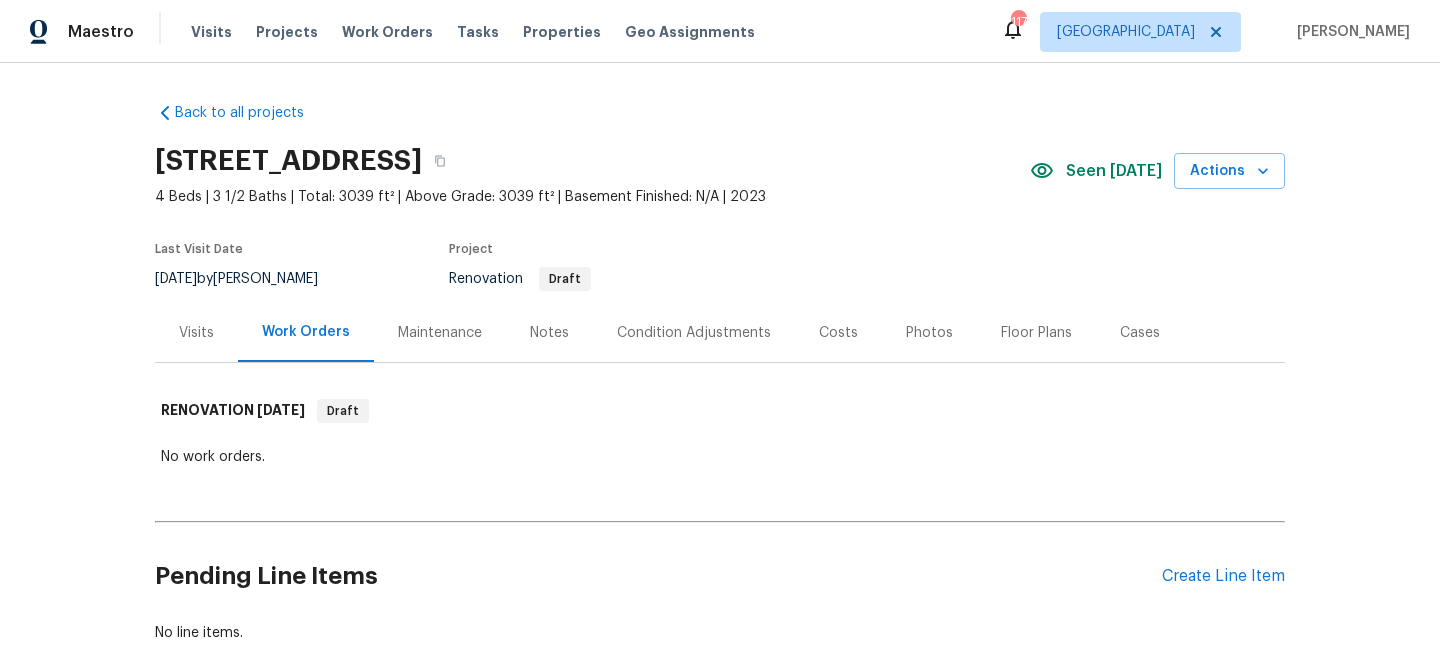 click on "Condition Adjustments" at bounding box center (694, 333) 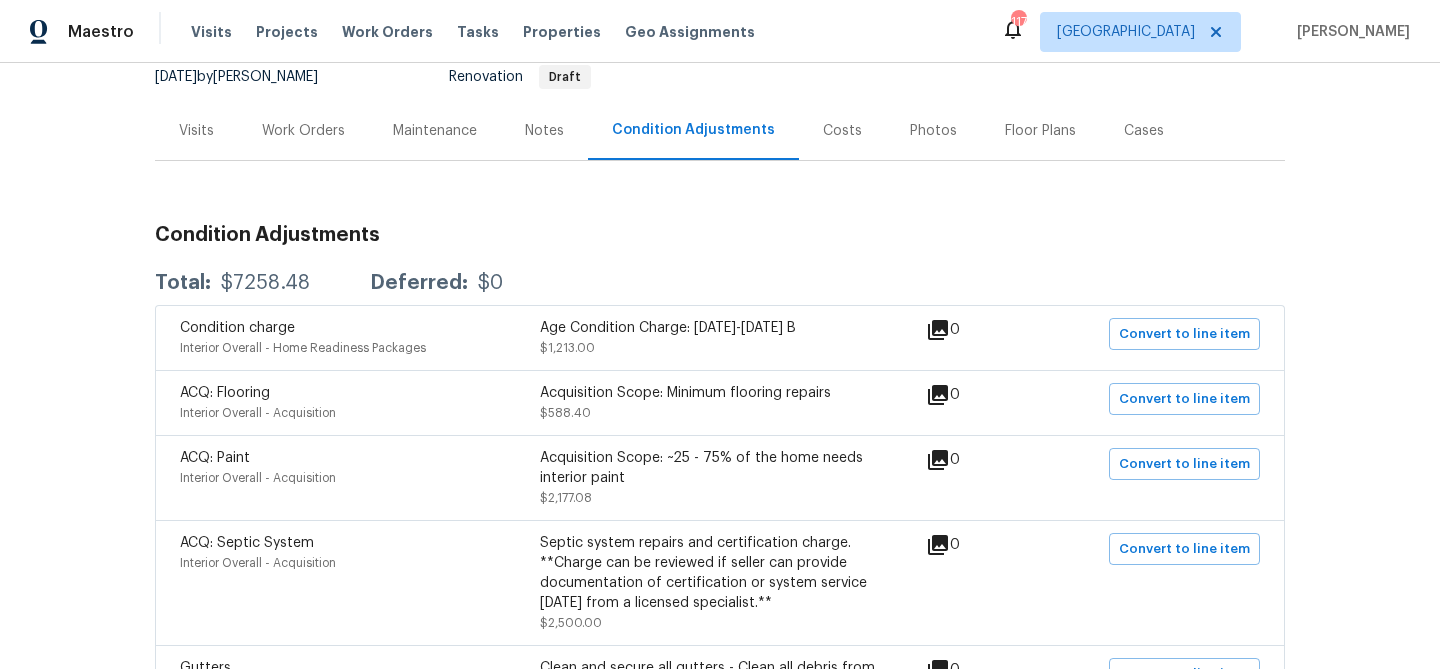 scroll, scrollTop: 0, scrollLeft: 0, axis: both 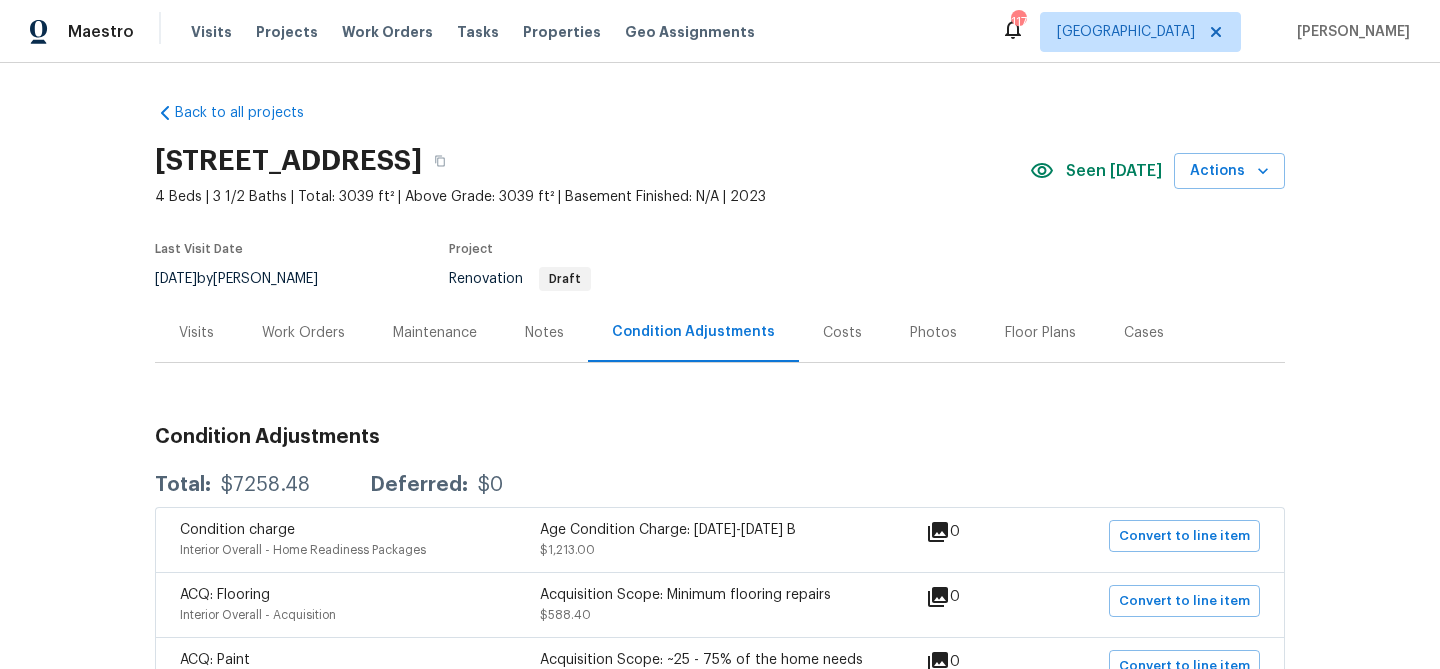 click on "Work Orders" at bounding box center (303, 333) 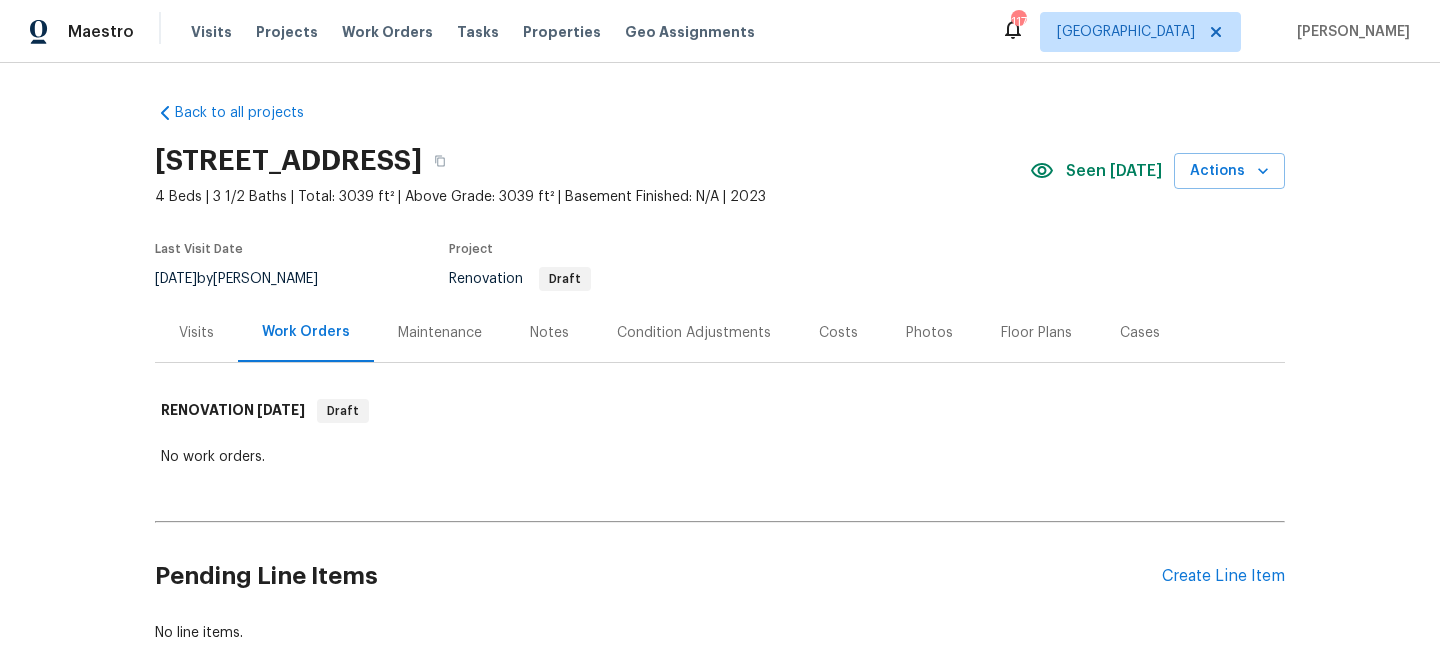scroll, scrollTop: 110, scrollLeft: 0, axis: vertical 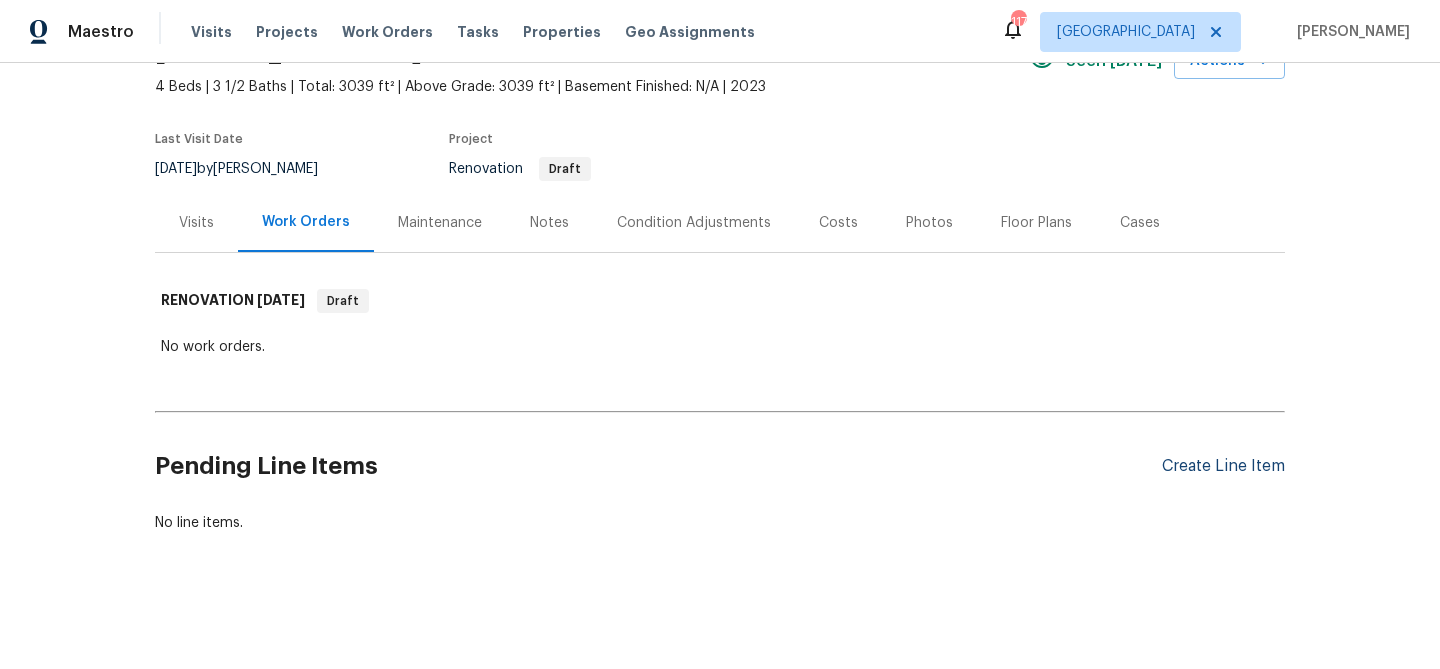 click on "Create Line Item" at bounding box center [1223, 466] 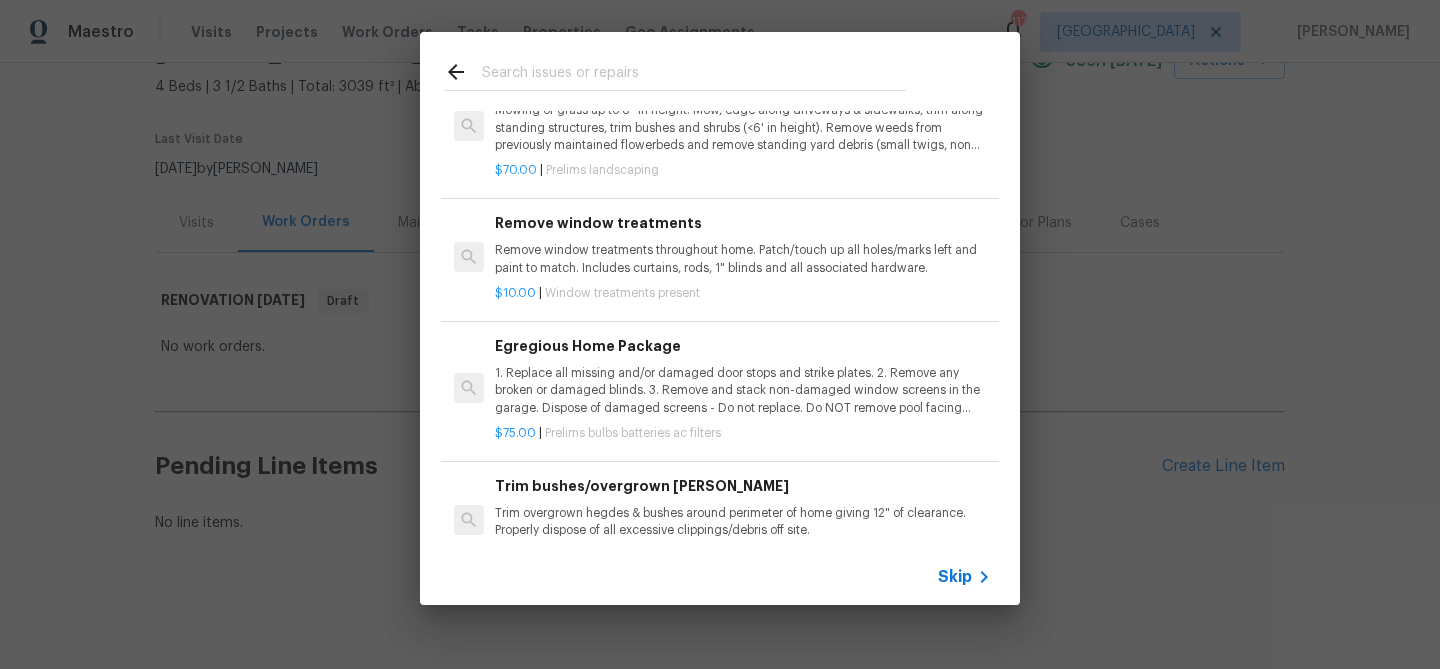 scroll, scrollTop: 464, scrollLeft: 0, axis: vertical 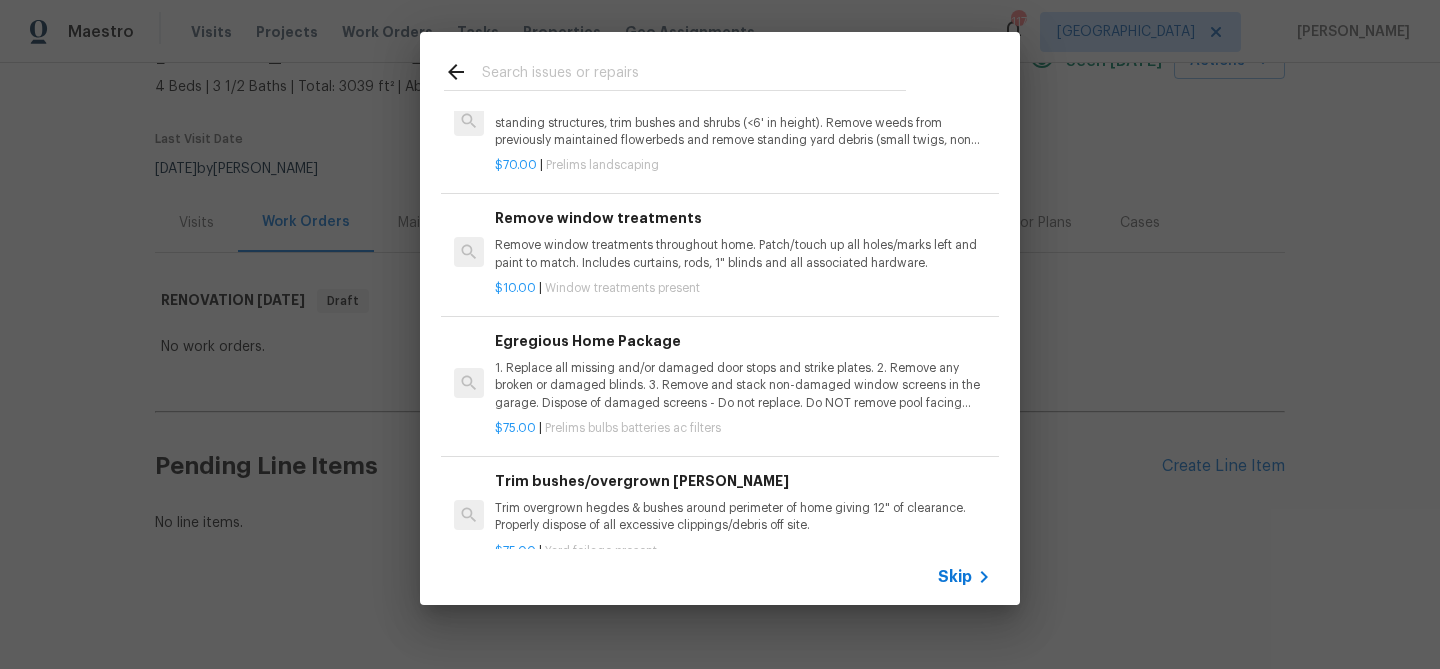 click on "1. Replace all missing and/or damaged door stops and strike plates.  2. Remove any broken or damaged blinds.  3. Remove and stack non-damaged window screens in the garage. Dispose of damaged screens - Do not replace. Do NOT remove pool facing window screens.  4. Replace any missing, broken, or inconsistent color switch plates/receptacle cover plates with appropriate color. If all plates in an area/room are a unique style but matching – request approval to keep.  5. Replace all burnt out light bulbs. Bulbs in fixtures should be matching (both style and color). All vanity fixtures must have vanity bulbs. This includes microwave and oven bulbs.  6. Replace all batteries and test all smoke detectors for functionality. Pictures with date printed on batteries needed for approval.  7. Cap all unused water and gas lines (i.e. refrigerator, water heater, washer supply hot/cold, gas line for dryer, etc).  8. Install new pleated HVAC air filters" at bounding box center [743, 385] 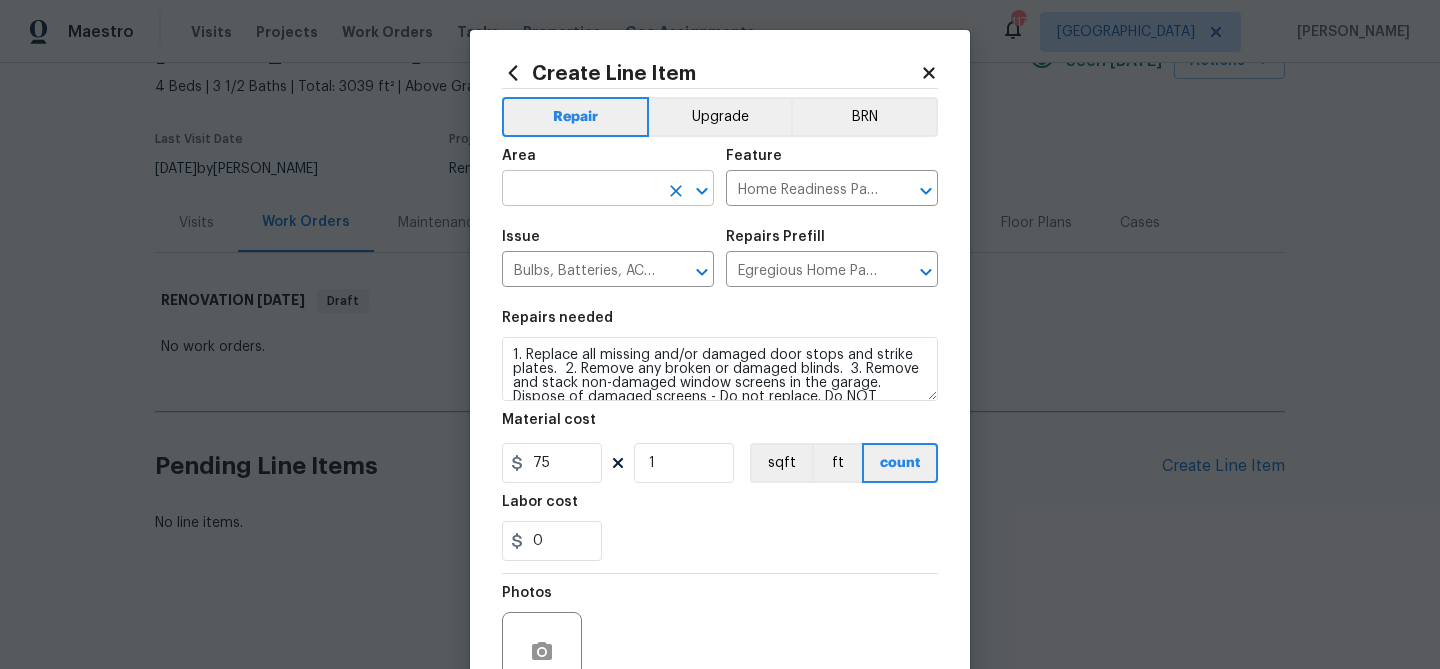 click at bounding box center (580, 190) 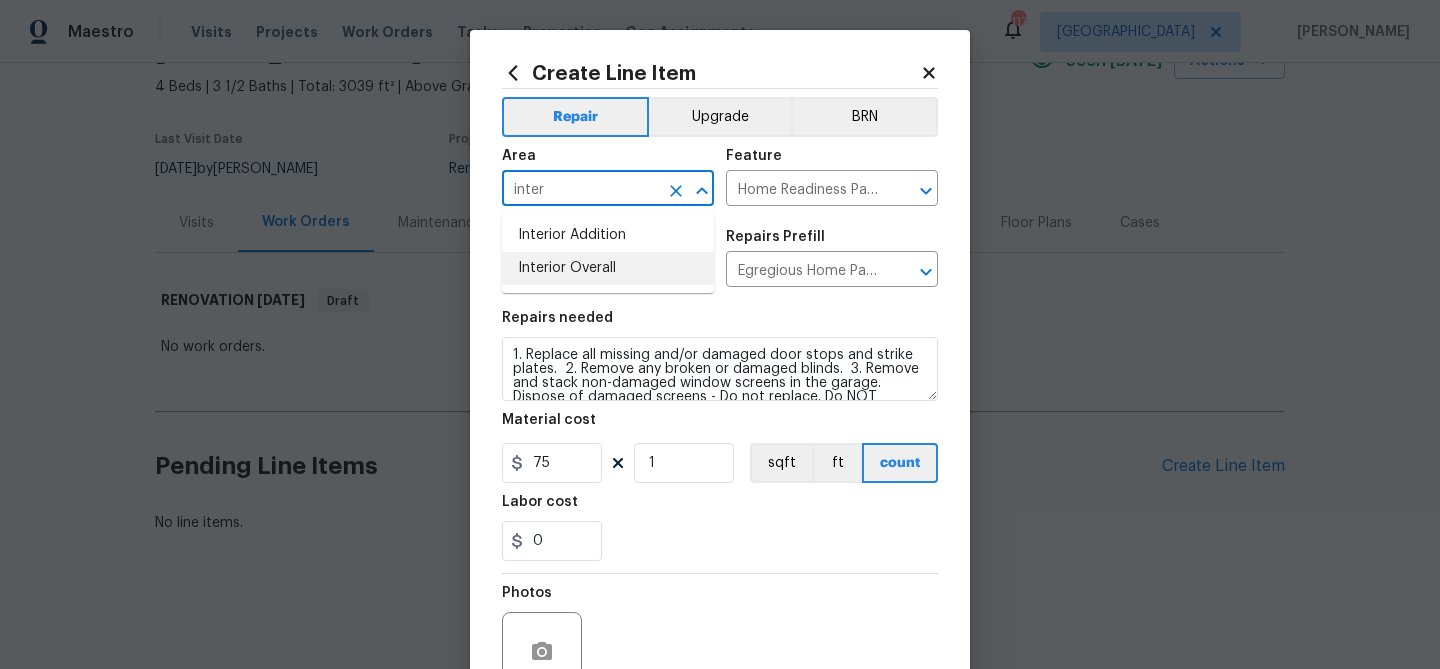 click on "Interior Overall" at bounding box center [608, 268] 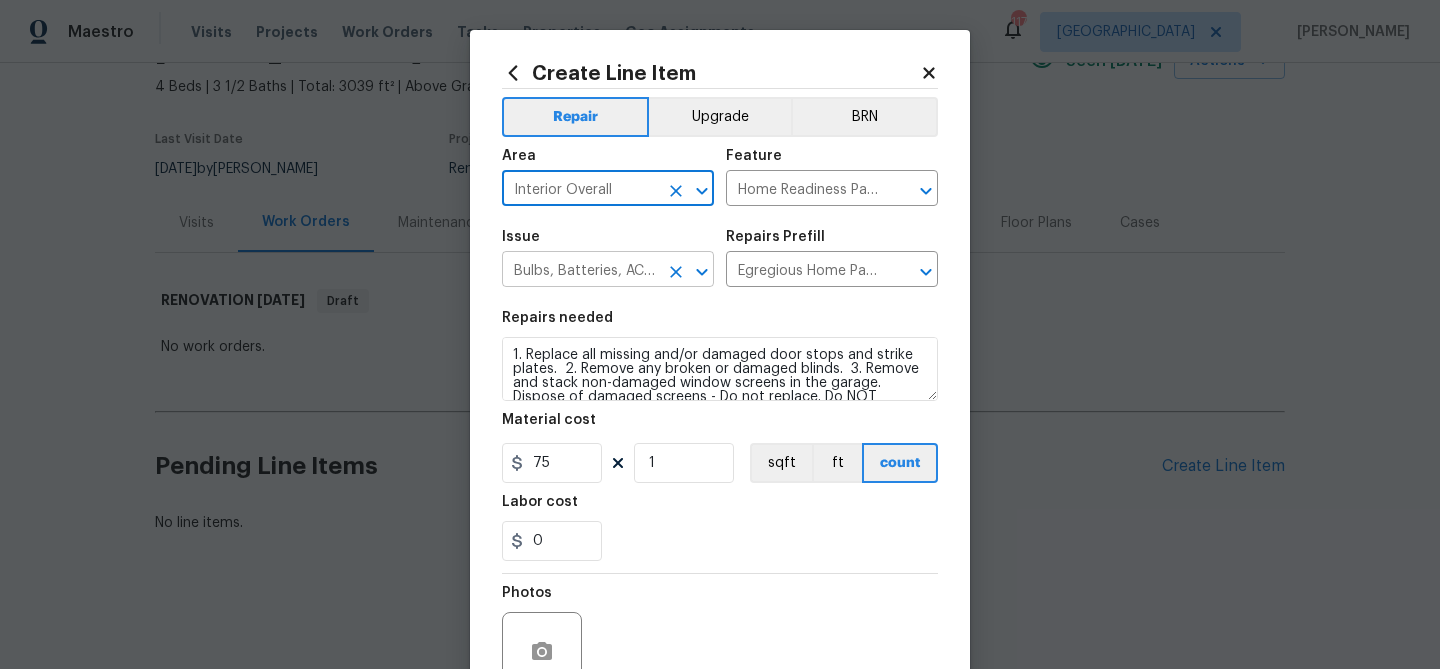 scroll, scrollTop: 193, scrollLeft: 0, axis: vertical 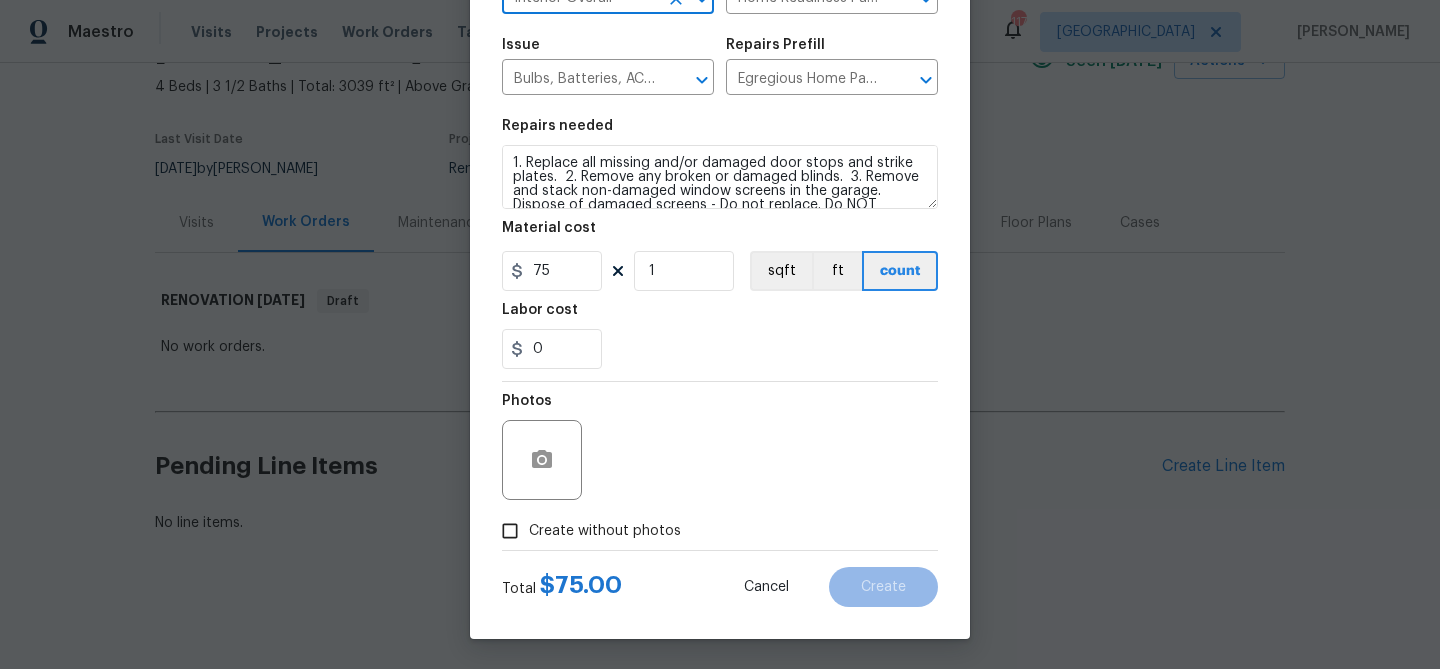 type on "Interior Overall" 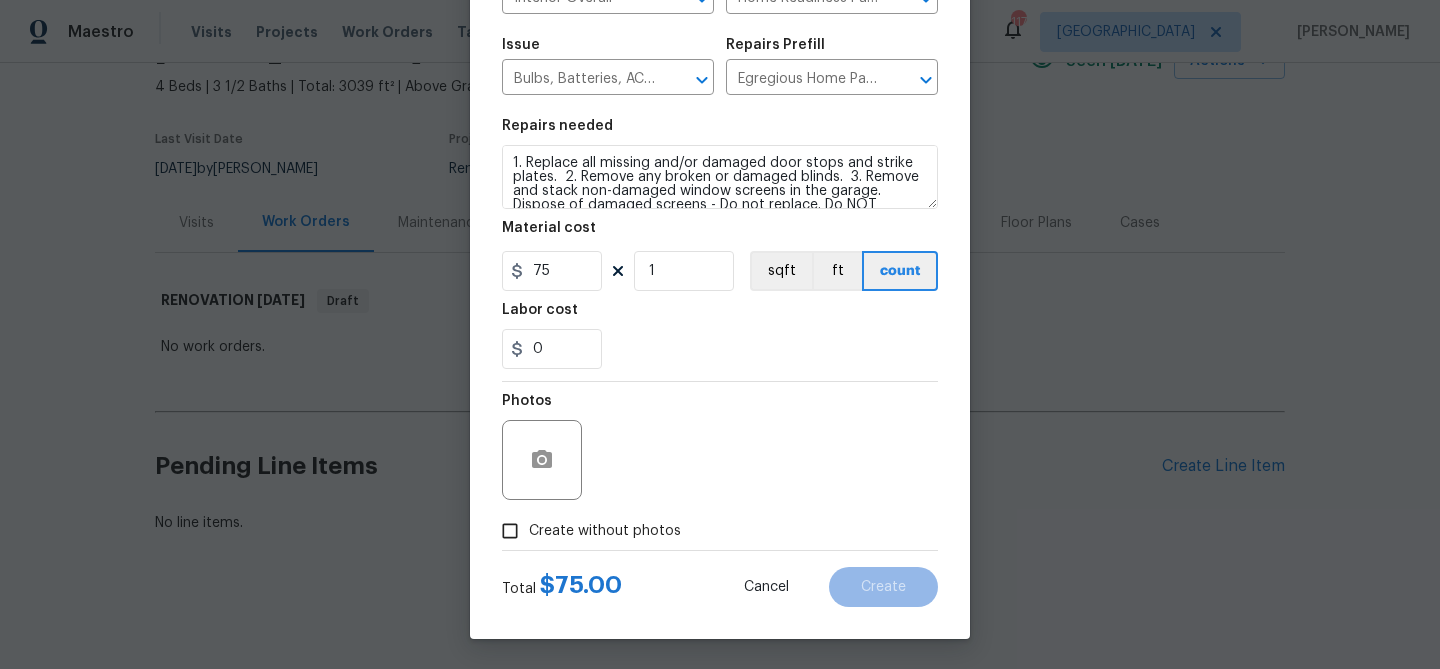 click on "Create without photos" at bounding box center [605, 531] 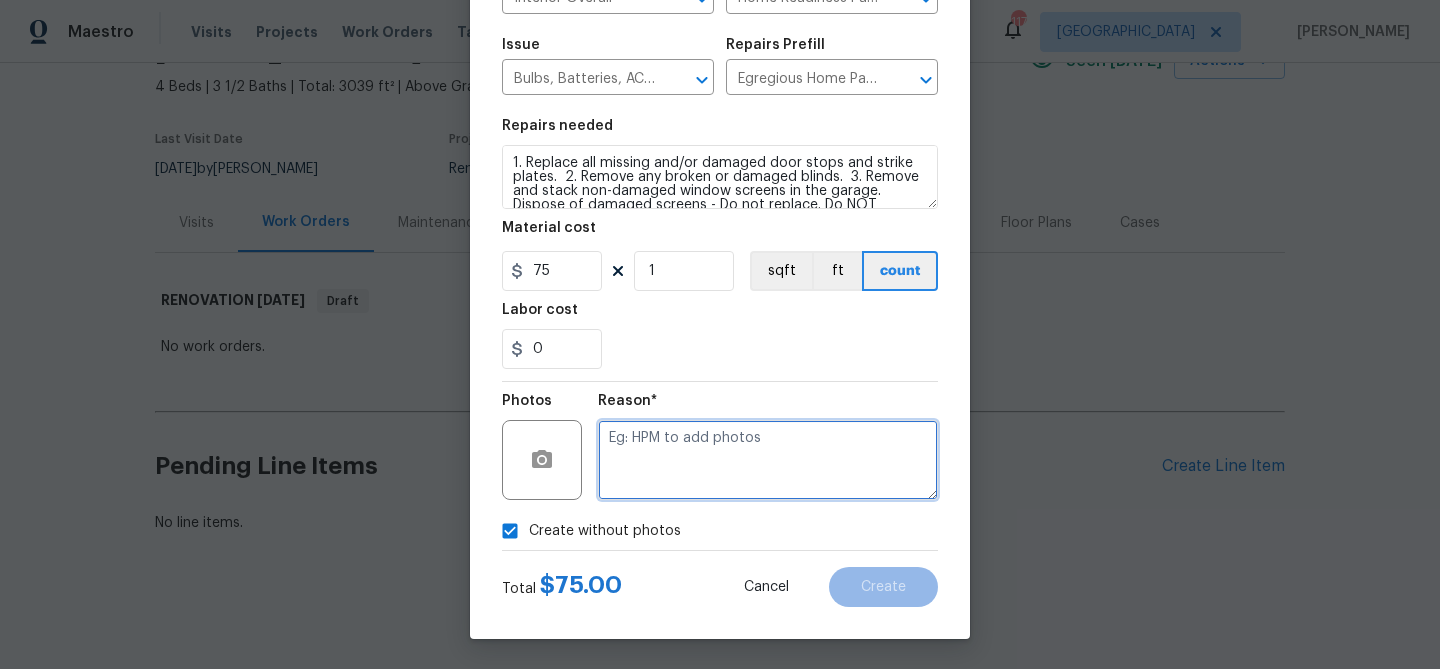 click at bounding box center (768, 460) 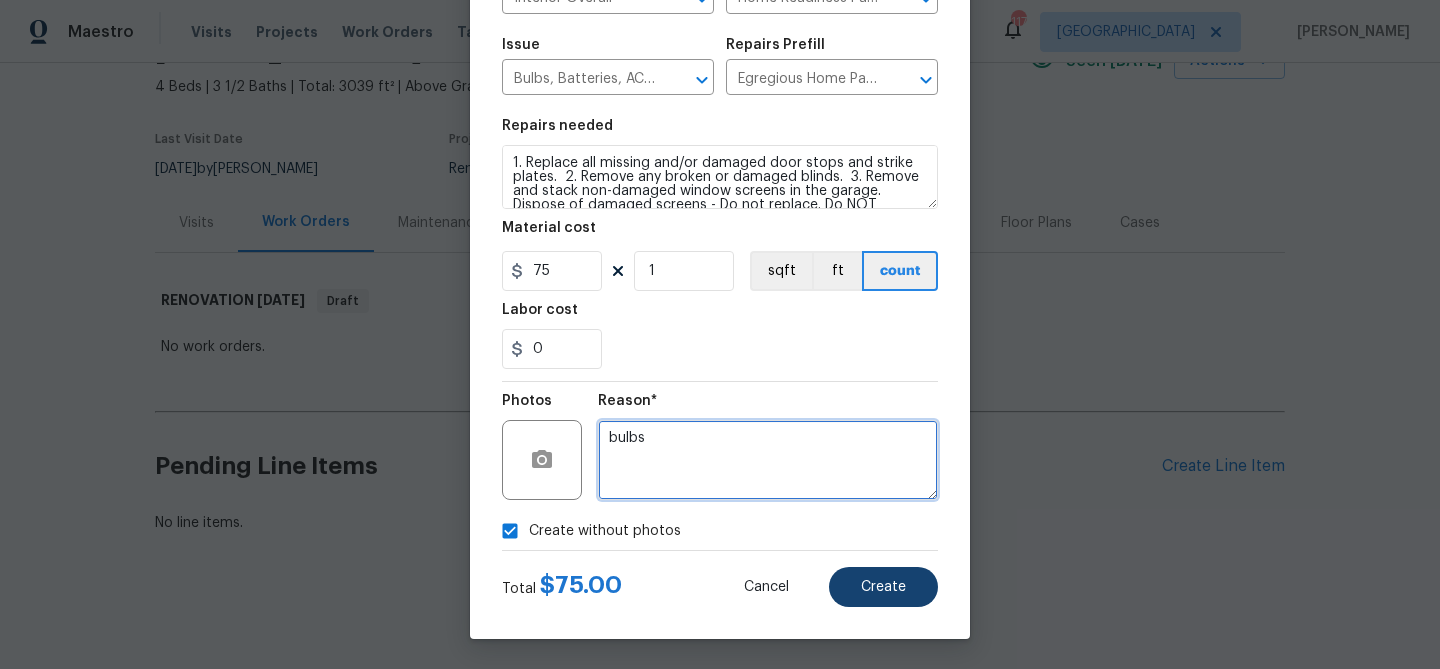 type on "bulbs" 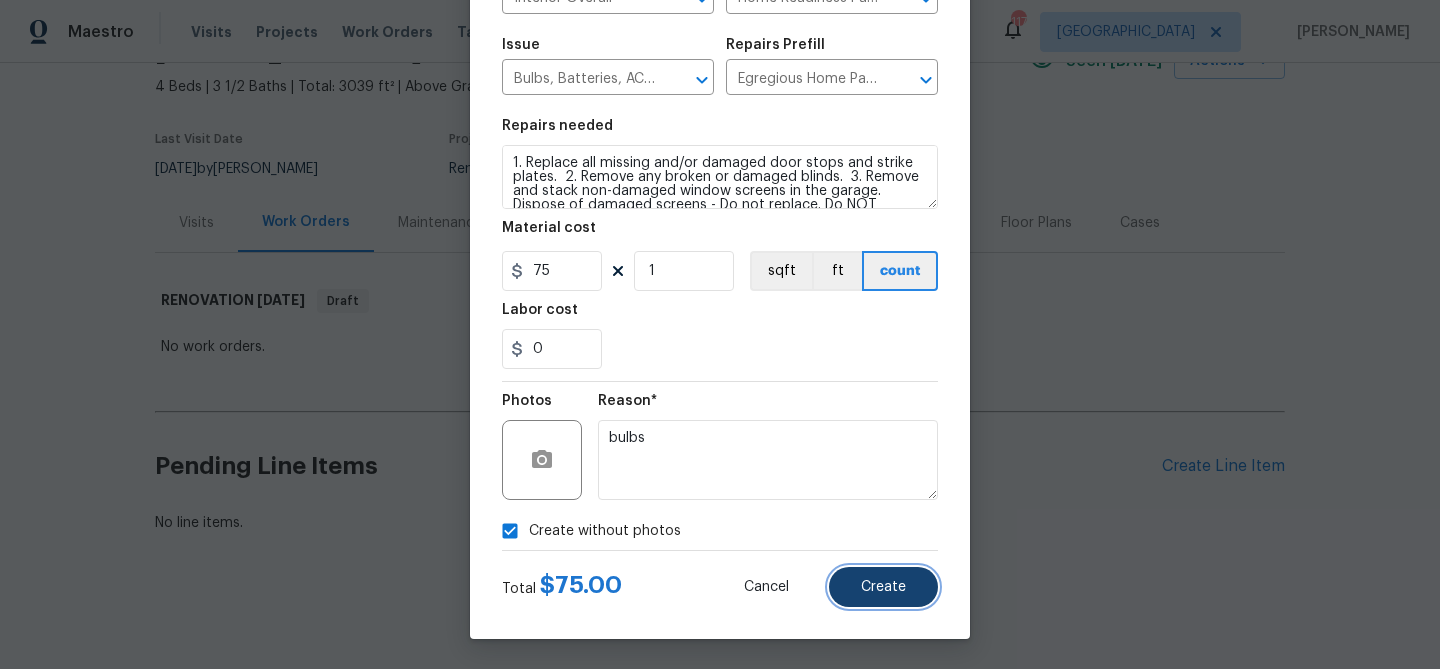 click on "Create" at bounding box center [883, 587] 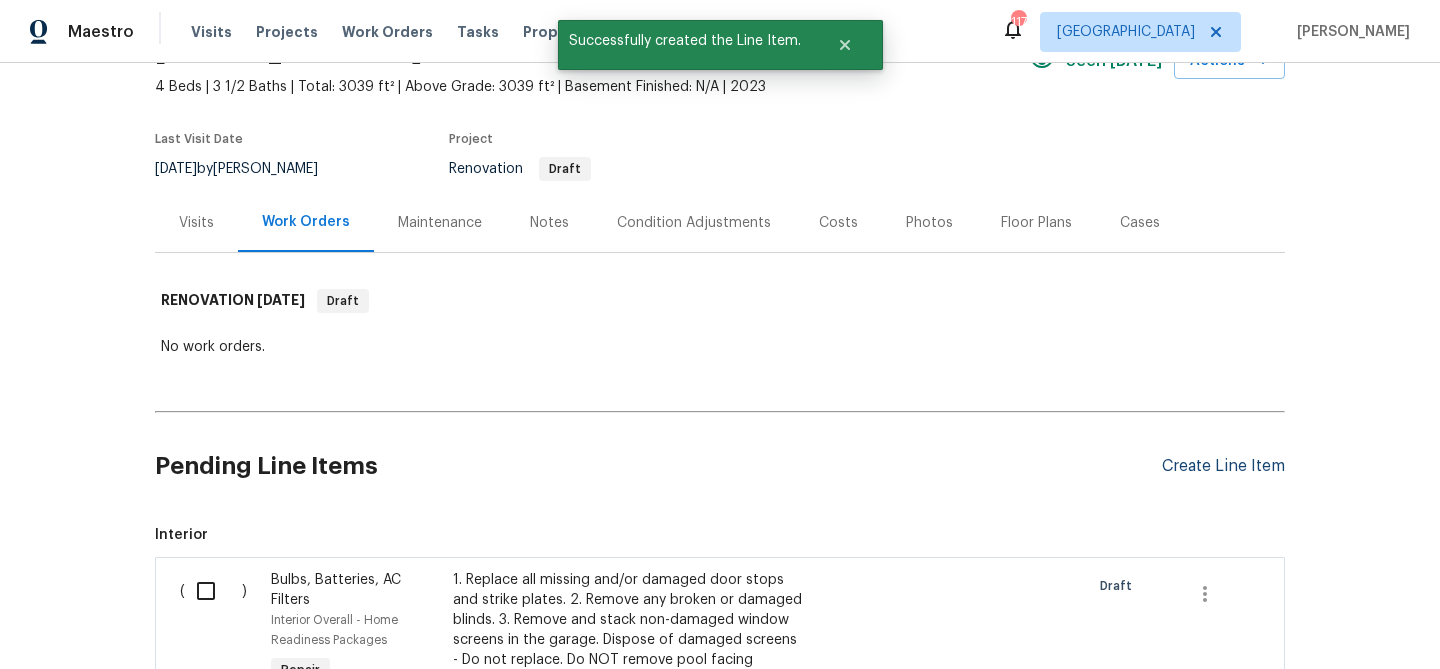 click on "Create Line Item" at bounding box center [1223, 466] 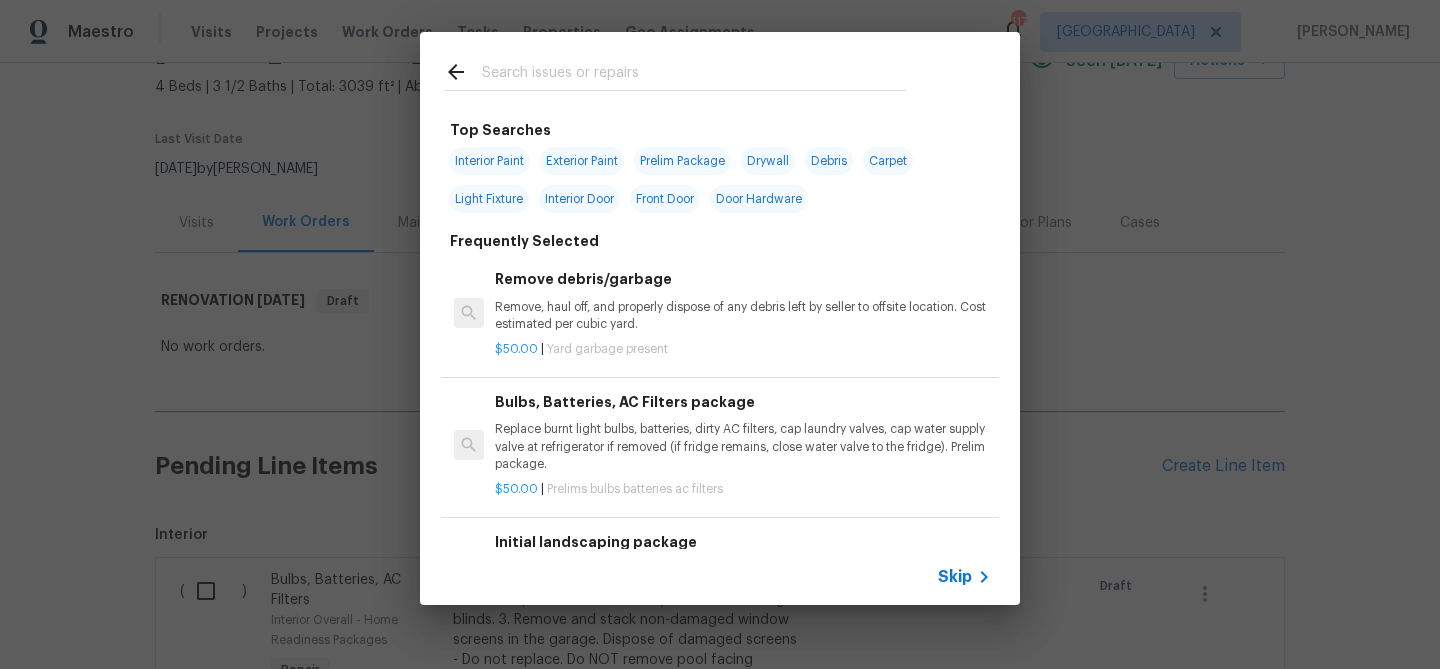 click at bounding box center (694, 75) 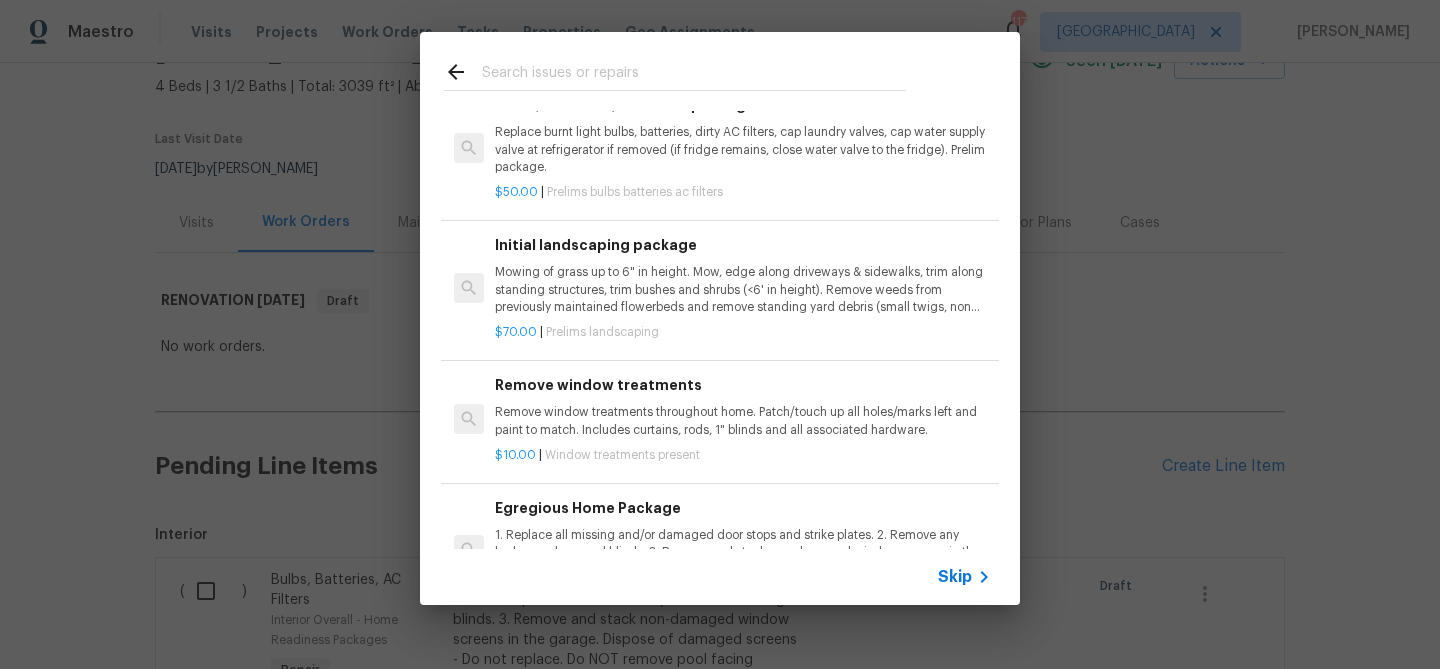 scroll, scrollTop: 299, scrollLeft: 0, axis: vertical 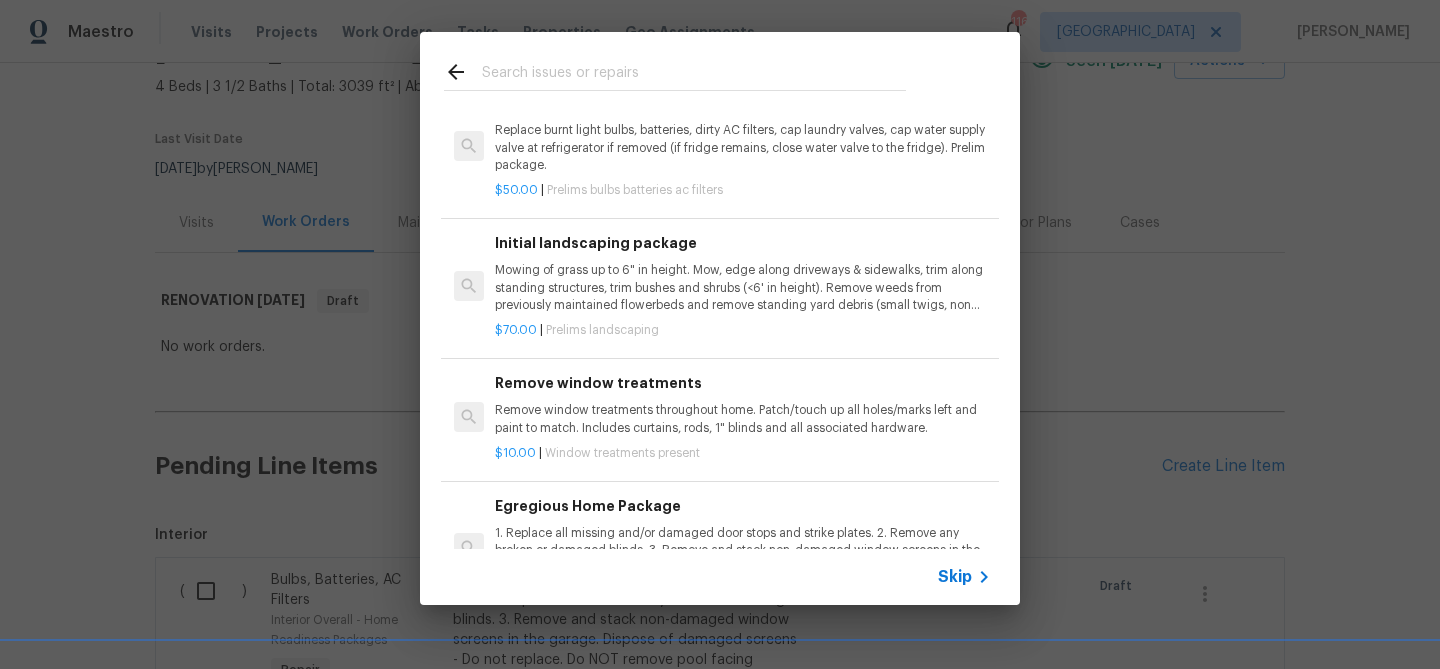click on "Mowing of grass up to 6" in height. Mow, edge along driveways & sidewalks, trim along standing structures, trim bushes and shrubs (<6' in height). Remove weeds from previously maintained flowerbeds and remove standing yard debris (small twigs, non seasonal falling leaves).  Use leaf blower to remove clippings from hard surfaces."" at bounding box center (743, 287) 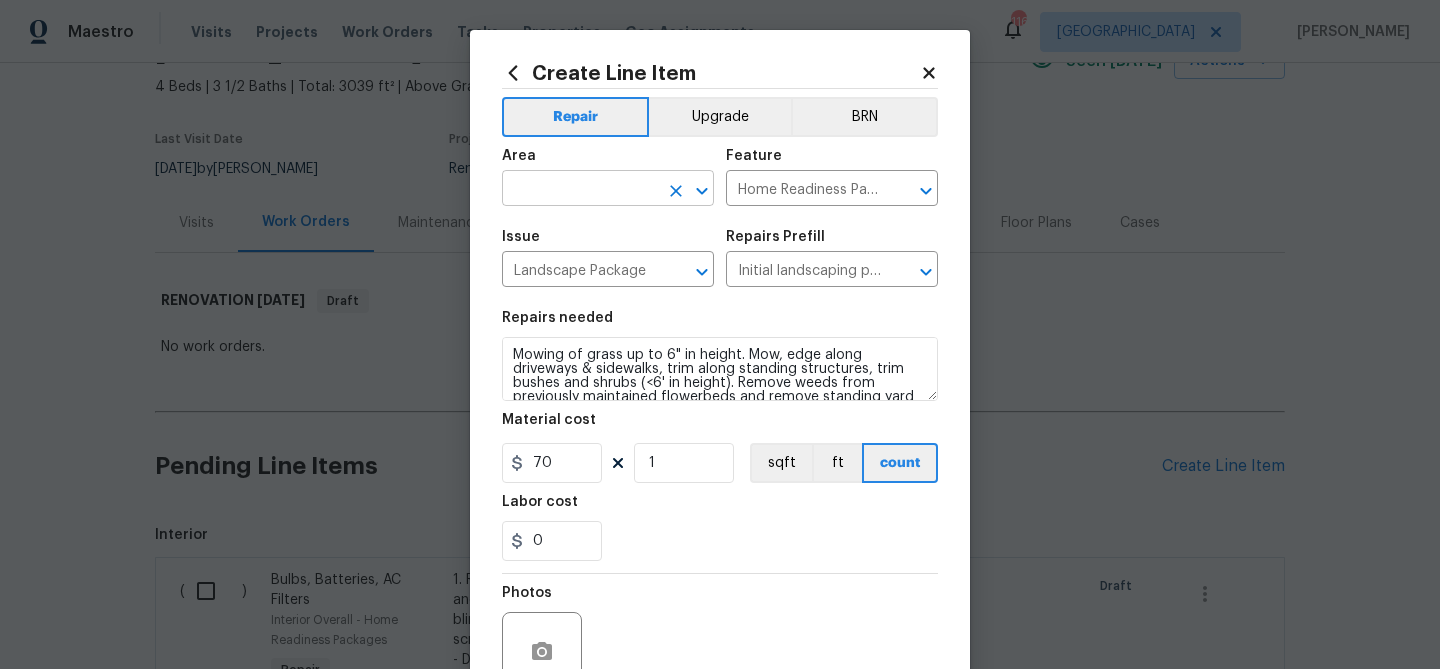 click at bounding box center (580, 190) 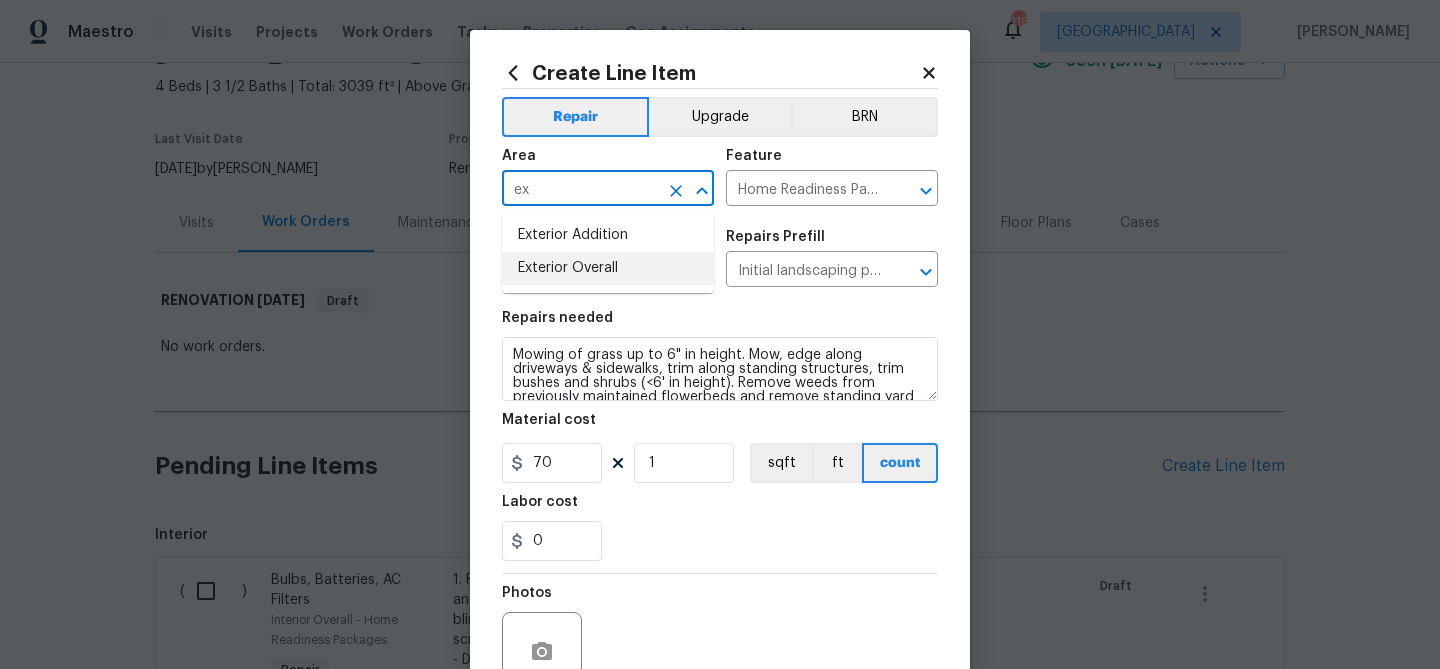 click on "Exterior Overall" at bounding box center (608, 268) 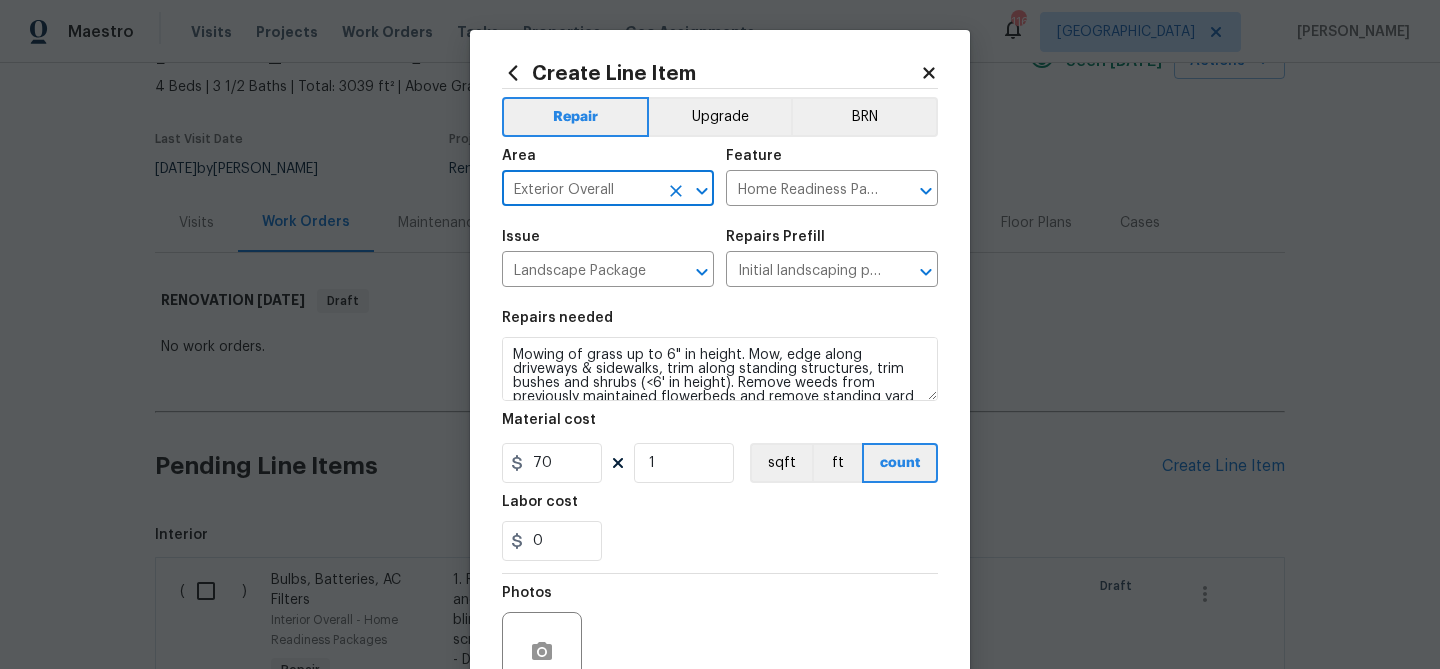 scroll, scrollTop: 193, scrollLeft: 0, axis: vertical 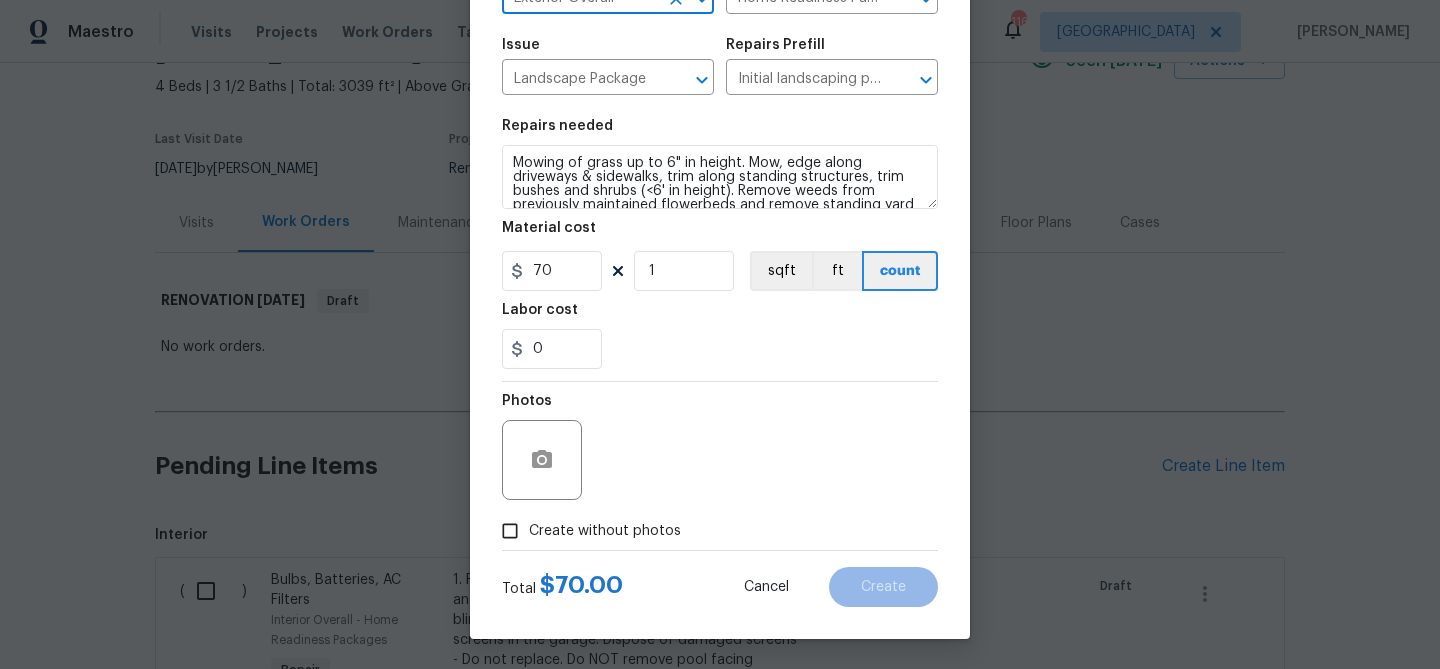 type on "Exterior Overall" 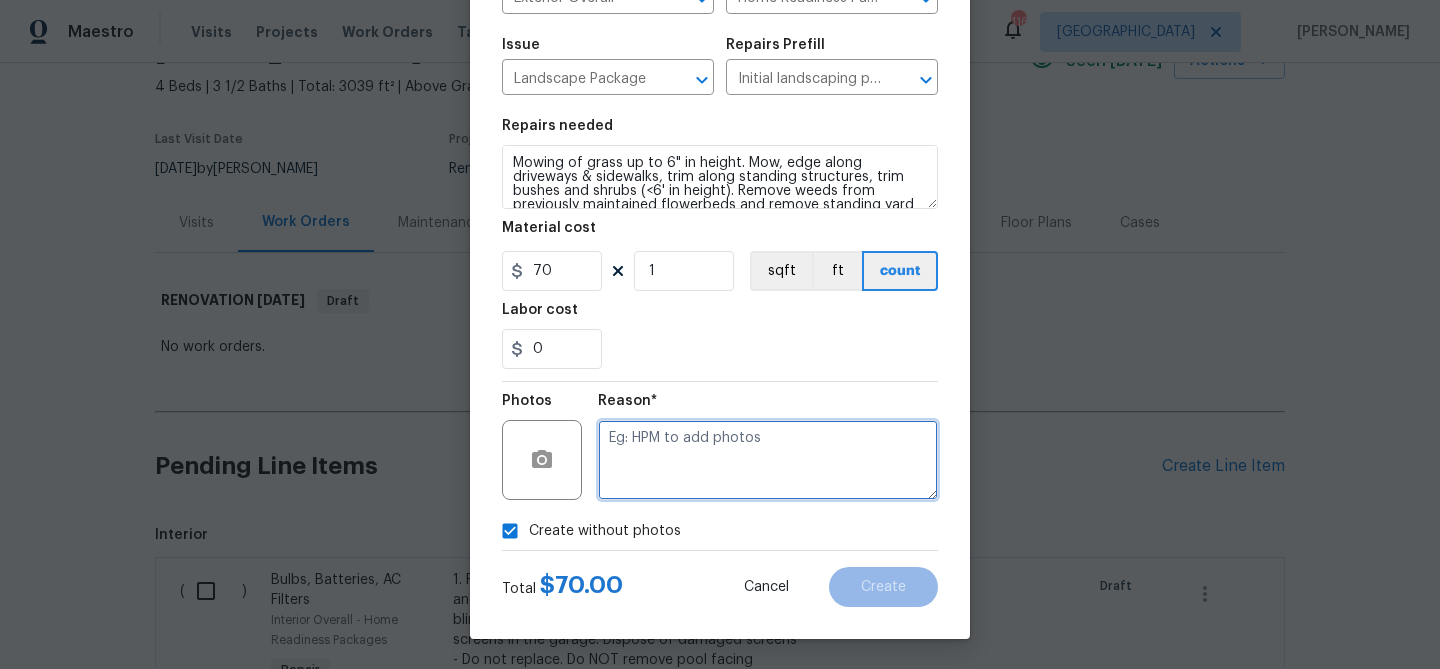 click at bounding box center (768, 460) 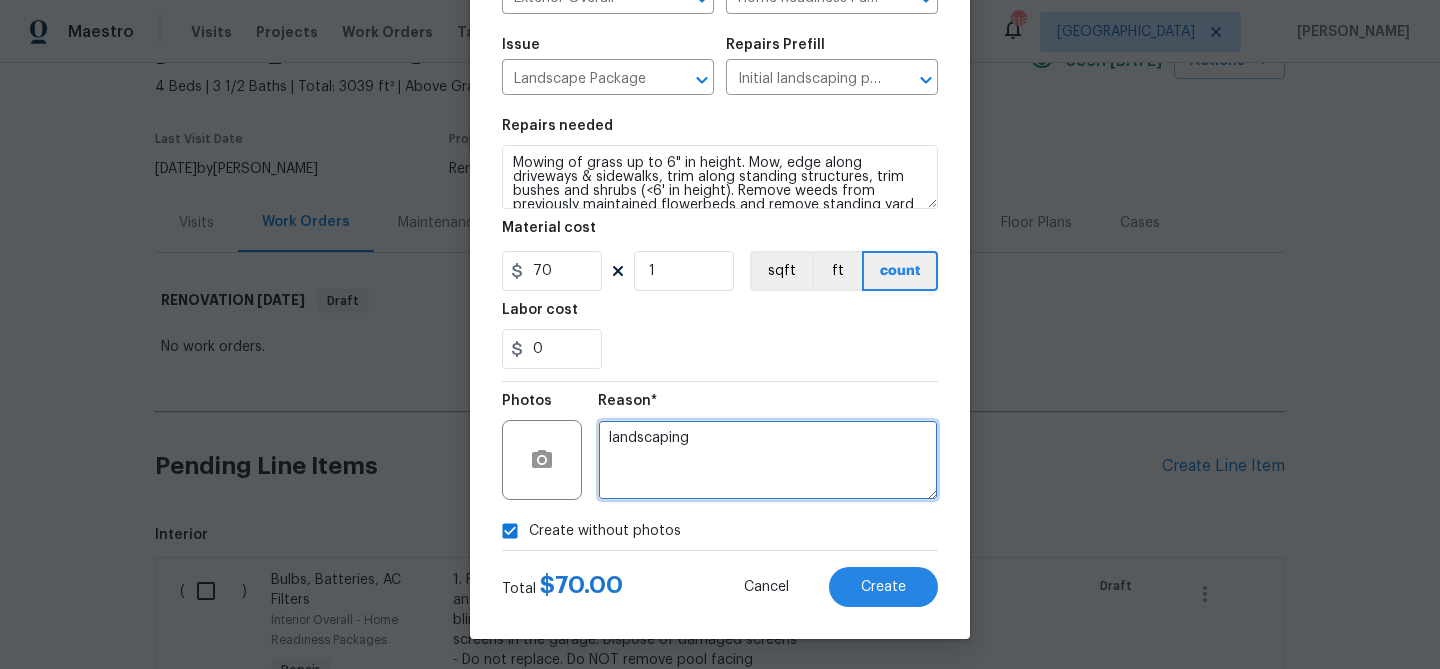 click on "landscaping" at bounding box center [768, 460] 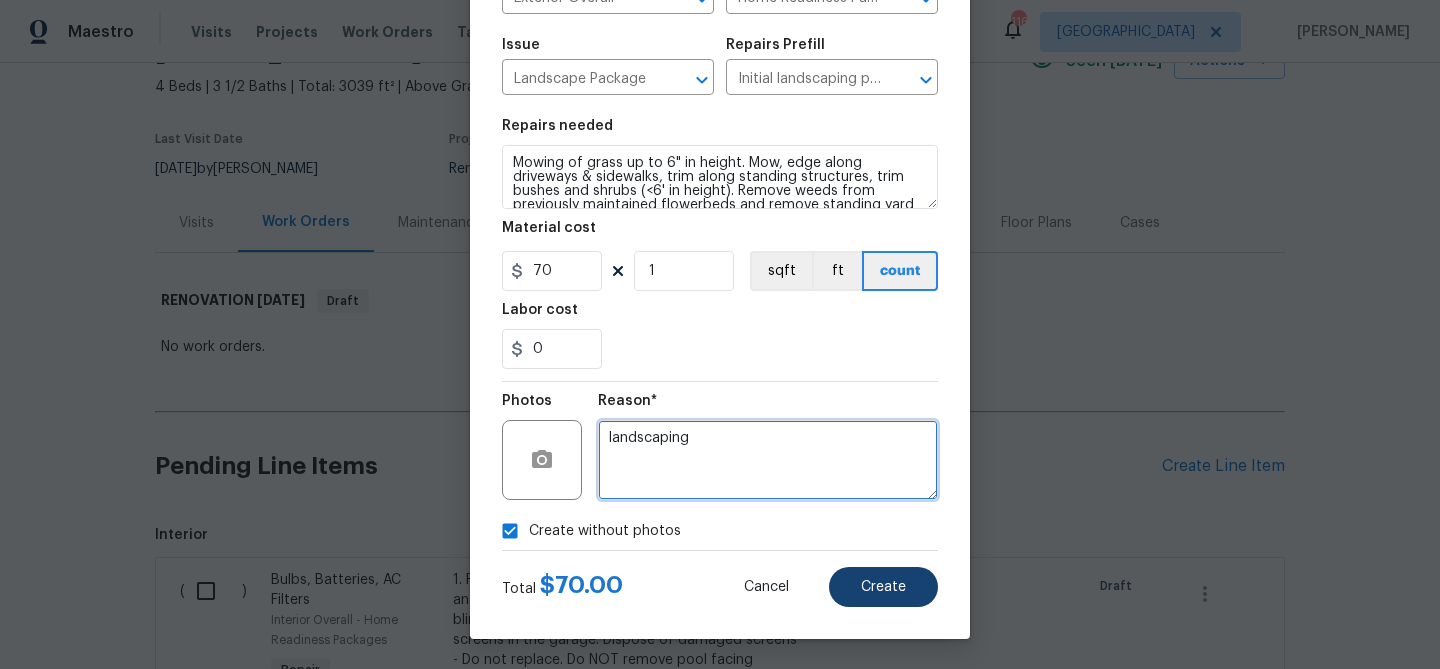 type on "landscaping" 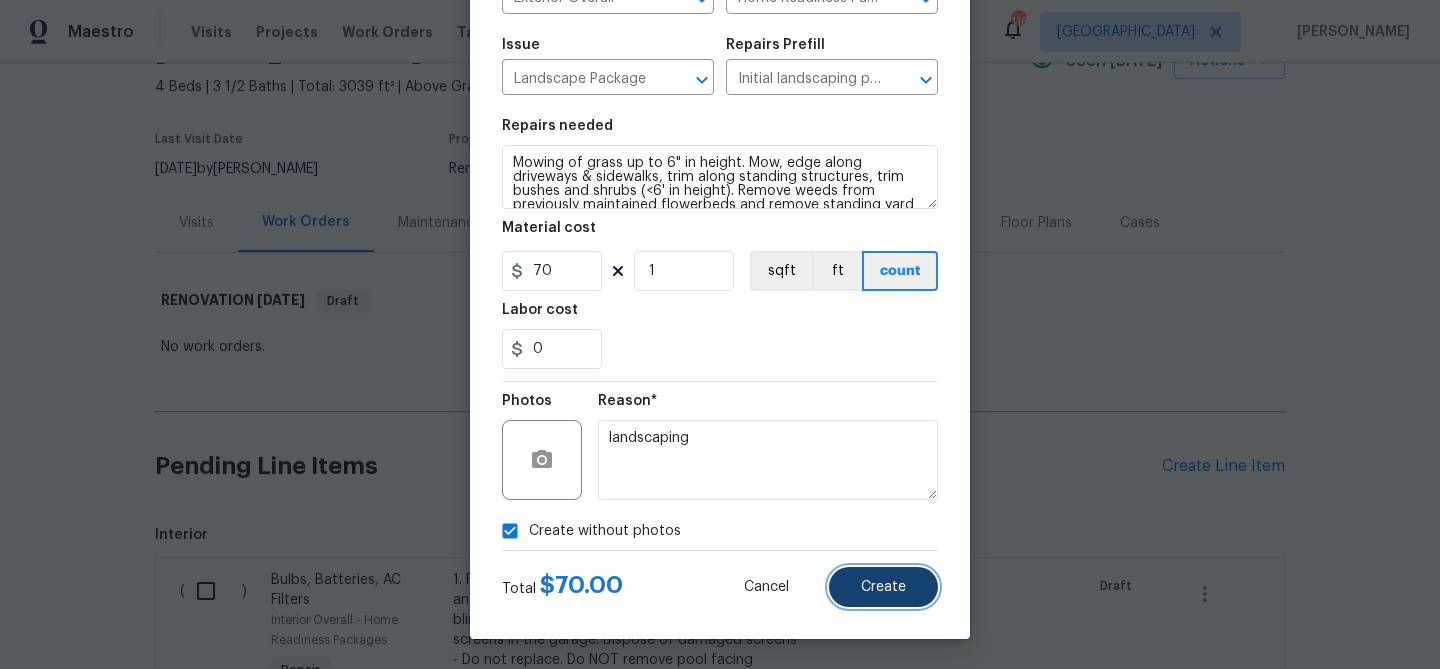click on "Create" at bounding box center (883, 587) 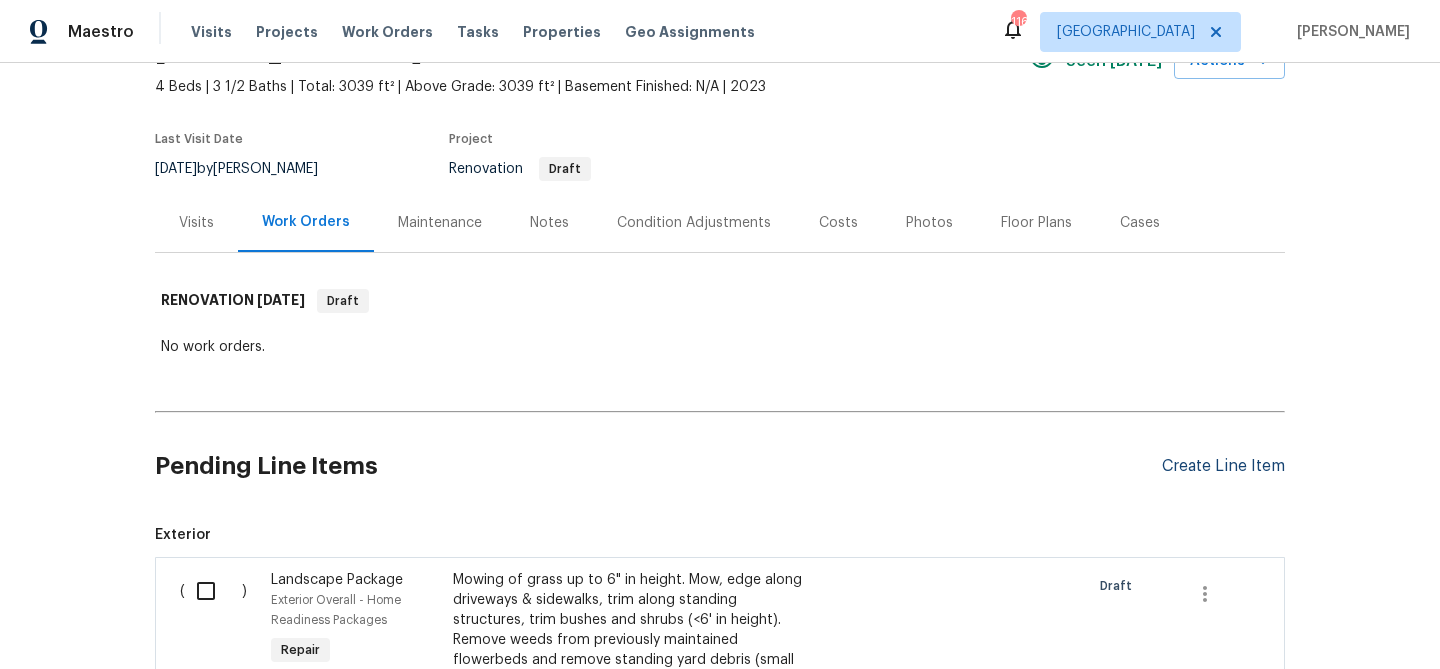 click on "Create Line Item" at bounding box center (1223, 466) 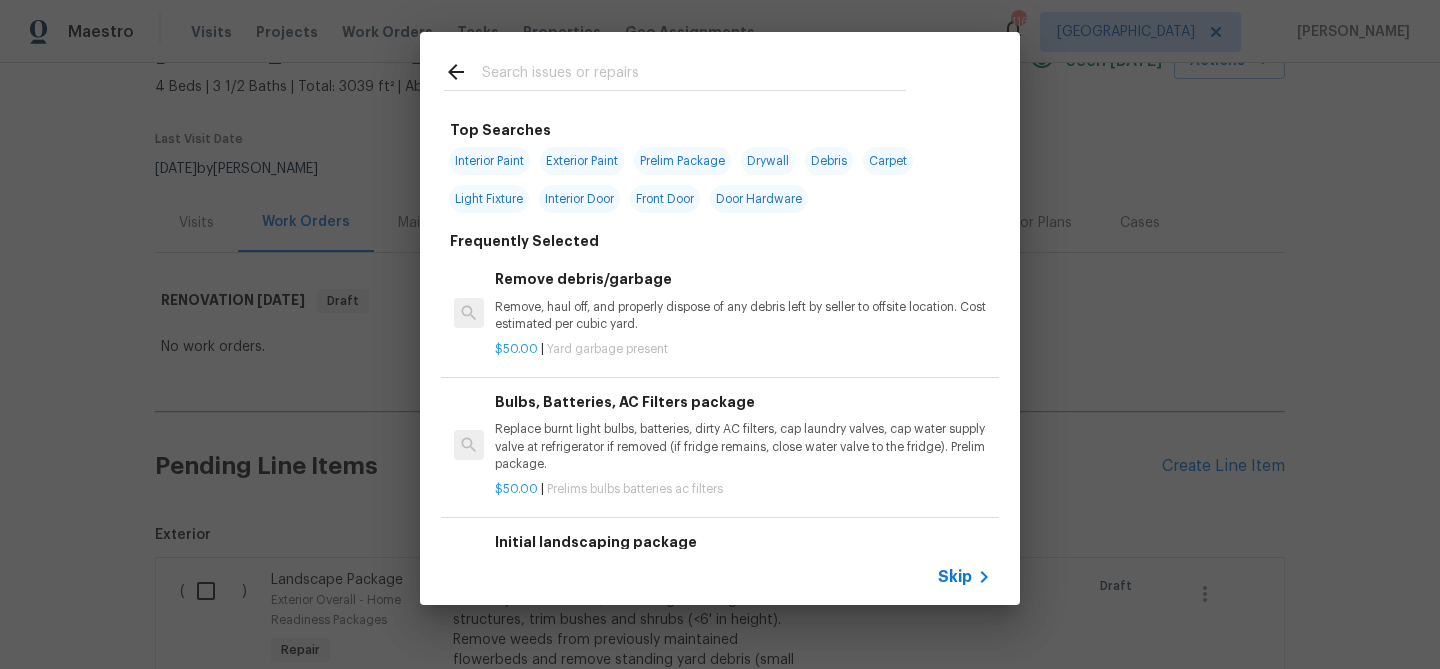 drag, startPoint x: 557, startPoint y: 56, endPoint x: 558, endPoint y: 70, distance: 14.035668 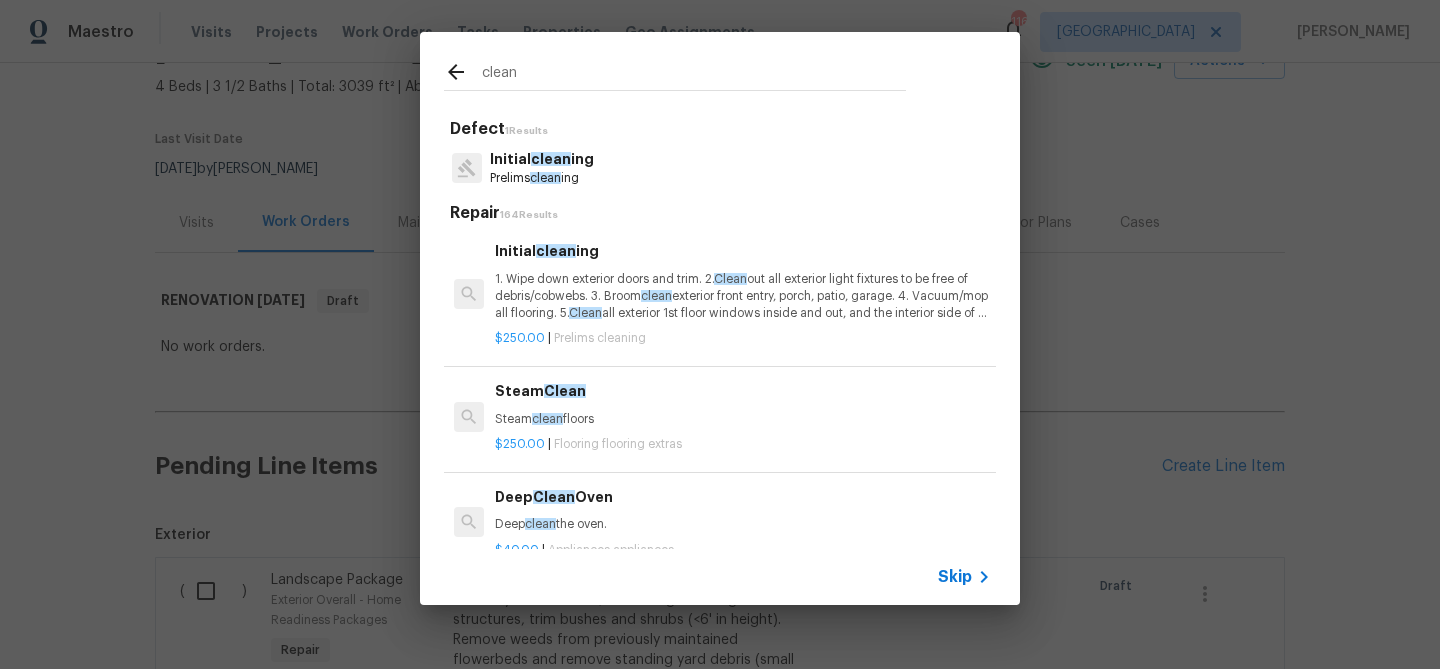 type on "clean" 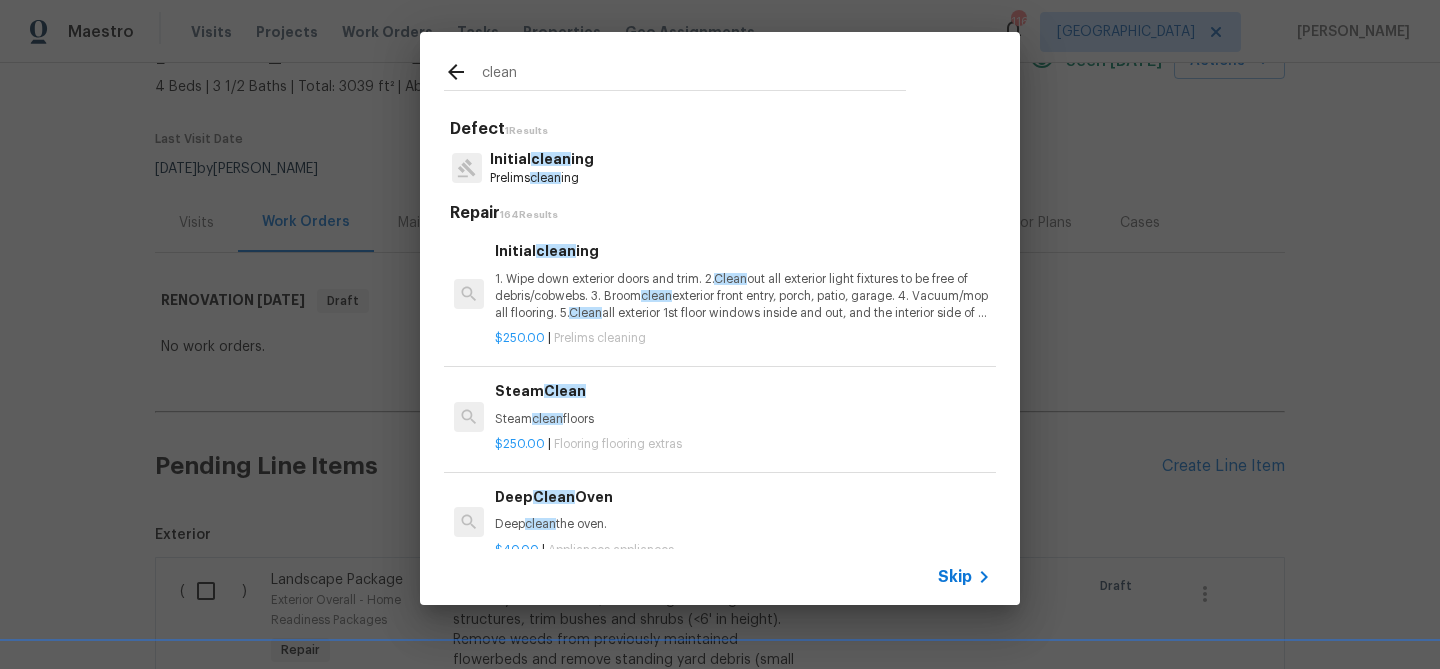 click on "1. Wipe down exterior doors and trim. 2.  Clean  out all exterior light fixtures to be free of debris/cobwebs. 3. Broom  clean  exterior front entry, porch, patio, garage. 4. Vacuum/mop all flooring. 5.  Clean  all exterior 1st floor windows inside and out, and the interior side of all above grade windows.  Clean  all tracks/frames. 6.  Clean  all air vent grills. 7.  Clean  all interior window, base, sill and trim. 8.  Clean  all switch/outlet plates and remove any paint. 9.  Clean  all light fixtures and ceiling fans. 10.  Clean  all doors, frames and trim. 11.  Clean  kitchen and laundry appliances - inside-outside and underneath. 12.  Clean  cabinetry inside and outside and top including drawers. 13.  Clean  counters, sinks, plumbing fixtures, toilets seat to remain down. 14.  Clean  showers, tubs, surrounds, wall tile free of grime and soap scum. 15.  Clean  window coverings if left in place. 16.  Clean  baseboards. 17.  Clean" at bounding box center (743, 296) 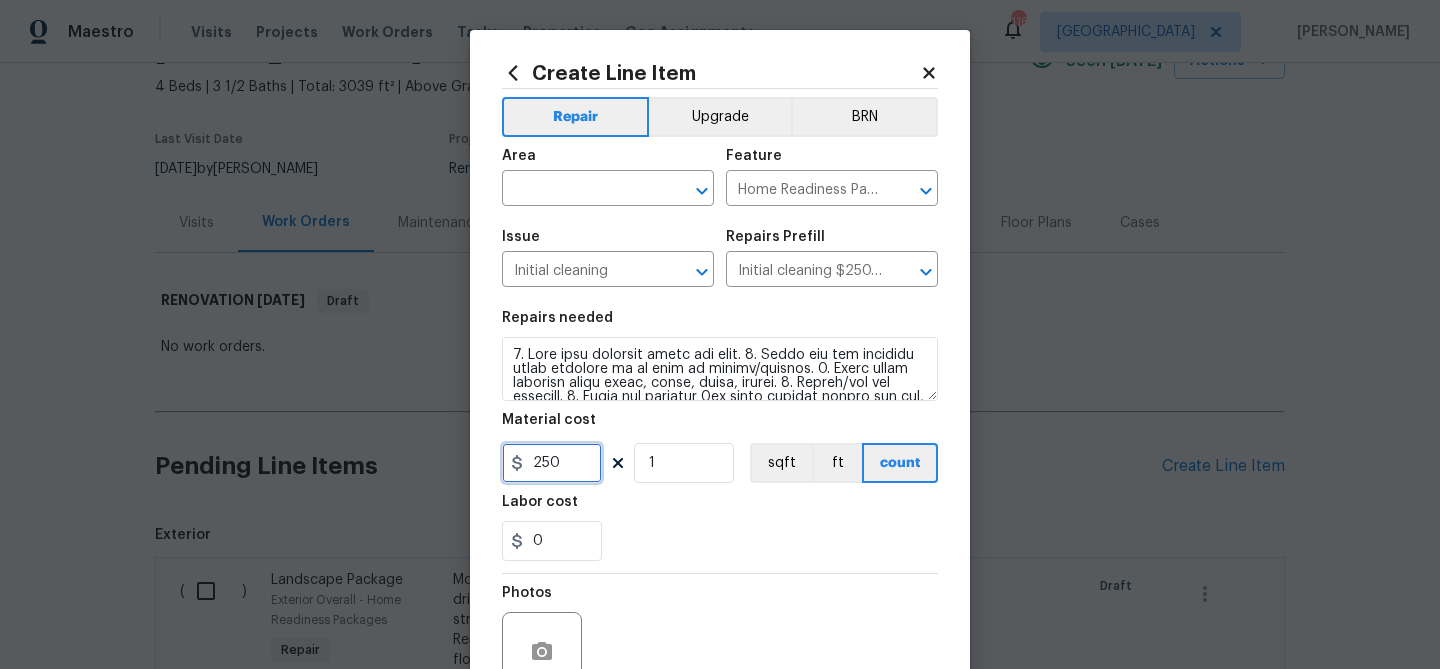 click on "250" at bounding box center [552, 463] 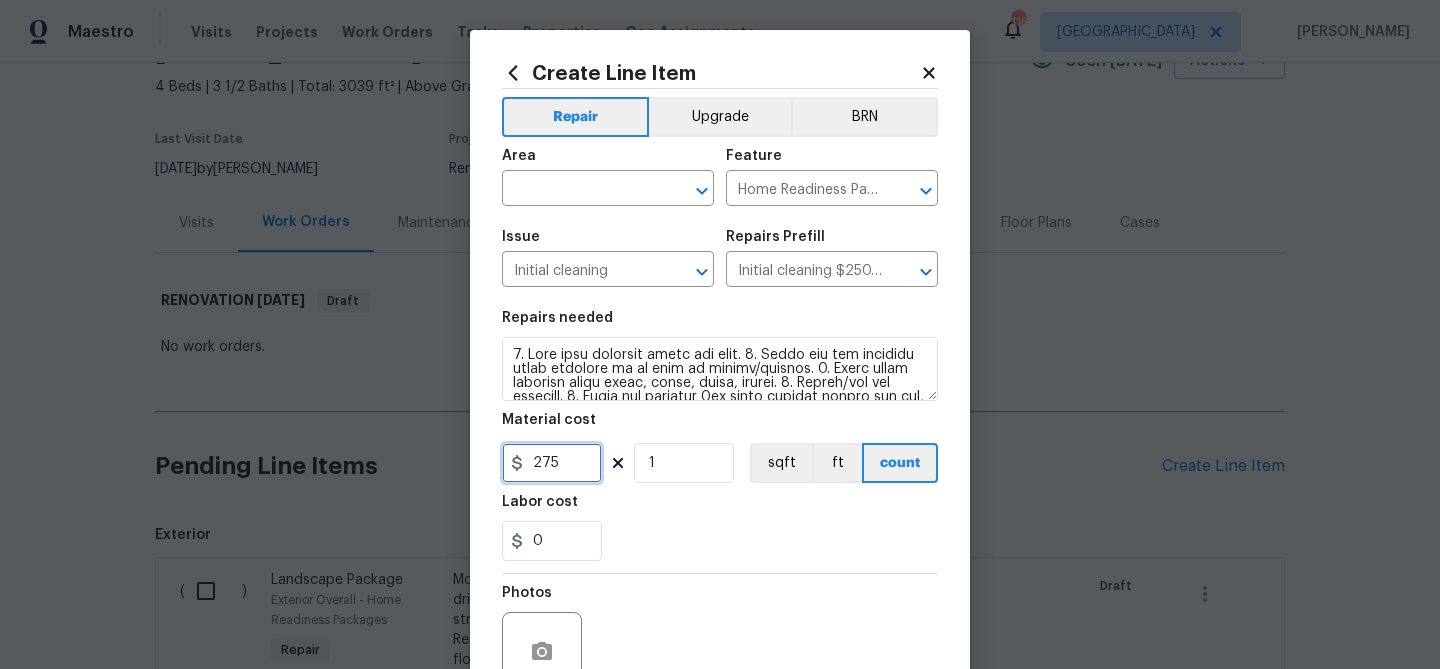 type on "275" 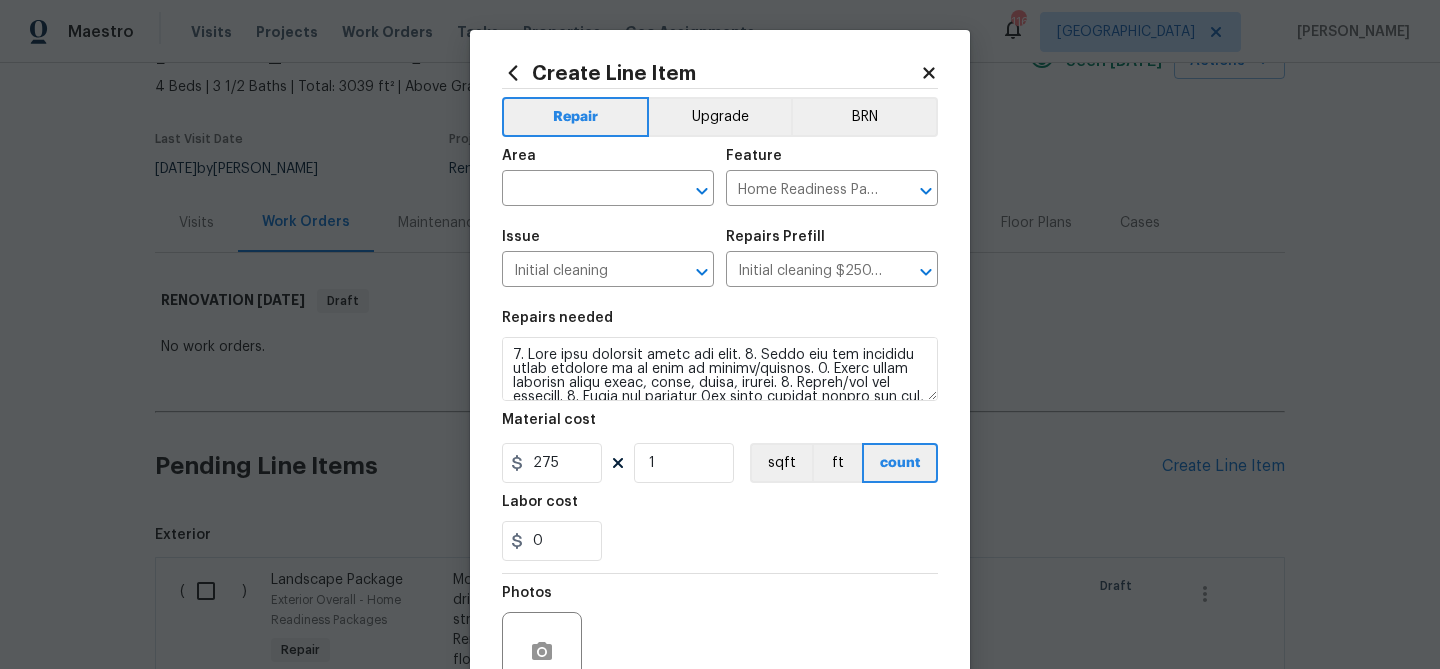 click on "0" at bounding box center [720, 541] 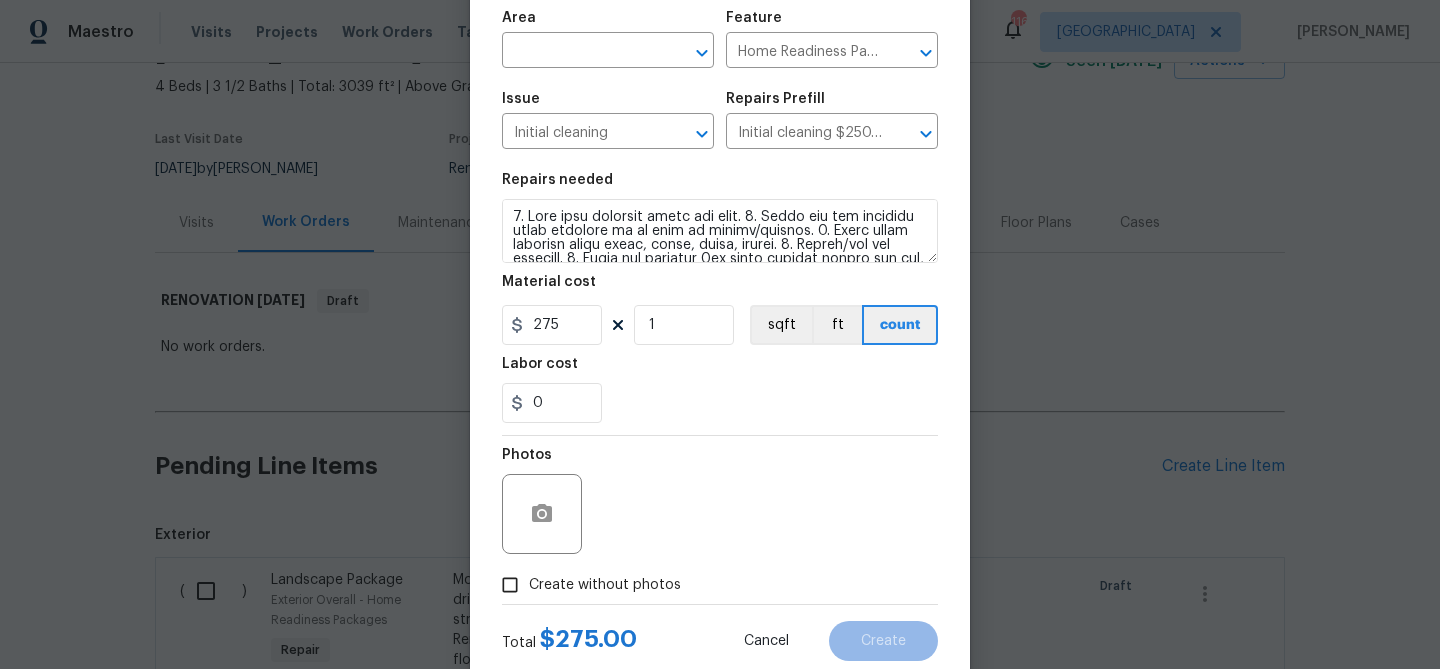 scroll, scrollTop: 193, scrollLeft: 0, axis: vertical 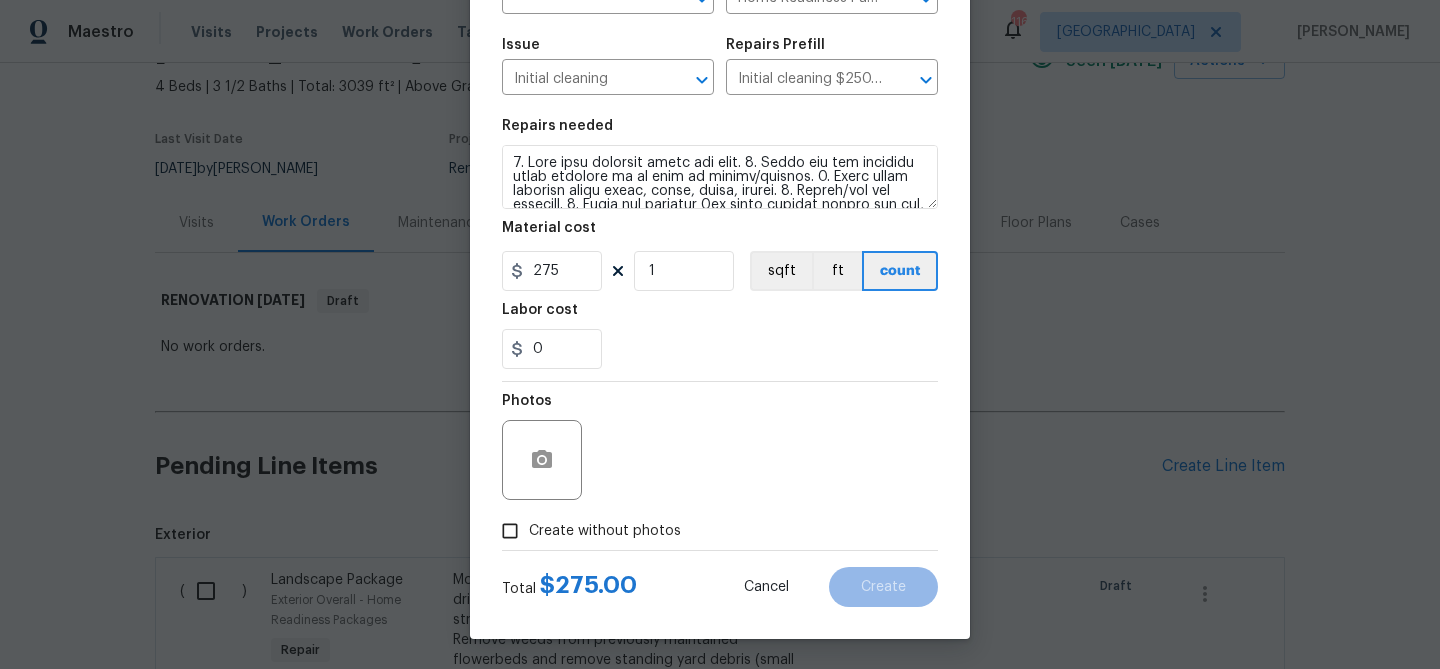 click on "Create without photos" at bounding box center (605, 531) 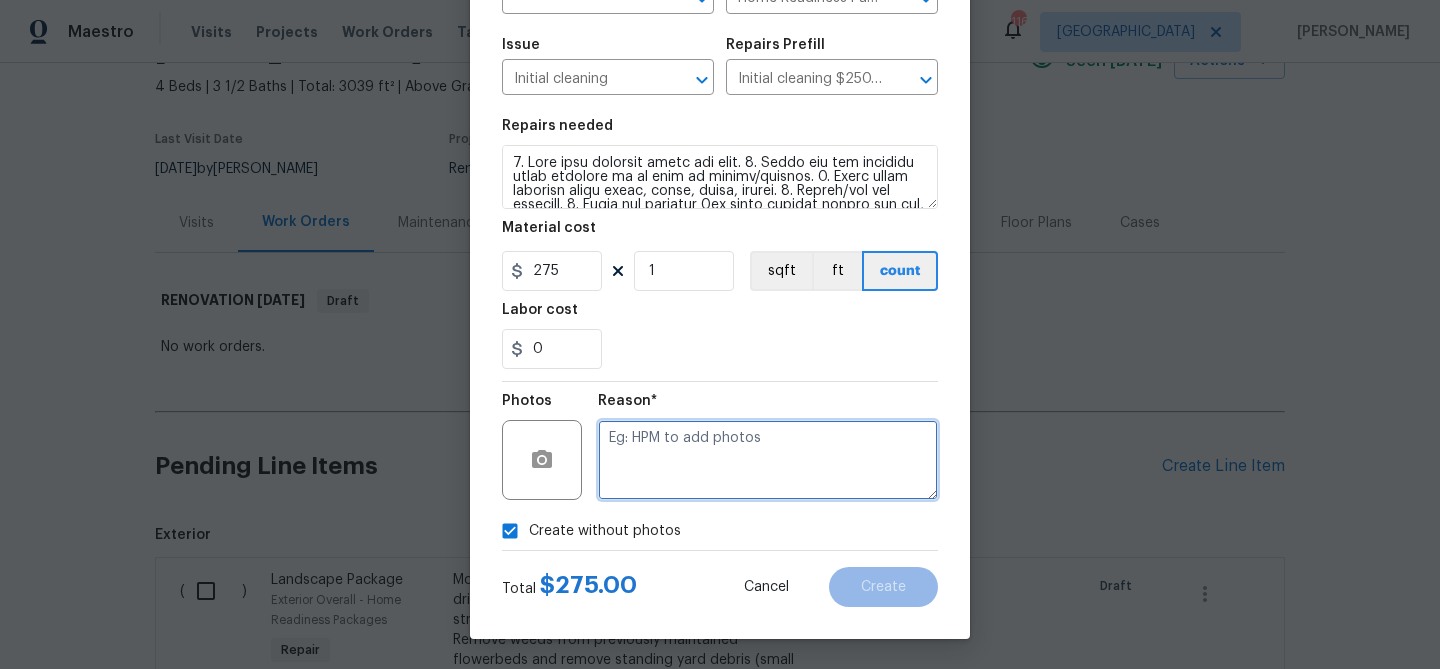 click at bounding box center [768, 460] 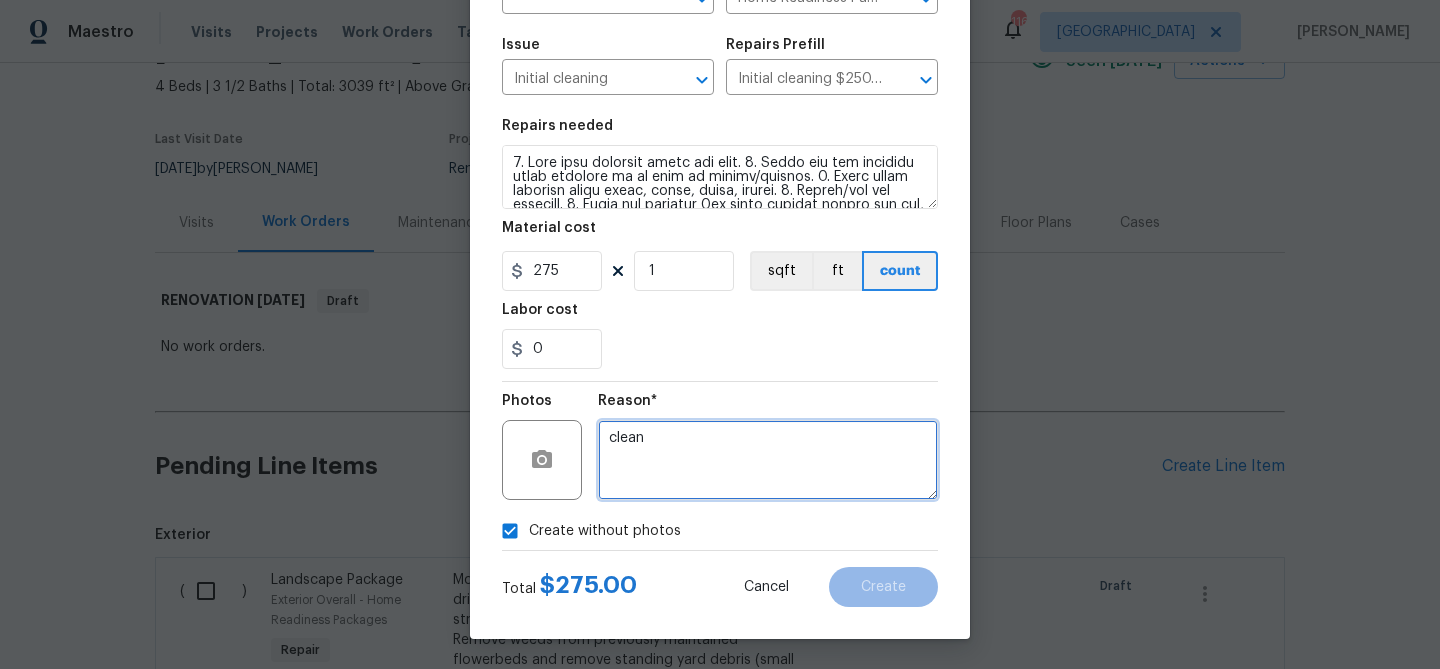 type on "clean" 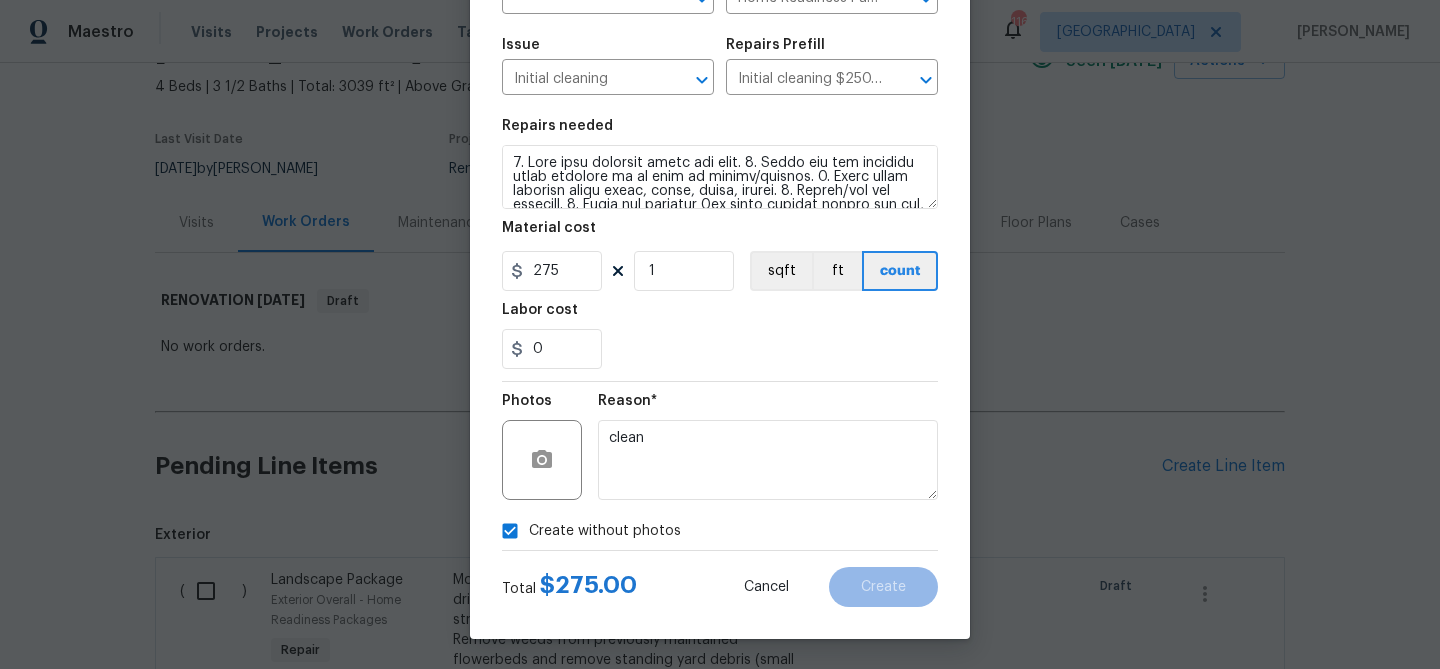 click on "Create without photos" at bounding box center [720, 531] 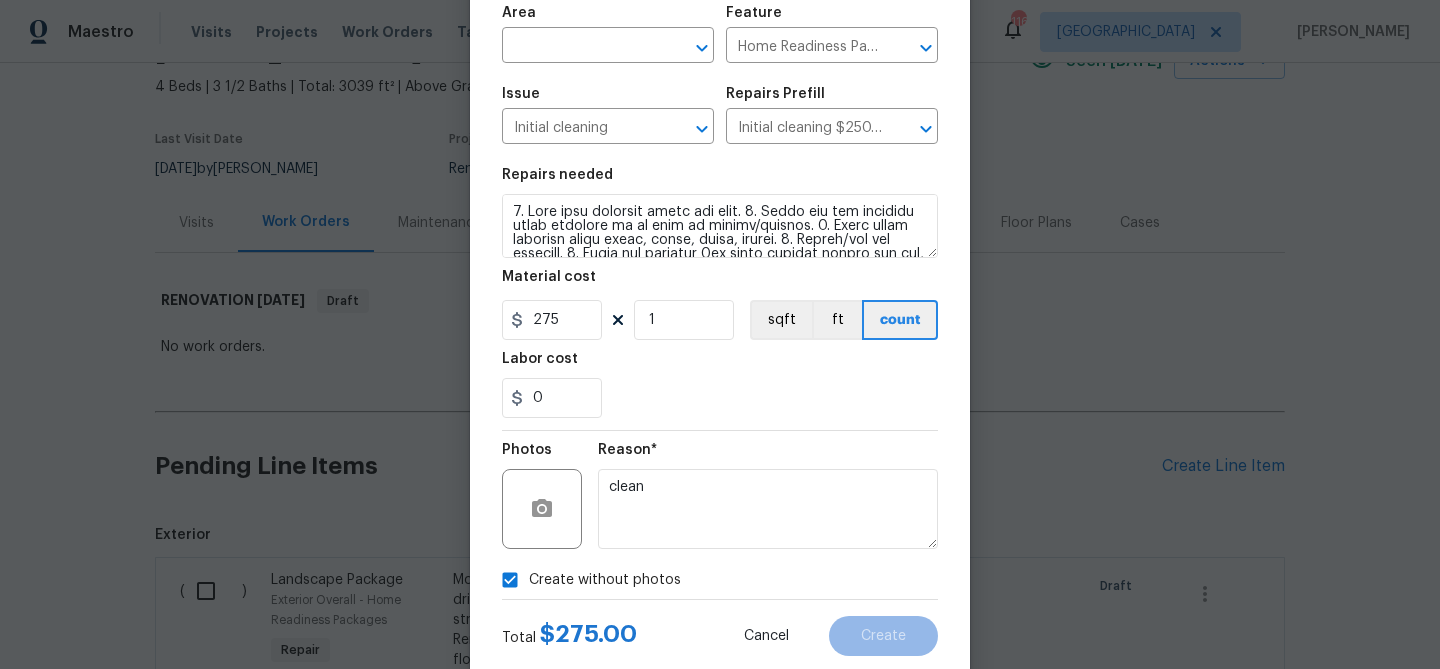 scroll, scrollTop: 138, scrollLeft: 0, axis: vertical 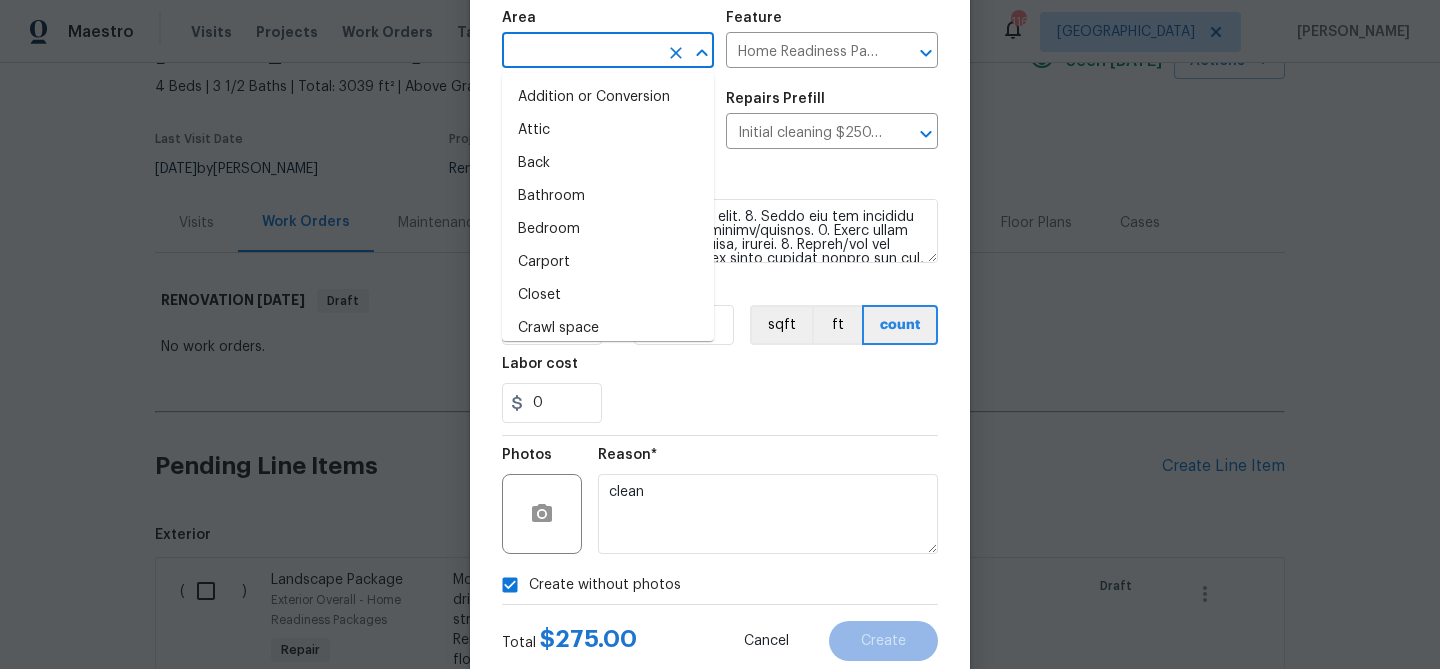 click at bounding box center (580, 52) 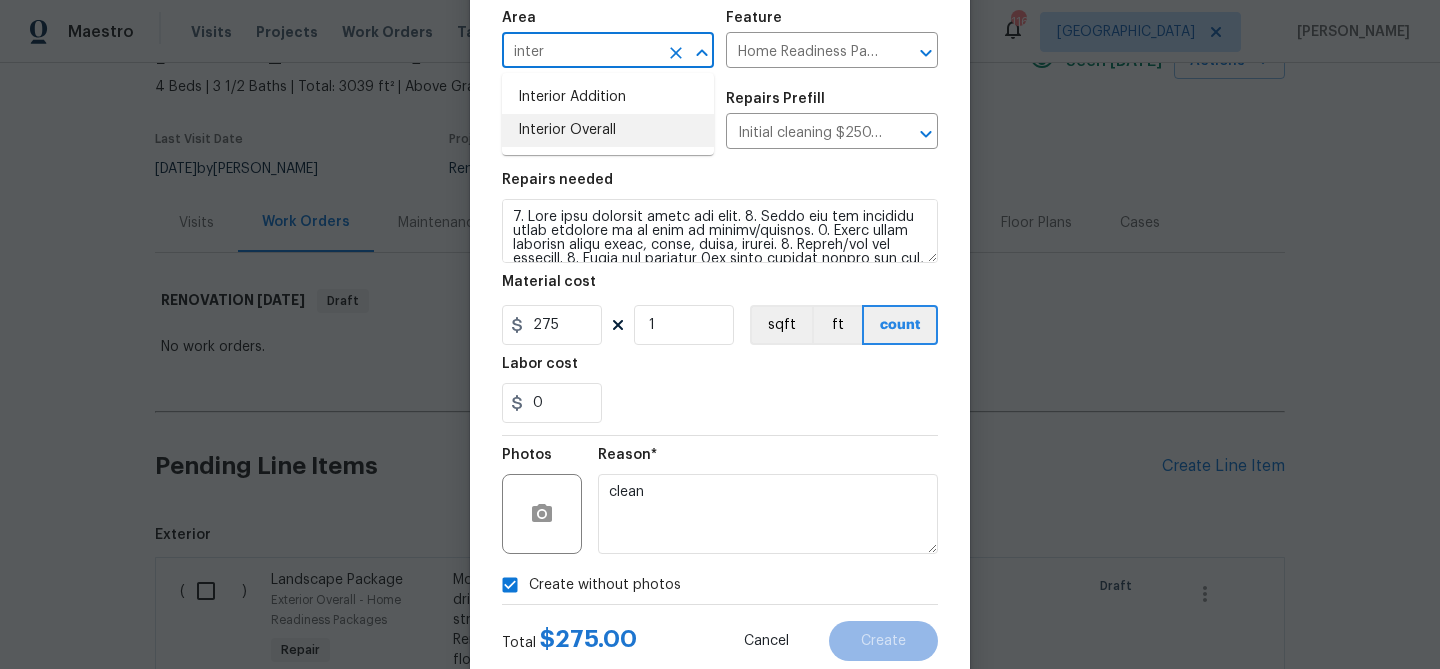 click on "Interior Overall" at bounding box center (608, 130) 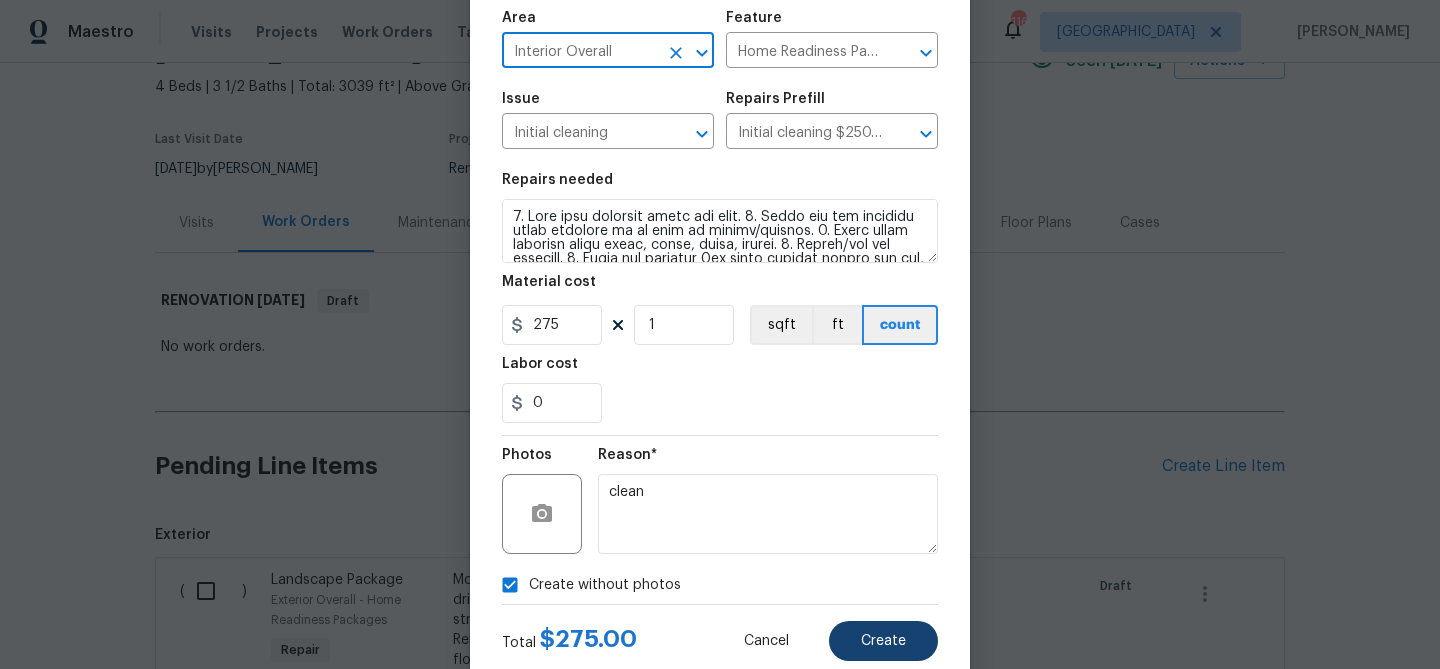 type on "Interior Overall" 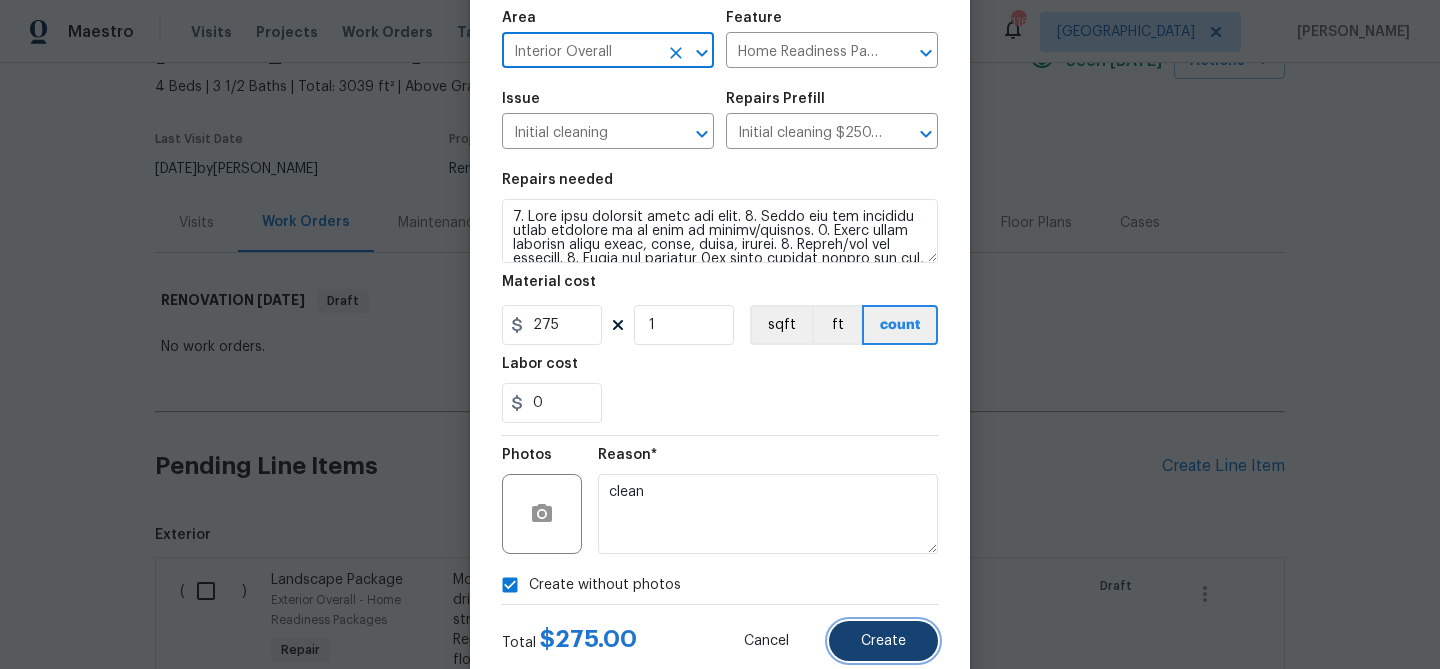 drag, startPoint x: 877, startPoint y: 631, endPoint x: 860, endPoint y: 628, distance: 17.262676 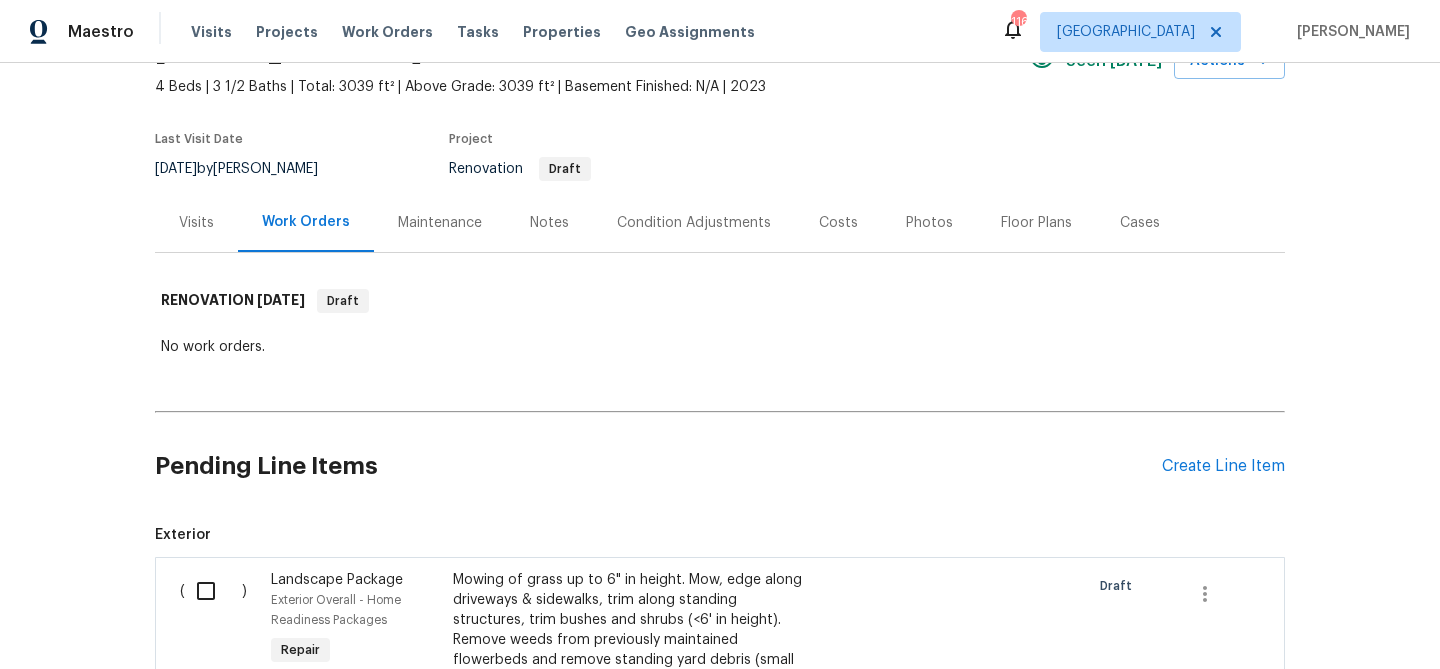 click on "Condition Adjustments" at bounding box center (694, 223) 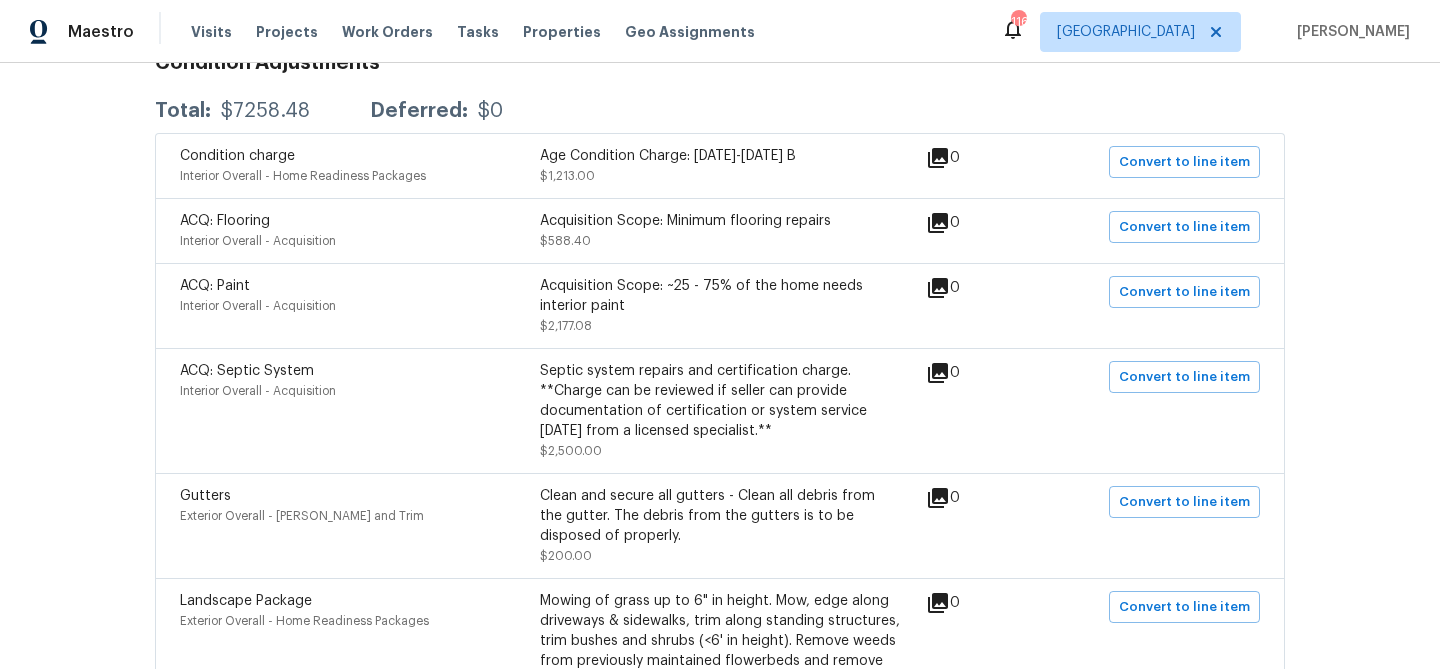 scroll, scrollTop: 420, scrollLeft: 0, axis: vertical 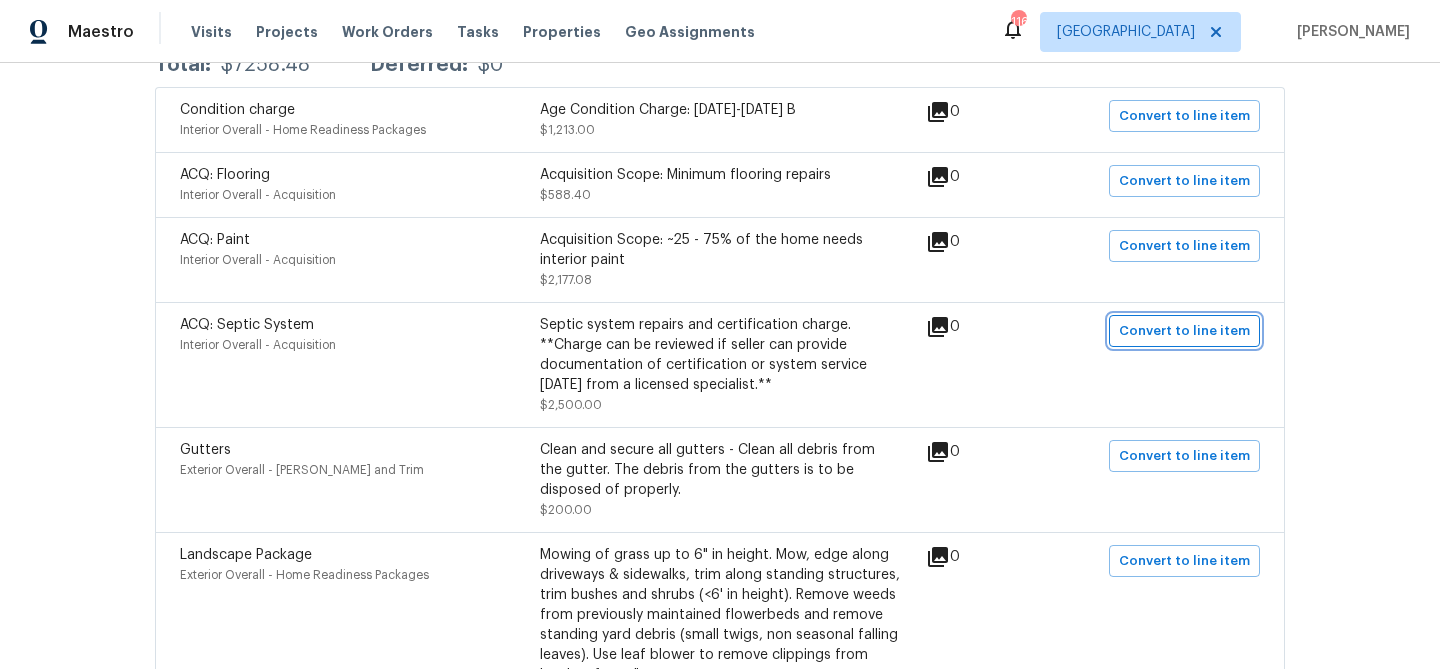 click on "Convert to line item" at bounding box center (1184, 331) 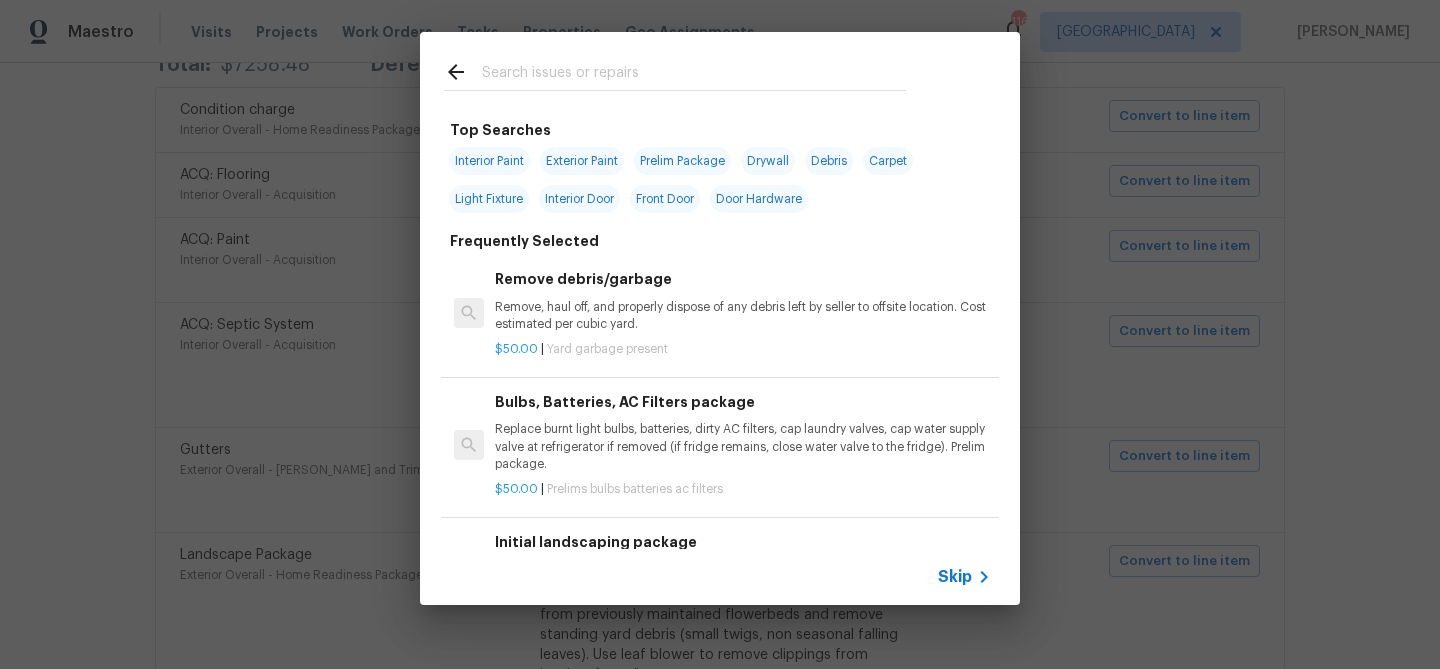 click at bounding box center [694, 75] 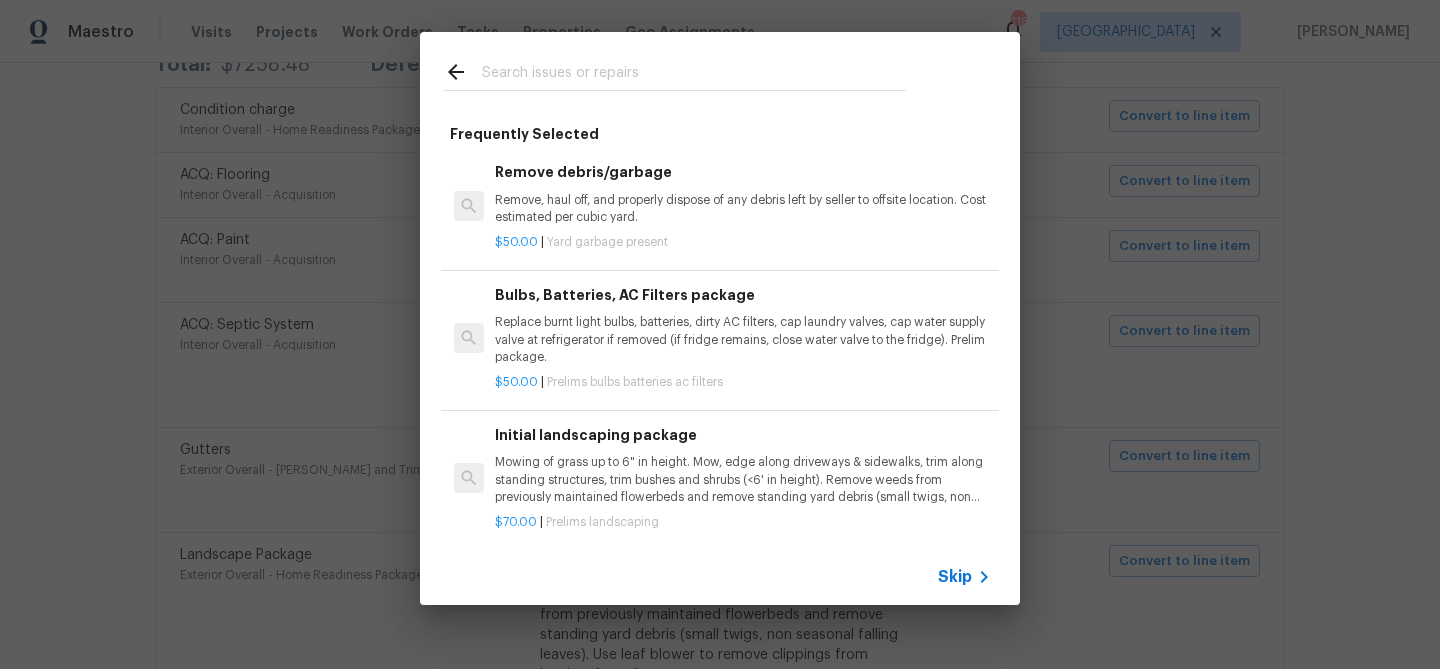 scroll, scrollTop: 0, scrollLeft: 0, axis: both 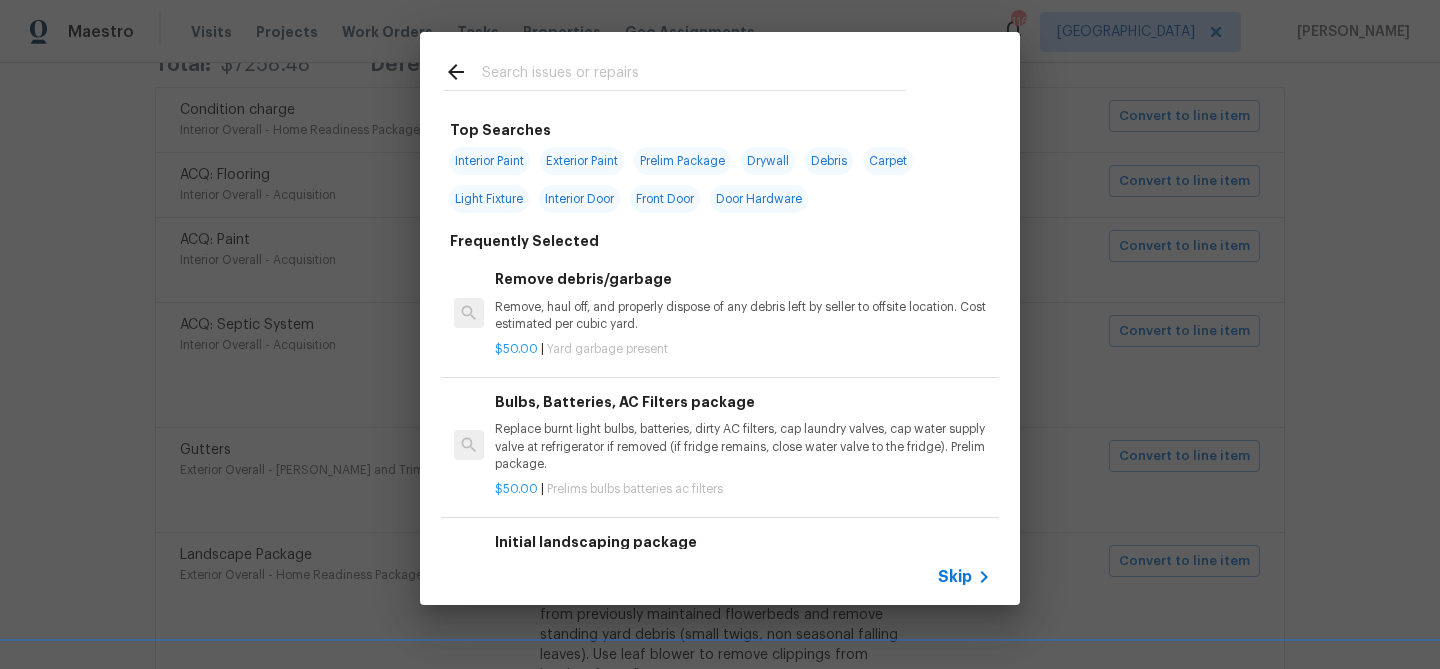 click on "Skip" at bounding box center [955, 577] 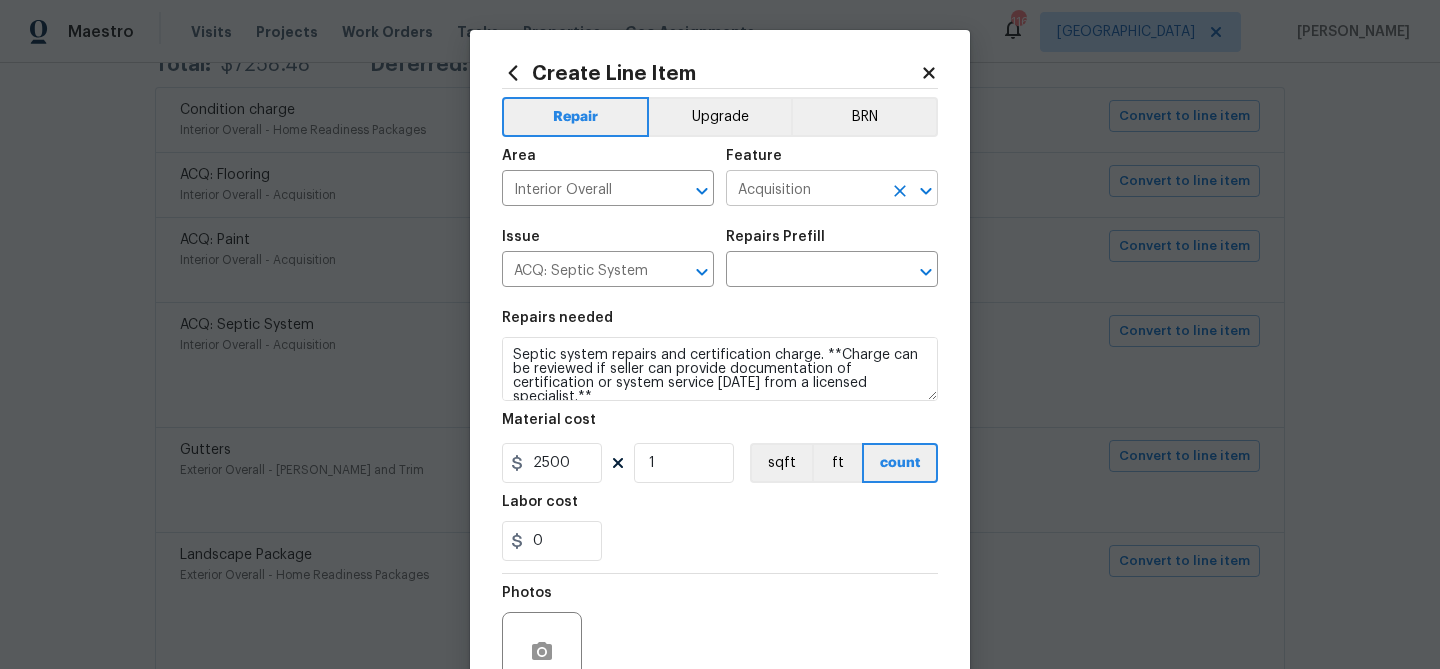 click on "Acquisition" at bounding box center (804, 190) 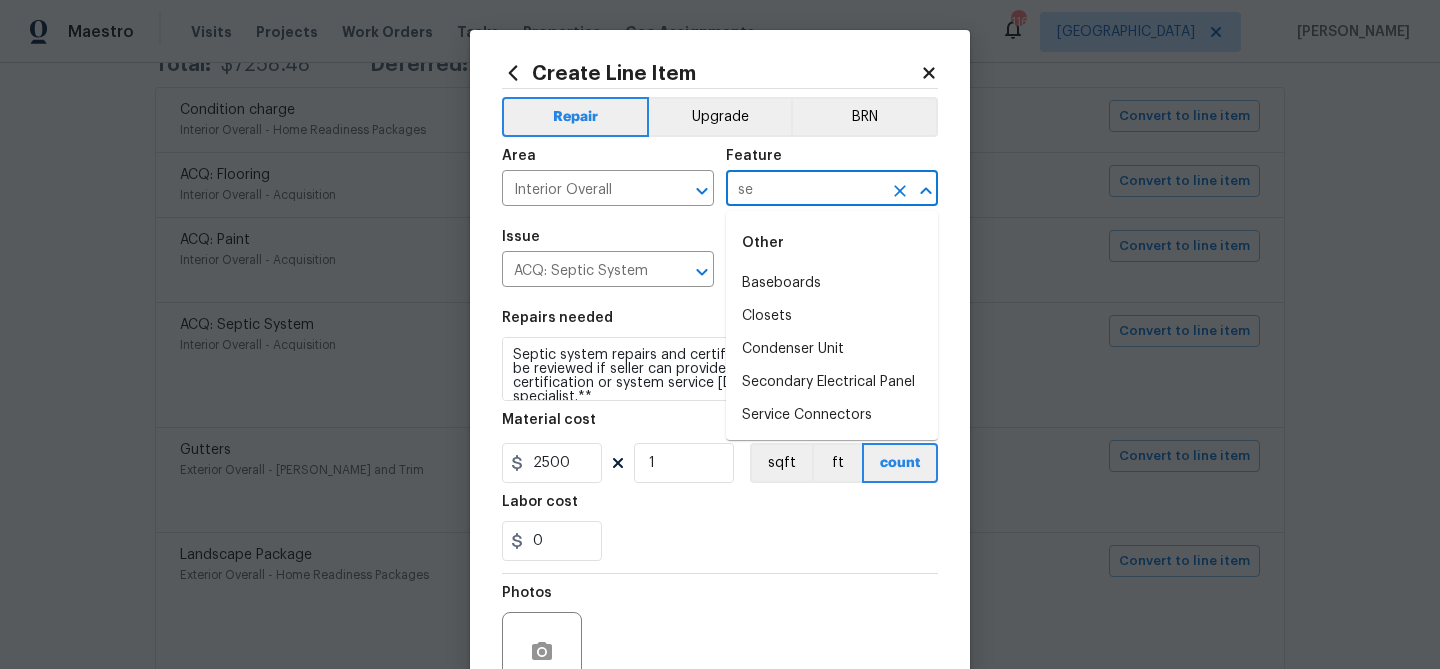 type on "s" 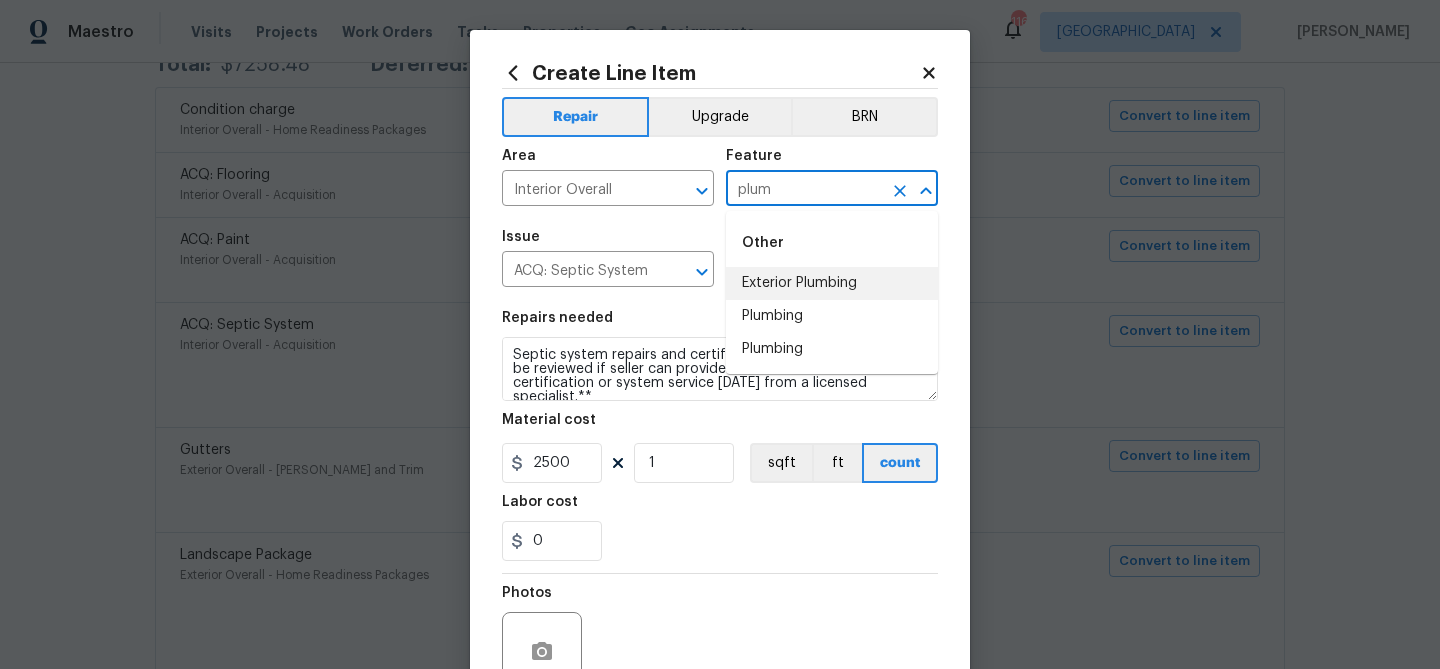 click on "Exterior Plumbing" at bounding box center (832, 283) 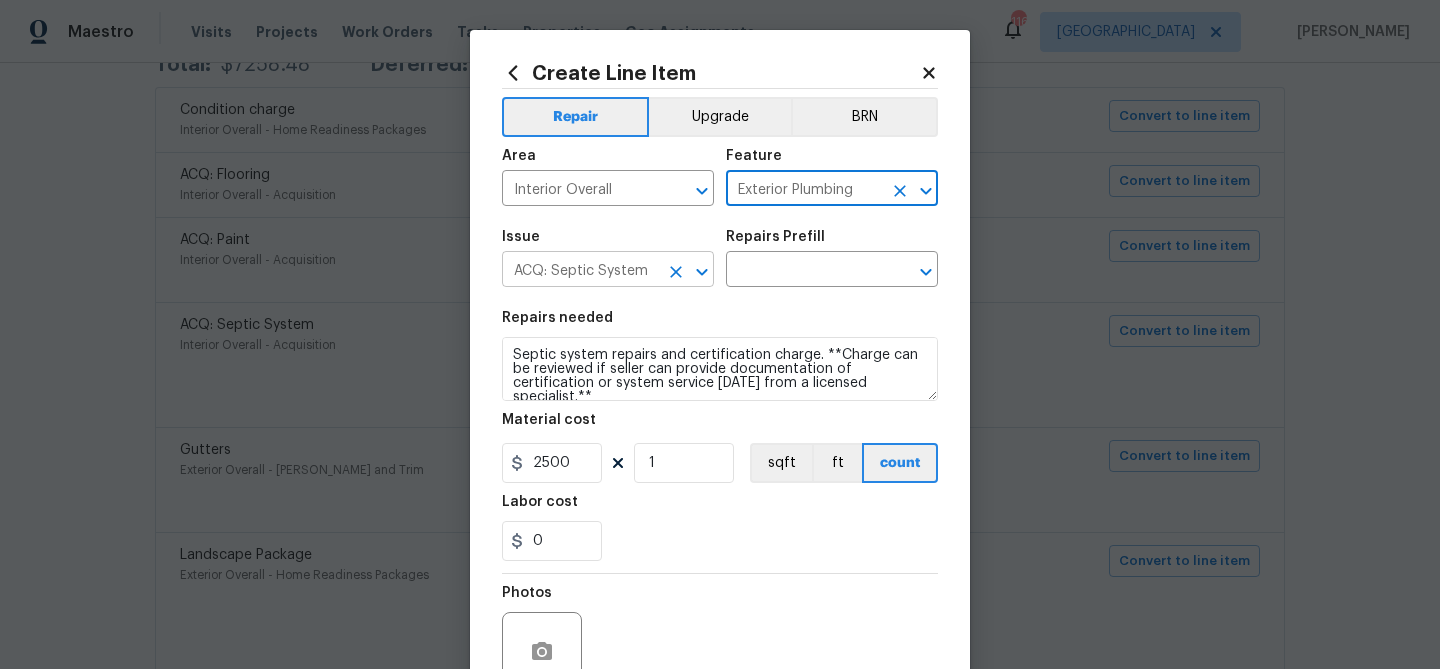 type on "Exterior Plumbing" 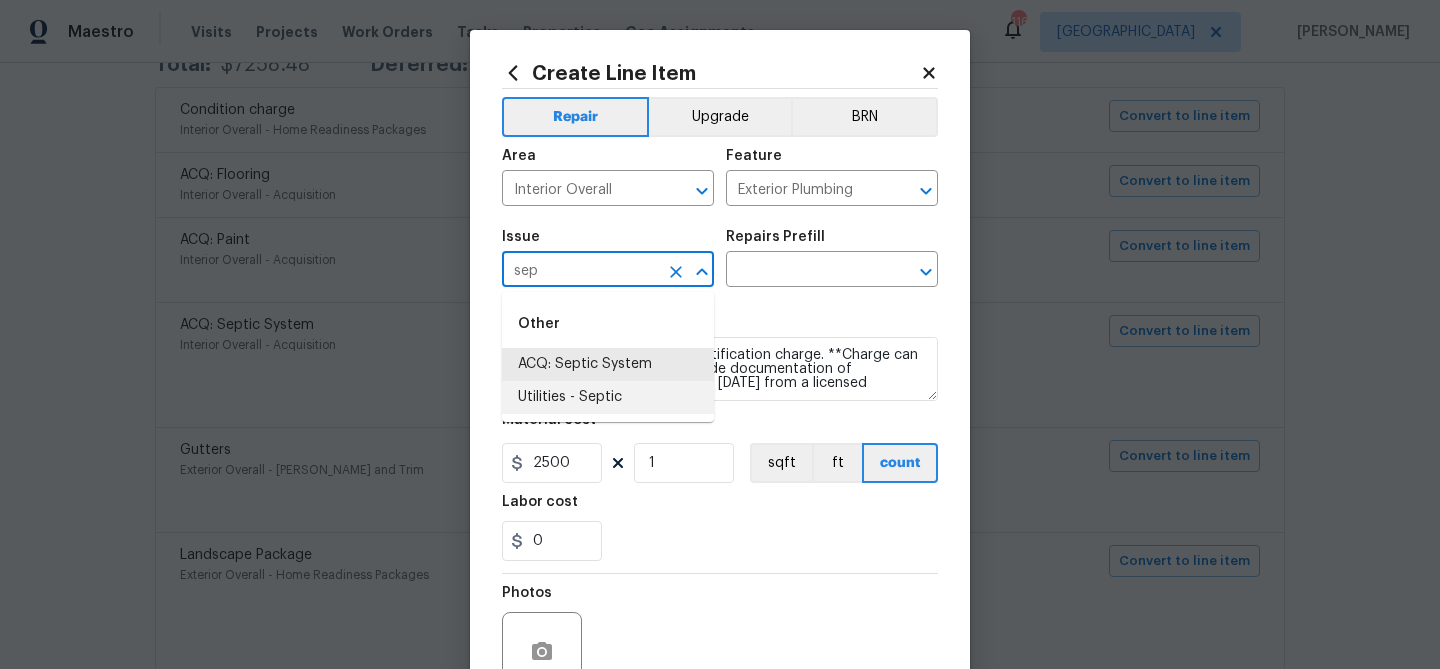 click on "Utilities - Septic" at bounding box center [608, 397] 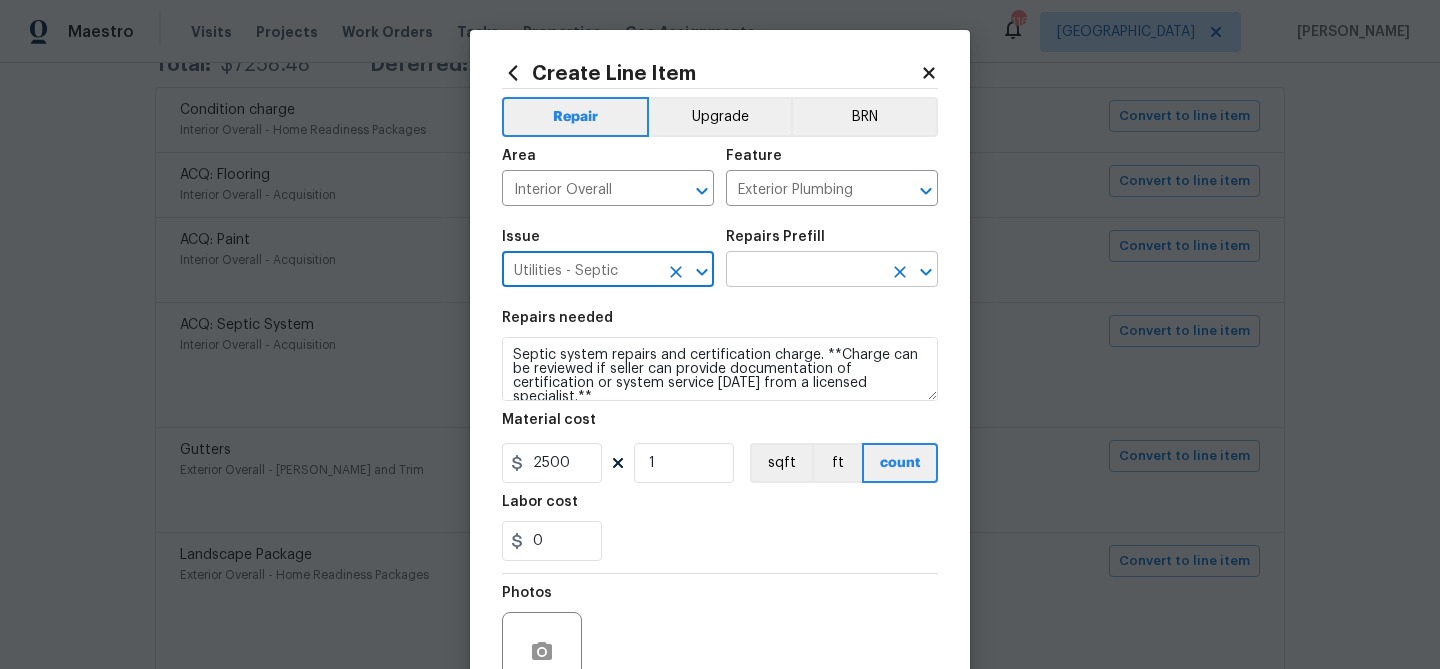 type on "Utilities - Septic" 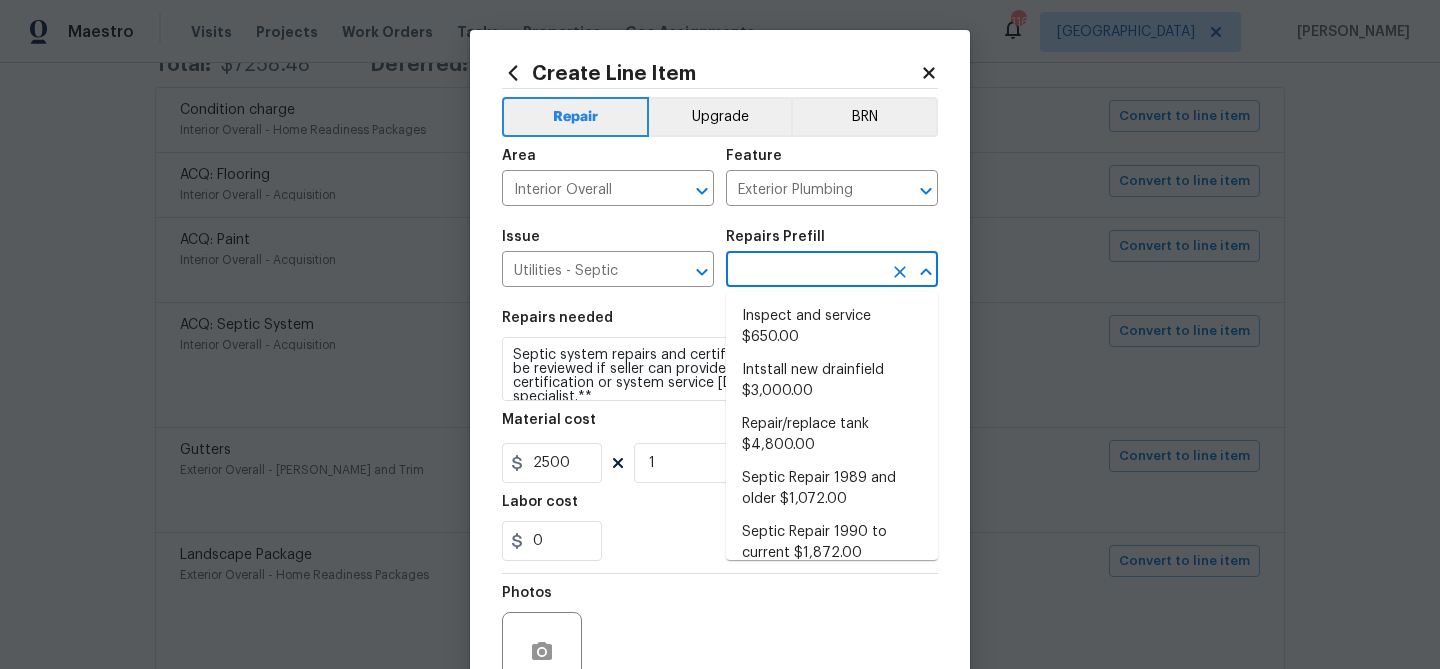 click at bounding box center (804, 271) 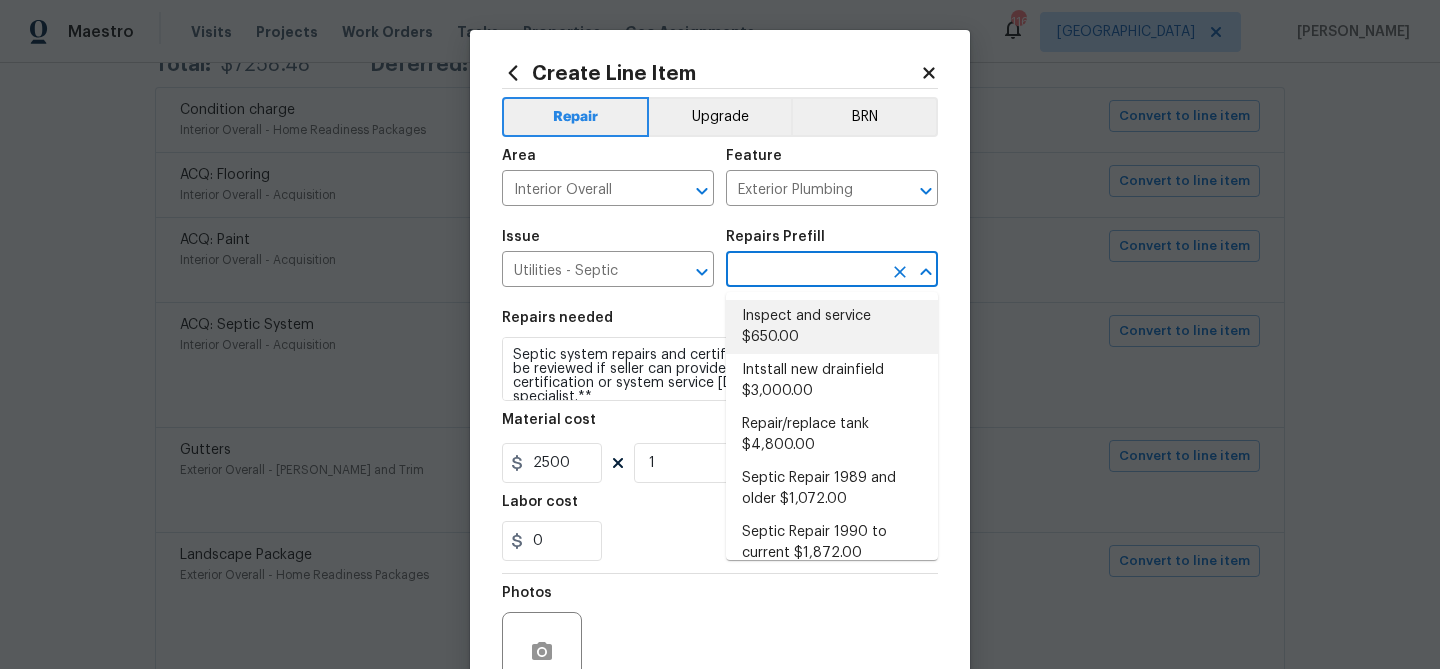 click on "Inspect and service $650.00" at bounding box center [832, 327] 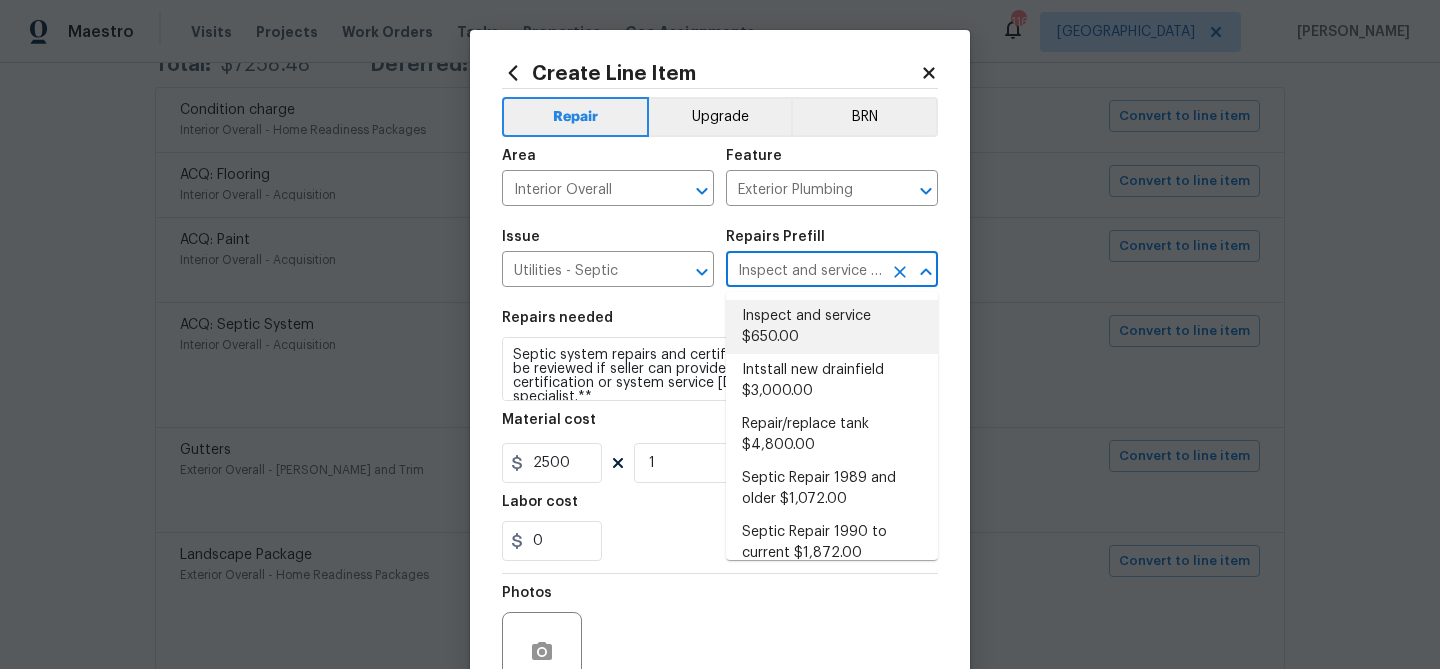 type on "Pump and inspect septic tank and provide clean bill of health from specialist contractor. Please place a notification flag in the area where the lid was found" 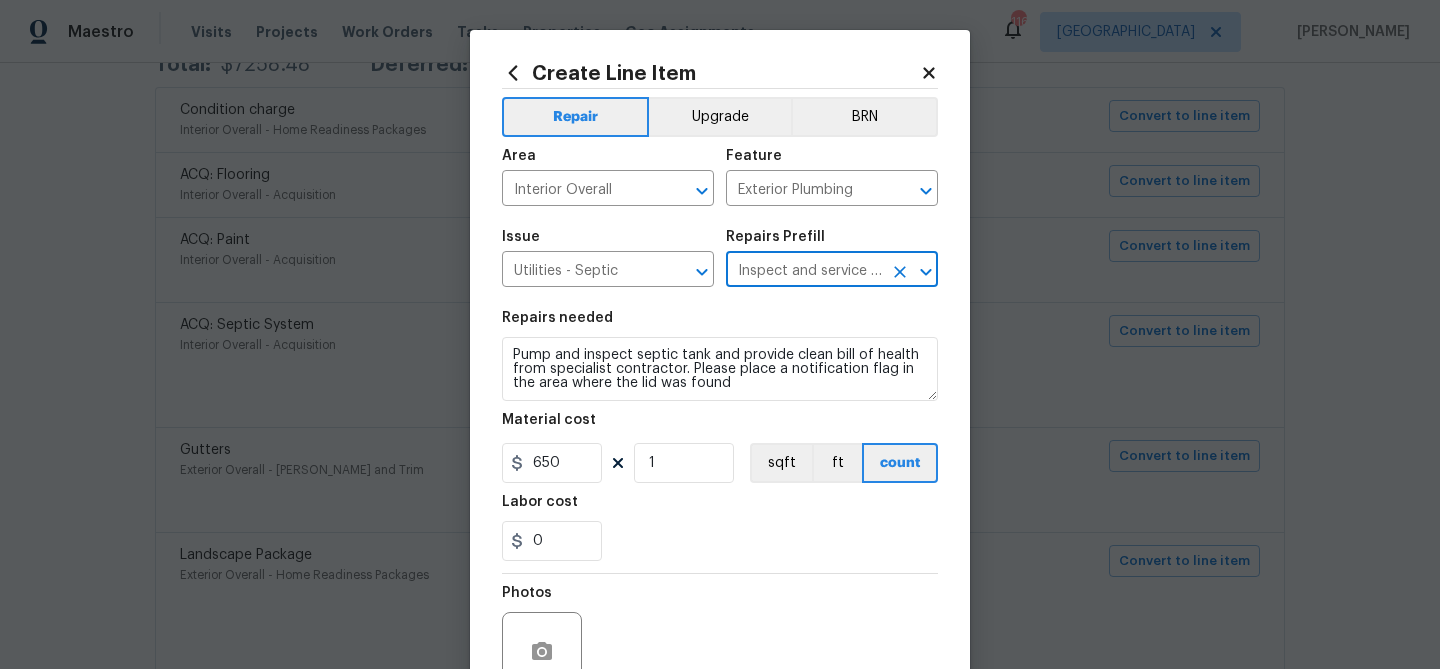 scroll, scrollTop: 193, scrollLeft: 0, axis: vertical 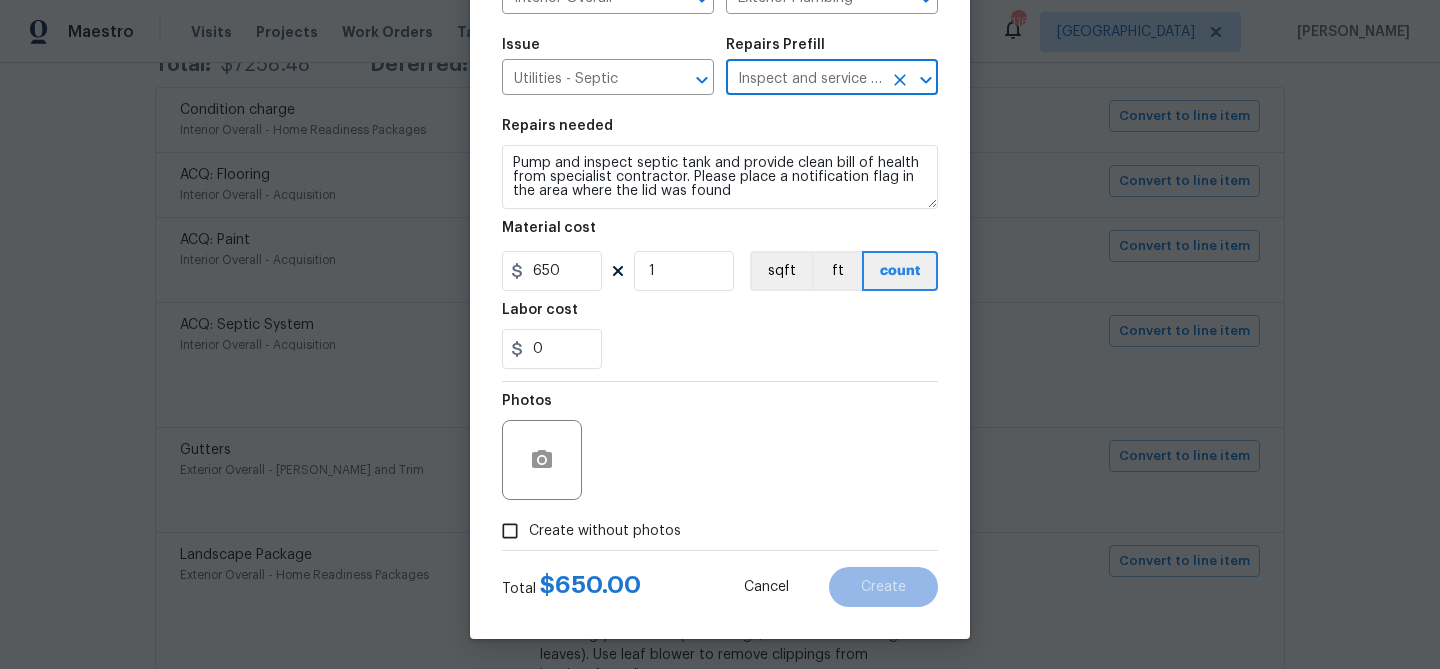 click on "Create without photos" at bounding box center [605, 531] 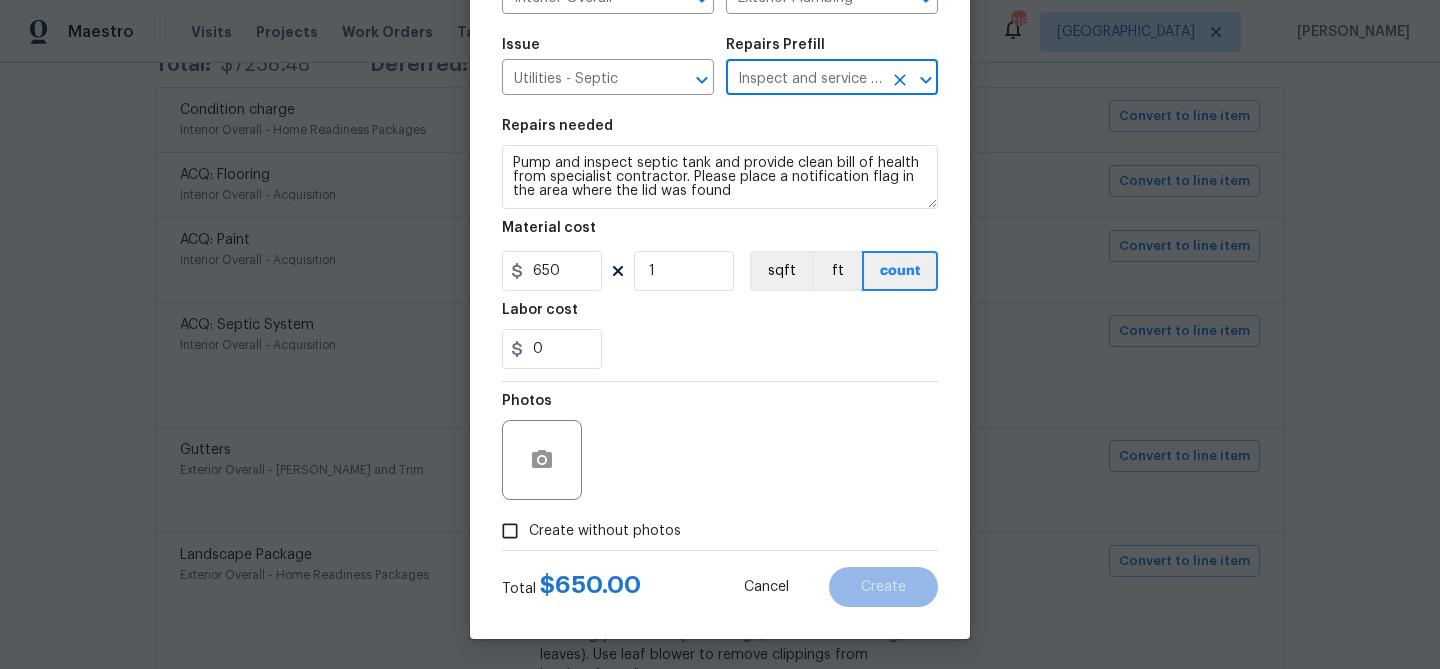 click on "Create without photos" at bounding box center [510, 531] 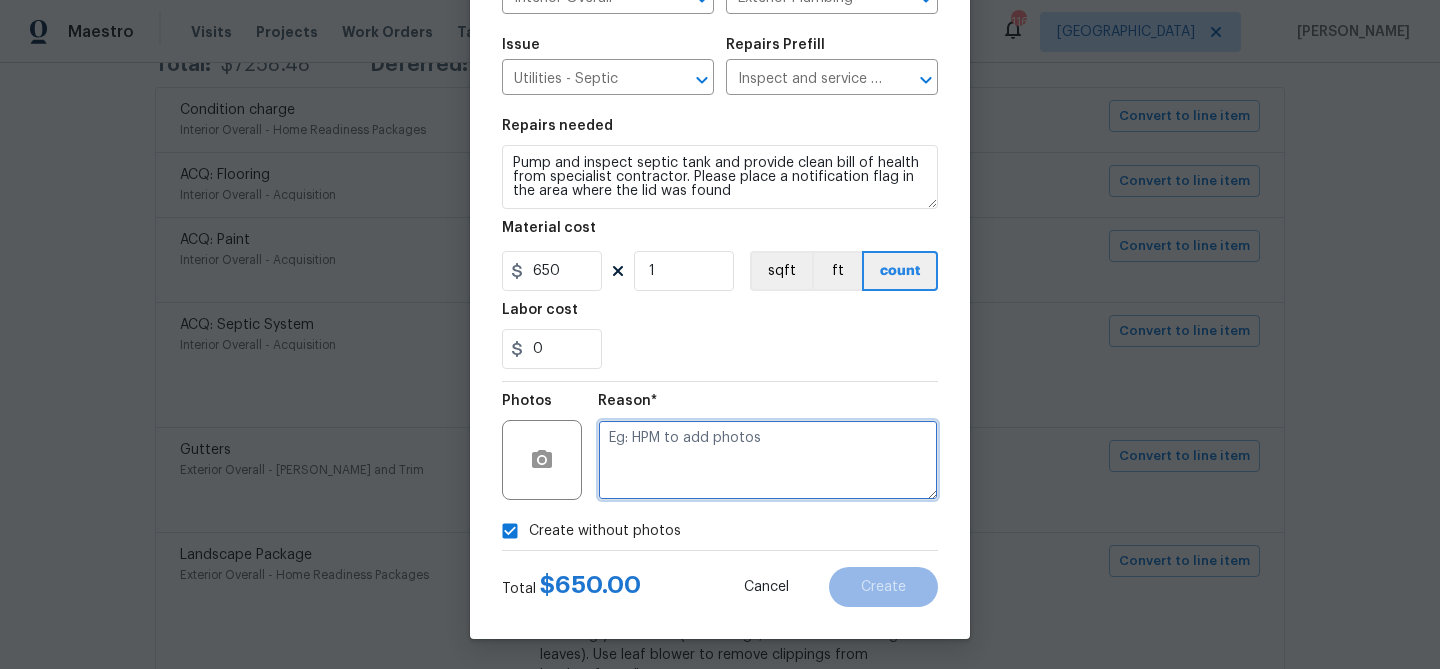 click at bounding box center (768, 460) 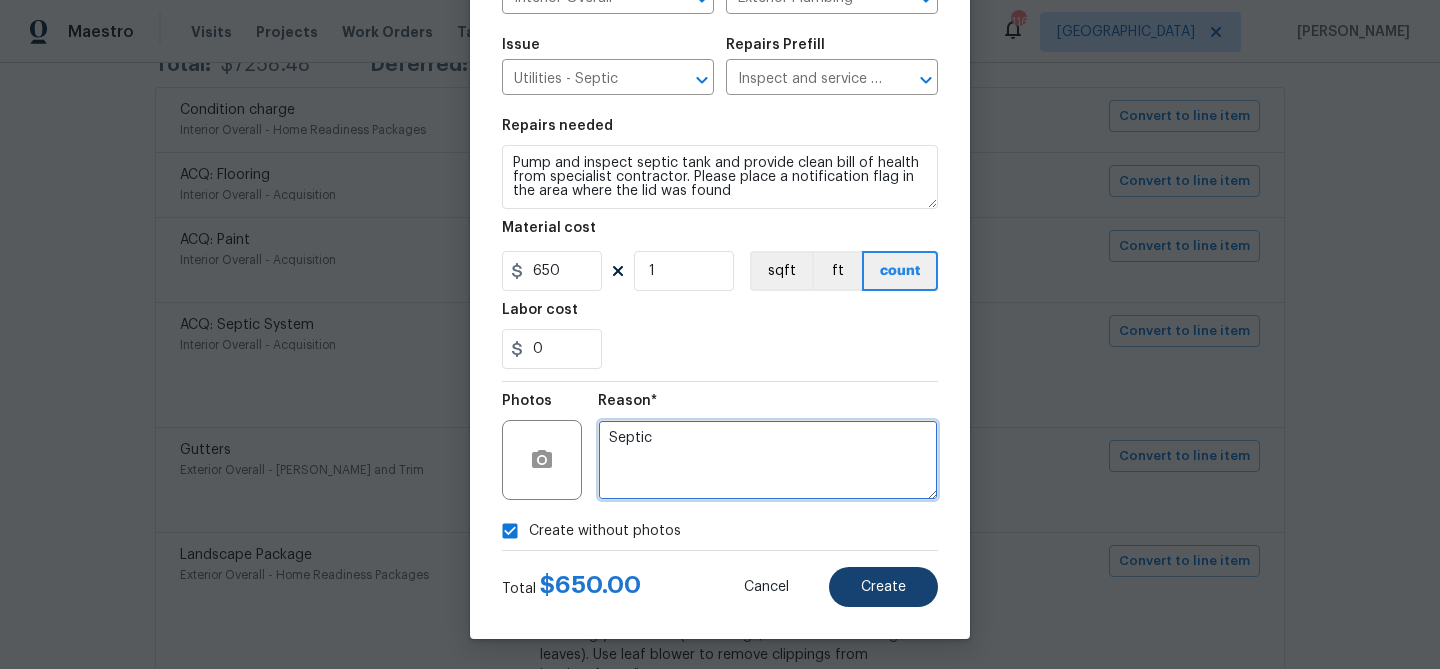 type on "Septic" 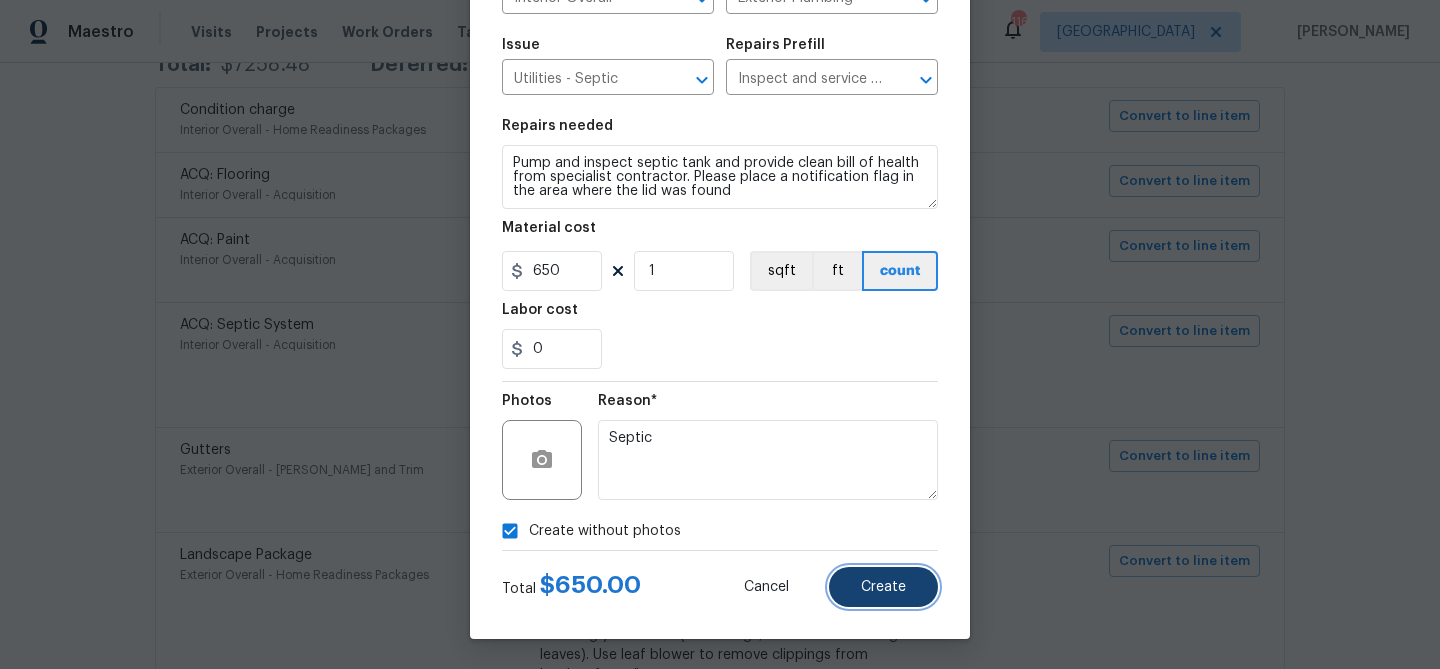click on "Create" at bounding box center [883, 587] 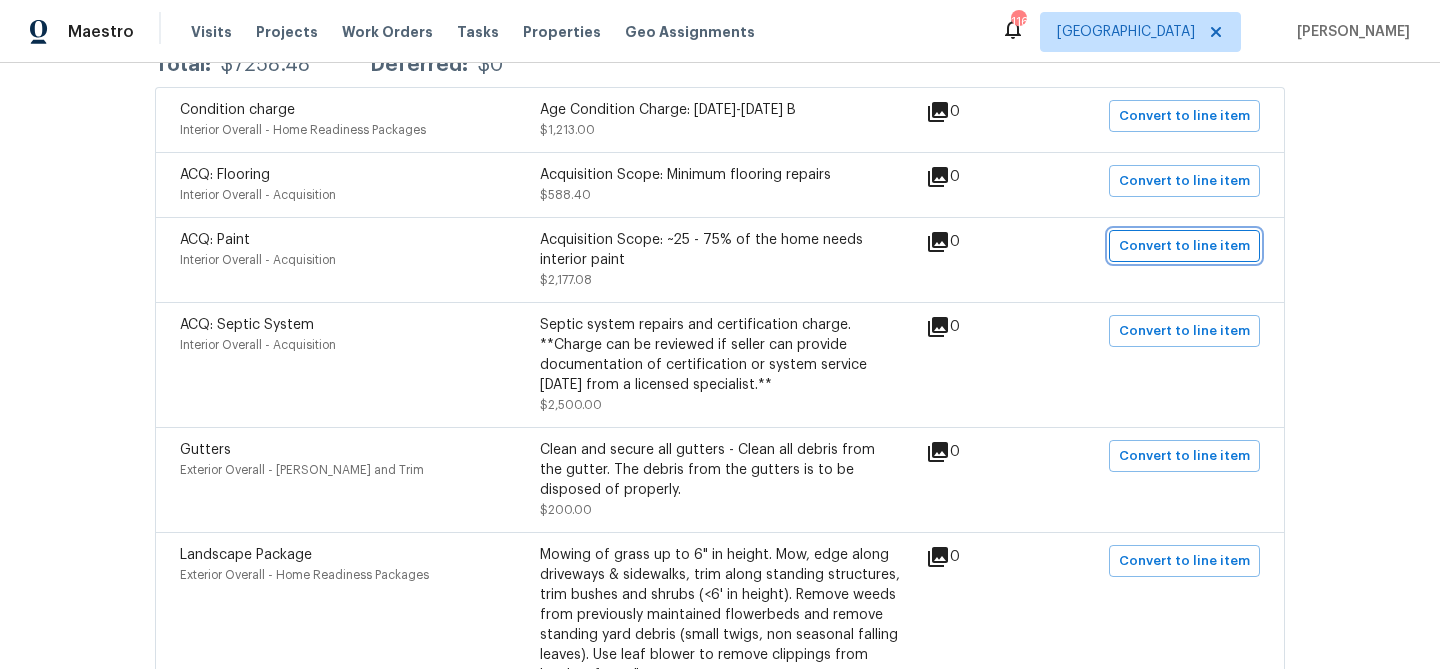 click on "Convert to line item" at bounding box center [1184, 246] 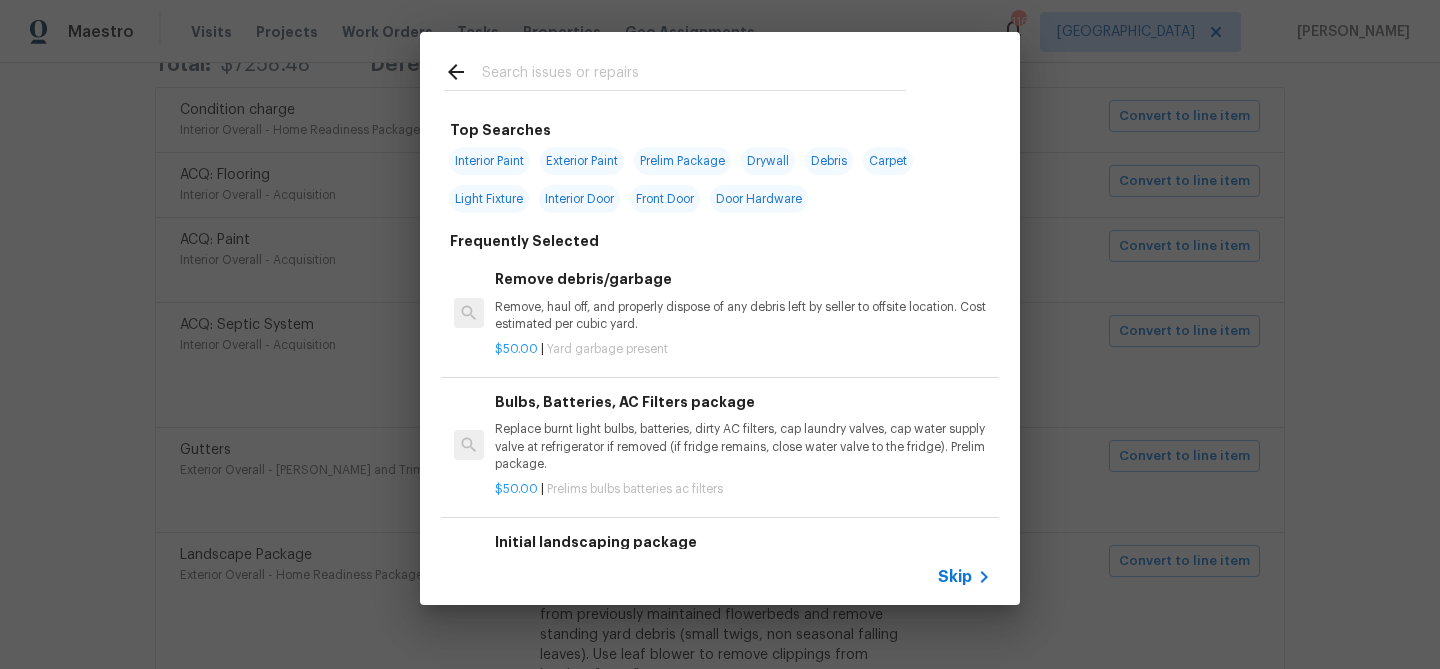 click at bounding box center [694, 75] 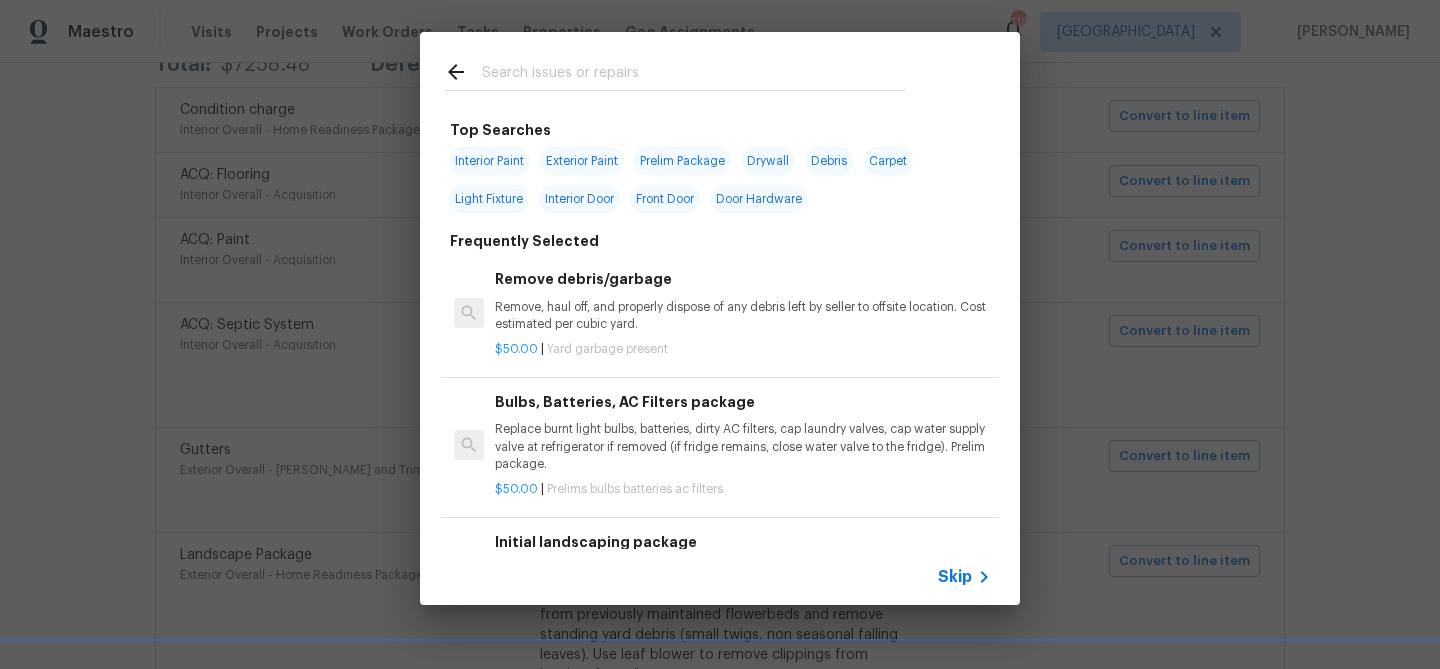 click on "Skip" at bounding box center (955, 577) 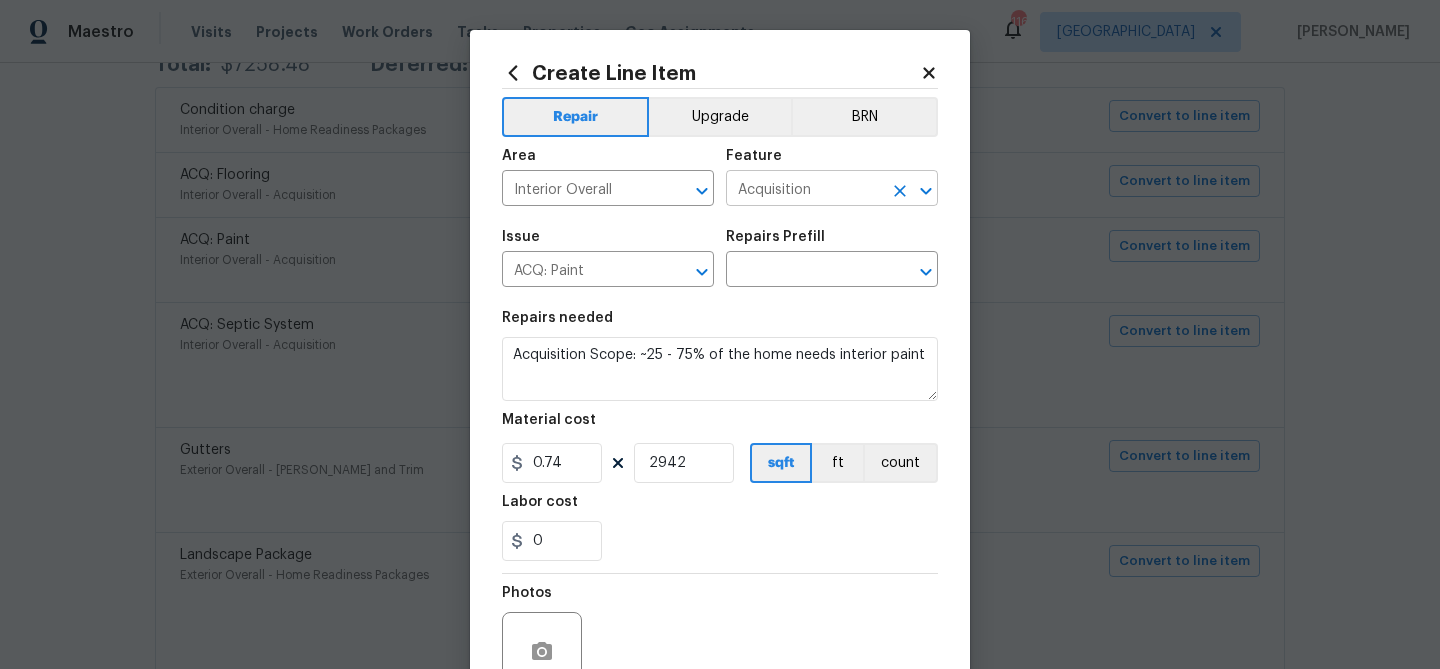 click on "Acquisition" at bounding box center [804, 190] 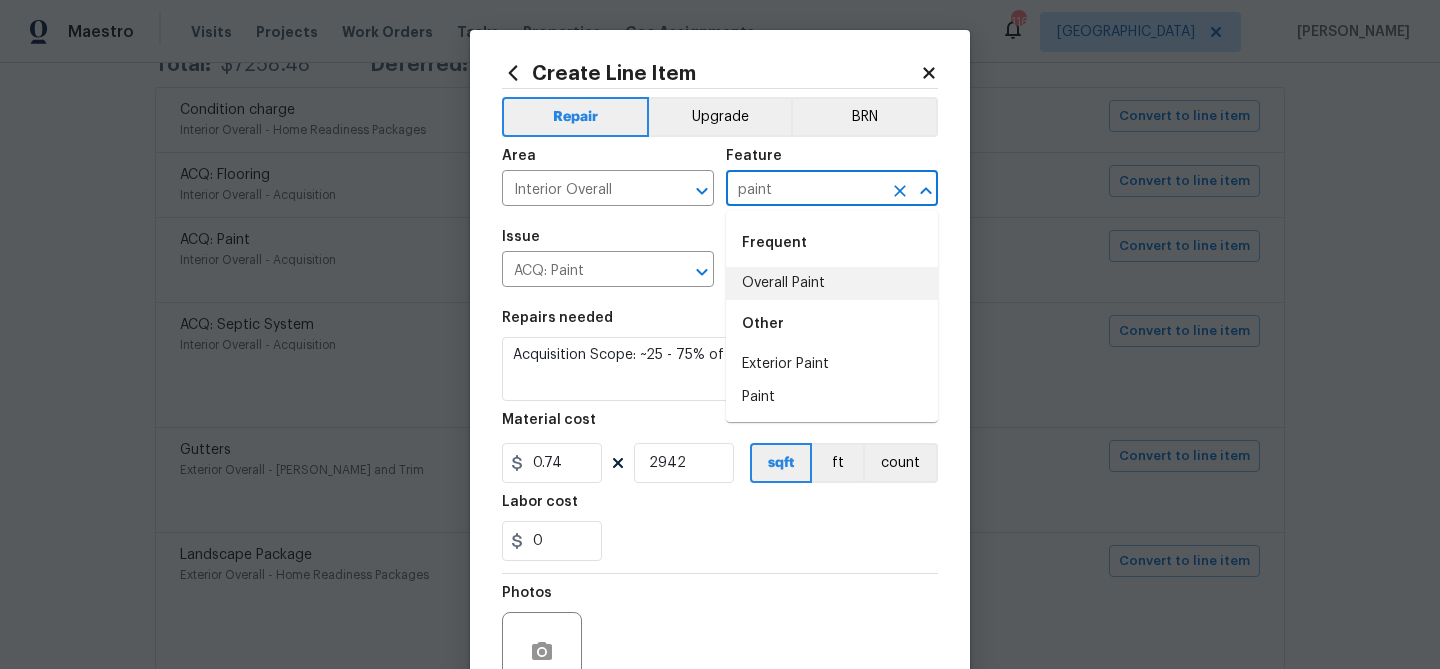 click on "Overall Paint" at bounding box center [832, 283] 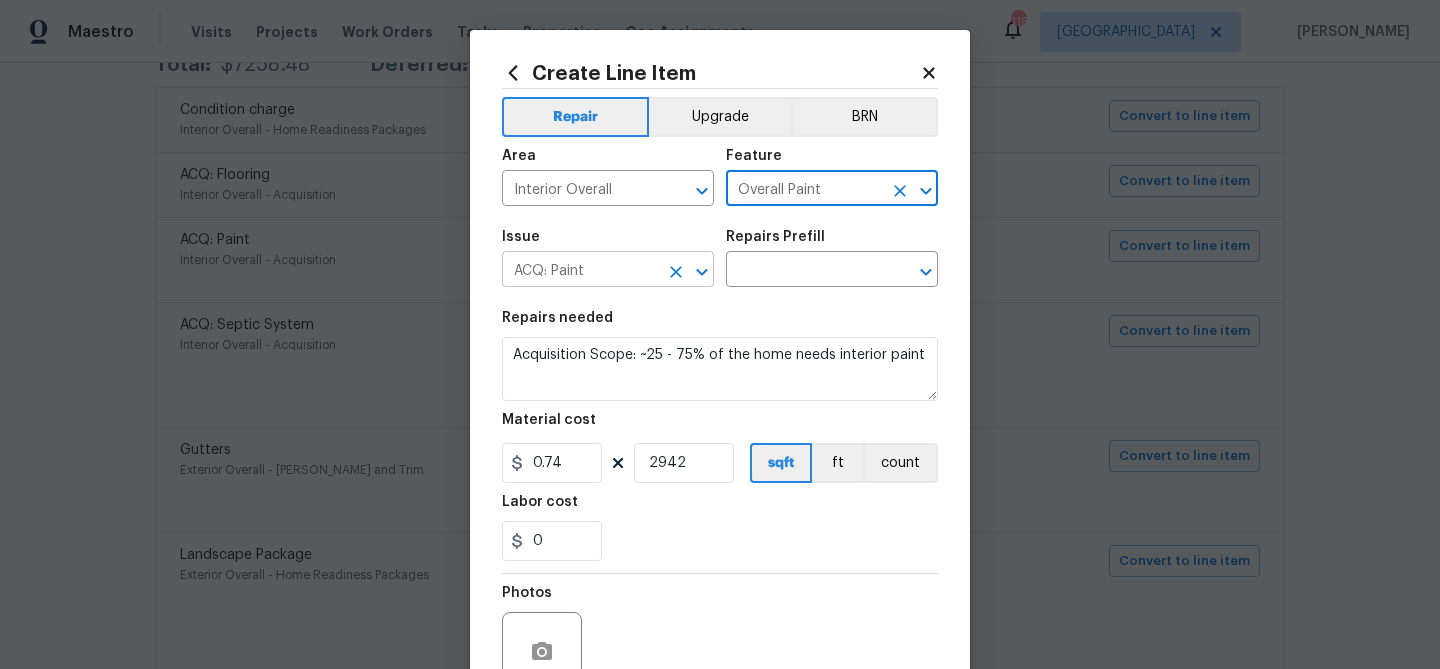 type on "Overall Paint" 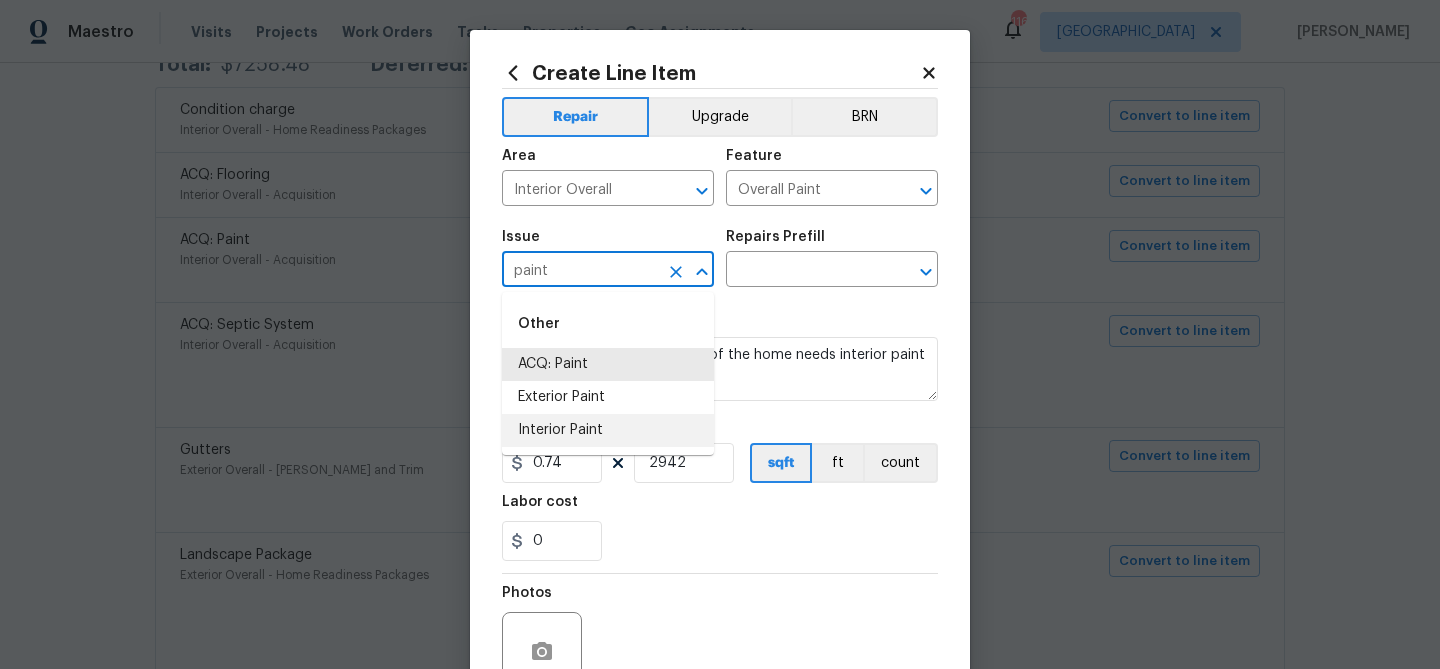 click on "Interior Paint" at bounding box center [608, 430] 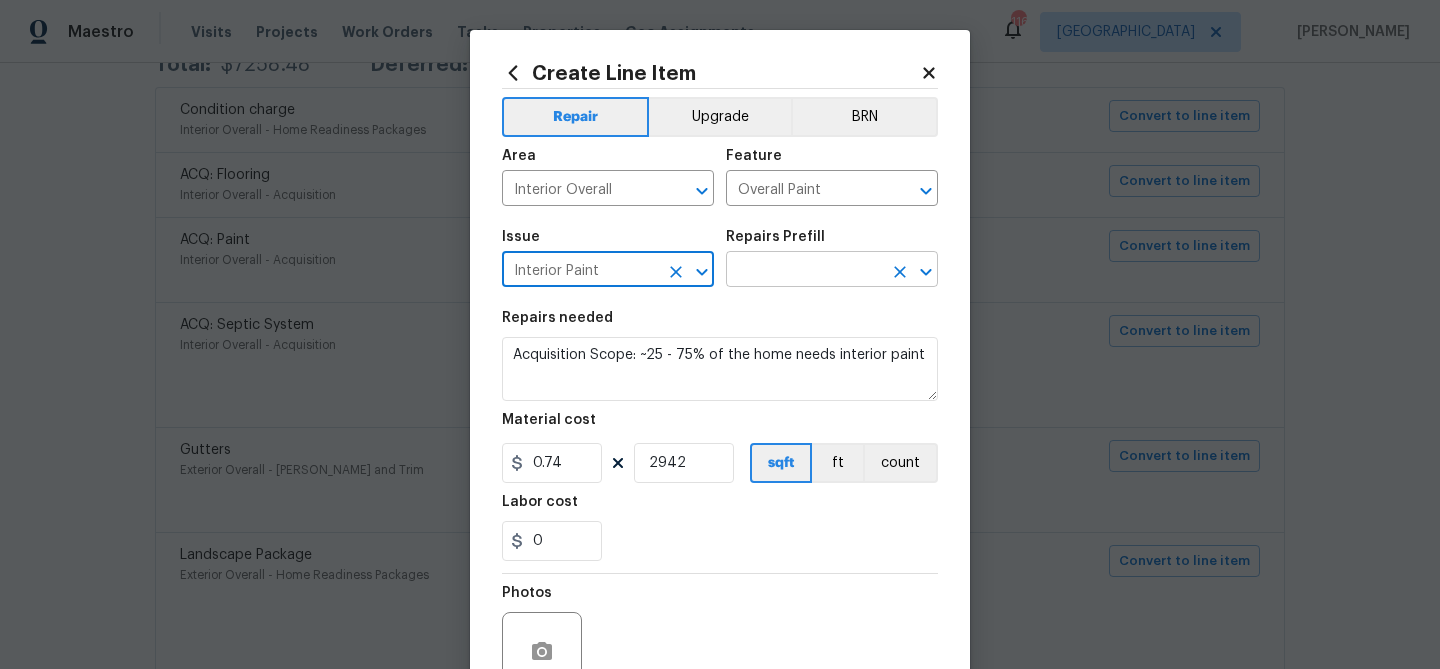 type on "Interior Paint" 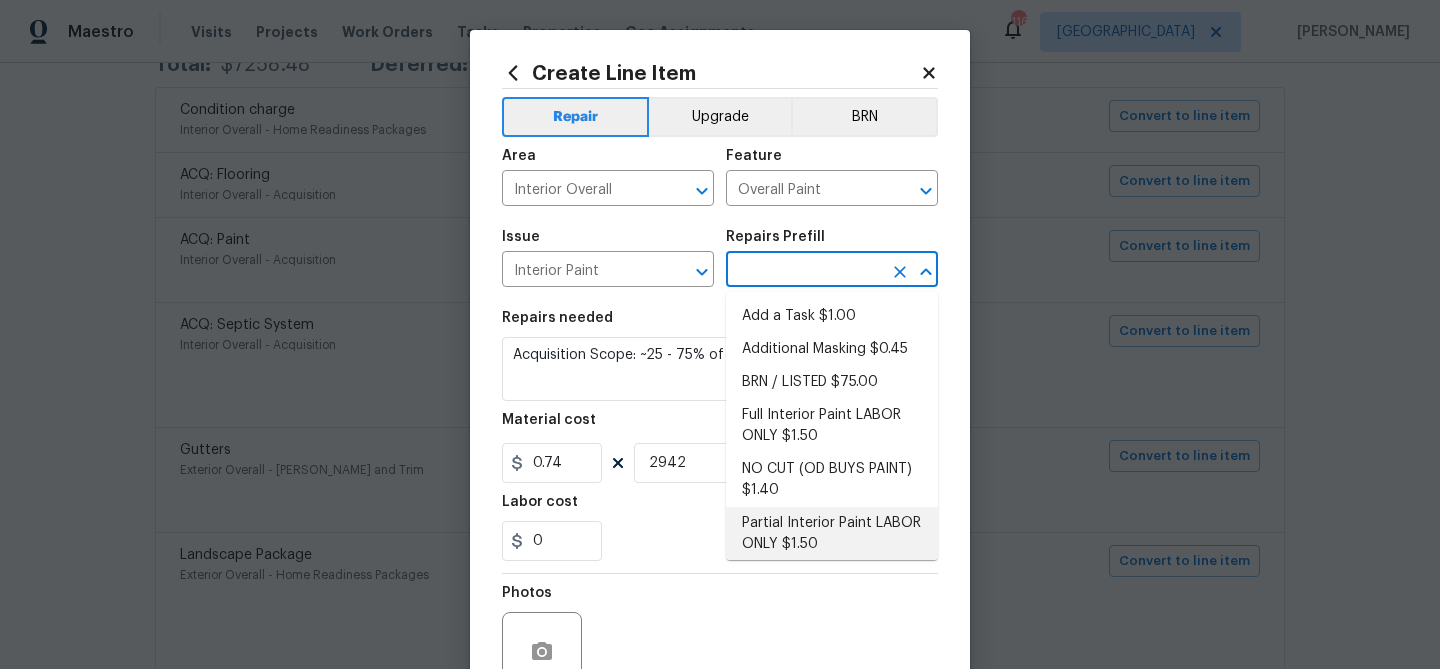 click on "Partial Interior Paint LABOR ONLY $1.50" at bounding box center (832, 534) 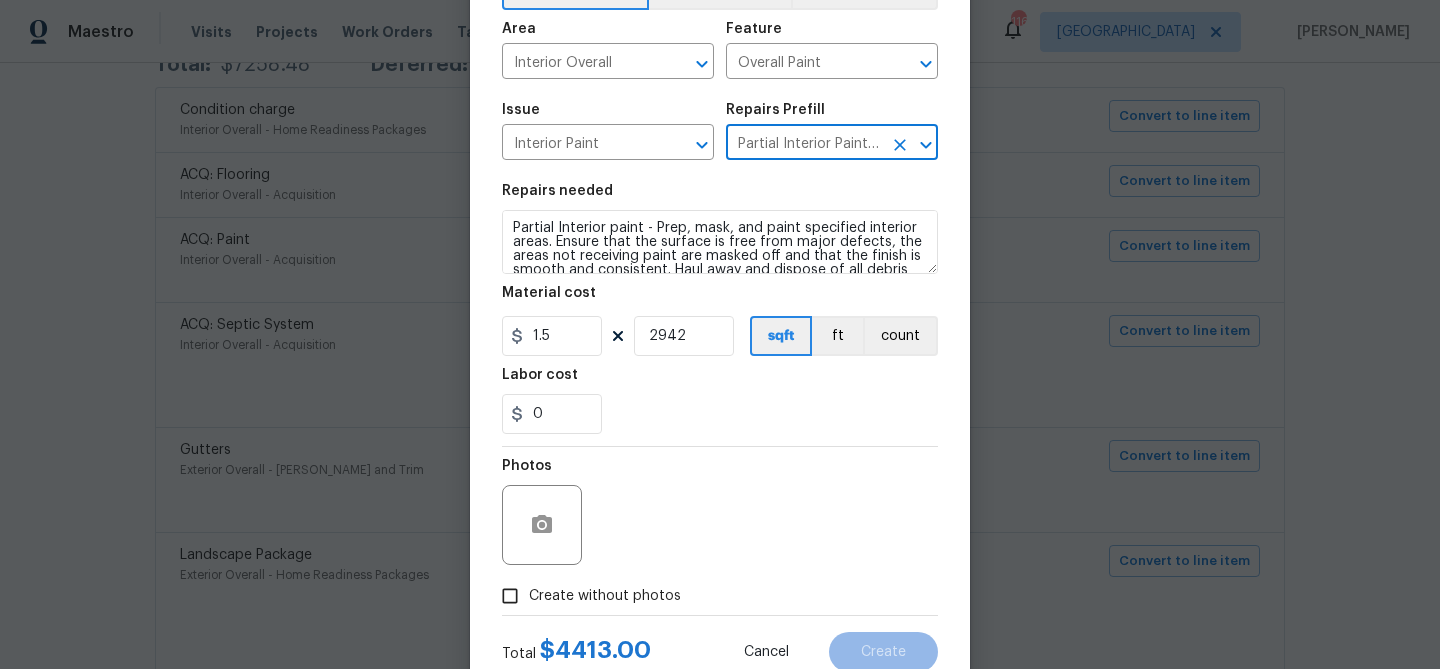 scroll, scrollTop: 193, scrollLeft: 0, axis: vertical 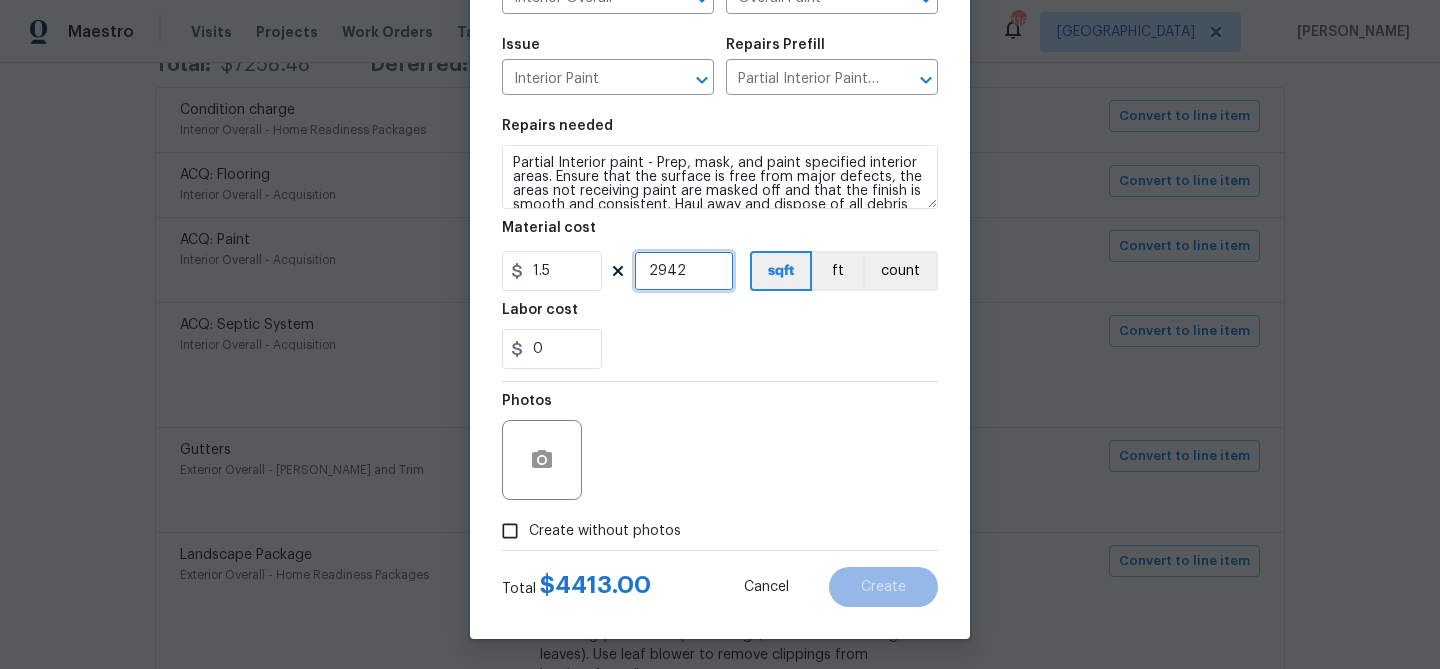 click on "2942" at bounding box center [684, 271] 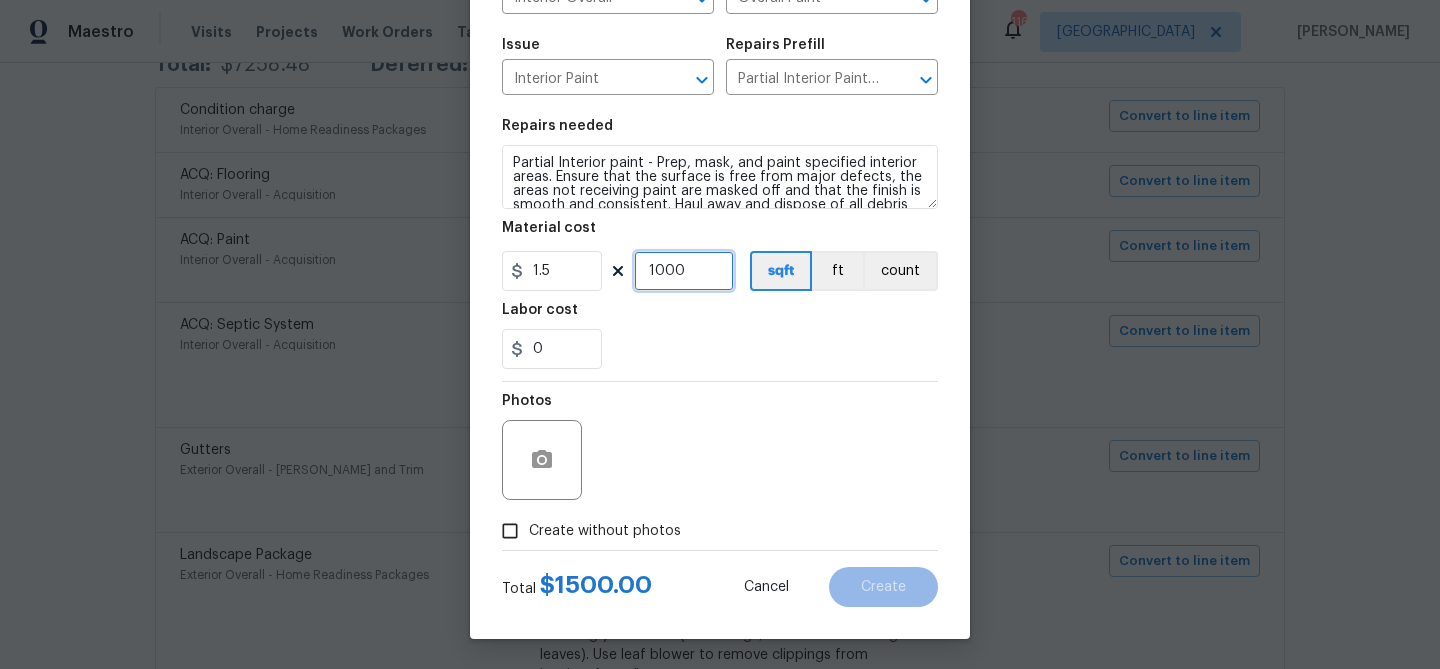 type on "1000" 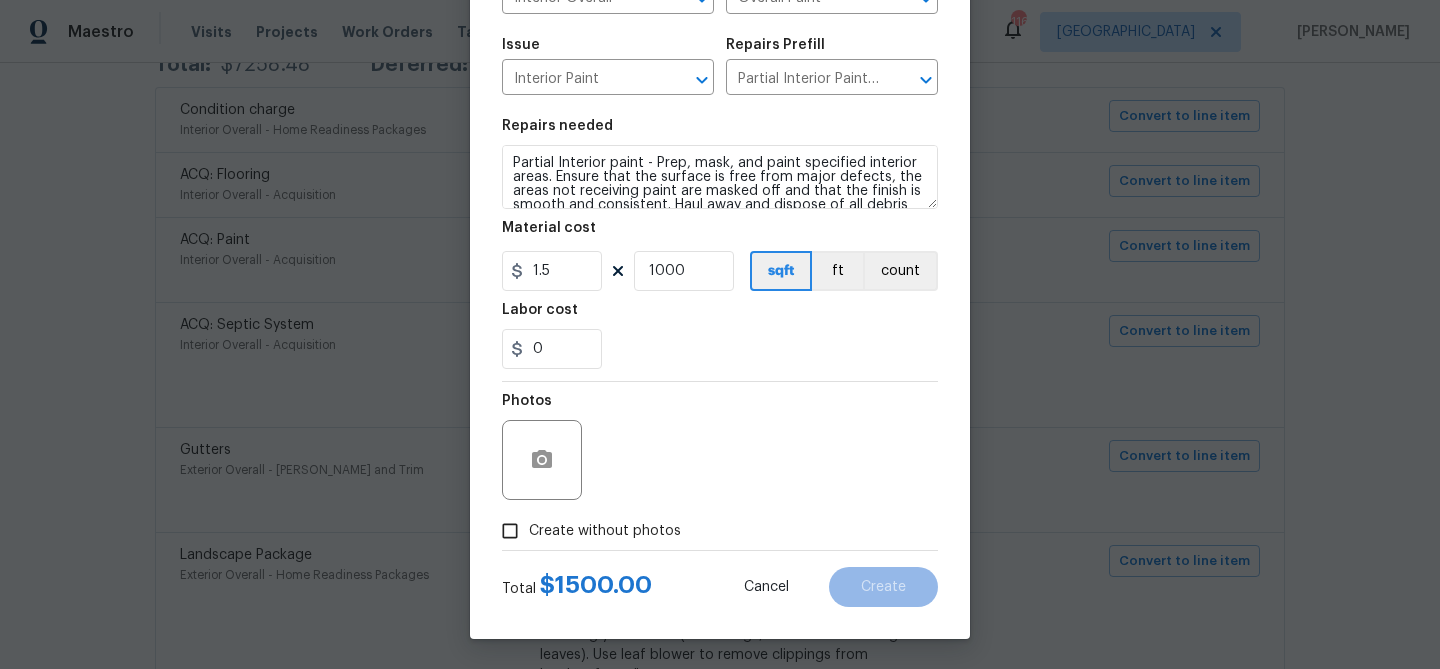 click on "Create without photos" at bounding box center (605, 531) 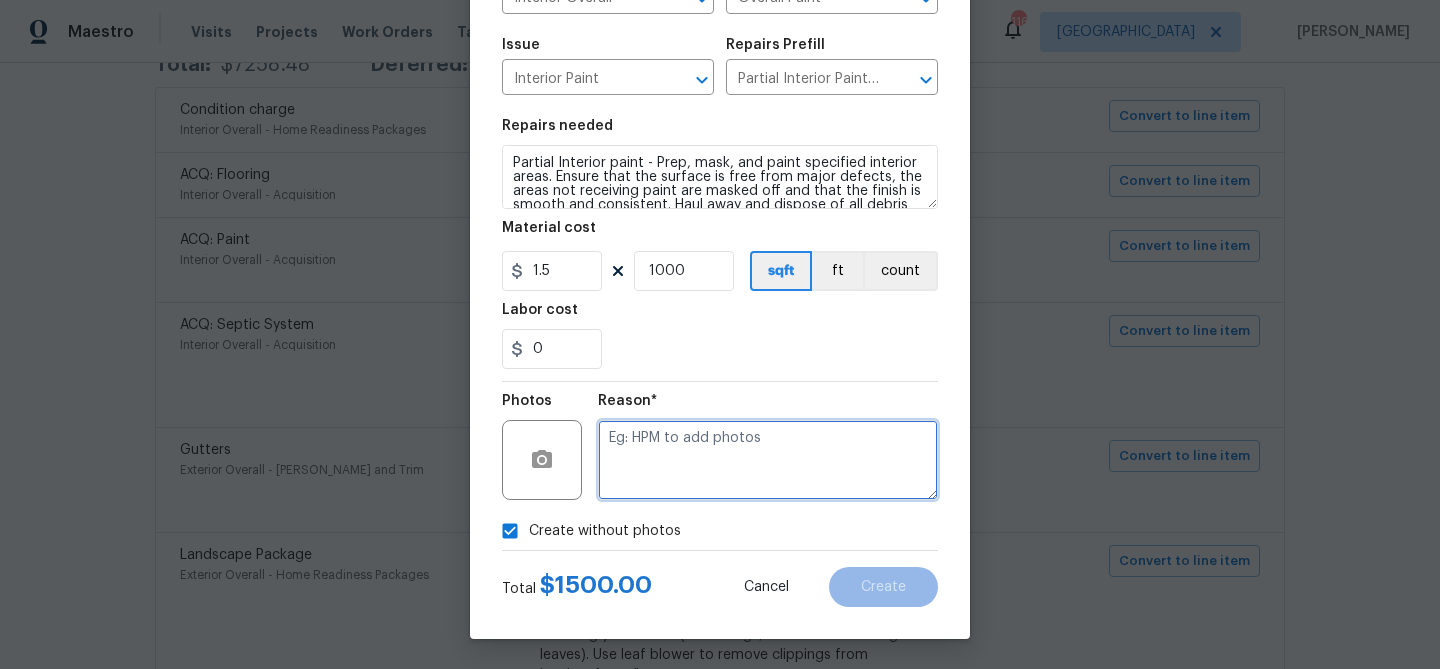 click at bounding box center (768, 460) 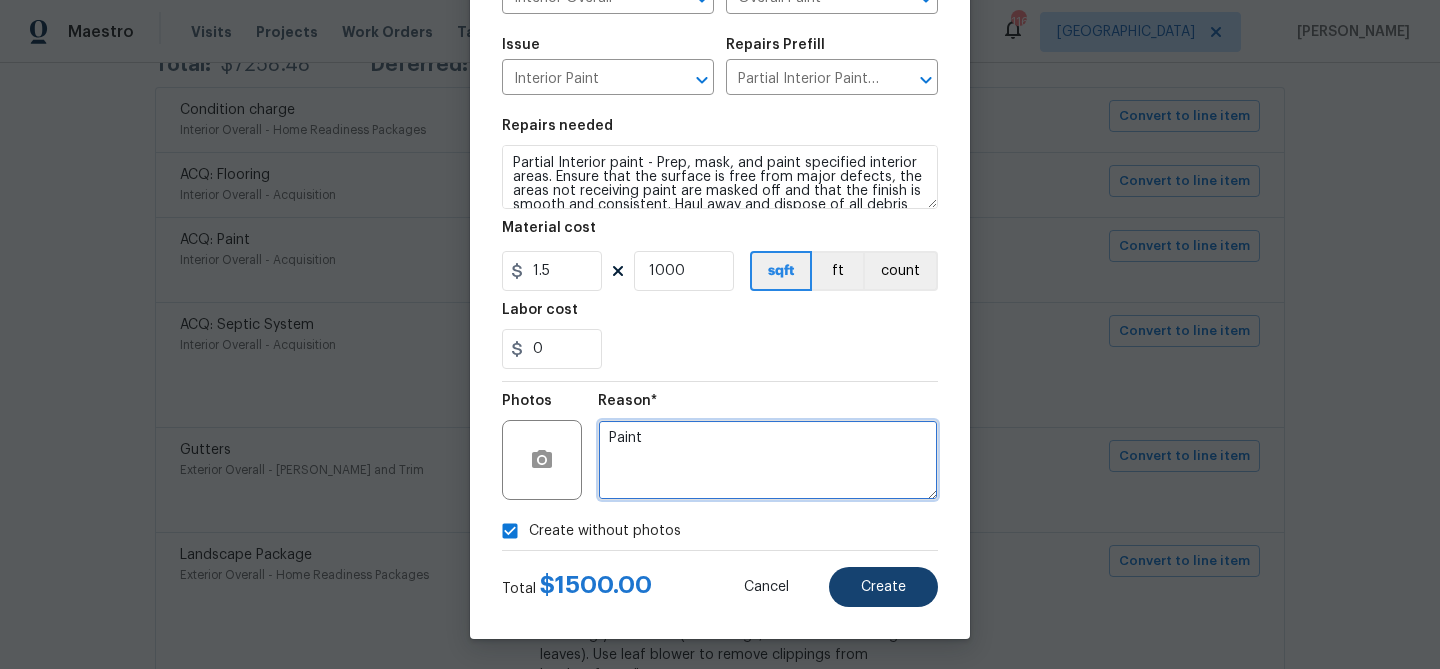 type on "Paint" 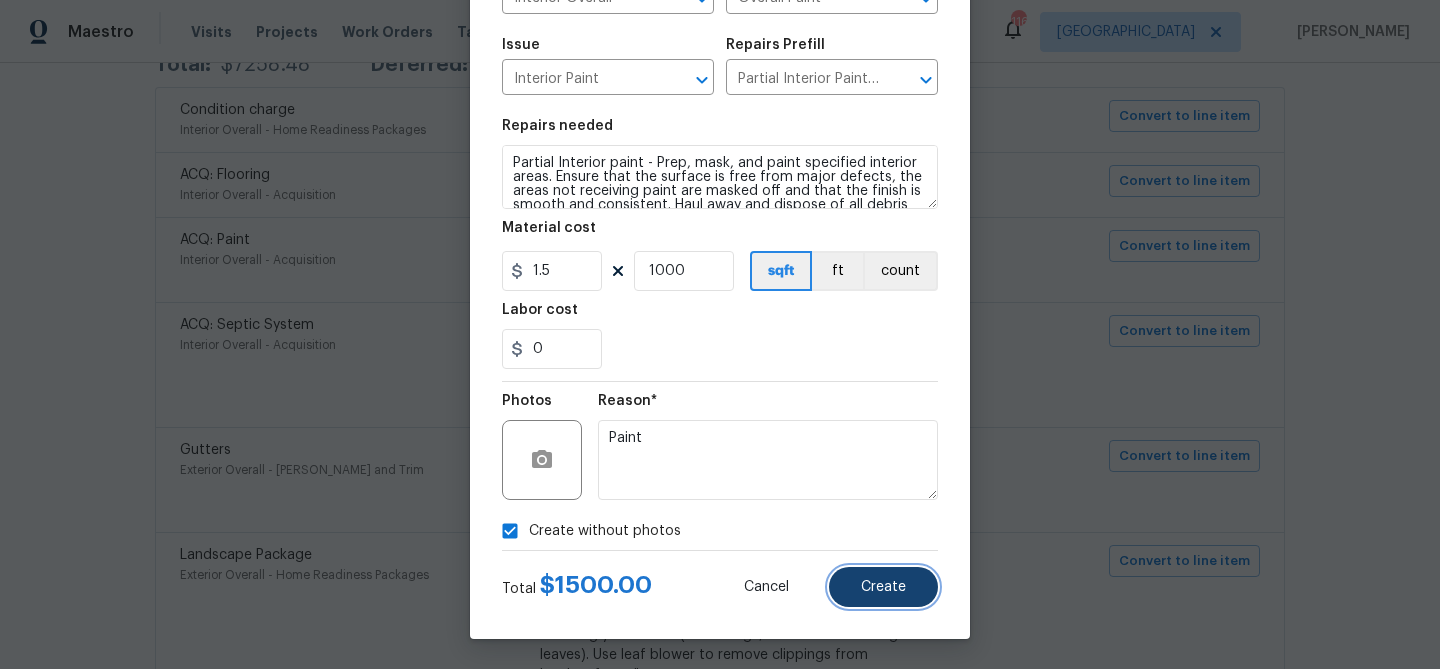click on "Create" at bounding box center [883, 587] 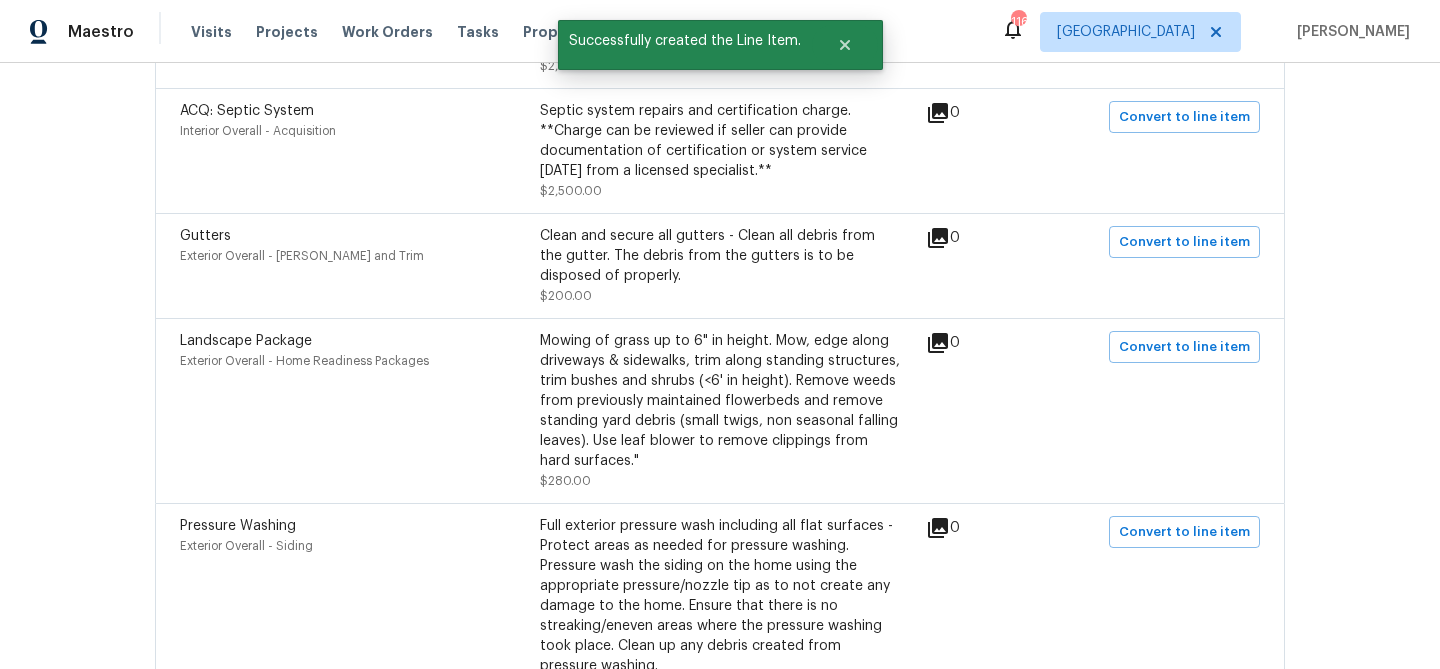 scroll, scrollTop: 629, scrollLeft: 0, axis: vertical 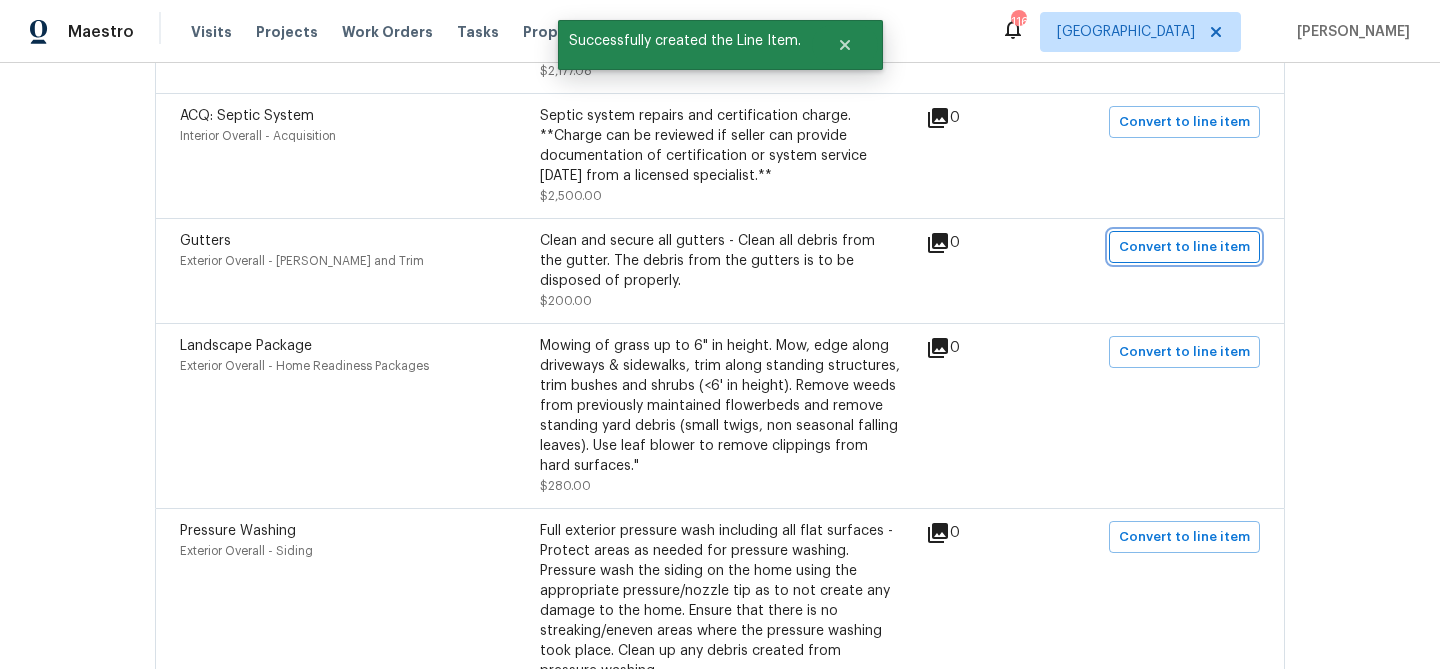click on "Convert to line item" at bounding box center [1184, 247] 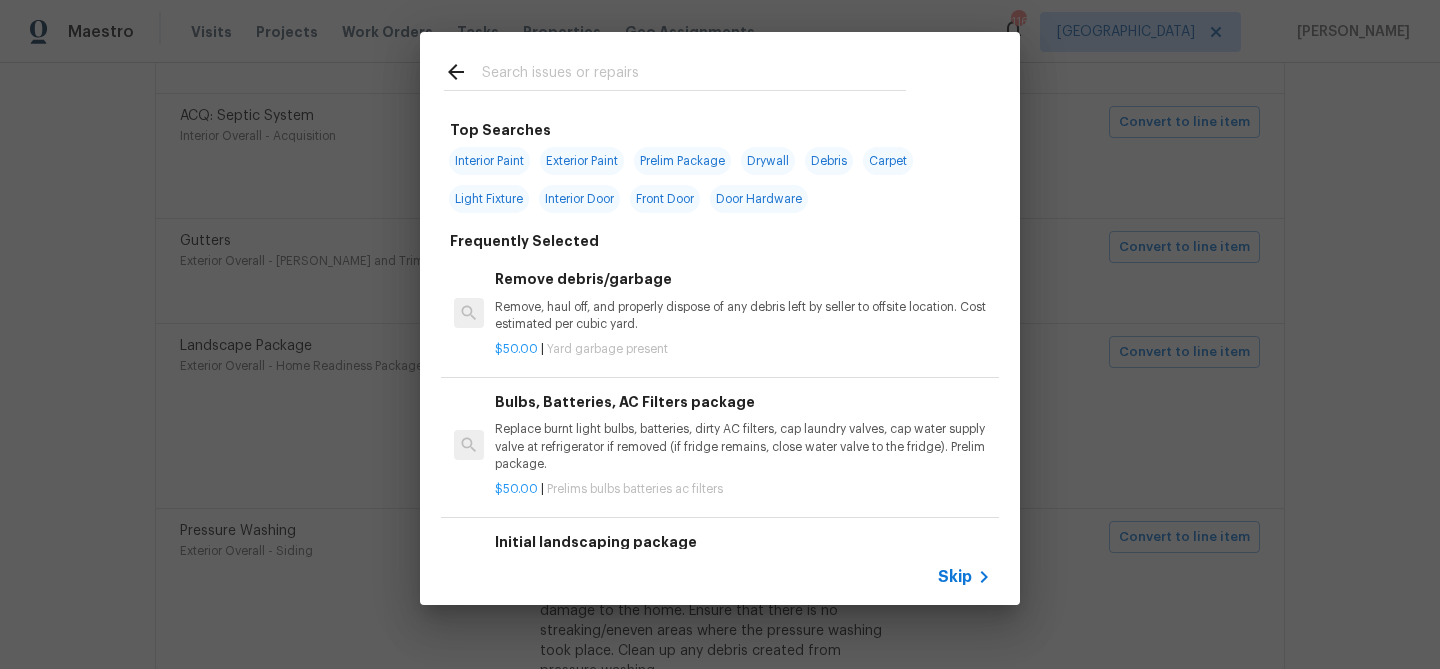 click on "Skip" at bounding box center [955, 577] 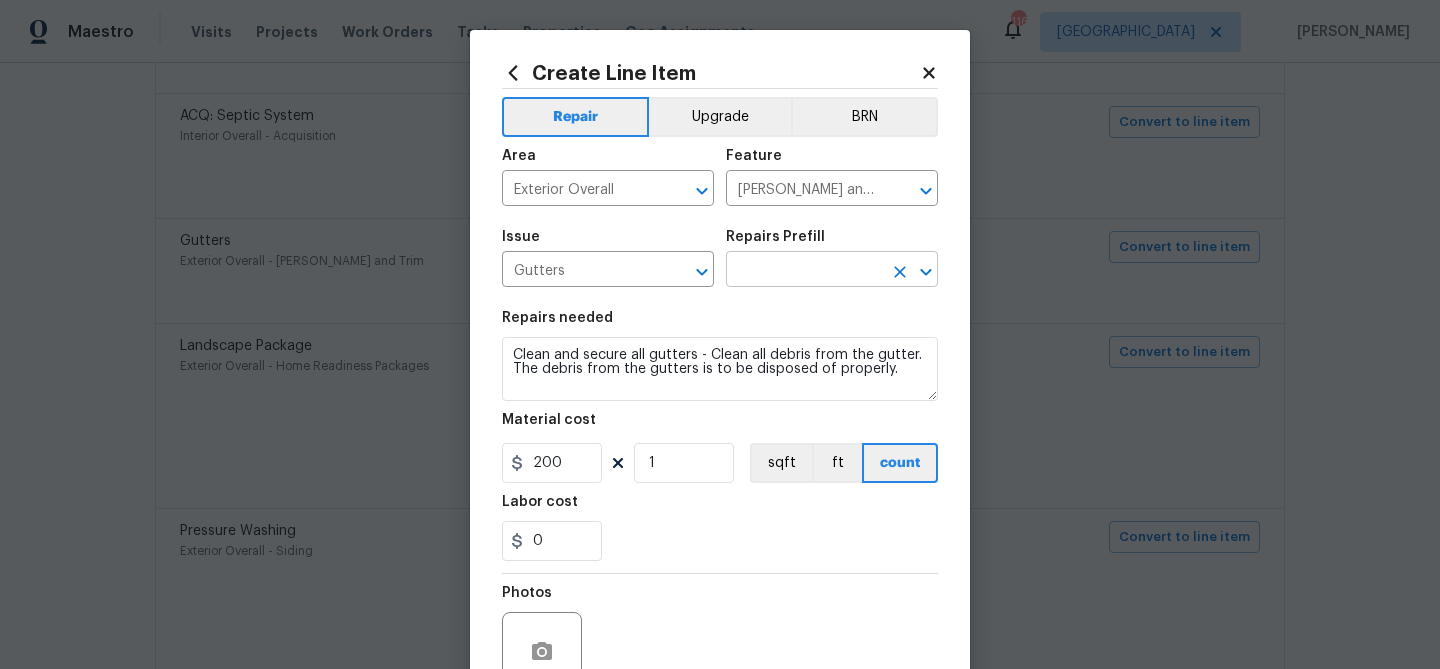 click at bounding box center [804, 271] 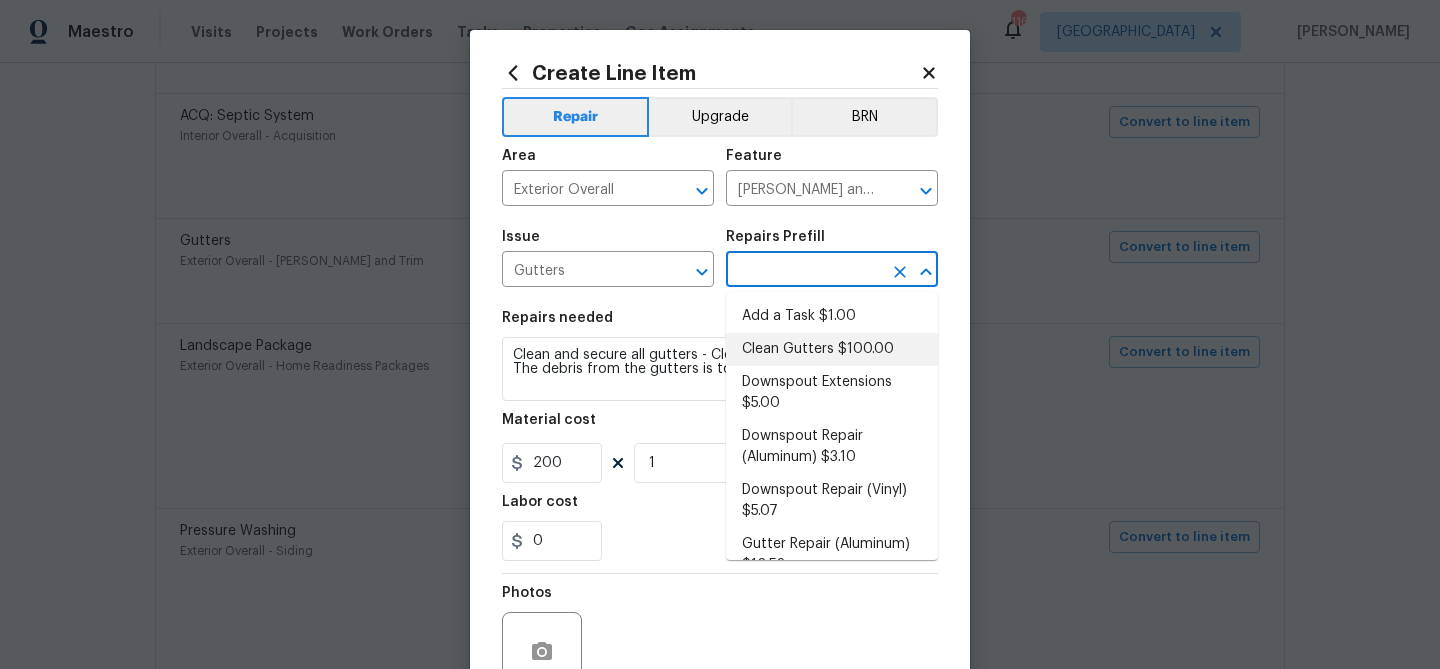 click on "Clean Gutters $100.00" at bounding box center (832, 349) 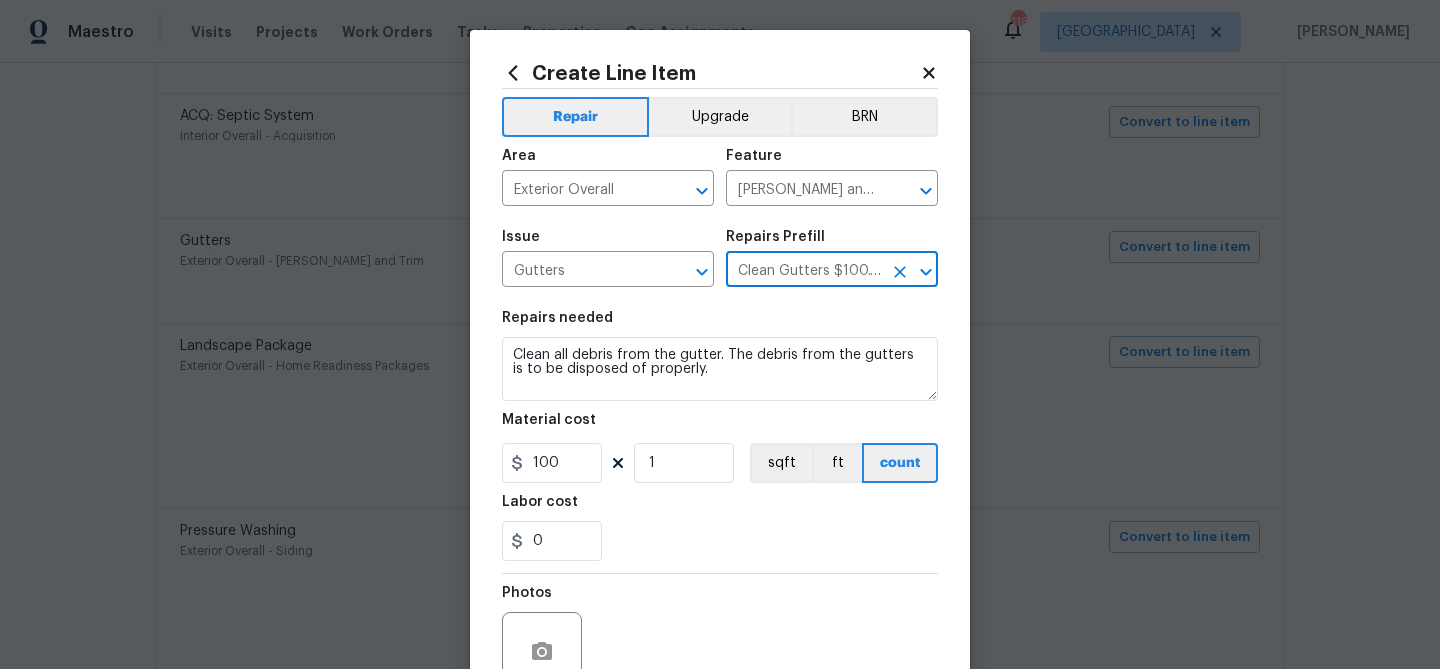 scroll, scrollTop: 193, scrollLeft: 0, axis: vertical 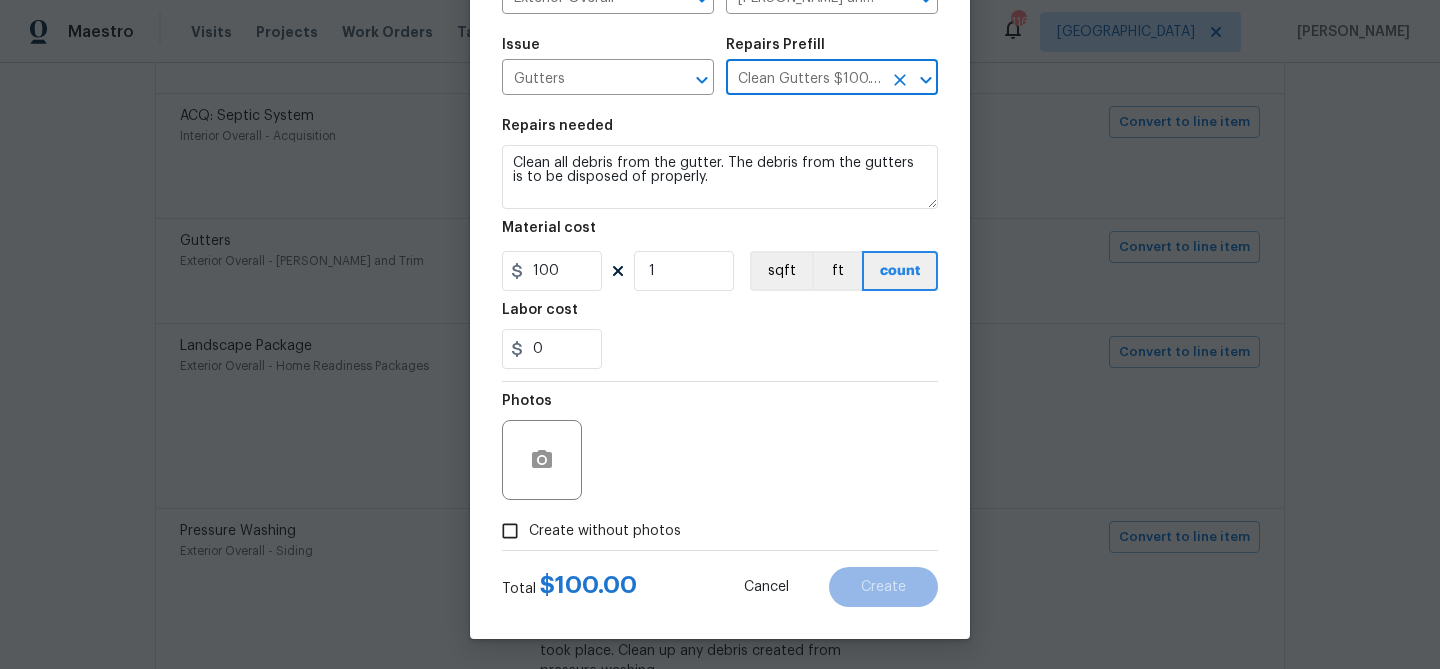 click on "Create without photos" at bounding box center (605, 531) 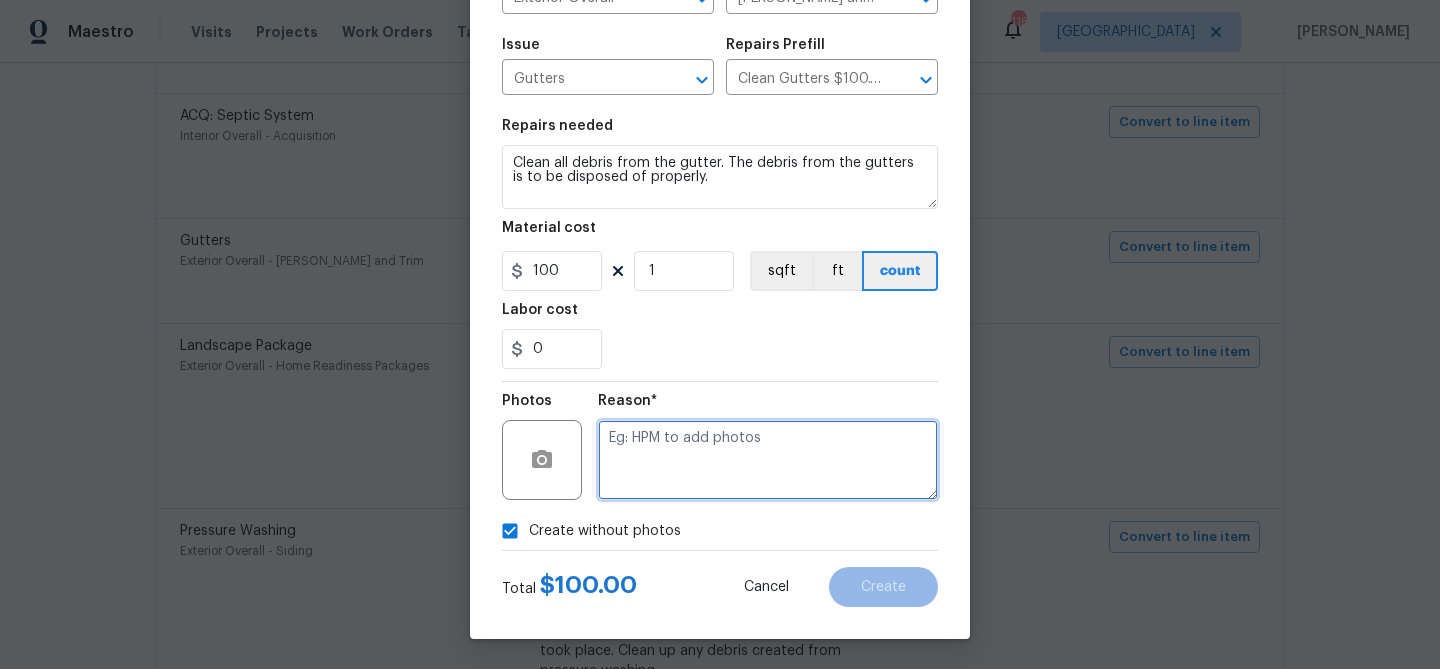 click at bounding box center (768, 460) 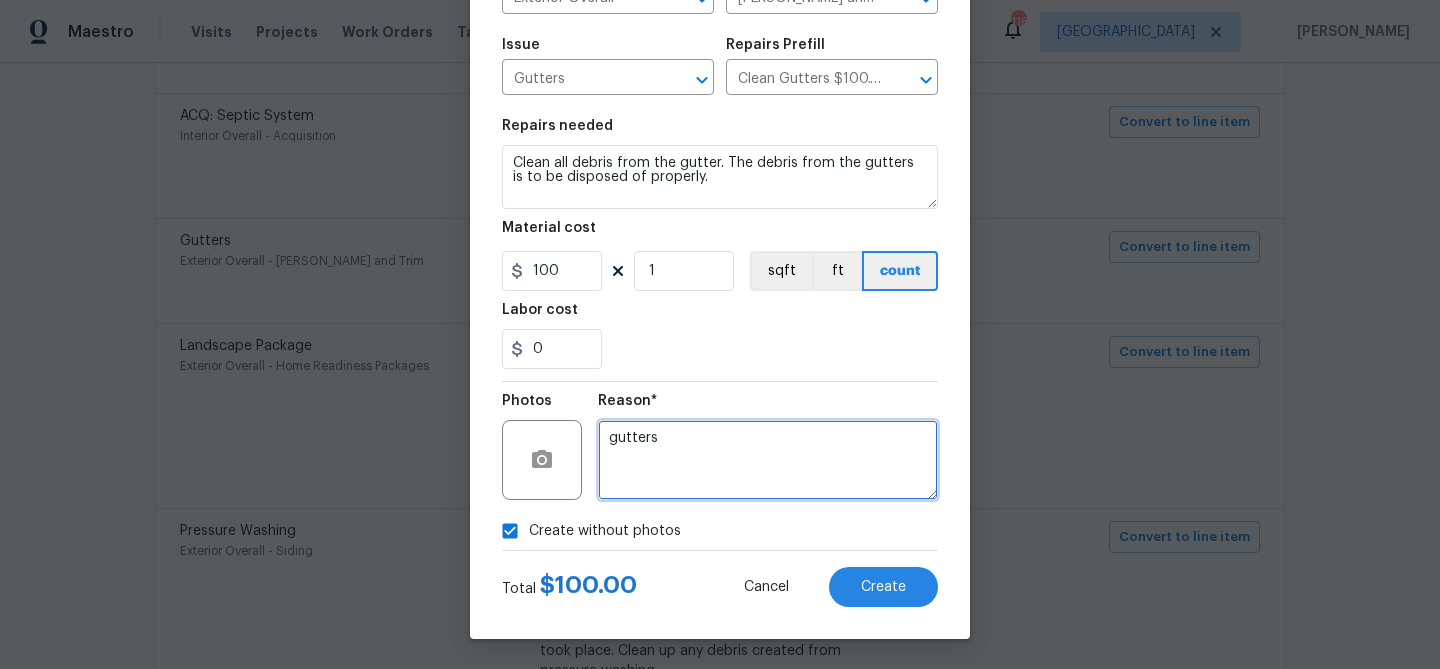 type on "gutters" 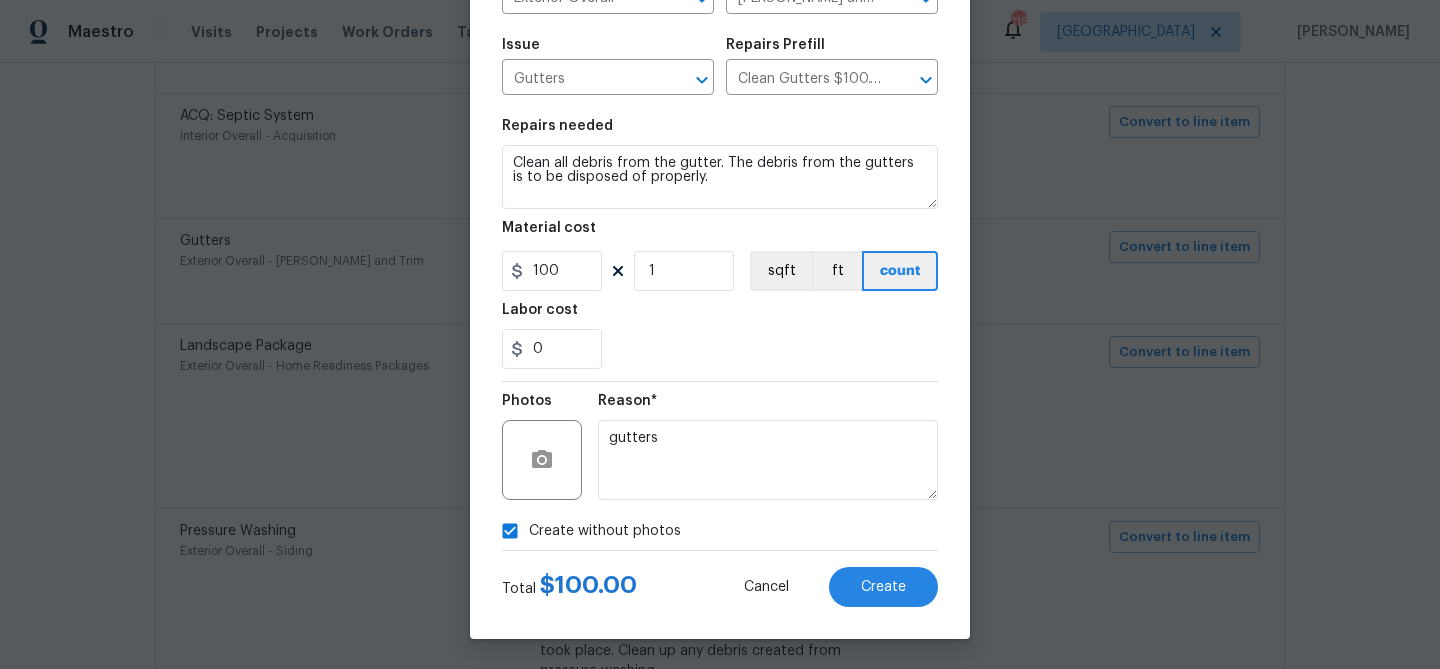 scroll, scrollTop: 193, scrollLeft: 0, axis: vertical 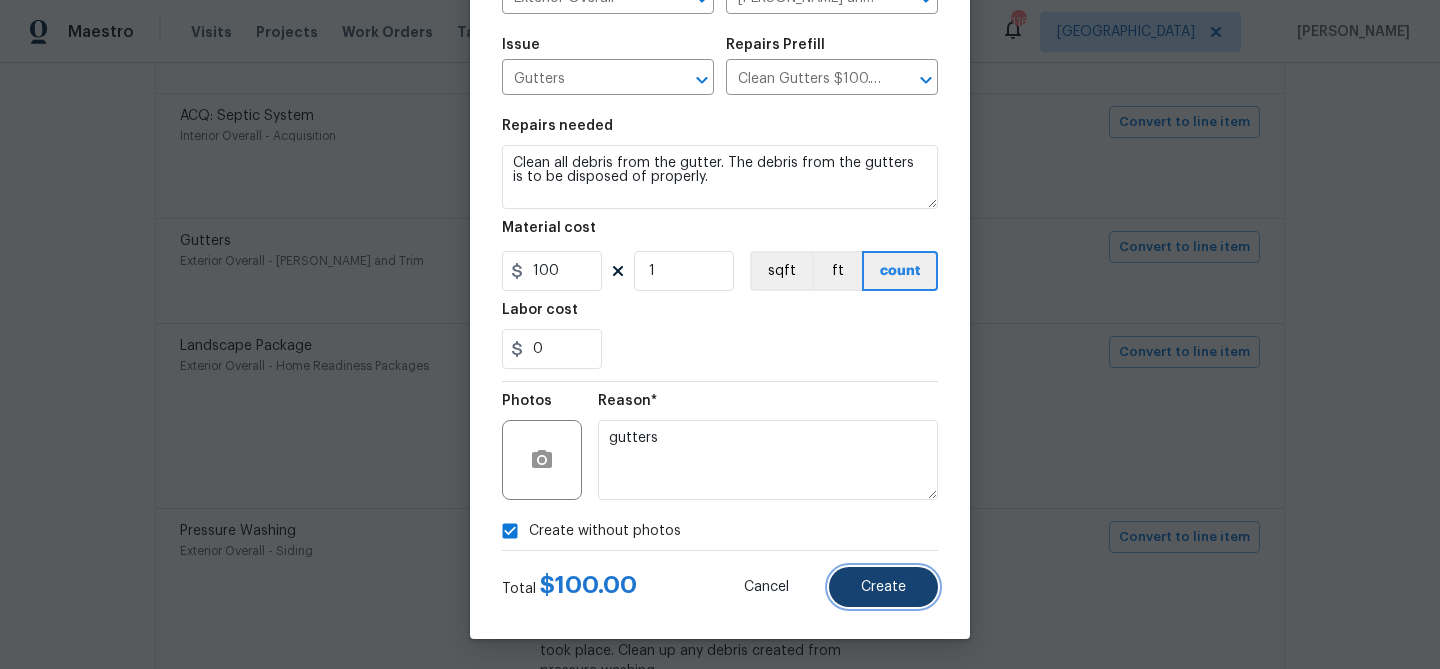 click on "Create" at bounding box center [883, 587] 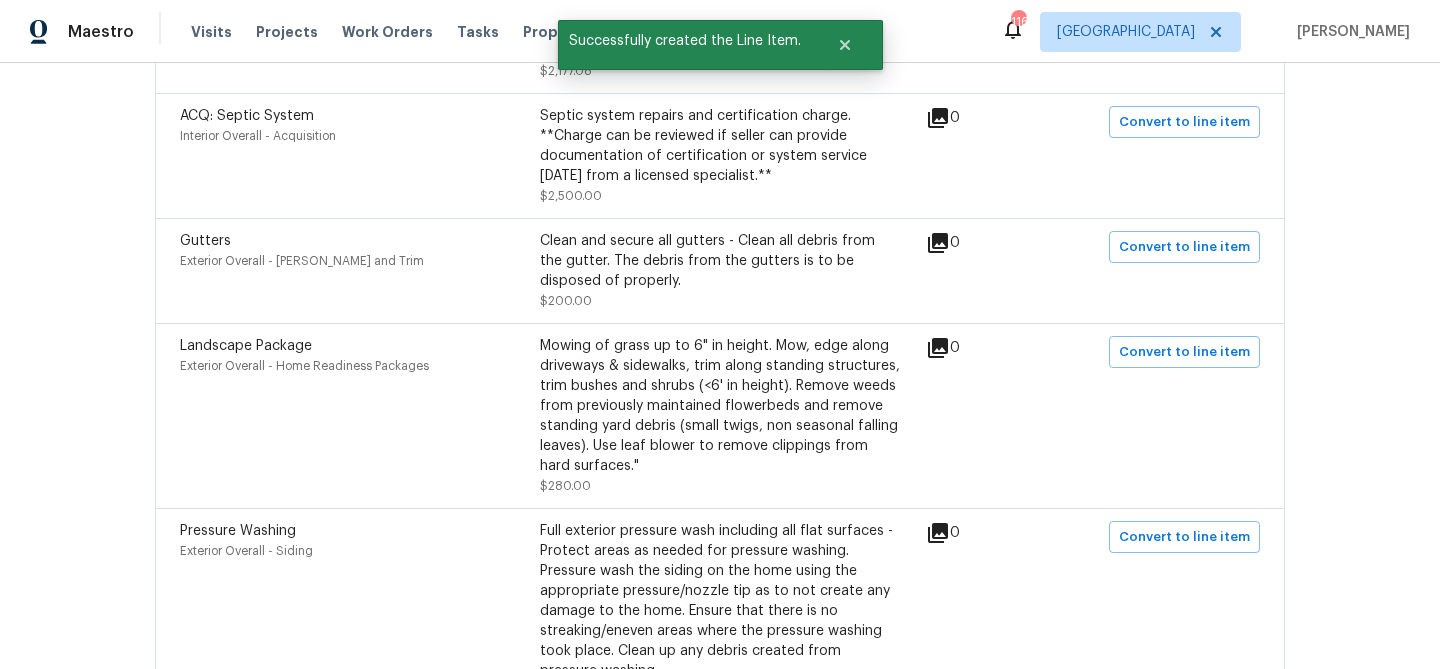 scroll, scrollTop: 797, scrollLeft: 0, axis: vertical 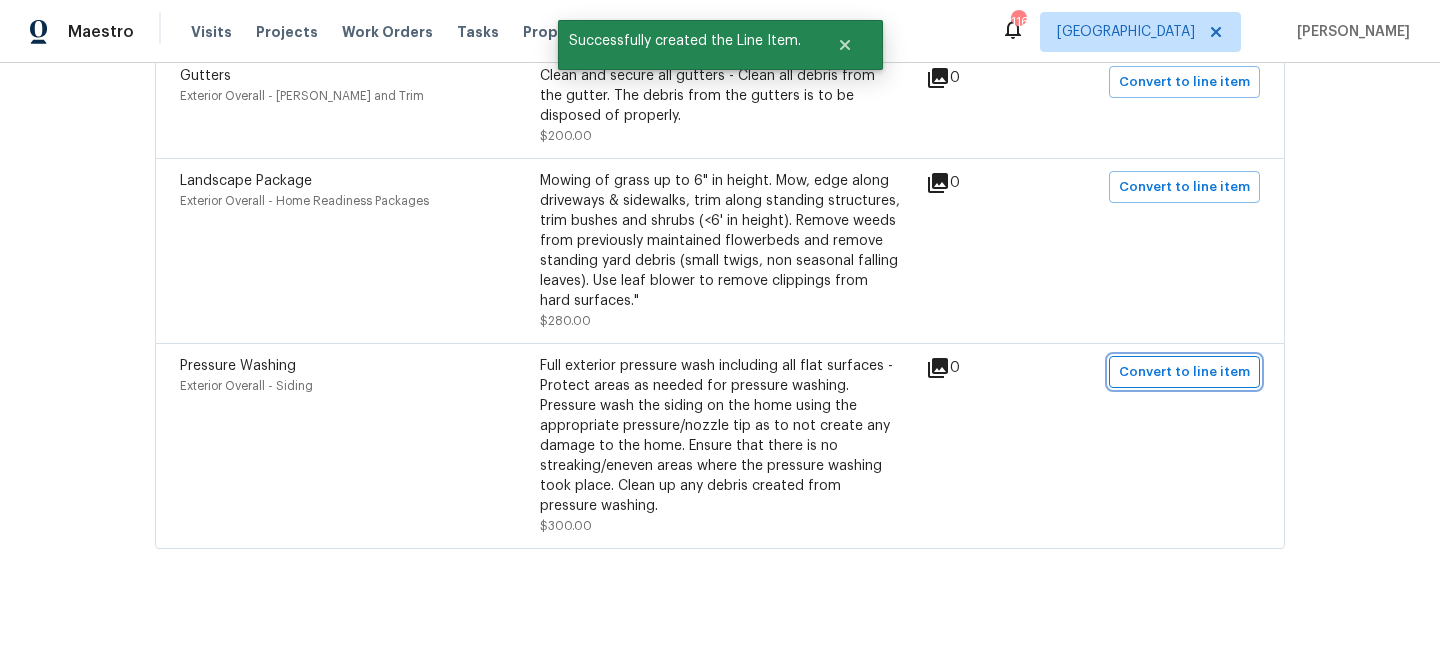 click on "Convert to line item" at bounding box center (1184, 372) 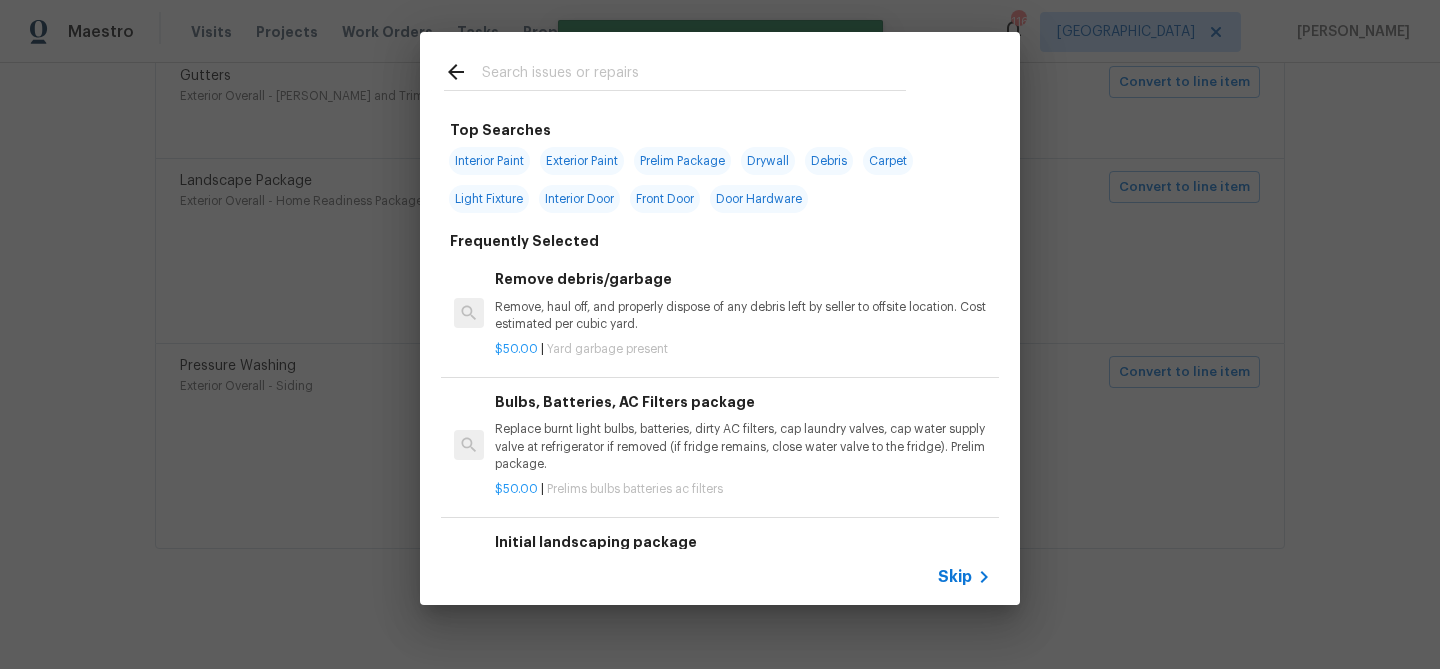 click on "Skip" at bounding box center (955, 577) 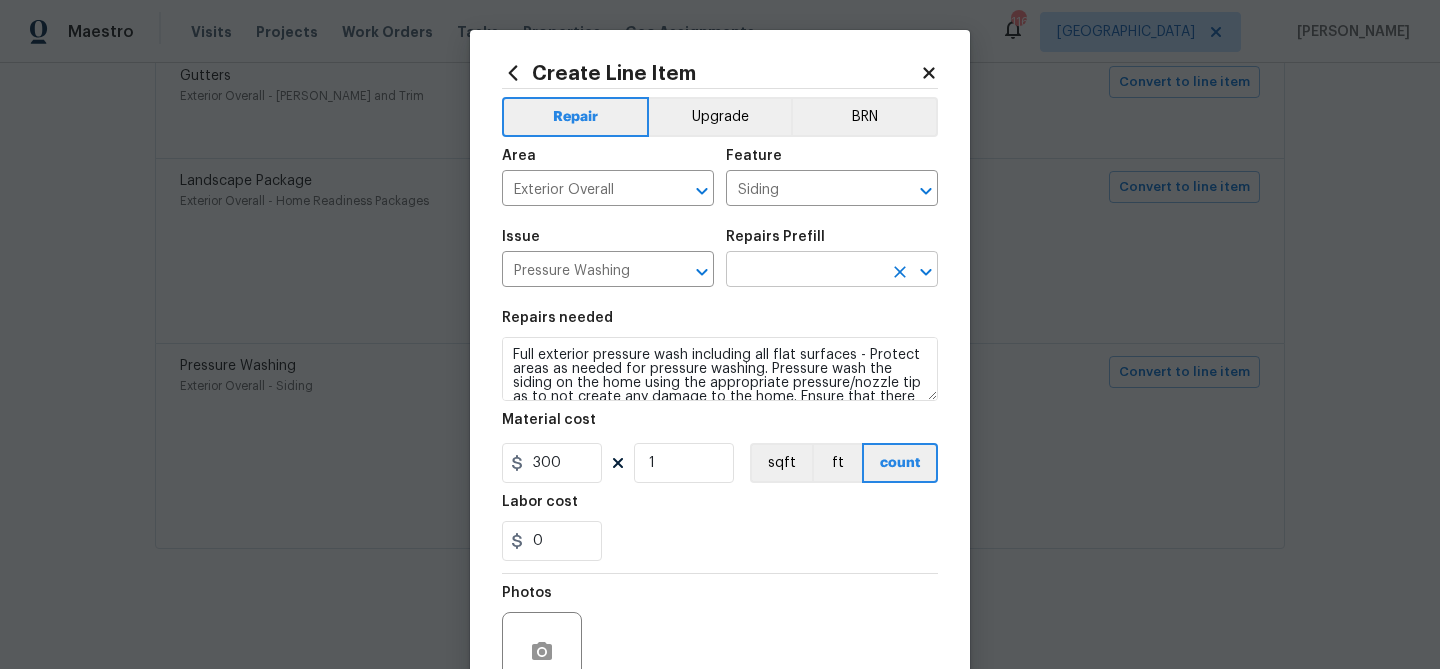 click at bounding box center (804, 271) 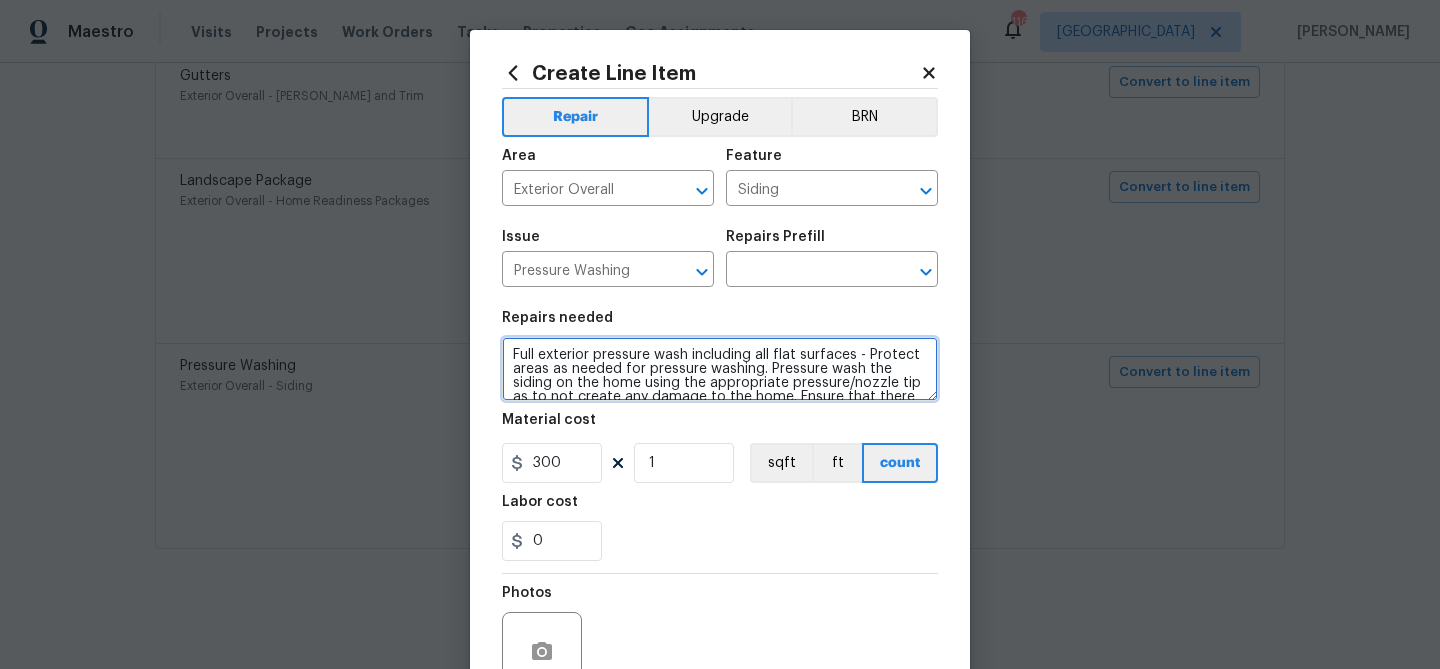 click on "Full exterior pressure wash including all flat surfaces - Protect areas as needed for pressure washing. Pressure wash the siding on the home using the appropriate pressure/nozzle tip as to not create any damage to the home. Ensure that there is no streaking/eneven areas where the pressure washing took place. Clean up any debris created from pressure washing." at bounding box center [720, 369] 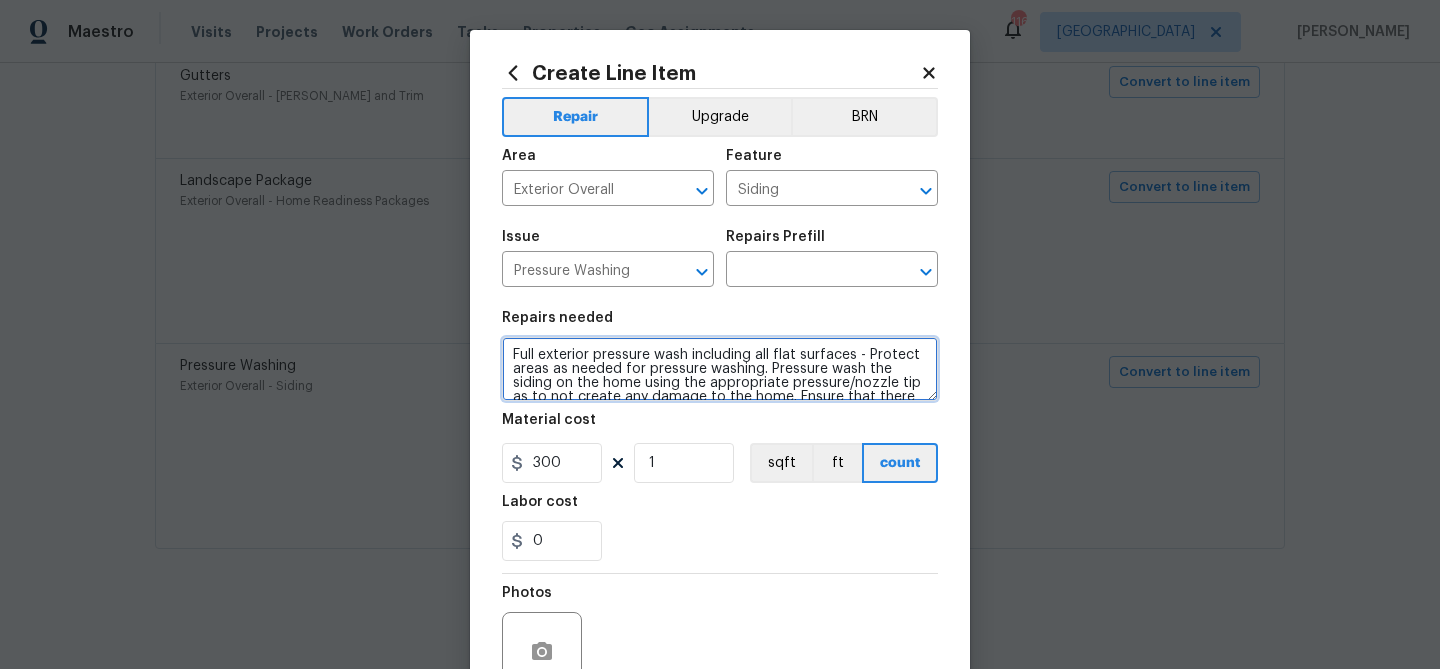 scroll, scrollTop: 42, scrollLeft: 0, axis: vertical 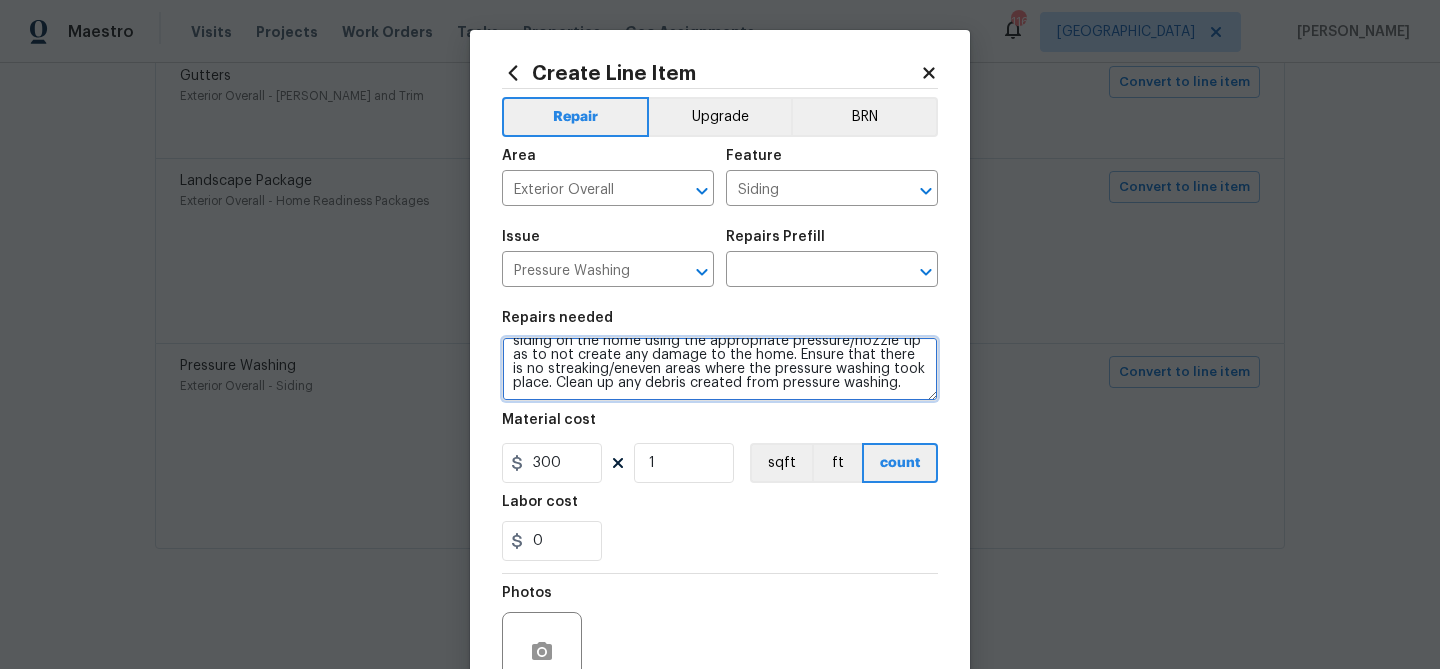 drag, startPoint x: 511, startPoint y: 351, endPoint x: 833, endPoint y: 398, distance: 325.41205 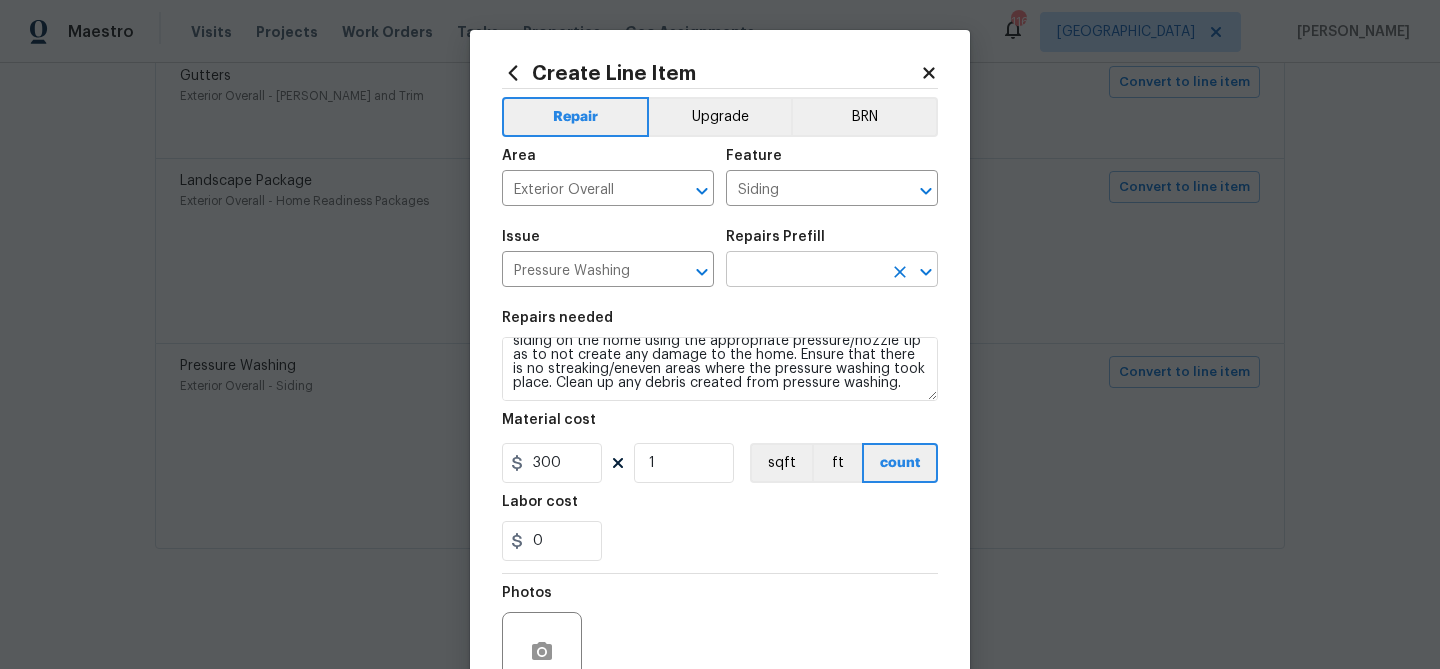 click at bounding box center (804, 271) 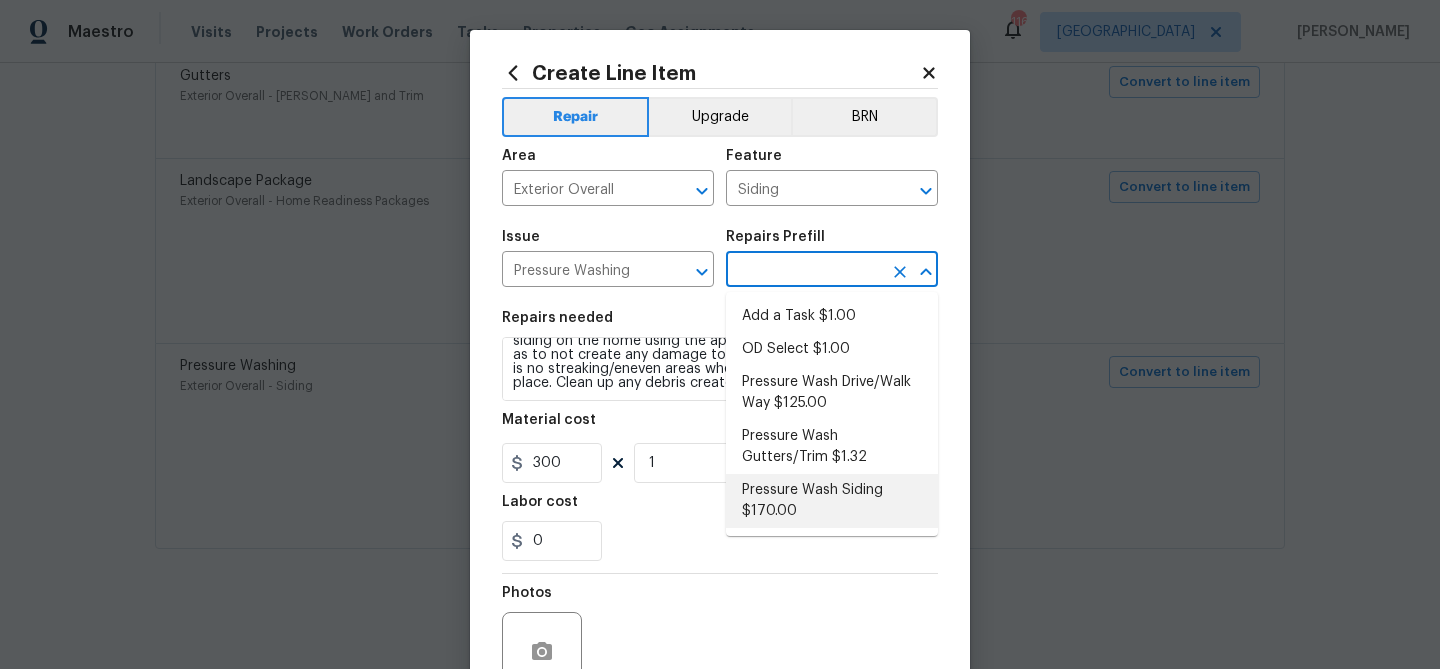 click on "Pressure Wash Siding $170.00" at bounding box center [832, 501] 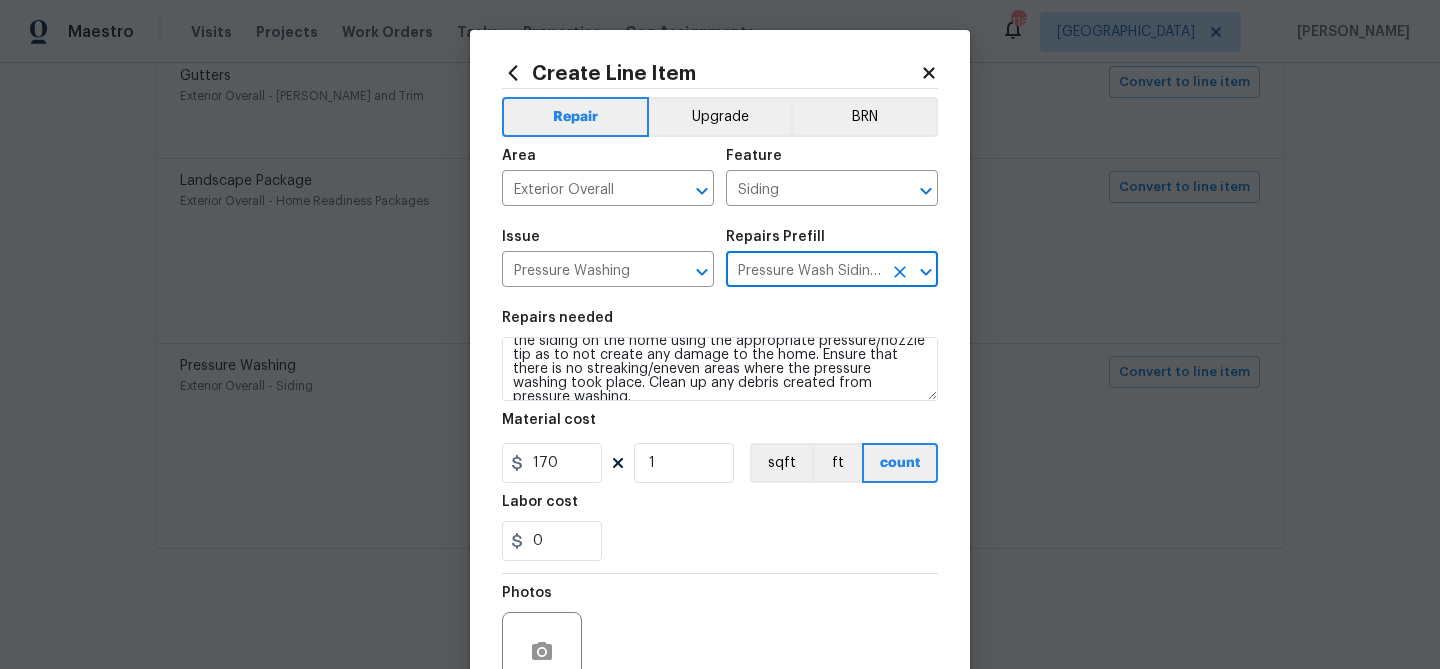 scroll, scrollTop: 0, scrollLeft: 0, axis: both 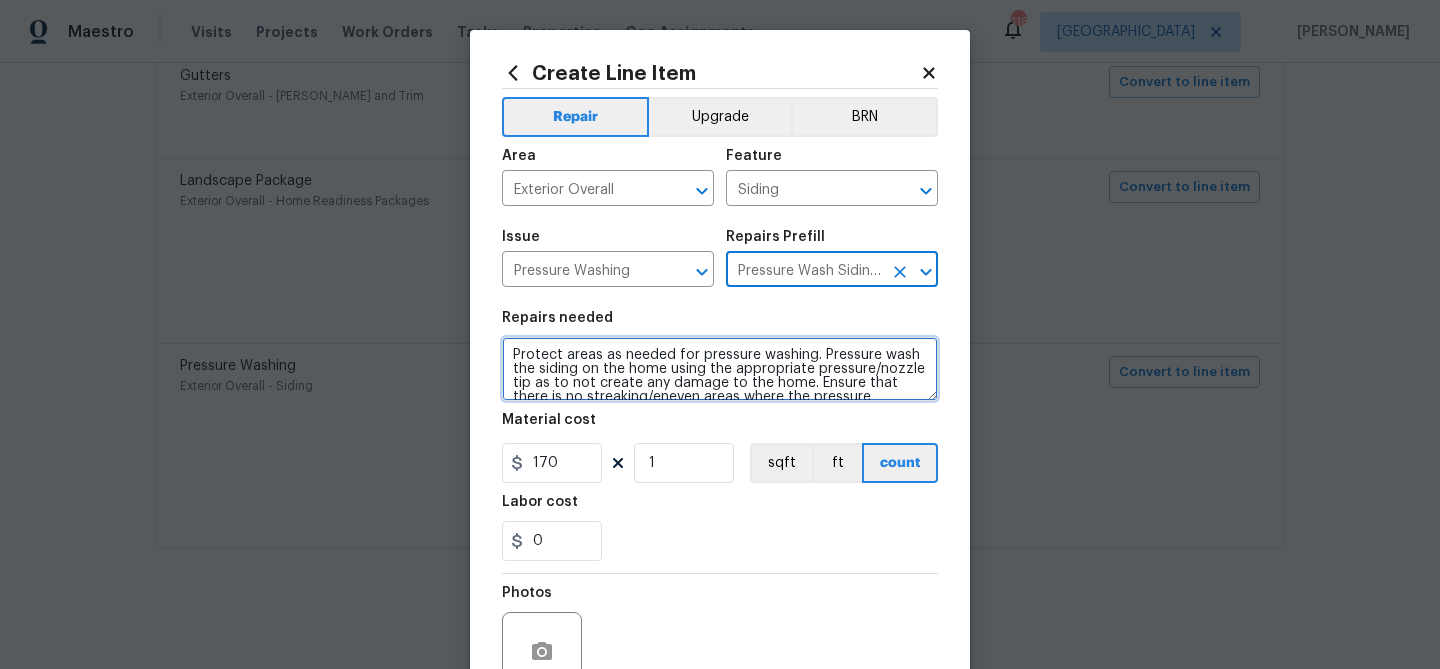 click on "Protect areas as needed for pressure washing. Pressure wash the siding on the home using the appropriate pressure/nozzle tip as to not create any damage to the home. Ensure that there is no streaking/eneven areas where the pressure washing took place. Clean up any debris created from pressure washing." at bounding box center (720, 369) 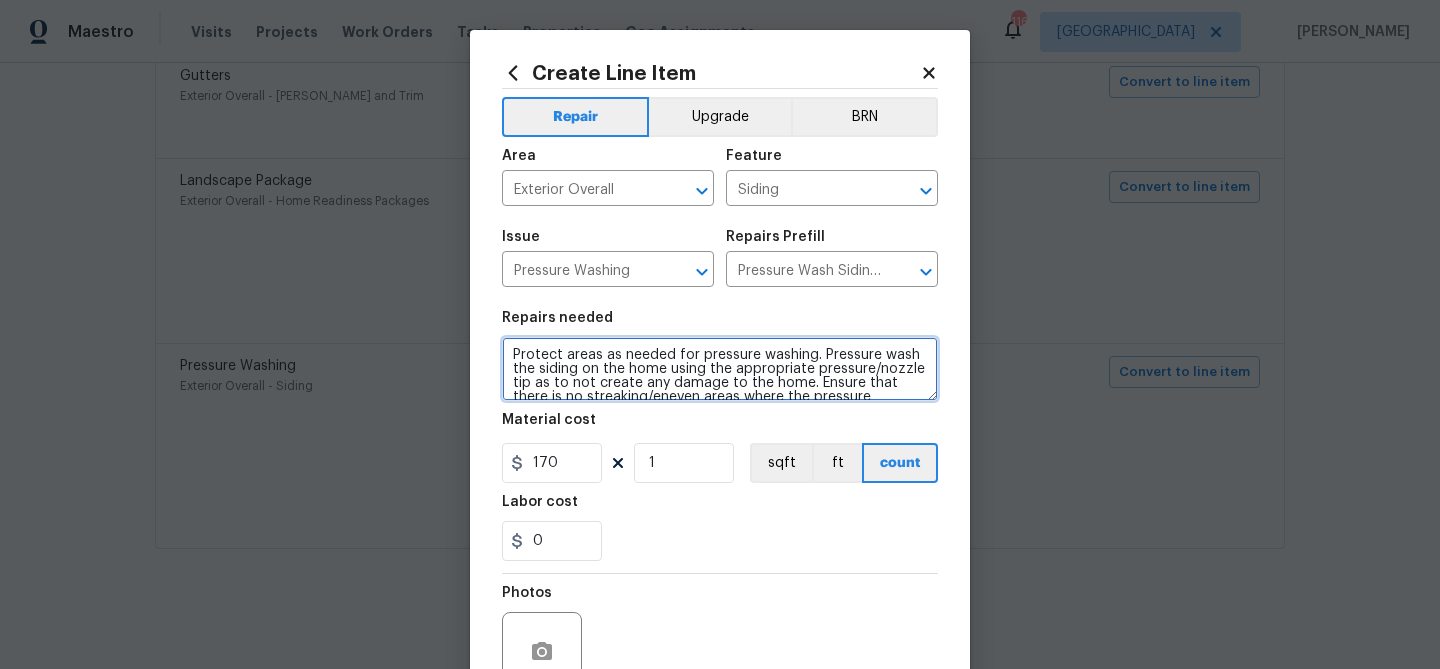 click on "Protect areas as needed for pressure washing. Pressure wash the siding on the home using the appropriate pressure/nozzle tip as to not create any damage to the home. Ensure that there is no streaking/eneven areas where the pressure washing took place. Clean up any debris created from pressure washing." at bounding box center [720, 369] 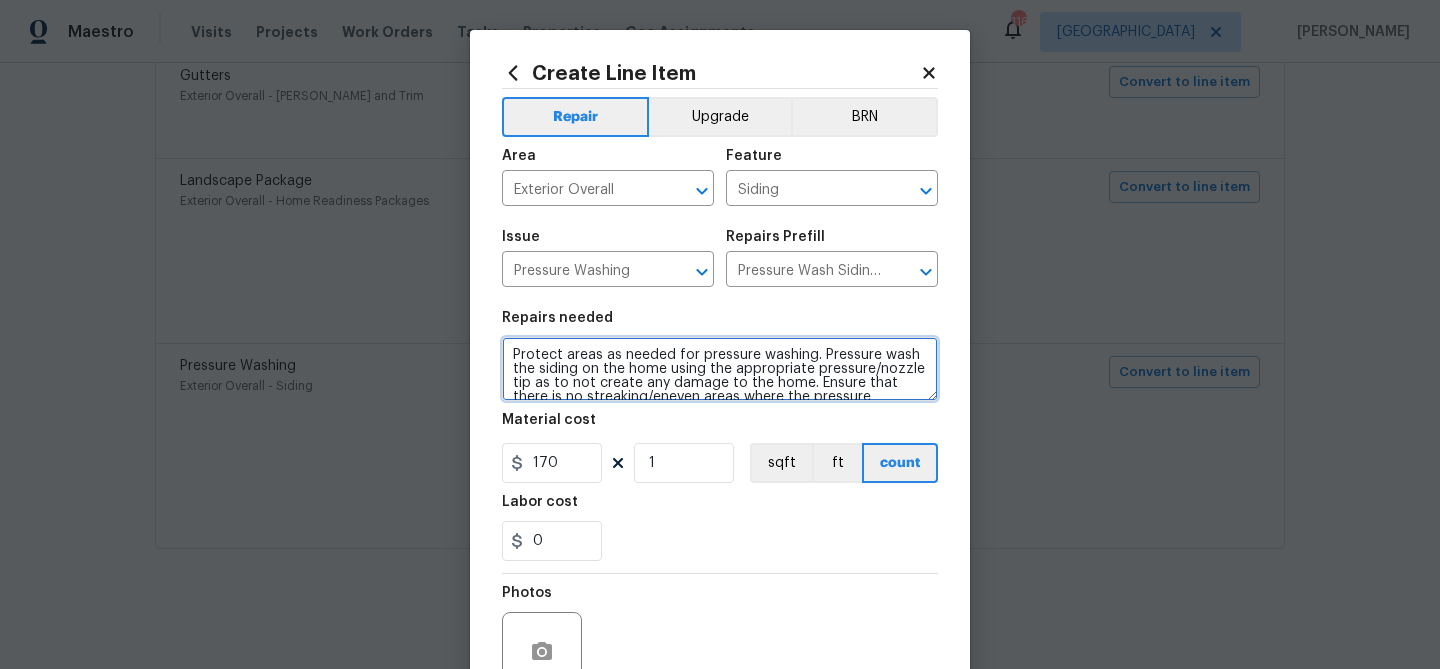click on "Protect areas as needed for pressure washing. Pressure wash the siding on the home using the appropriate pressure/nozzle tip as to not create any damage to the home. Ensure that there is no streaking/eneven areas where the pressure washing took place. Clean up any debris created from pressure washing." at bounding box center [720, 369] 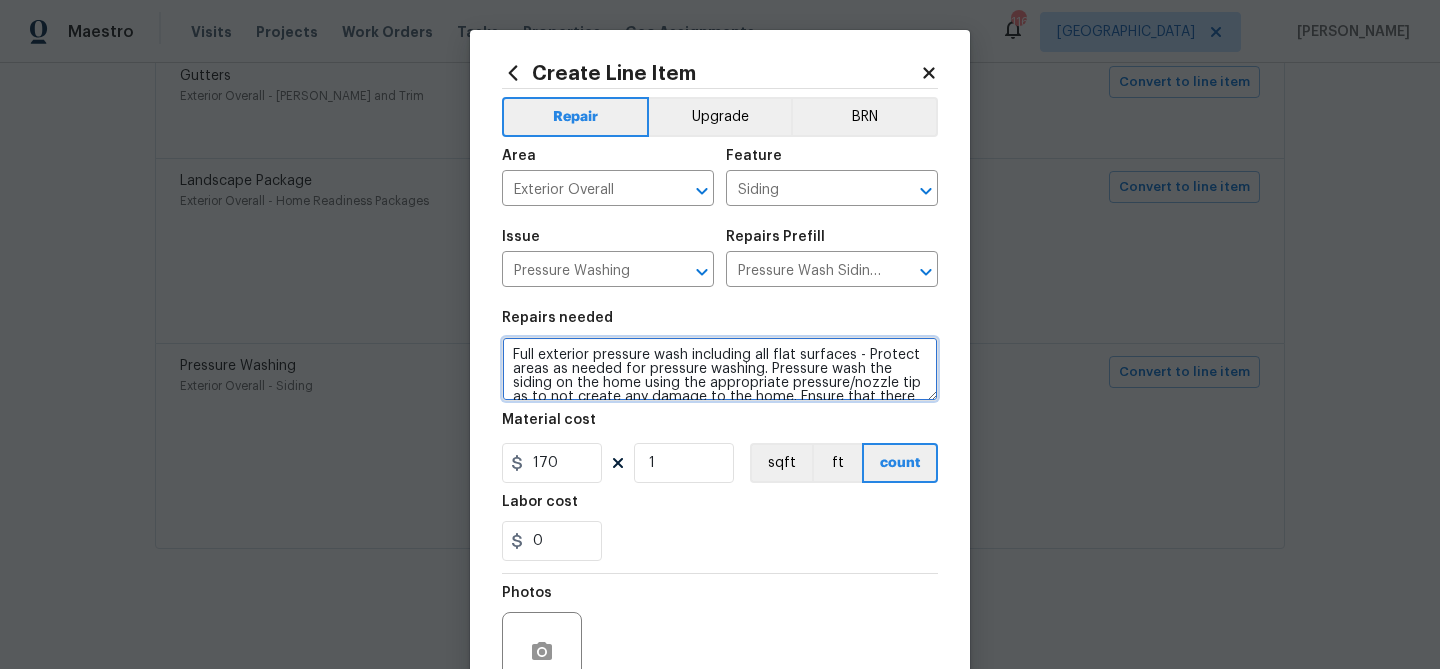 scroll, scrollTop: 32, scrollLeft: 0, axis: vertical 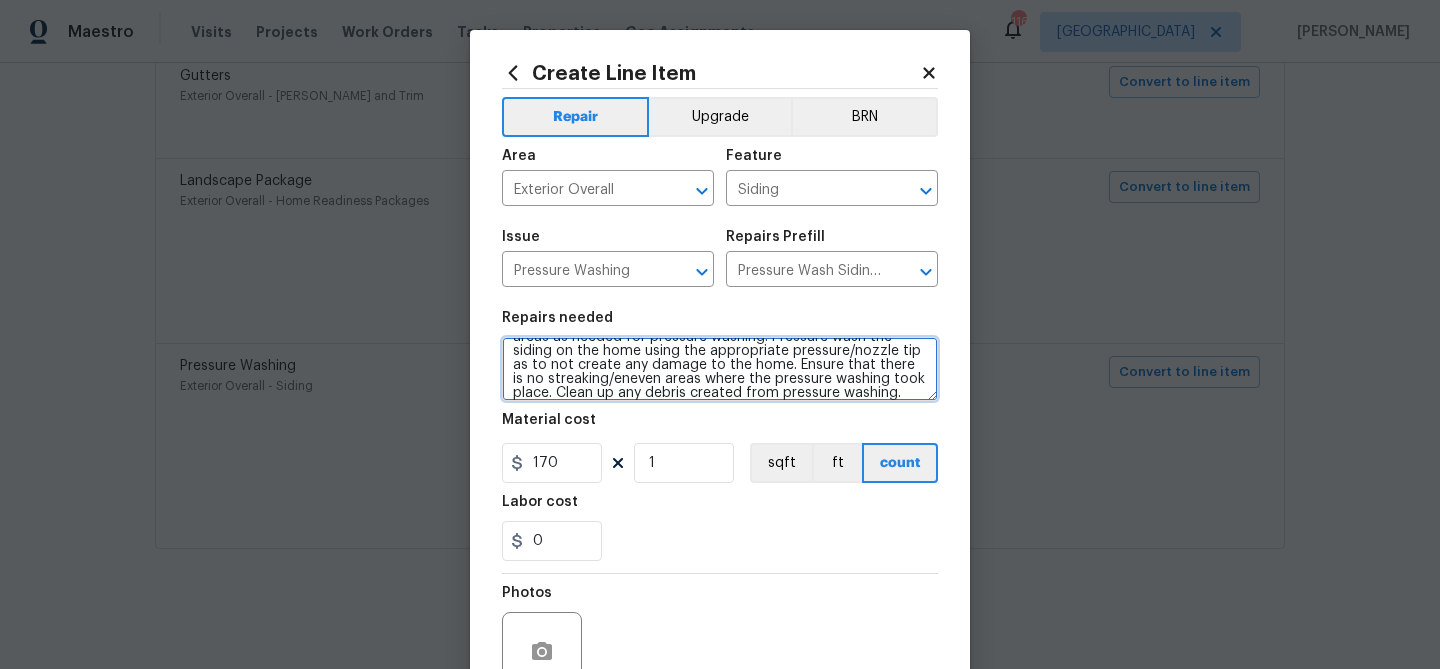 type on "Full exterior pressure wash including all flat surfaces - Protect areas as needed for pressure washing. Pressure wash the siding on the home using the appropriate pressure/nozzle tip as to not create any damage to the home. Ensure that there is no streaking/eneven areas where the pressure washing took place. Clean up any debris created from pressure washing." 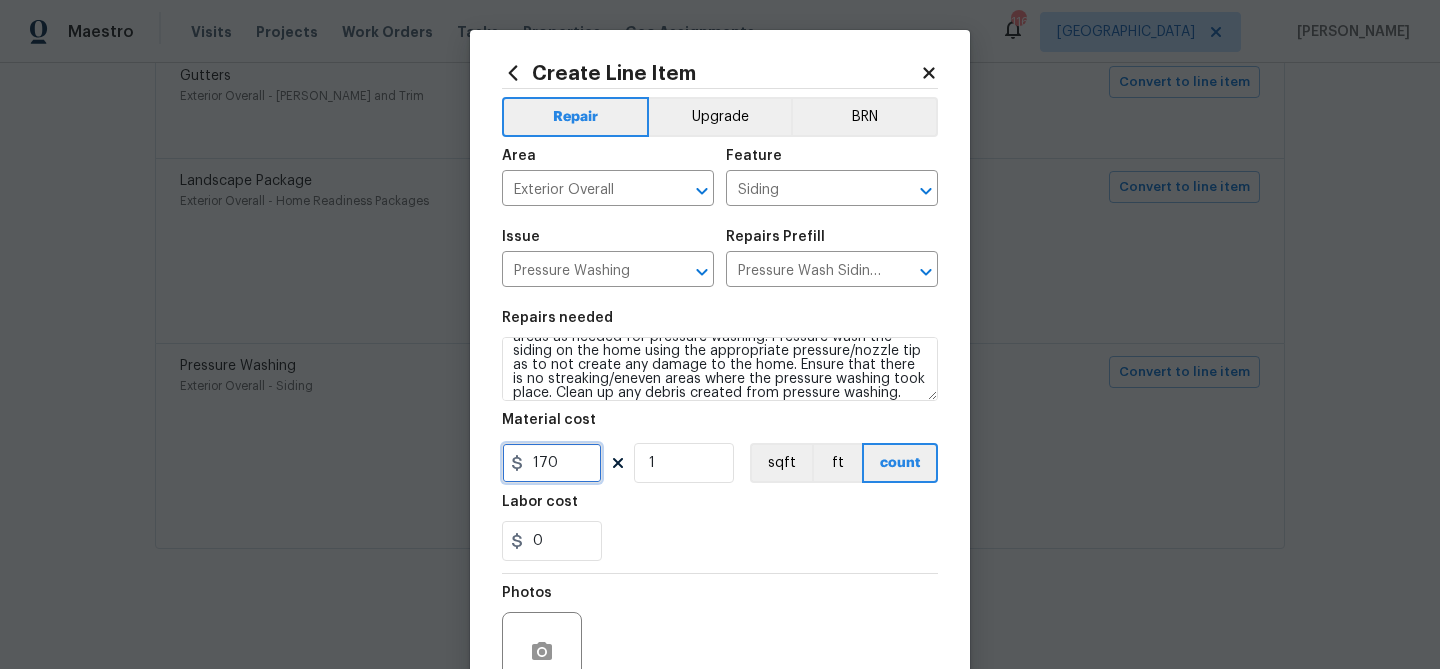 click on "170" at bounding box center [552, 463] 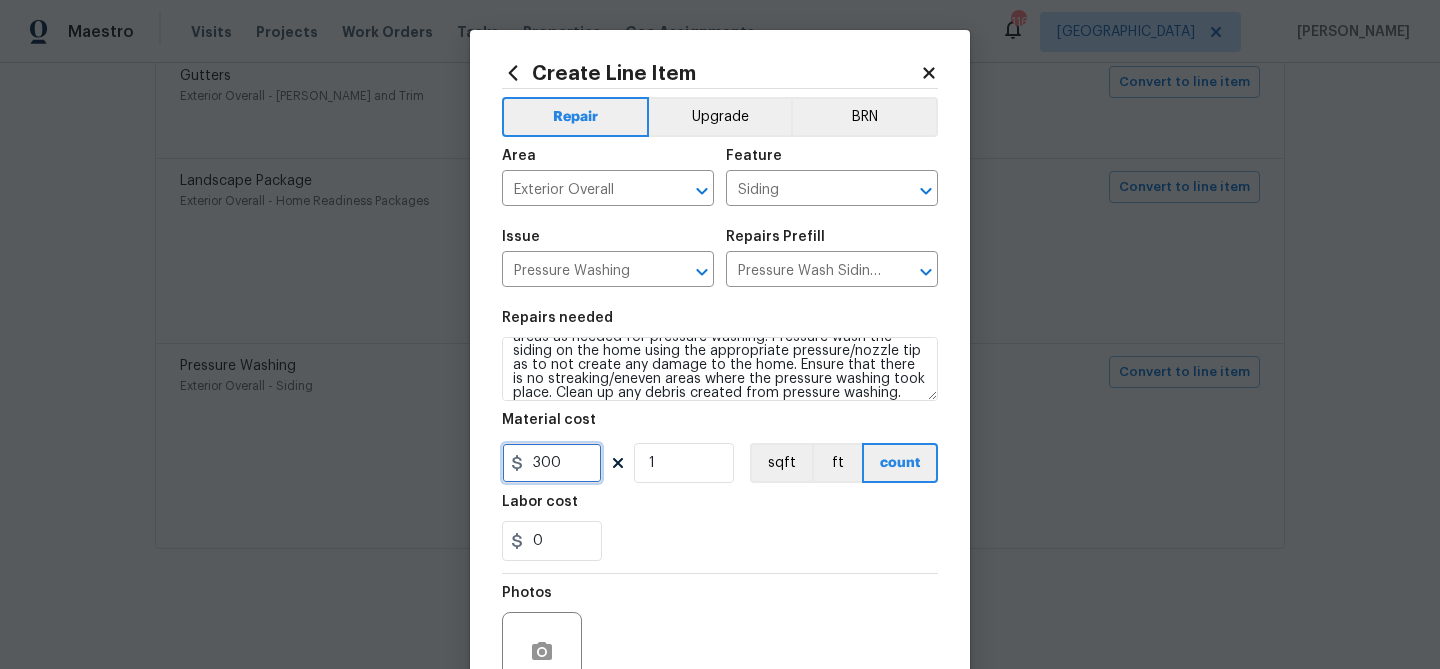 type on "300" 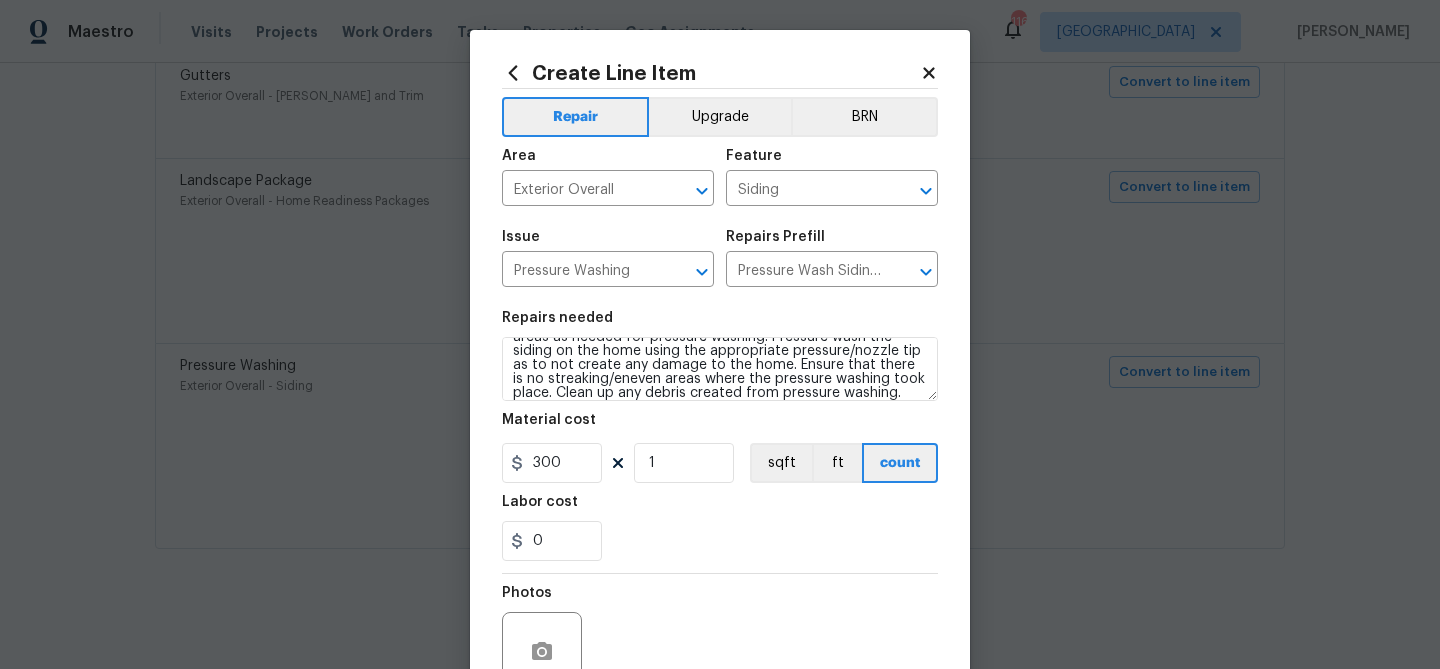 click on "0" at bounding box center [720, 541] 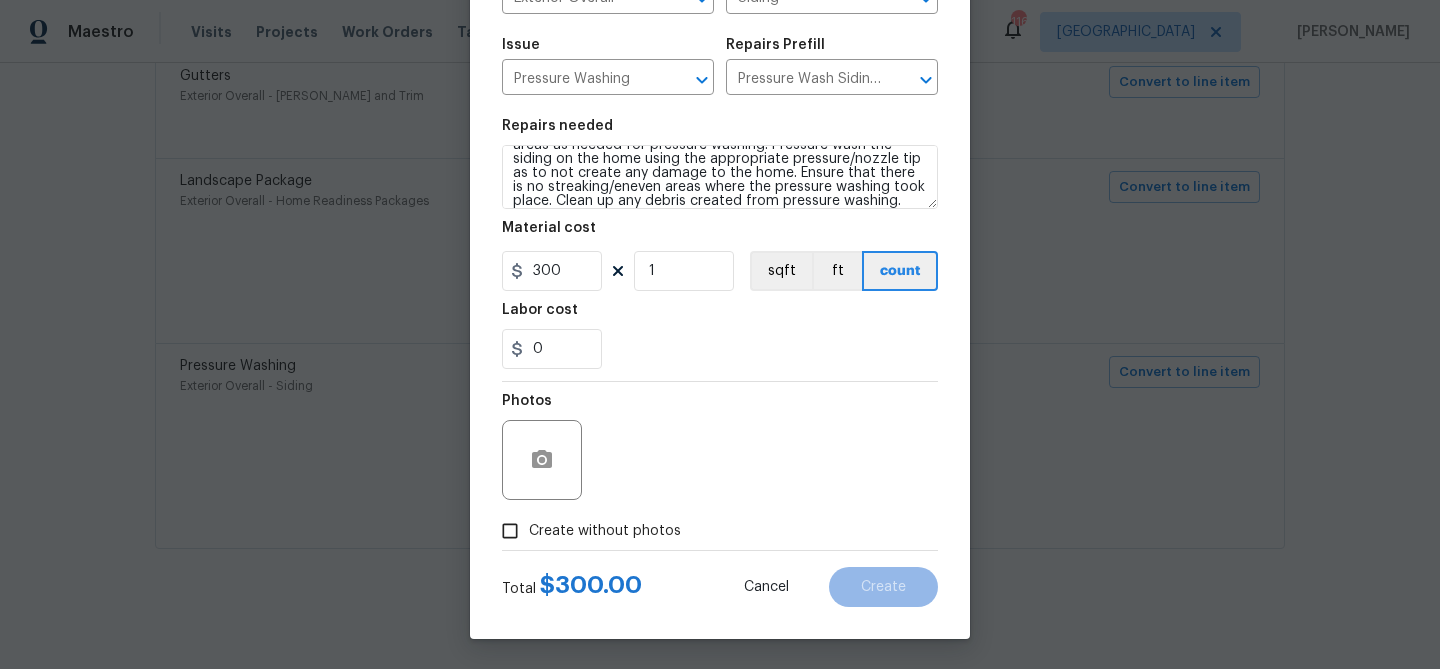 click on "Create without photos" at bounding box center [605, 531] 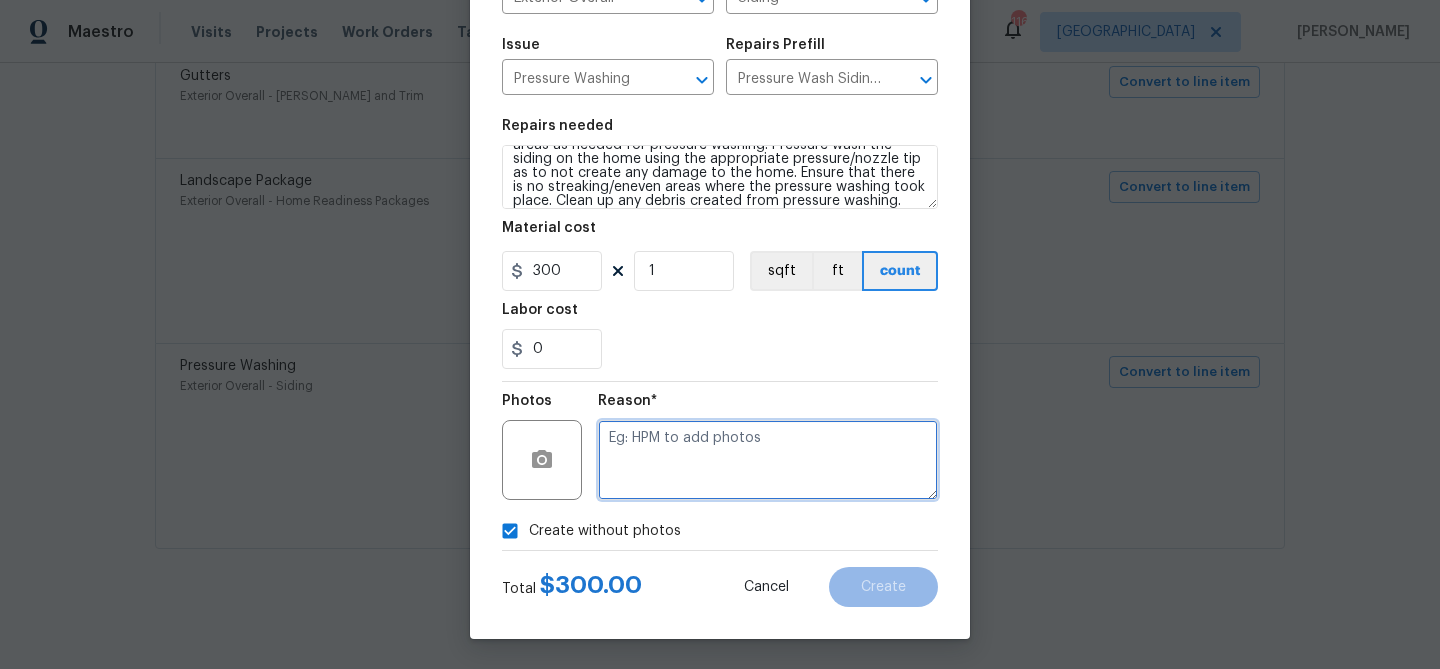 click at bounding box center [768, 460] 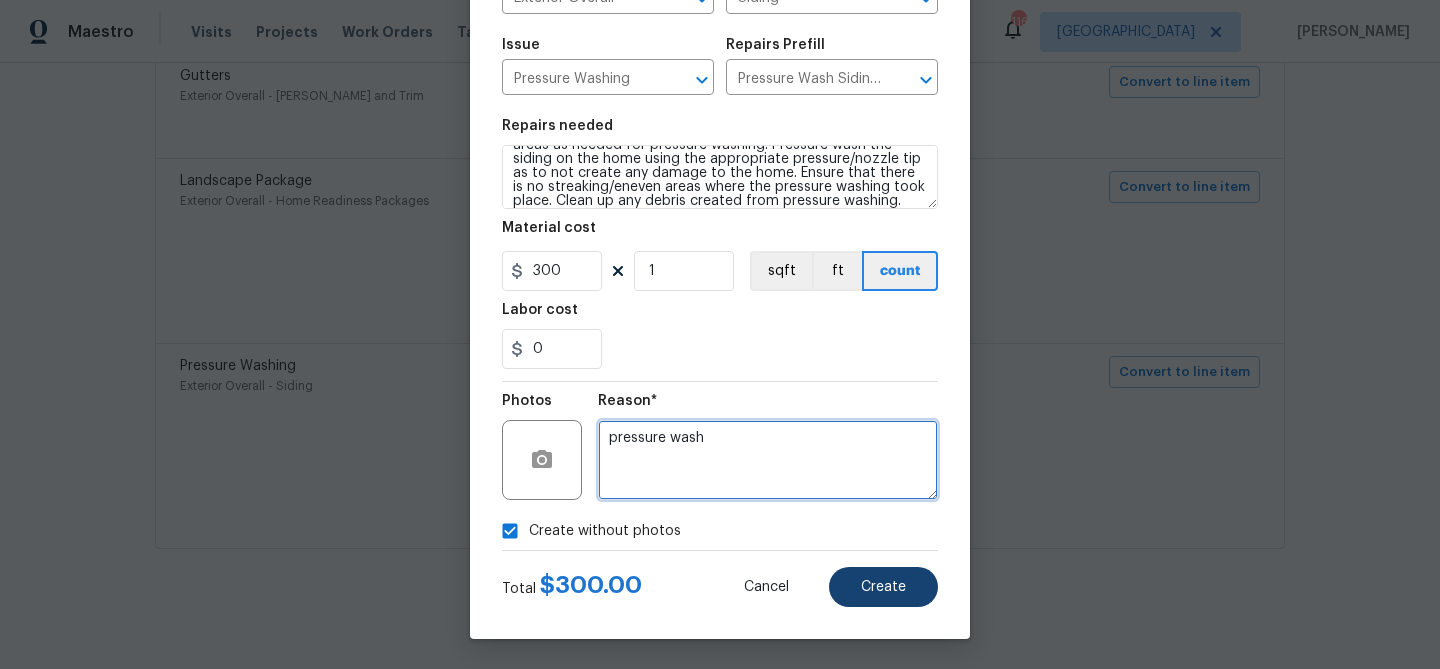 type on "pressure wash" 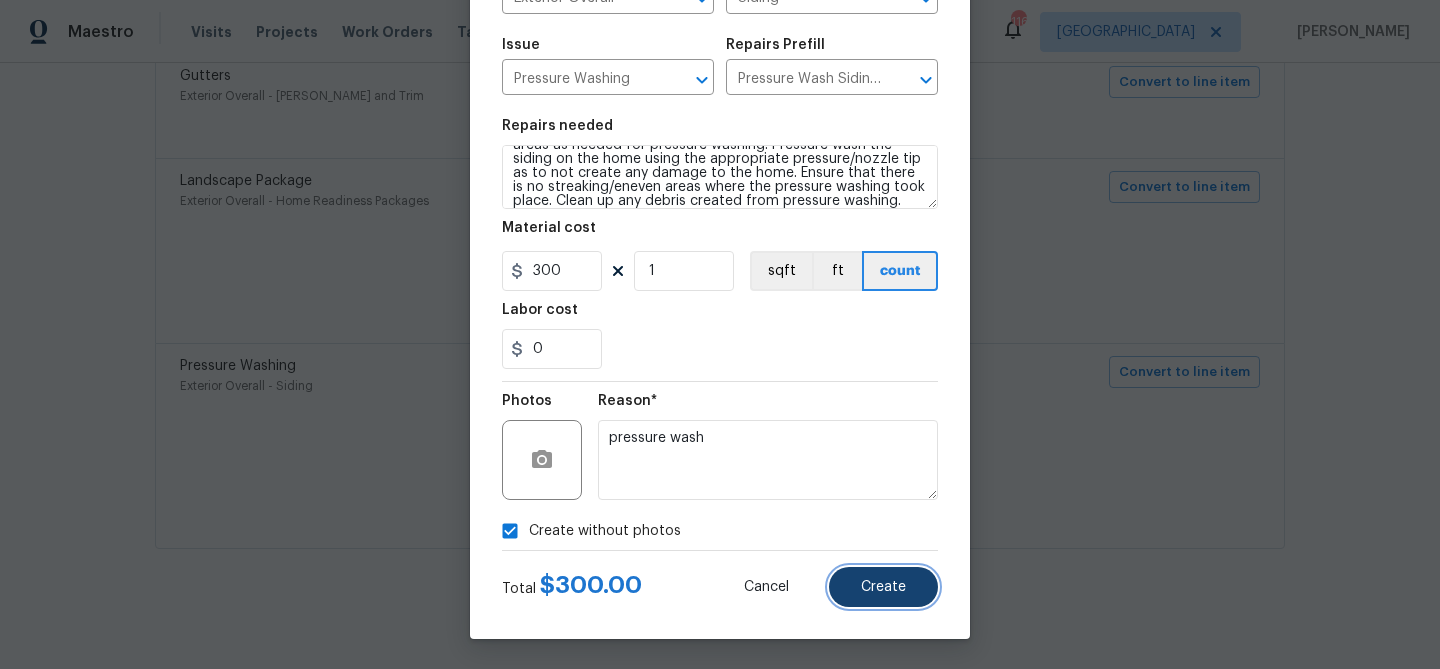 click on "Create" at bounding box center (883, 587) 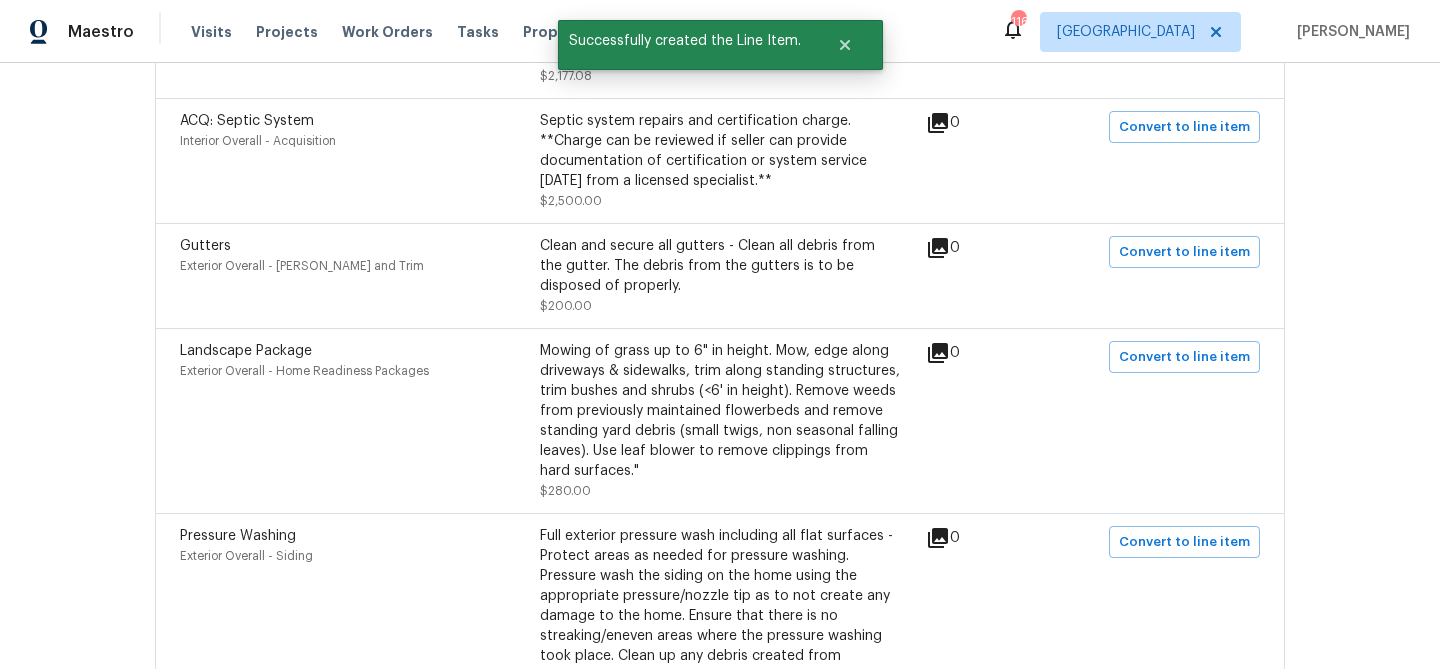 scroll, scrollTop: 0, scrollLeft: 0, axis: both 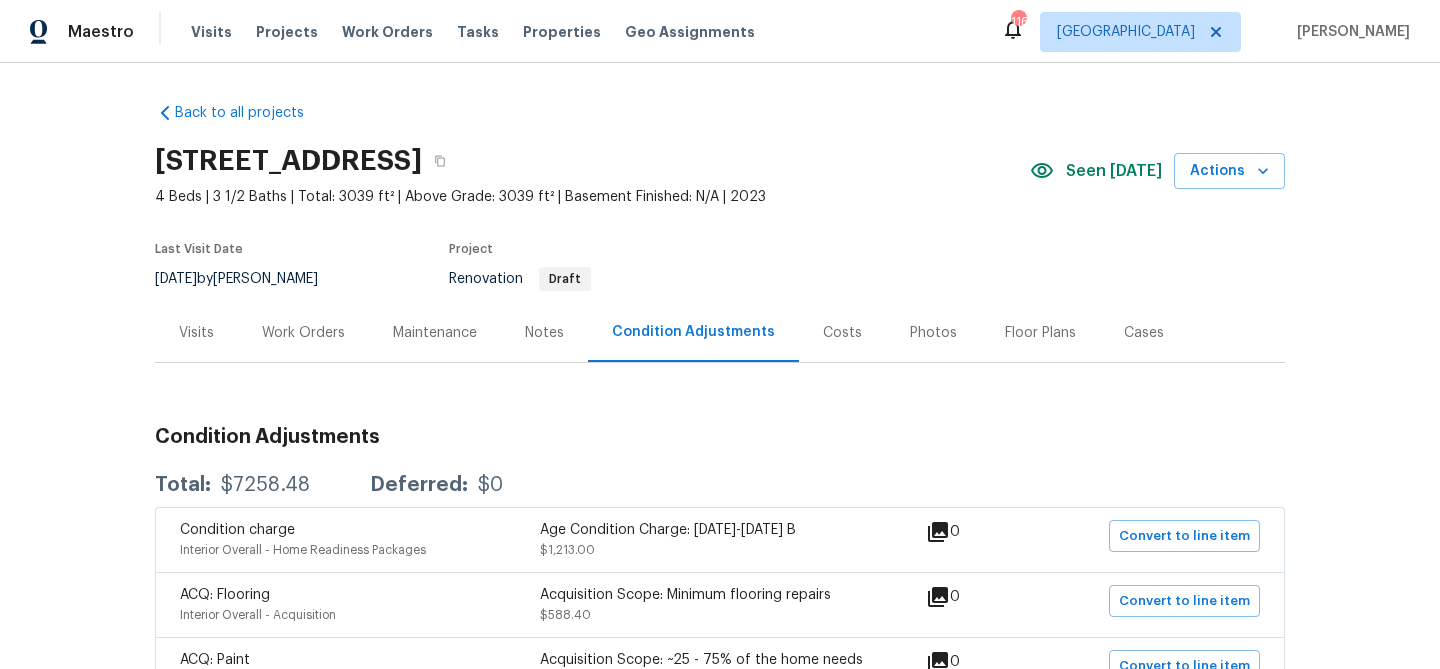 click on "Notes" at bounding box center [544, 333] 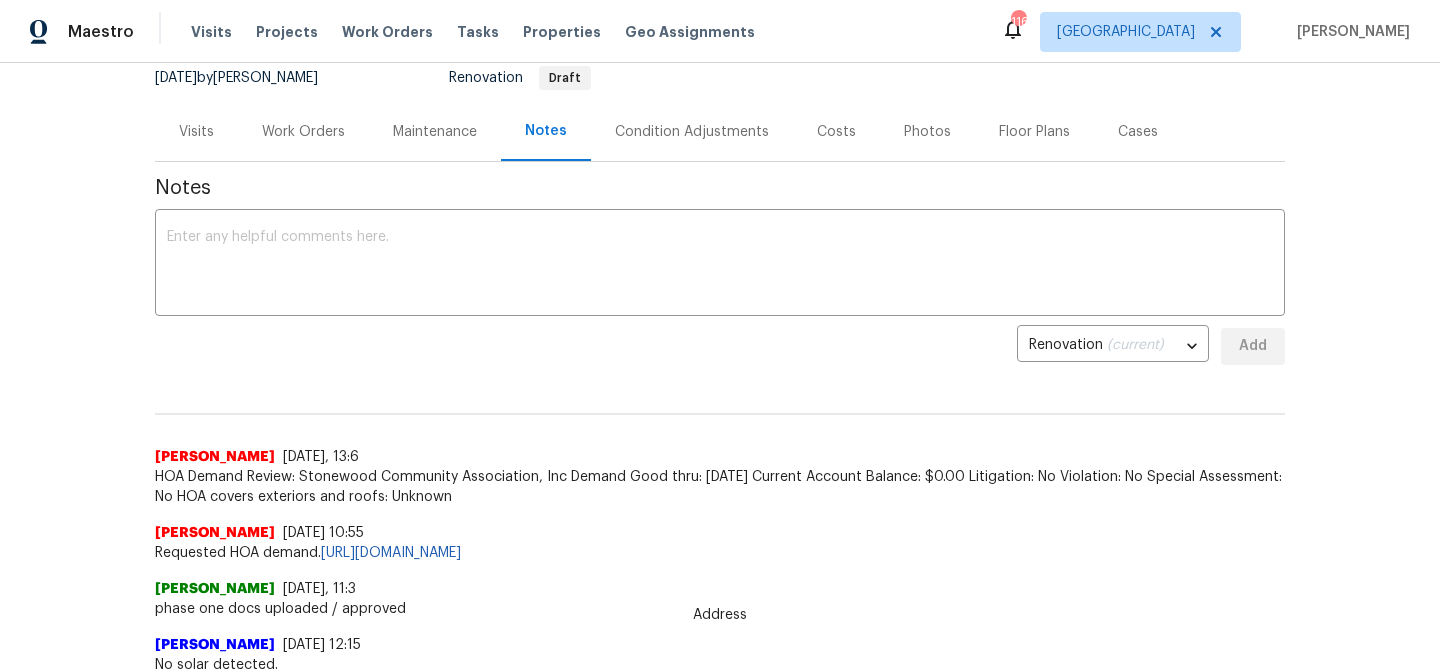 scroll, scrollTop: 218, scrollLeft: 0, axis: vertical 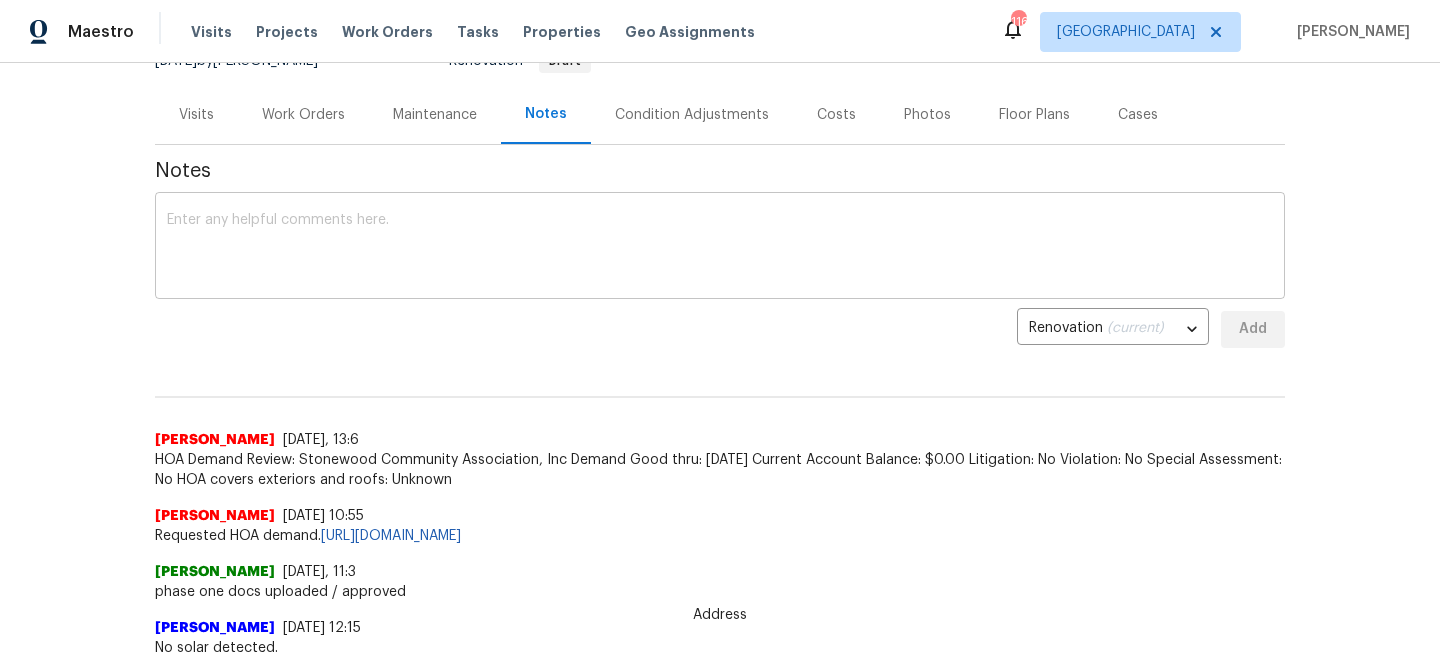 click at bounding box center [720, 248] 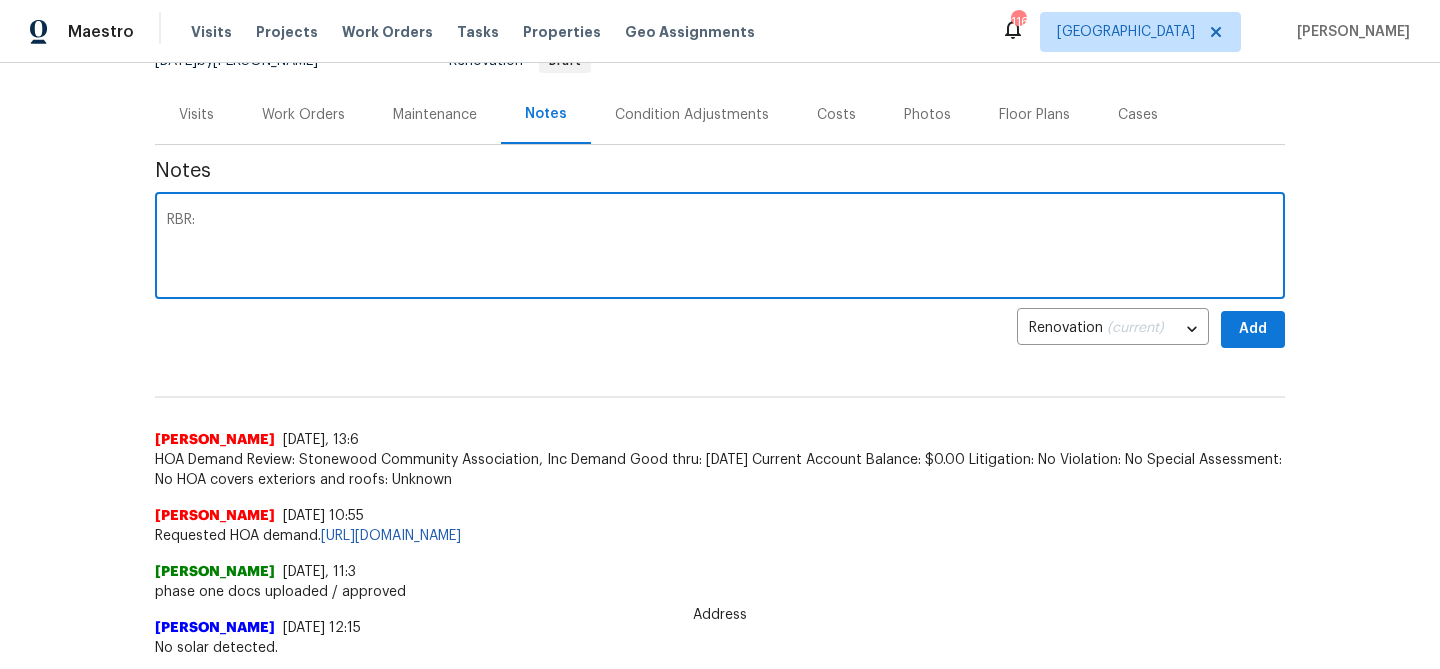paste on "[STREET_ADDRESS]" 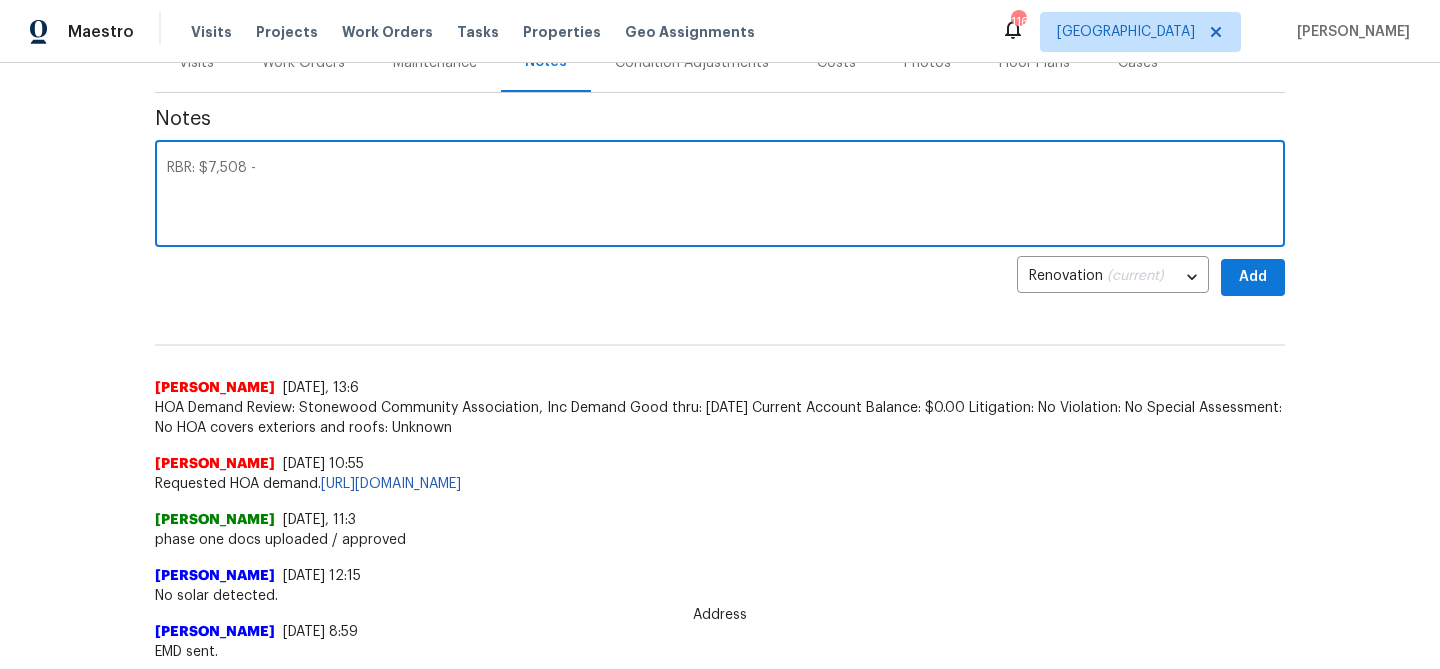 scroll, scrollTop: 272, scrollLeft: 0, axis: vertical 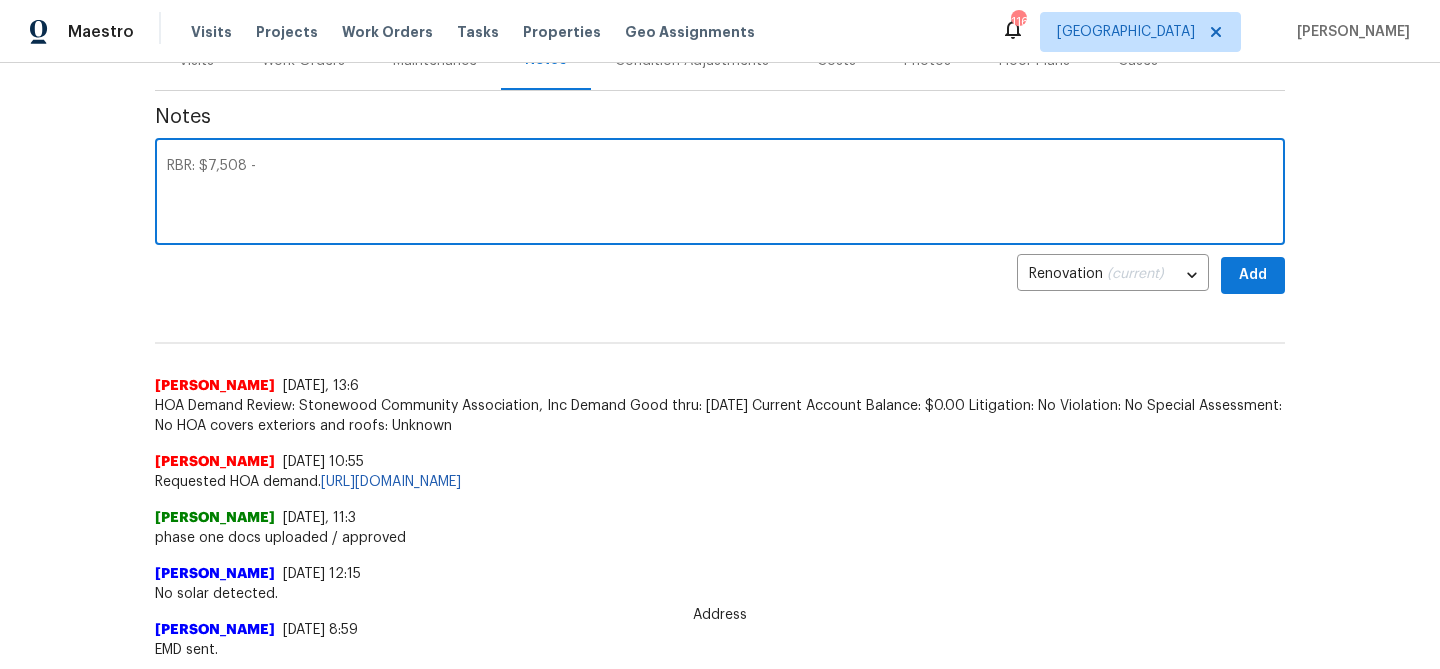 type on "RBR: $7,508 -" 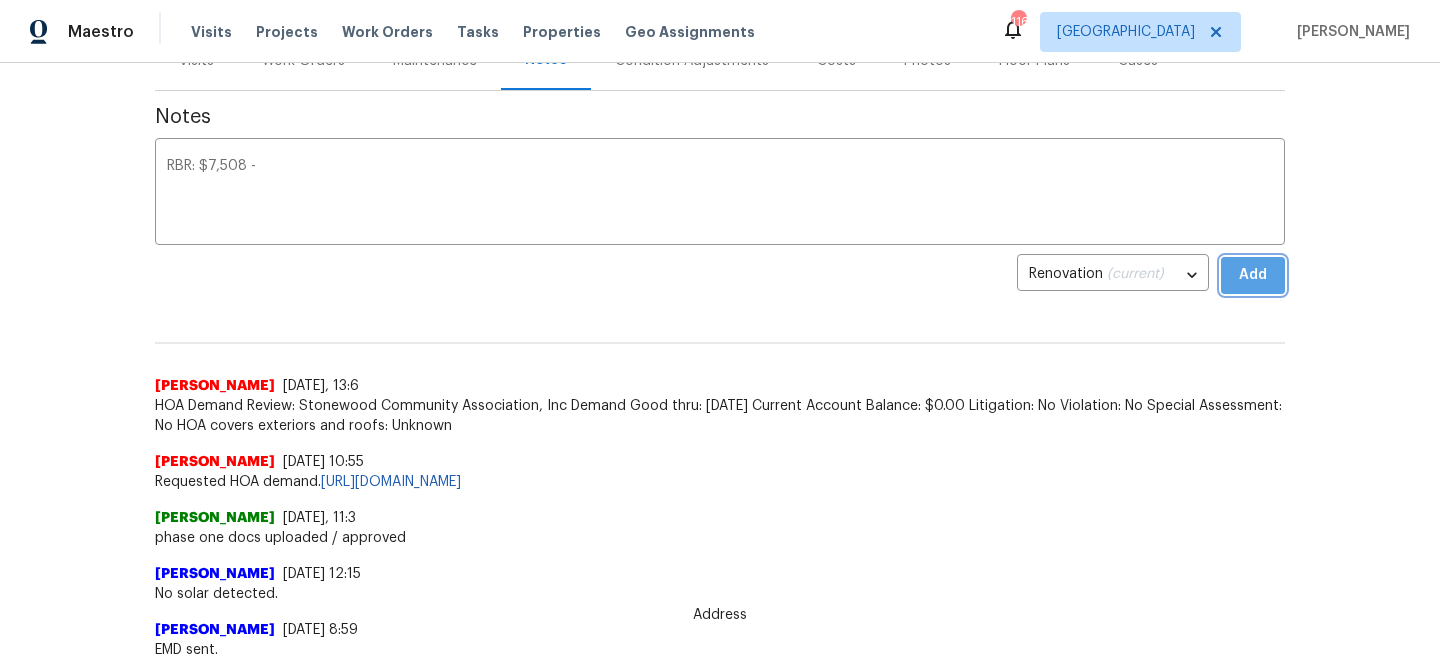 click on "Add" at bounding box center (1253, 275) 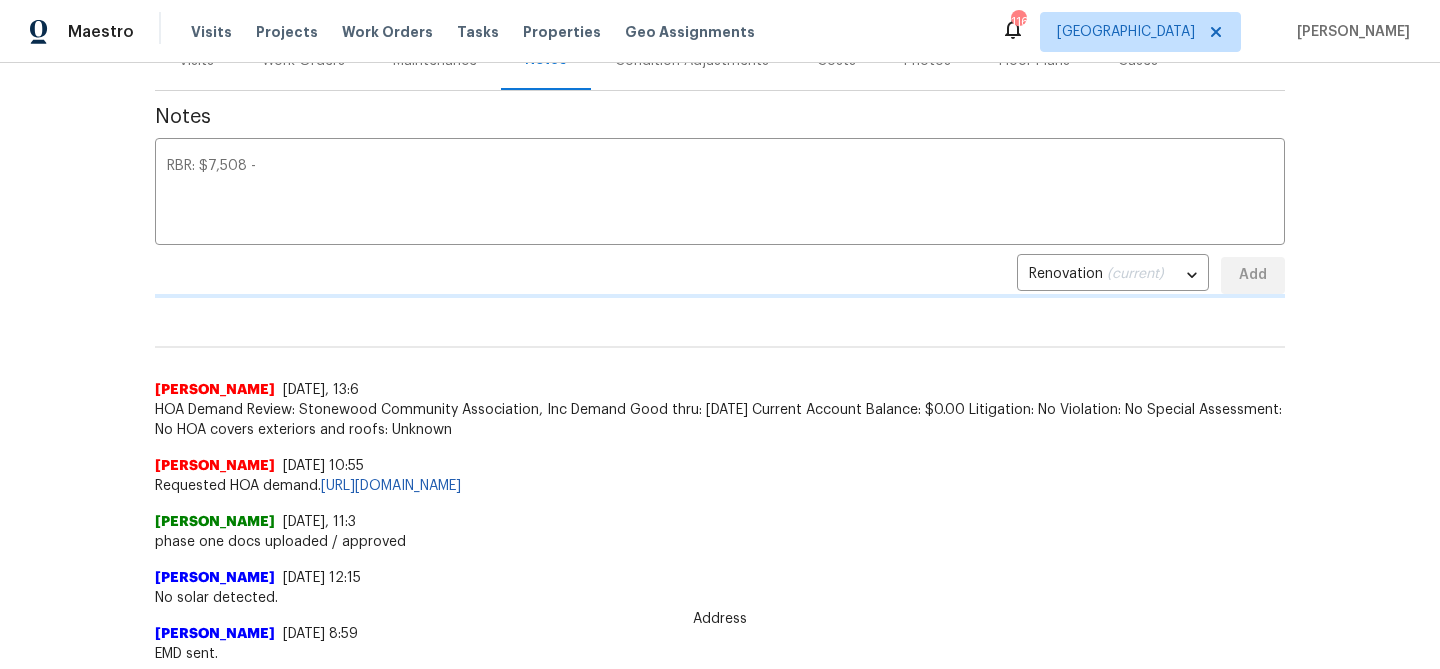 type 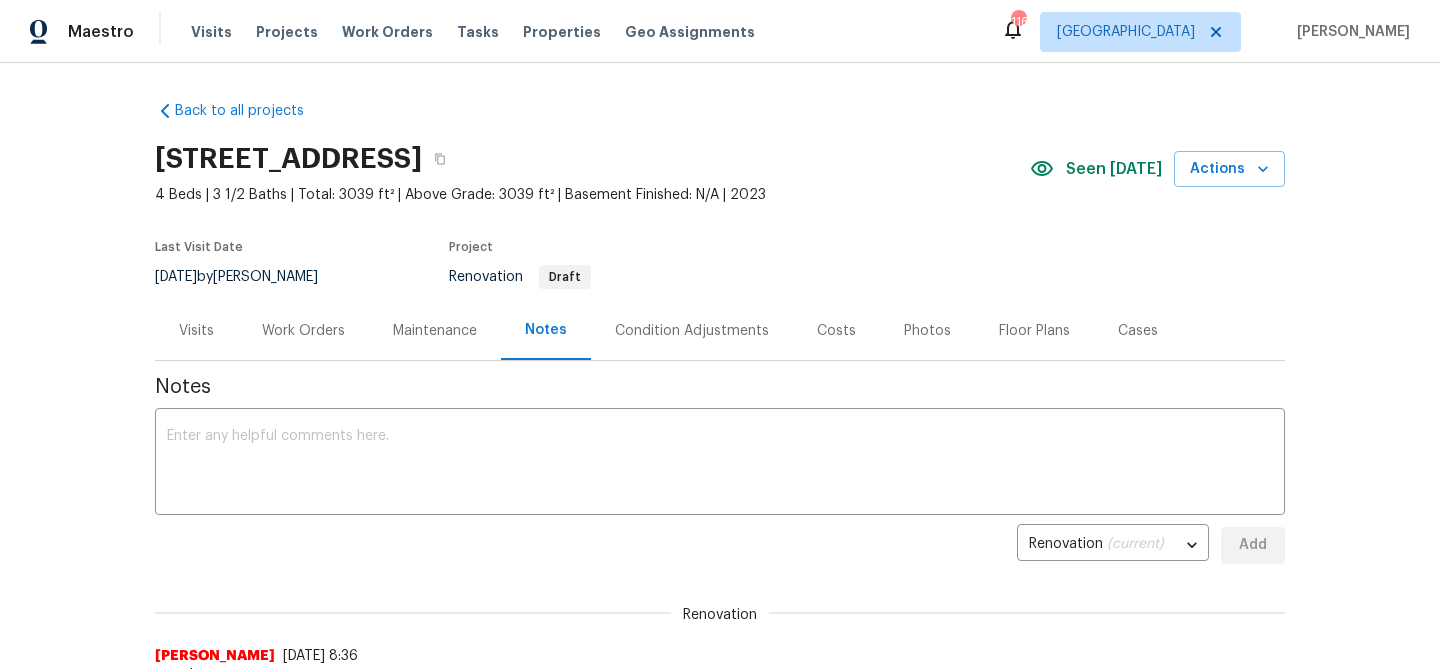 scroll, scrollTop: 0, scrollLeft: 0, axis: both 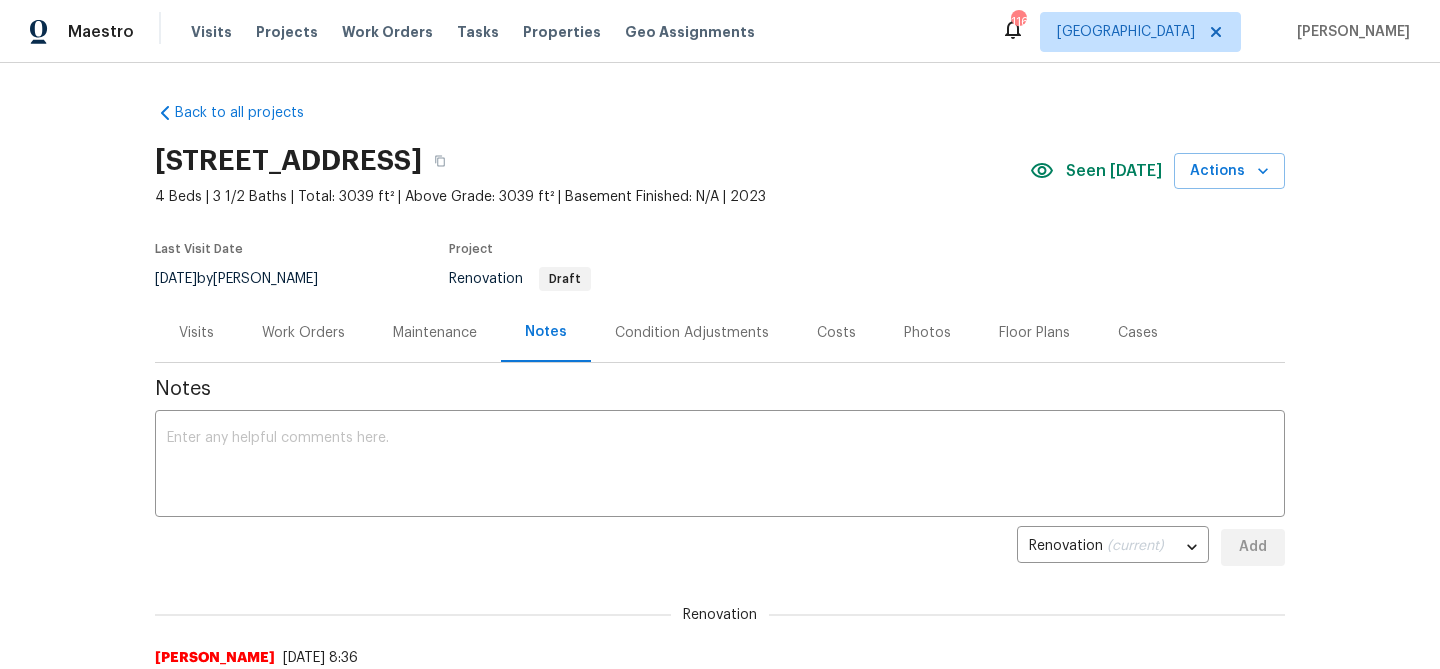 click on "Work Orders" at bounding box center (303, 333) 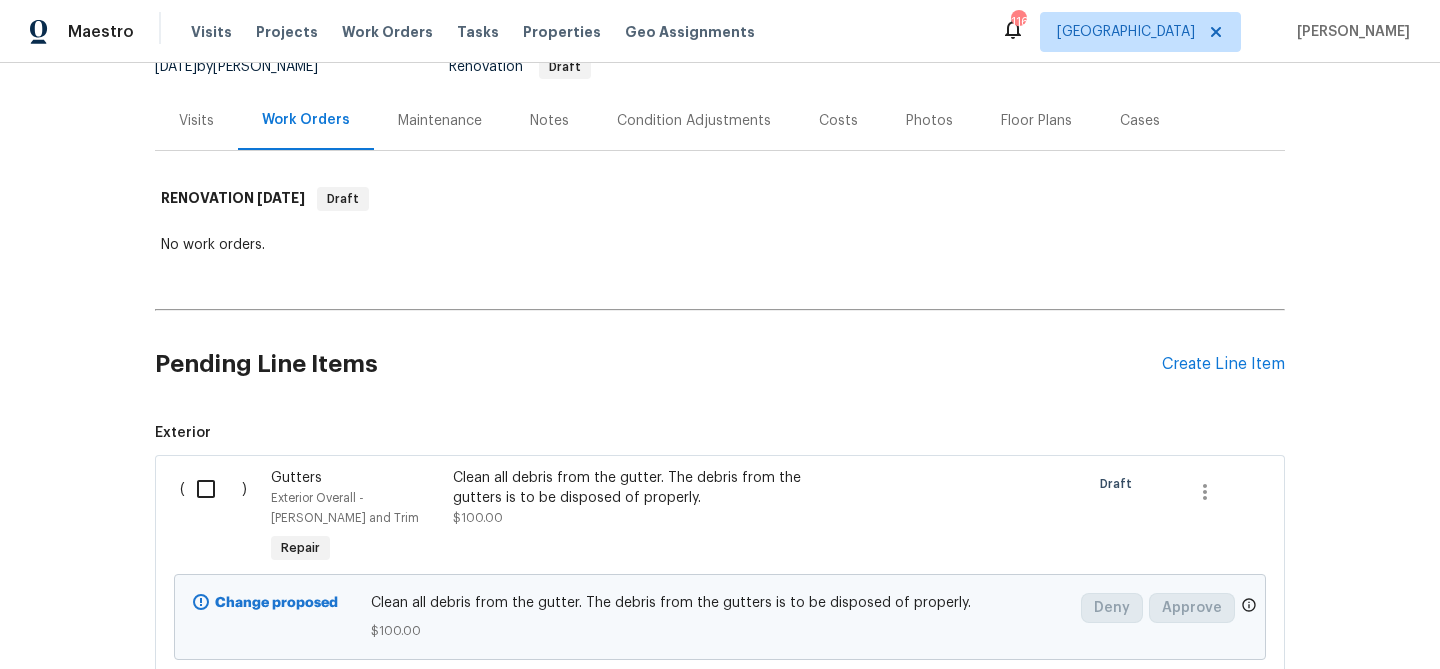 scroll, scrollTop: 402, scrollLeft: 0, axis: vertical 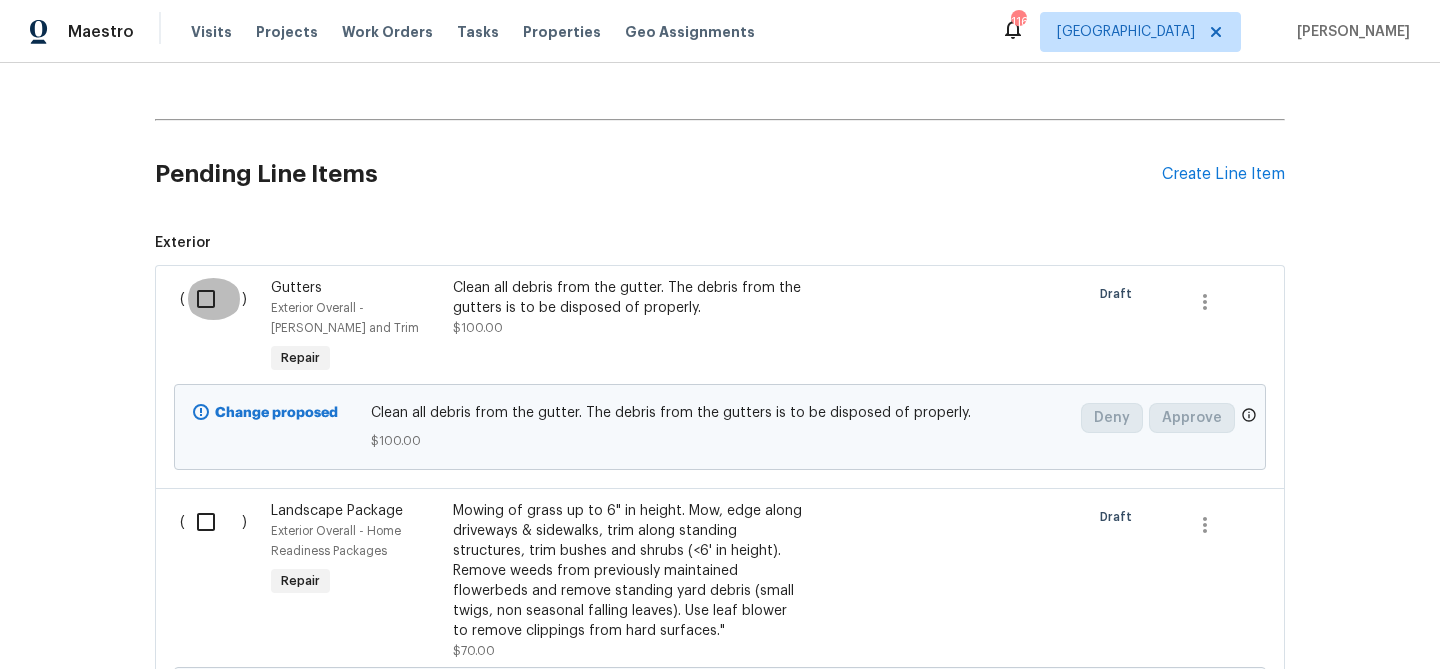 click at bounding box center [213, 299] 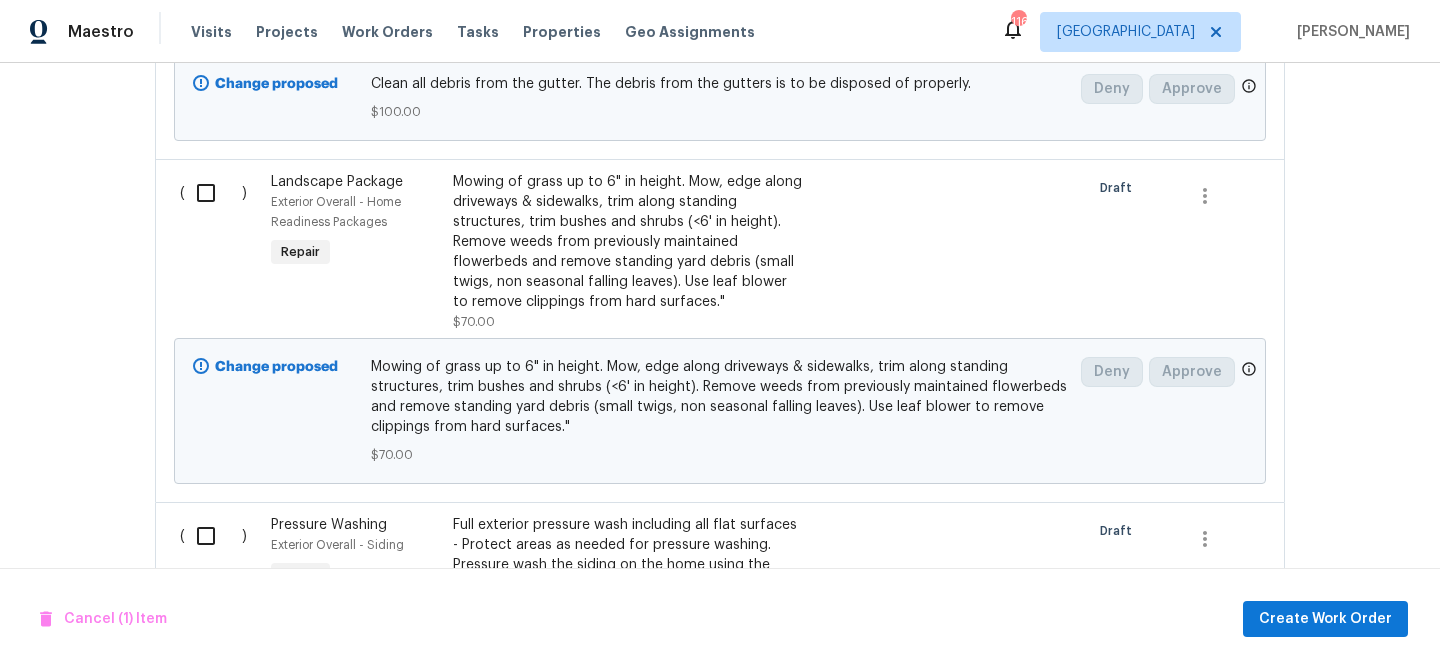 scroll, scrollTop: 978, scrollLeft: 0, axis: vertical 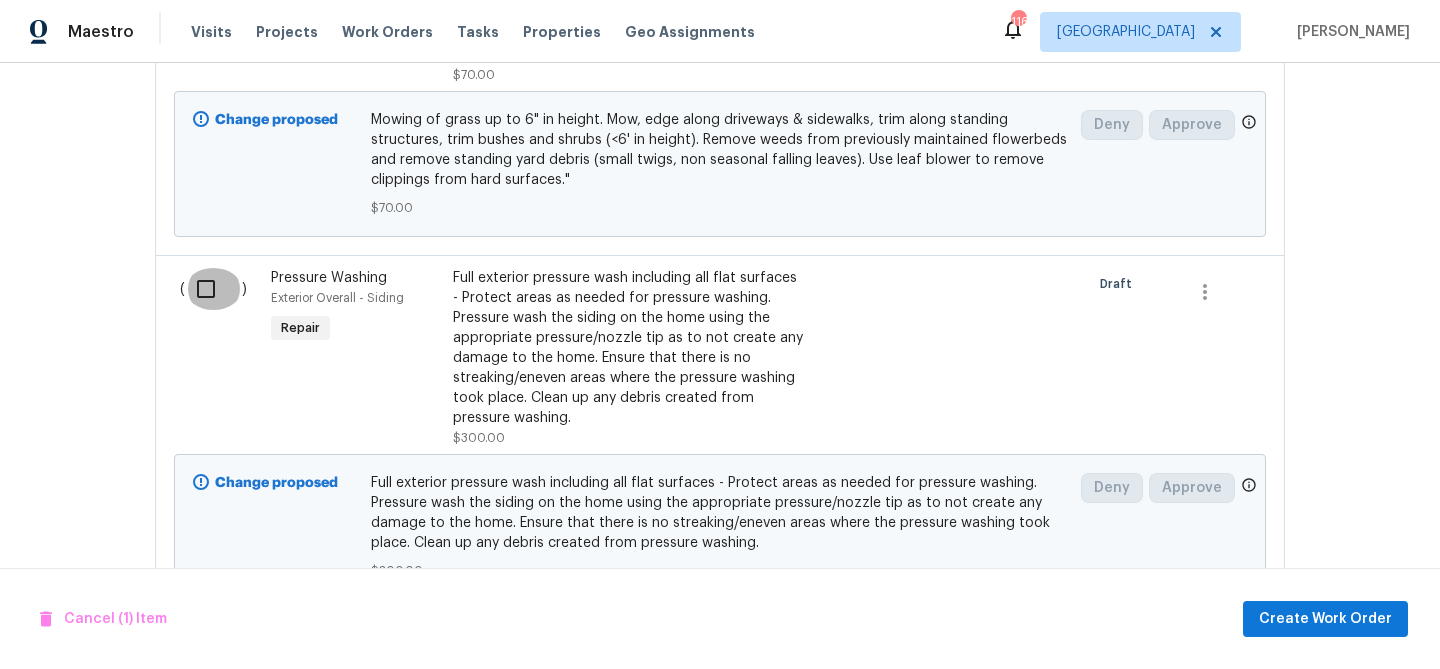 click at bounding box center (213, 289) 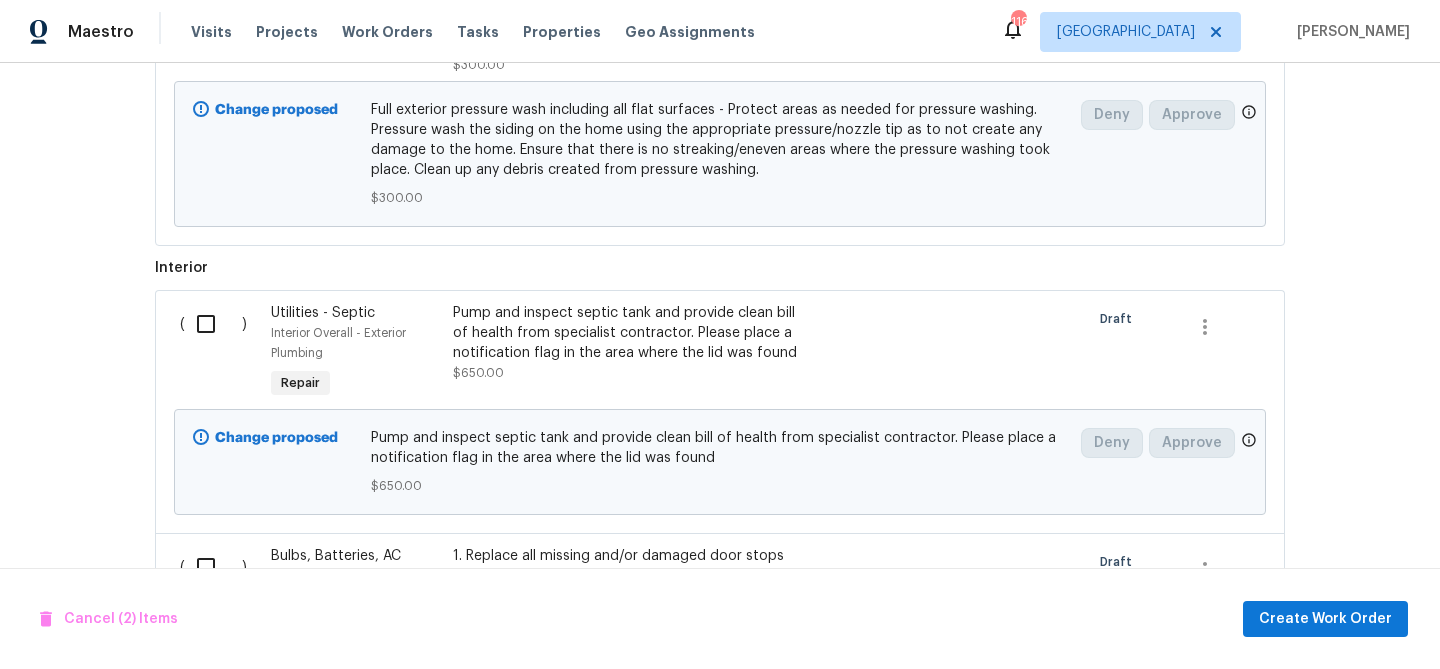 scroll, scrollTop: 1378, scrollLeft: 0, axis: vertical 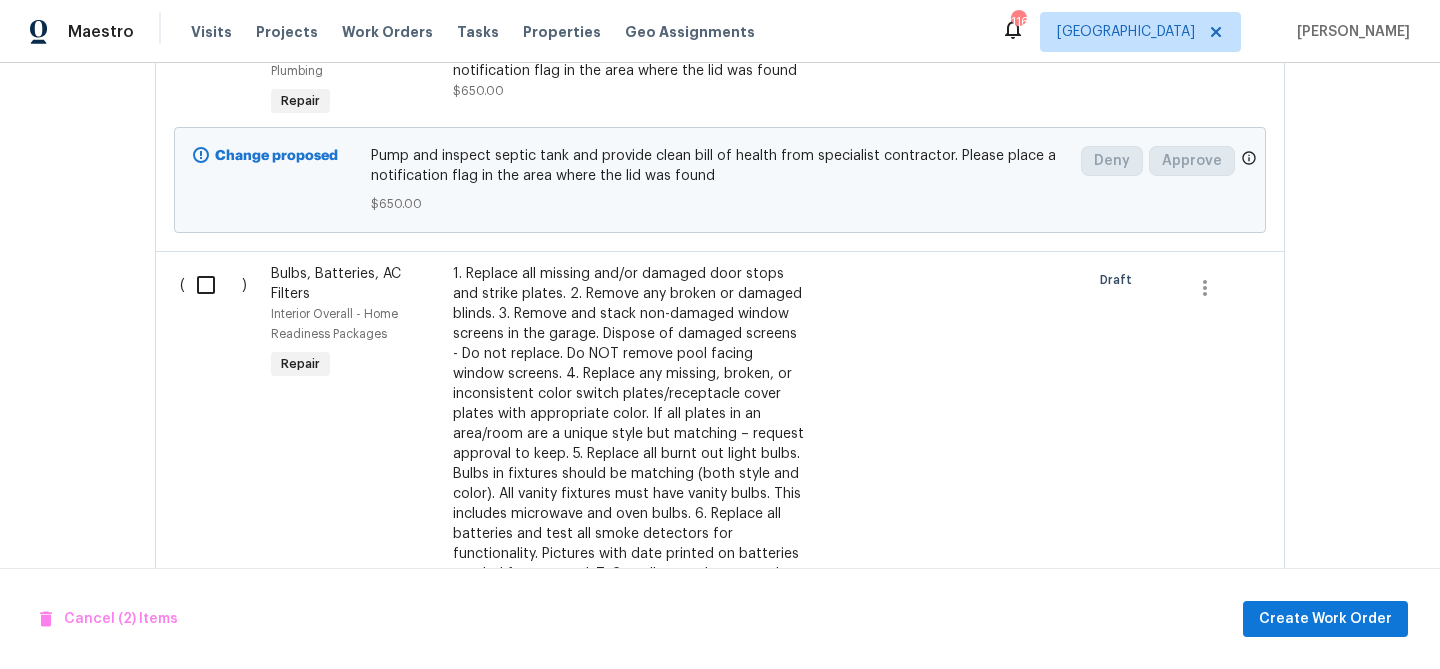 click at bounding box center (213, 285) 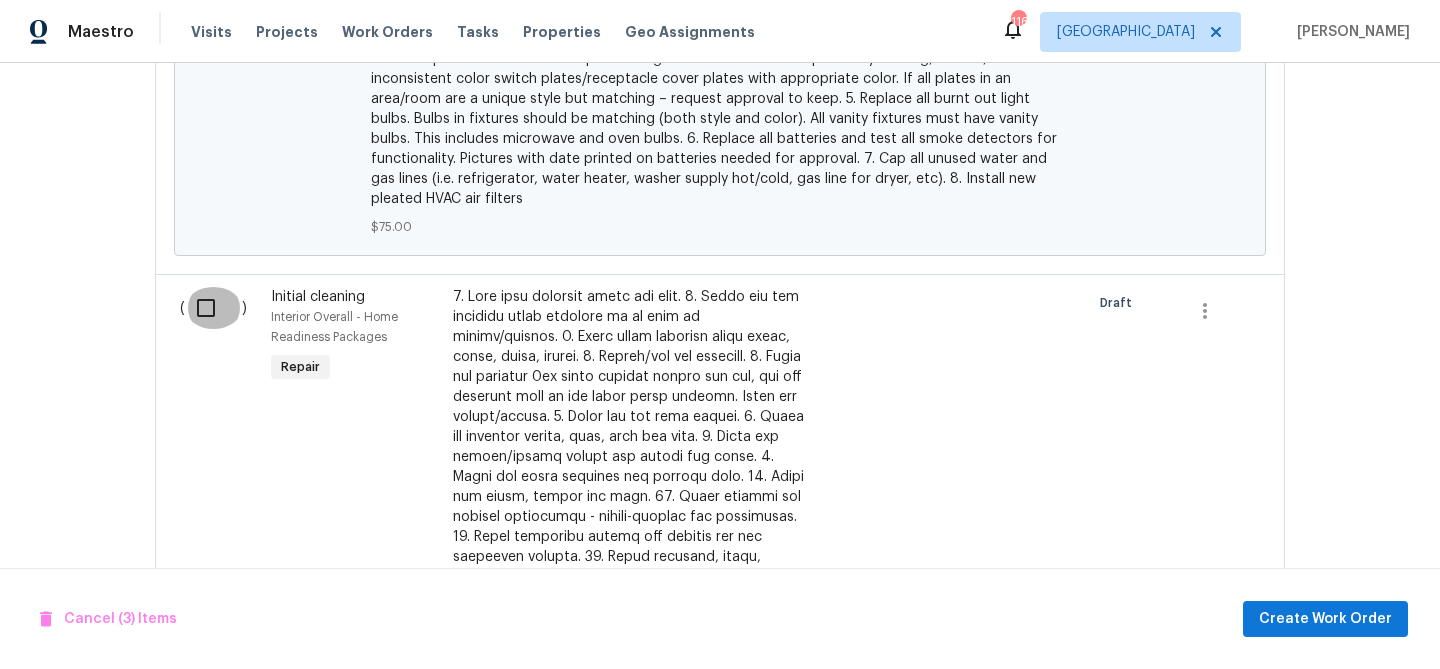 click at bounding box center (213, 308) 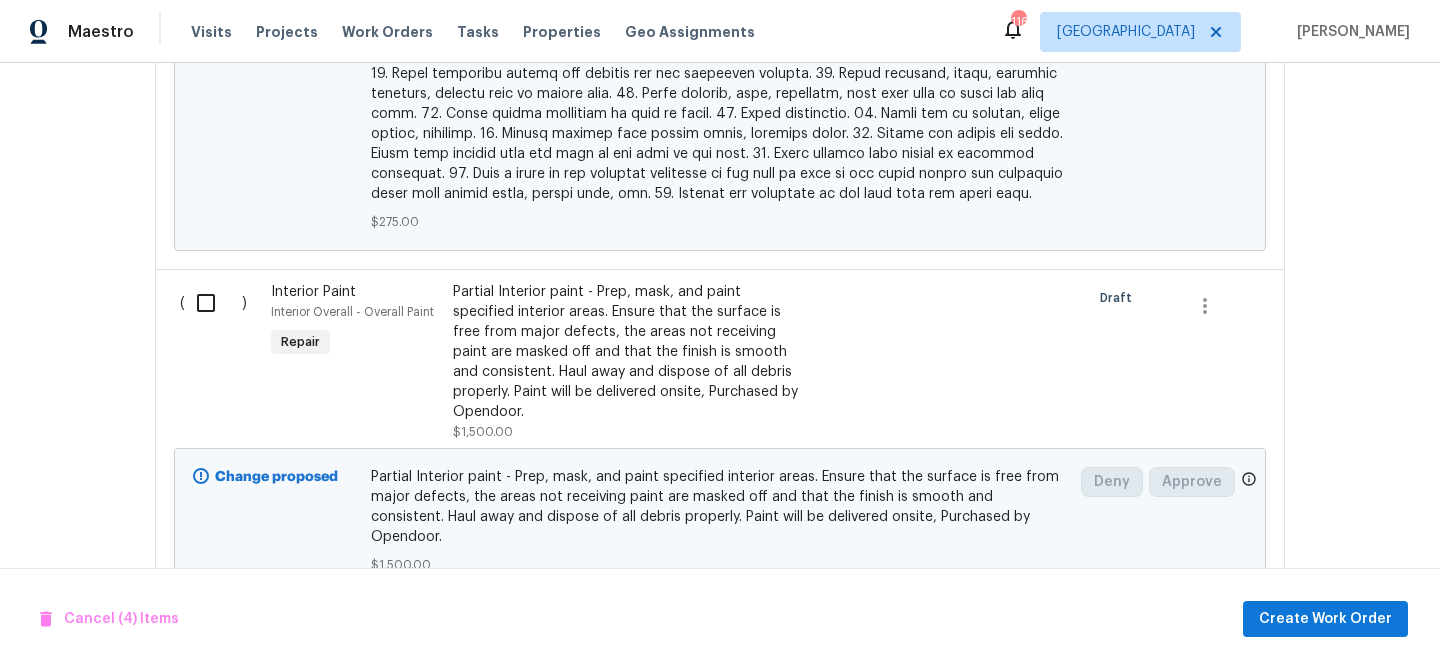 click at bounding box center (213, 303) 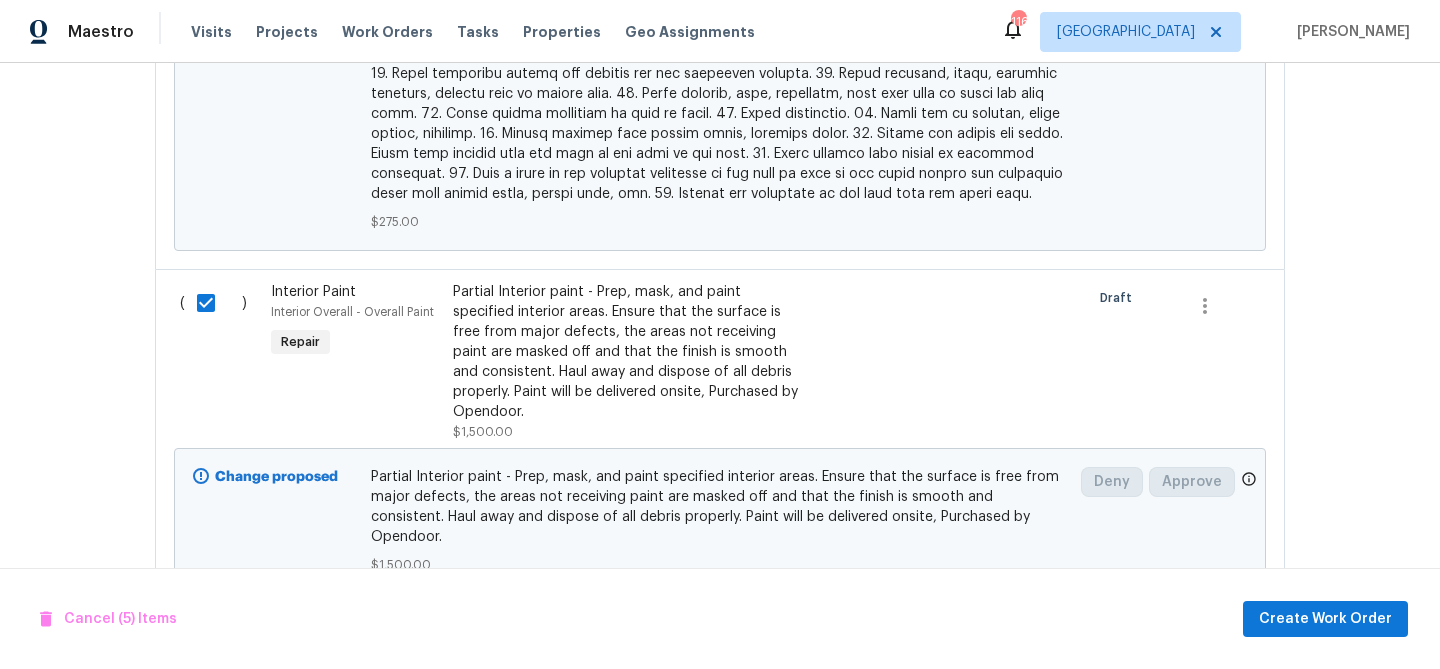 scroll, scrollTop: 3285, scrollLeft: 0, axis: vertical 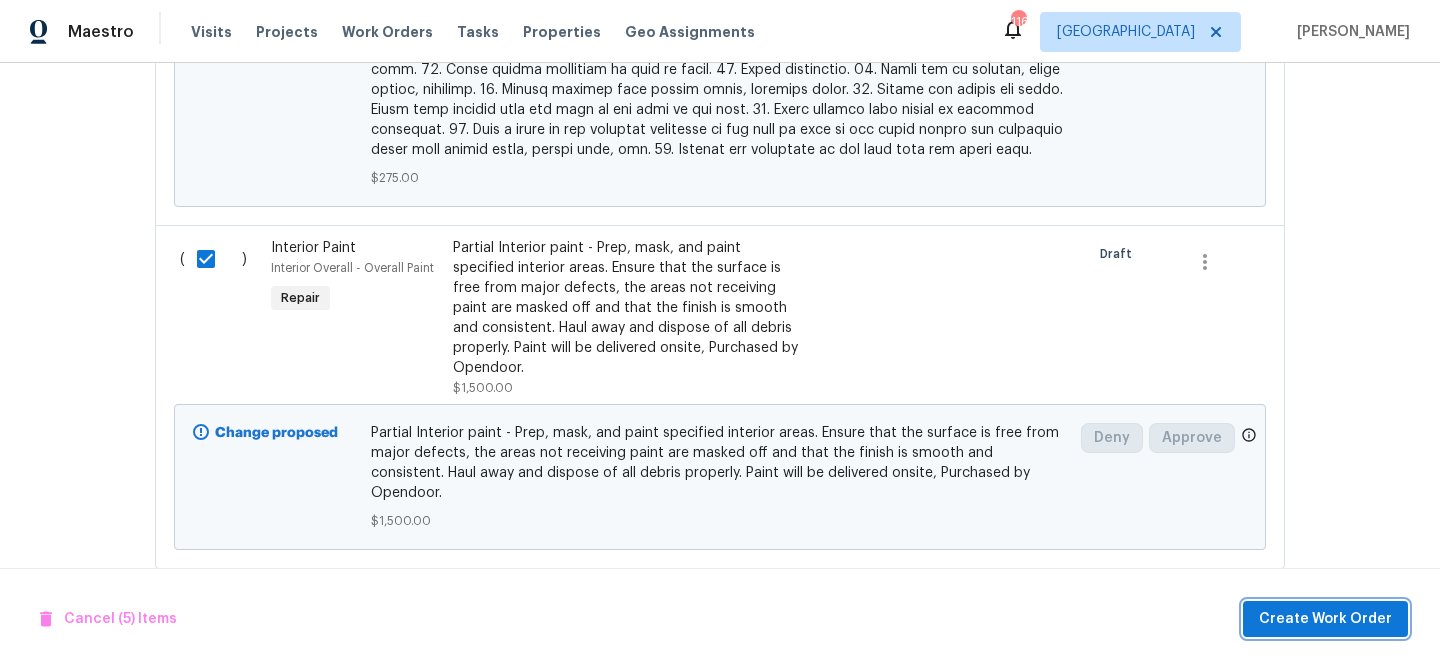 click on "Create Work Order" at bounding box center (1325, 619) 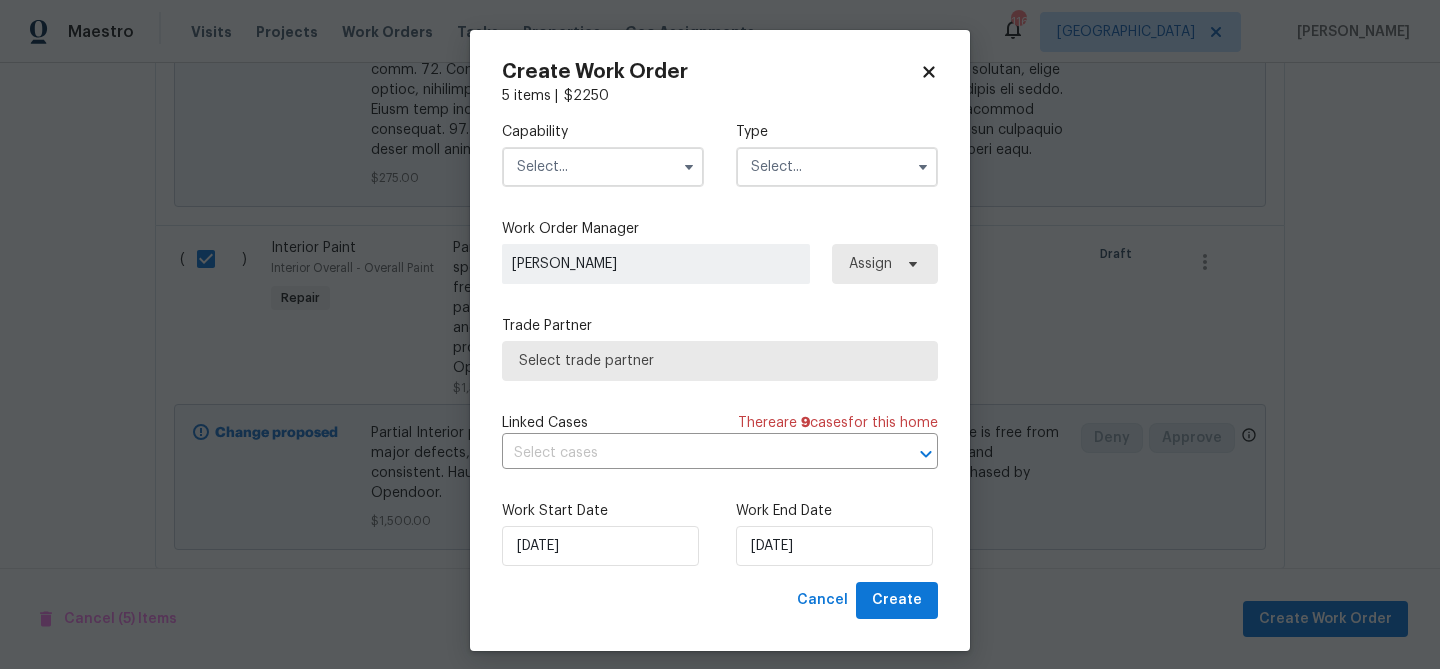 click at bounding box center [603, 167] 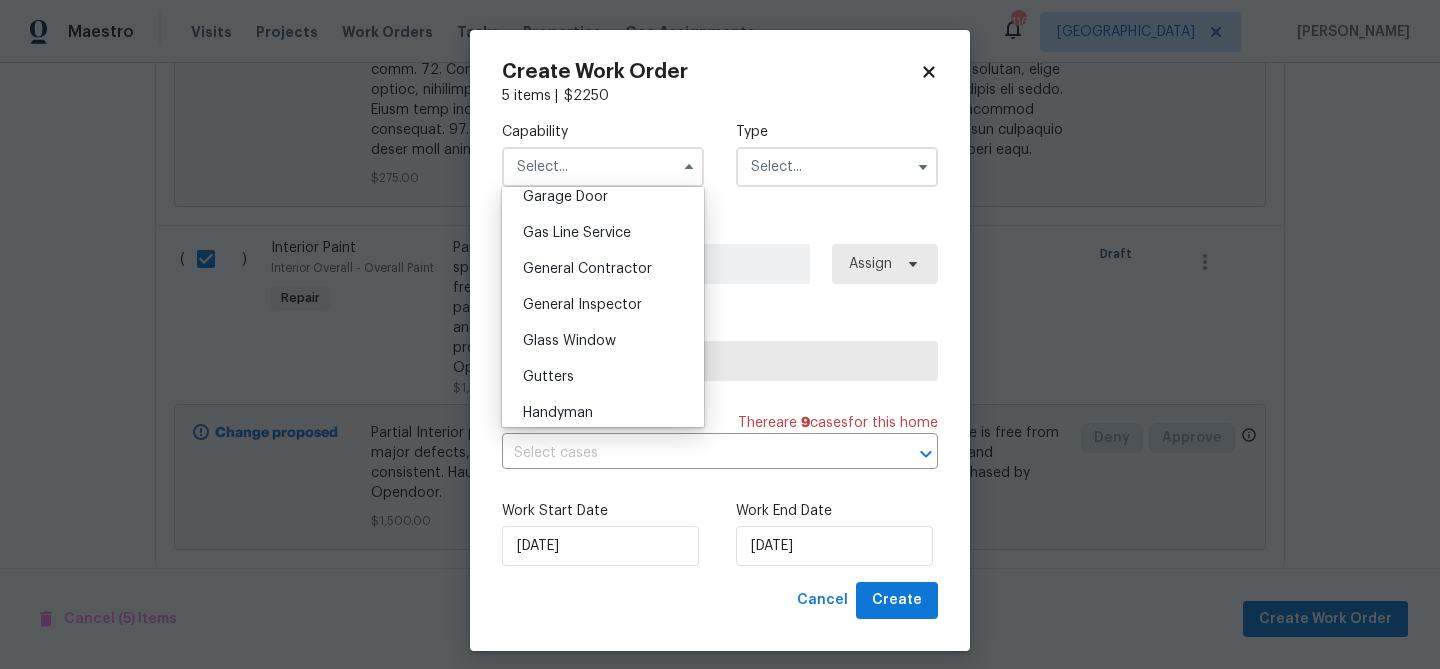 scroll, scrollTop: 893, scrollLeft: 0, axis: vertical 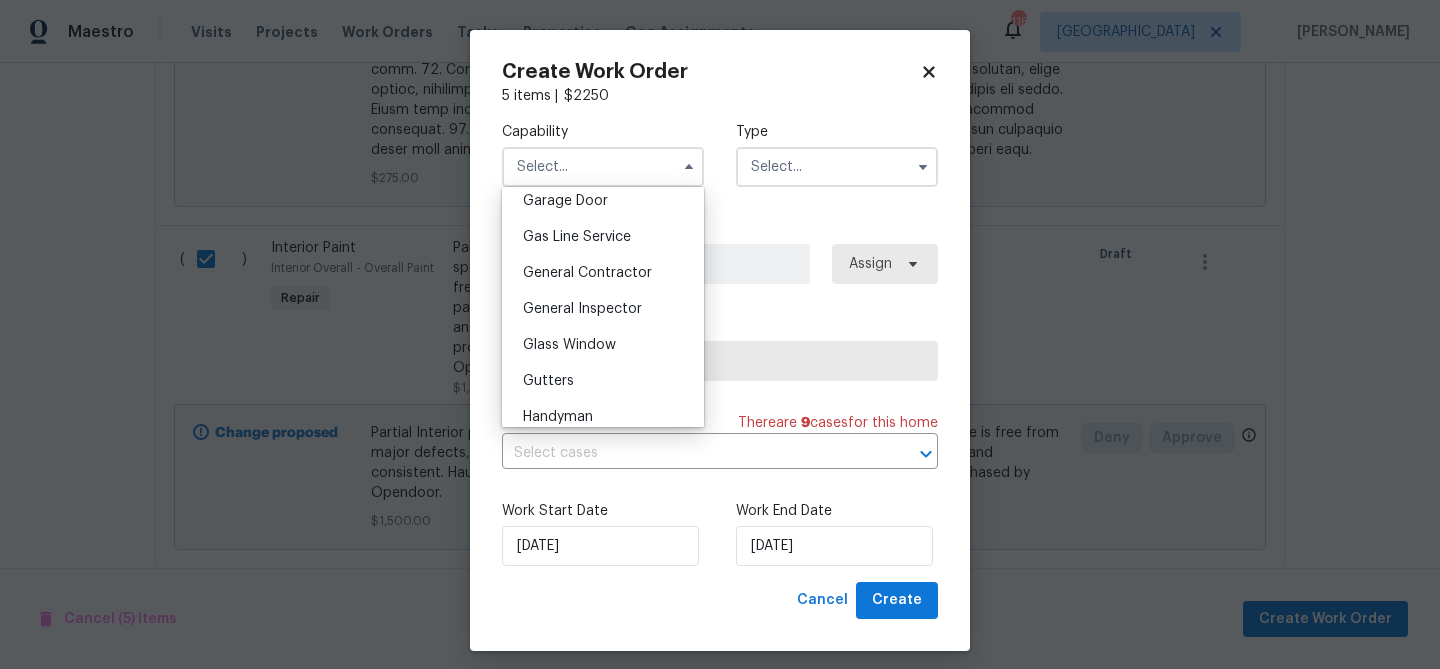 click on "General Contractor" at bounding box center (587, 273) 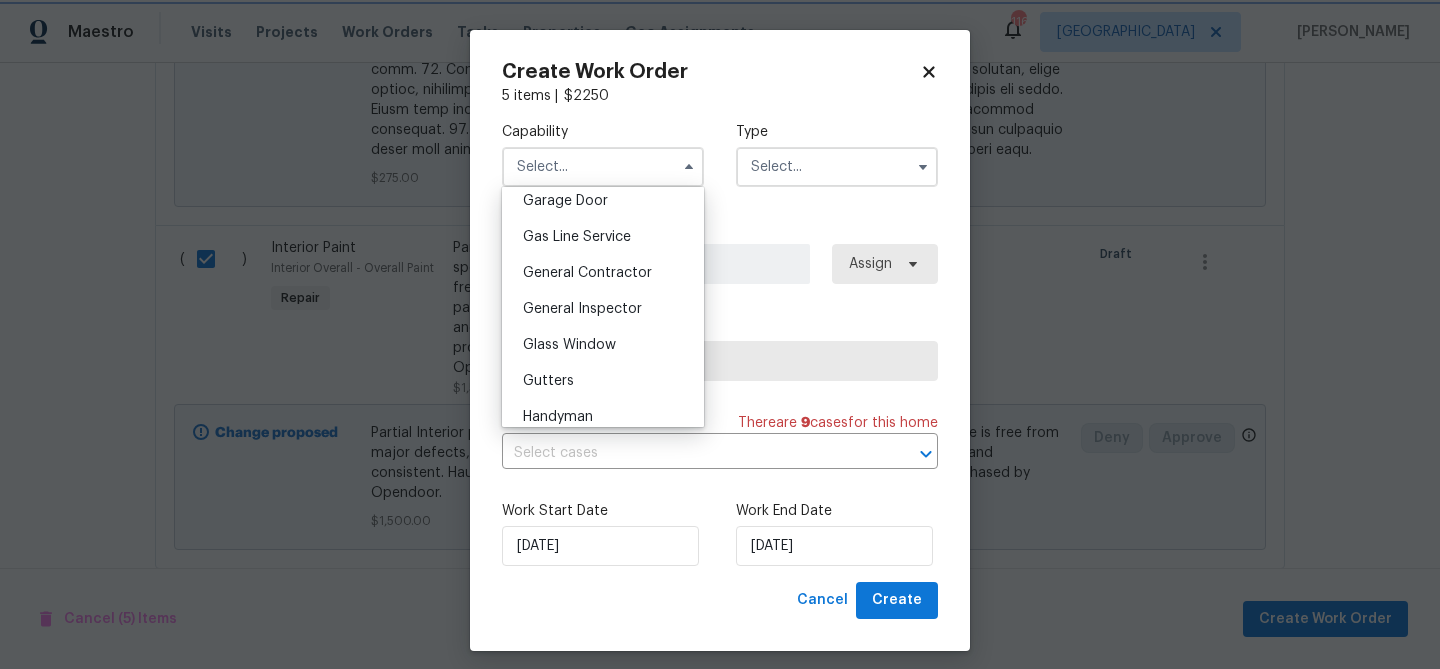 type on "General Contractor" 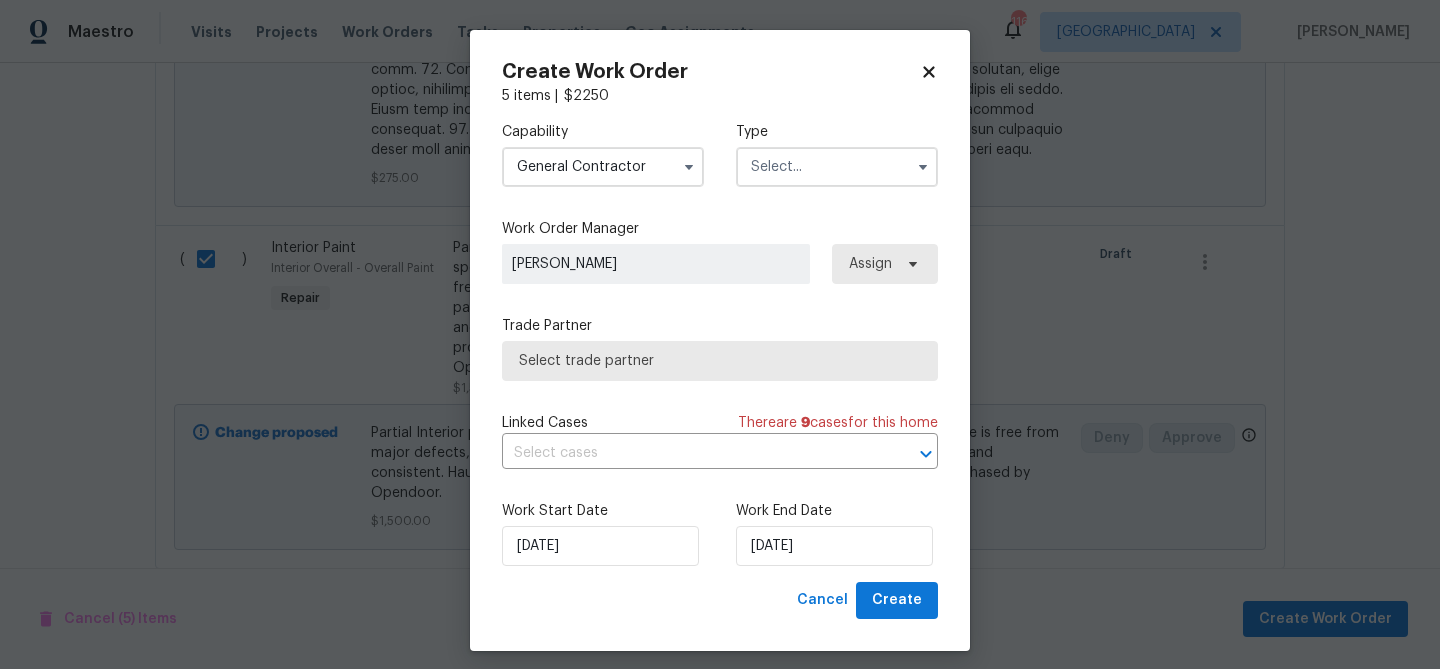 click at bounding box center [837, 167] 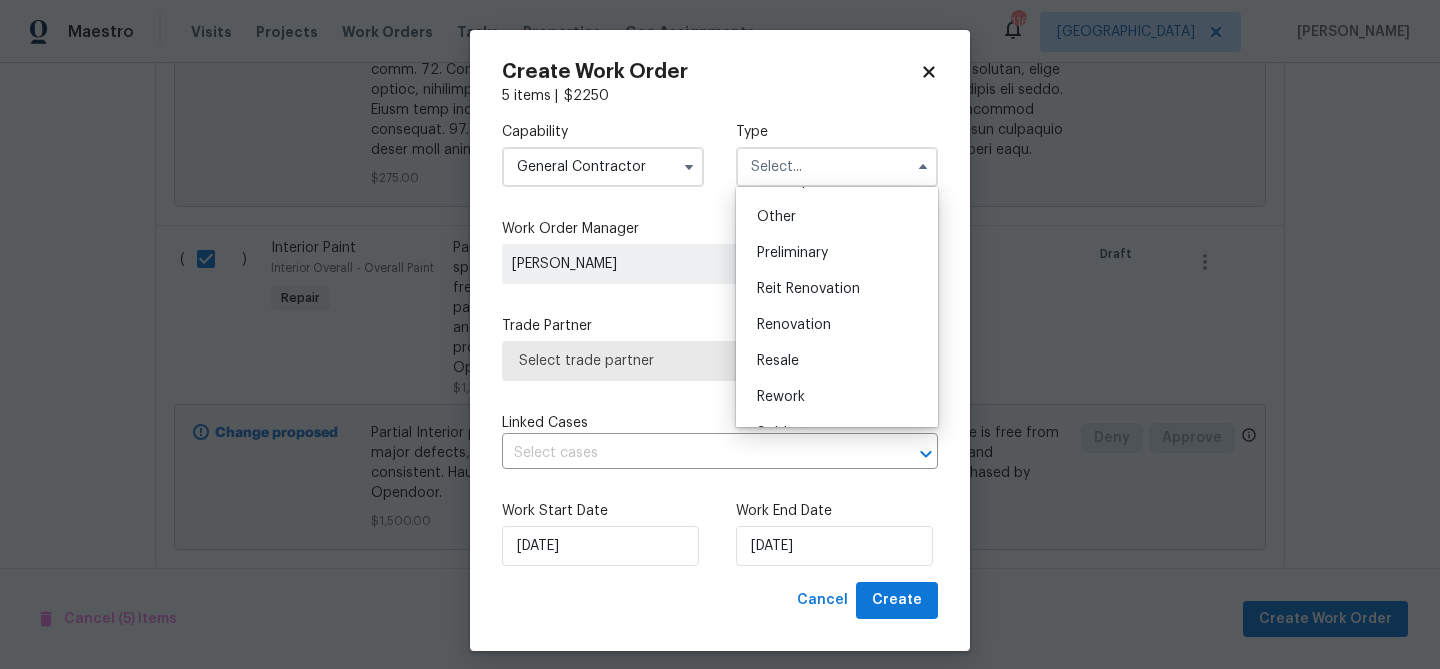 scroll, scrollTop: 392, scrollLeft: 0, axis: vertical 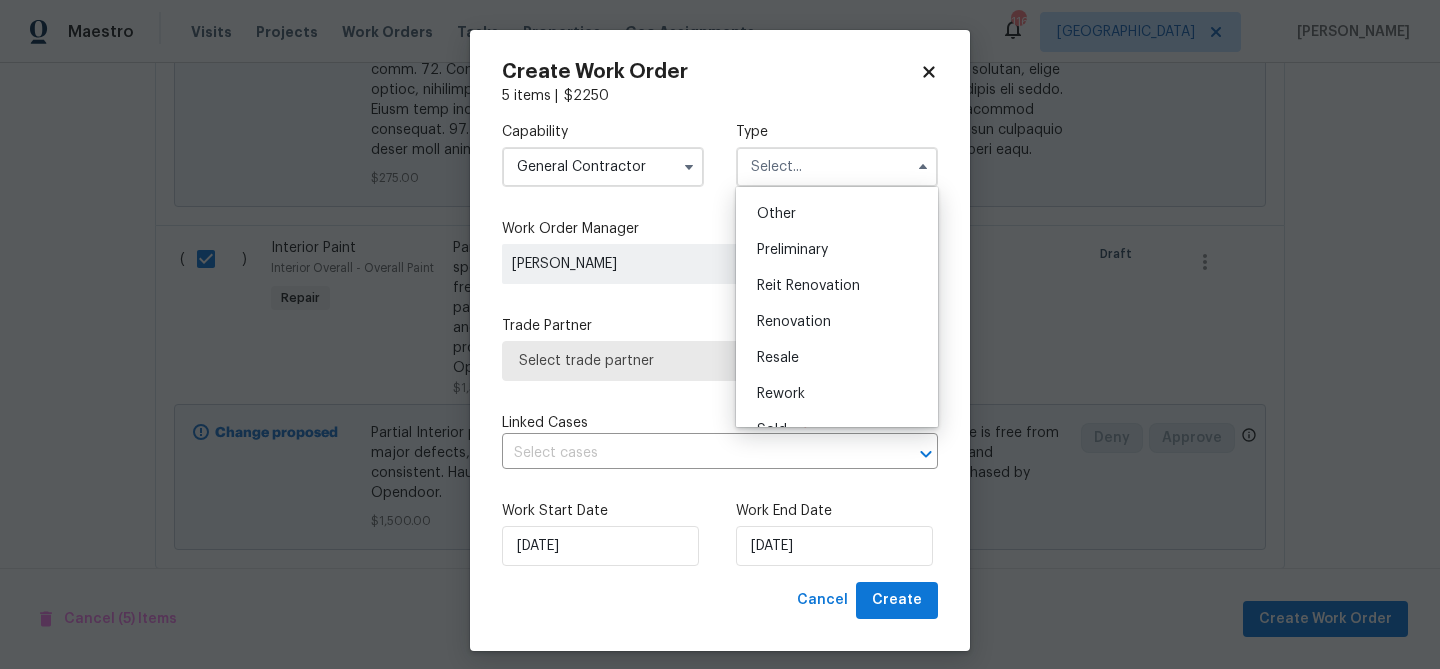 click on "Renovation" at bounding box center (837, 322) 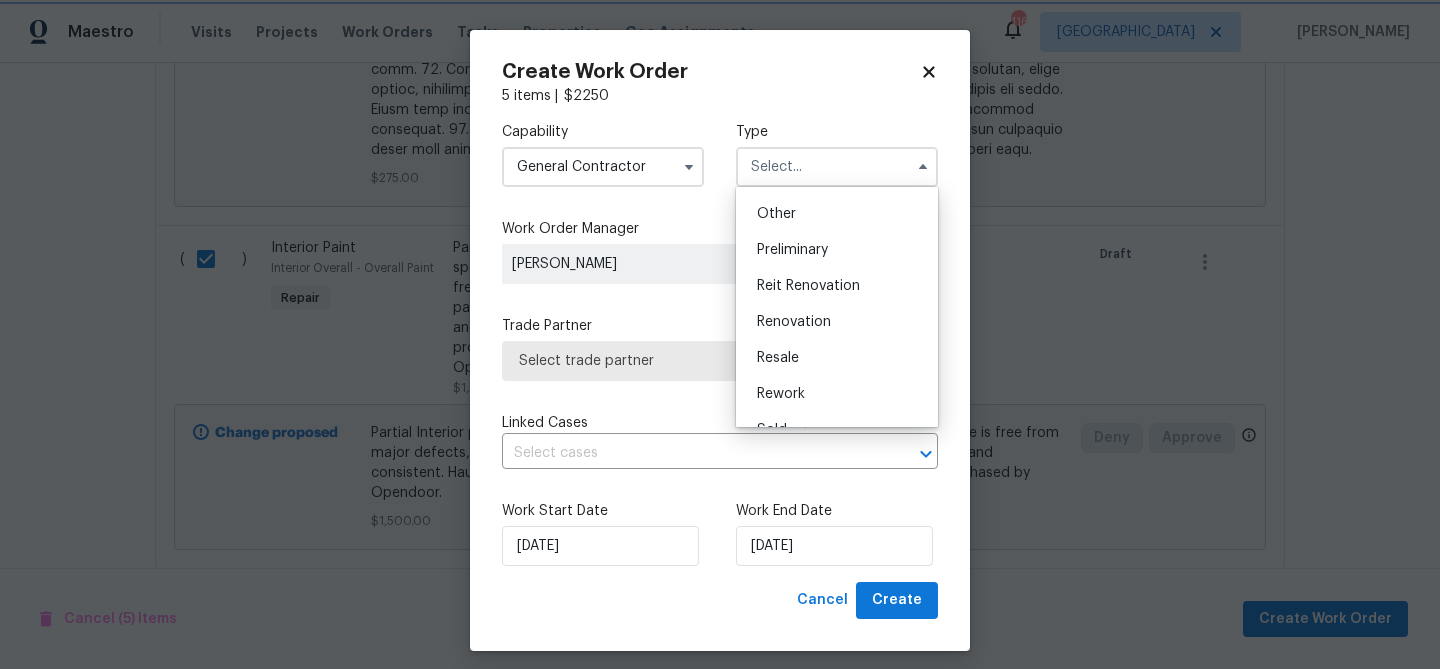 type on "Renovation" 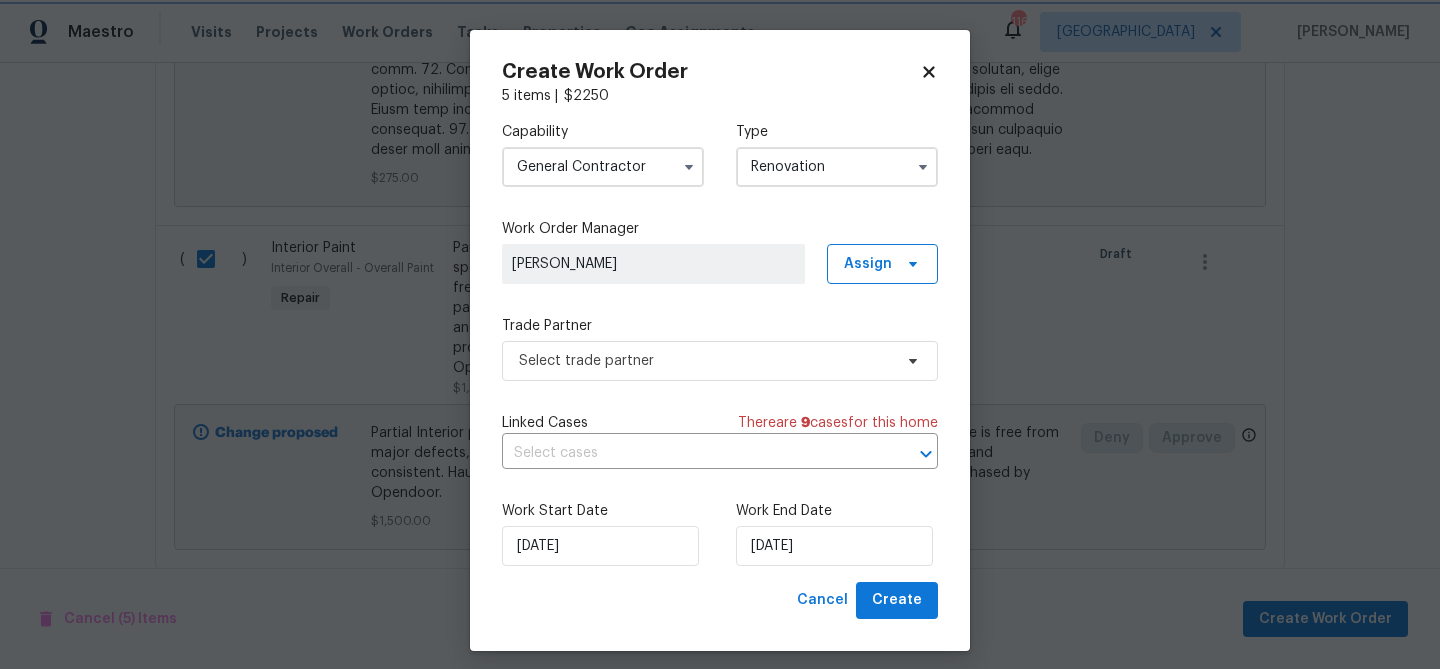 scroll, scrollTop: 0, scrollLeft: 0, axis: both 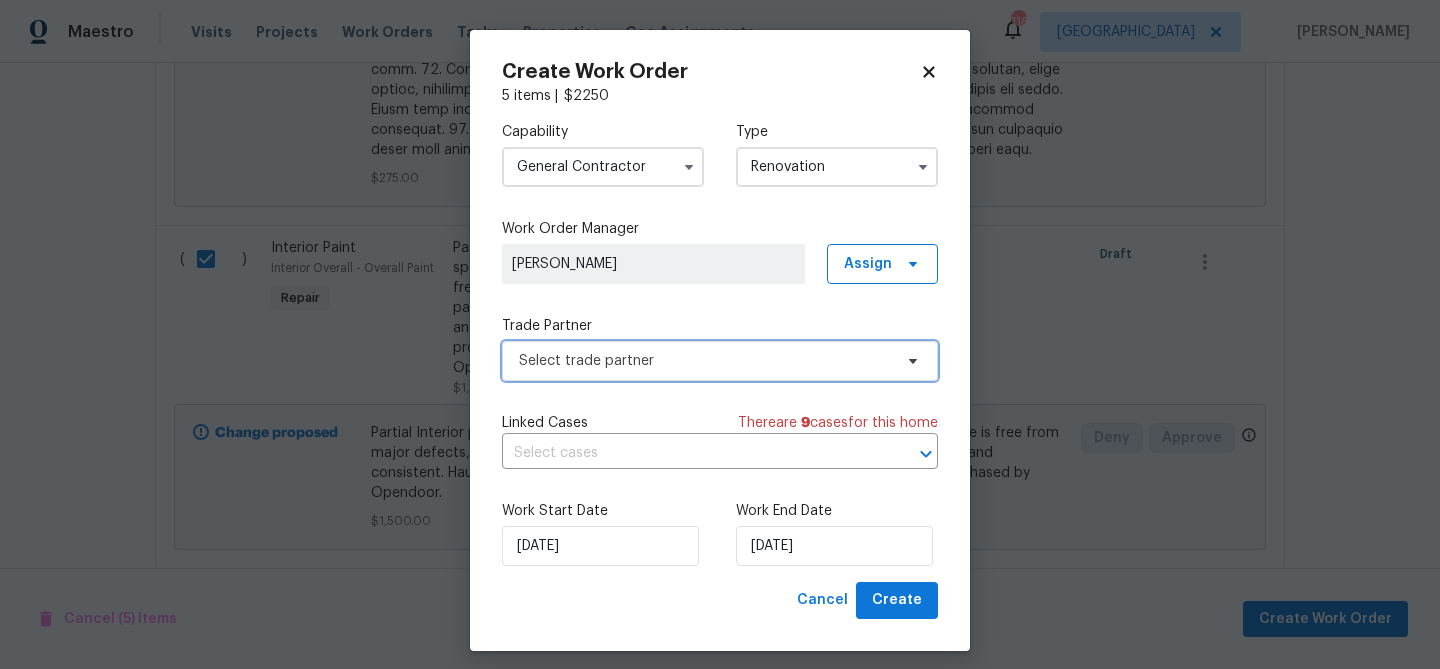 click on "Select trade partner" at bounding box center (705, 361) 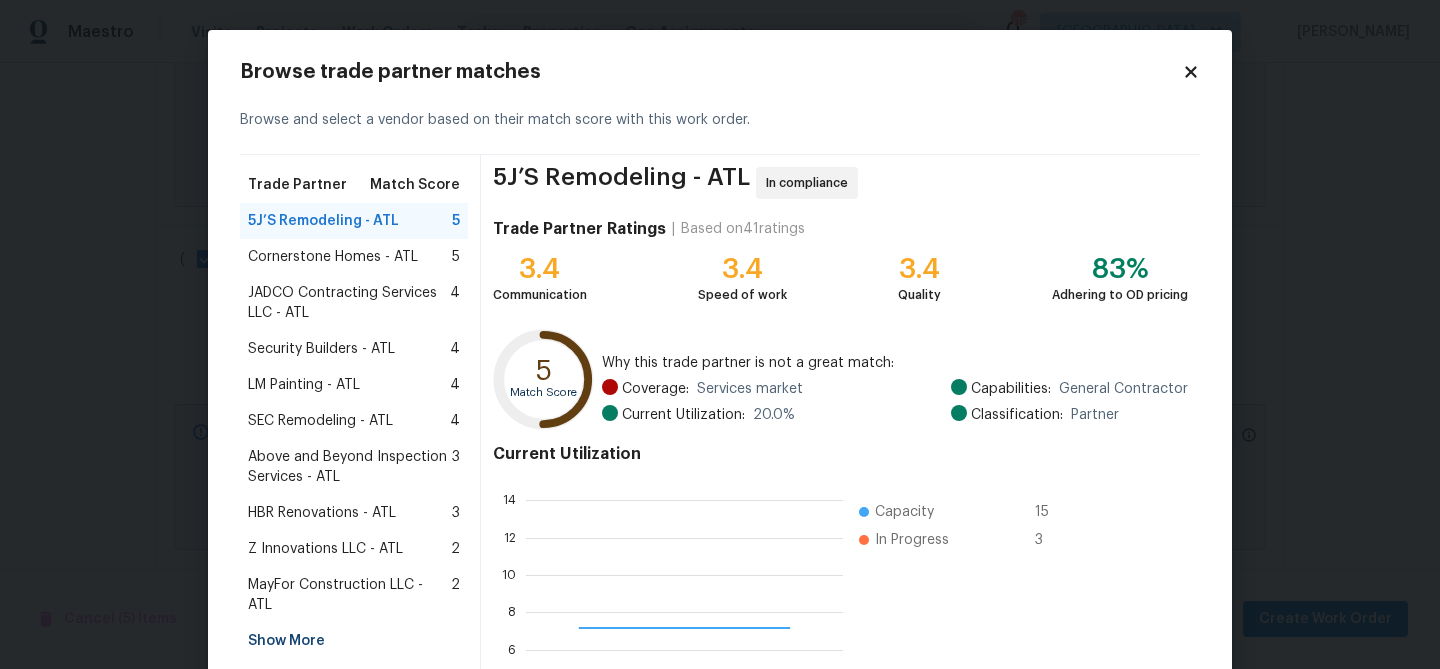 scroll, scrollTop: 2, scrollLeft: 2, axis: both 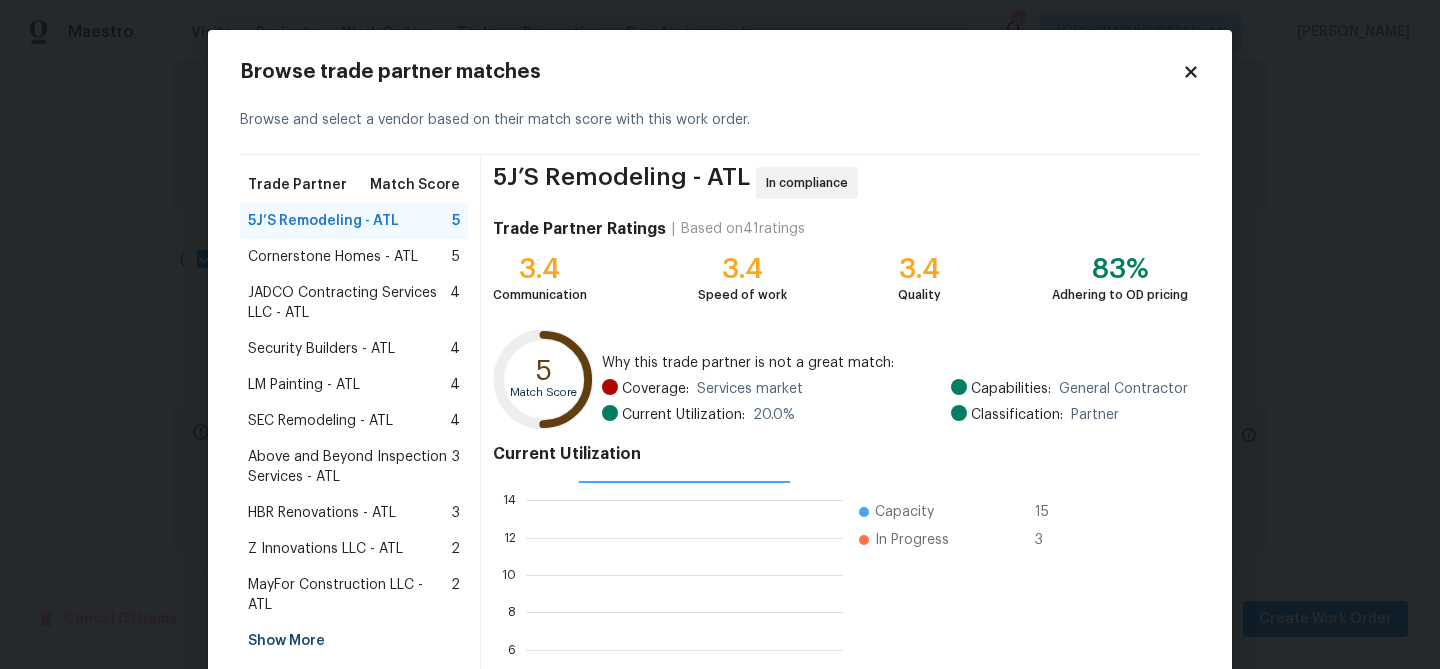 click on "Security Builders - ATL" at bounding box center (321, 349) 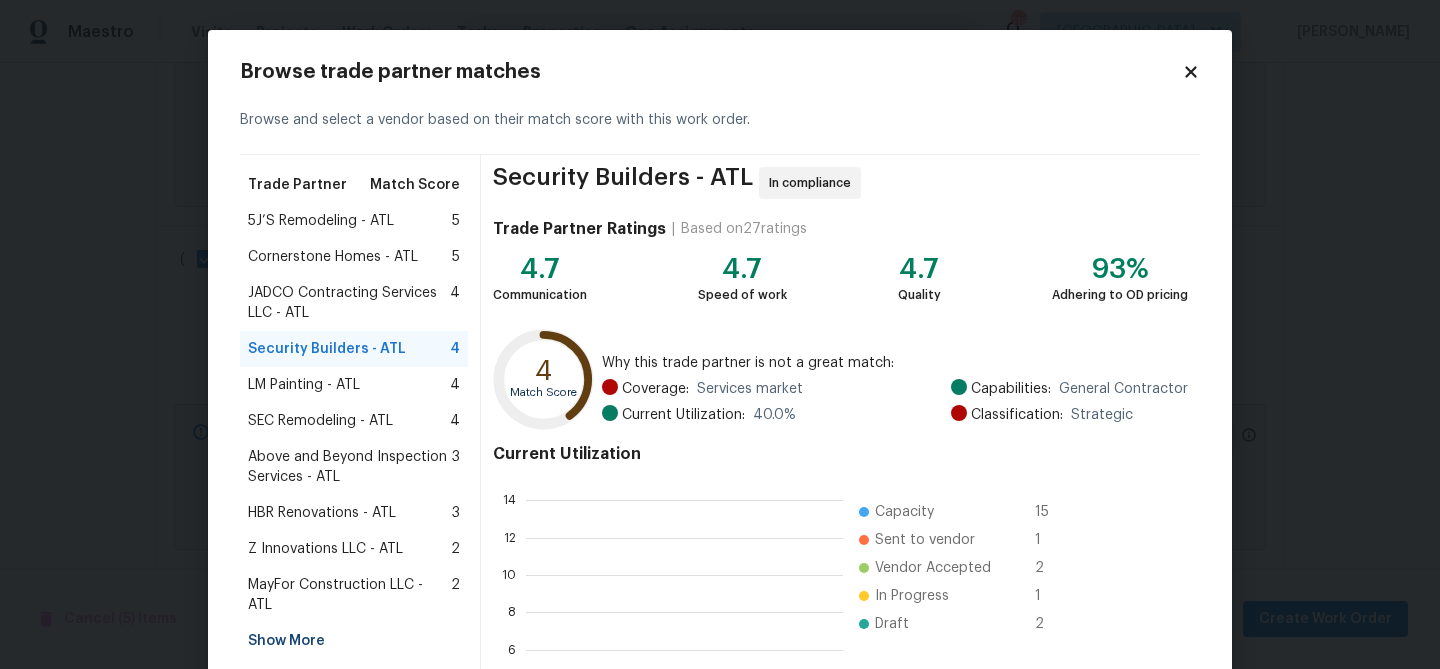 scroll, scrollTop: 2, scrollLeft: 2, axis: both 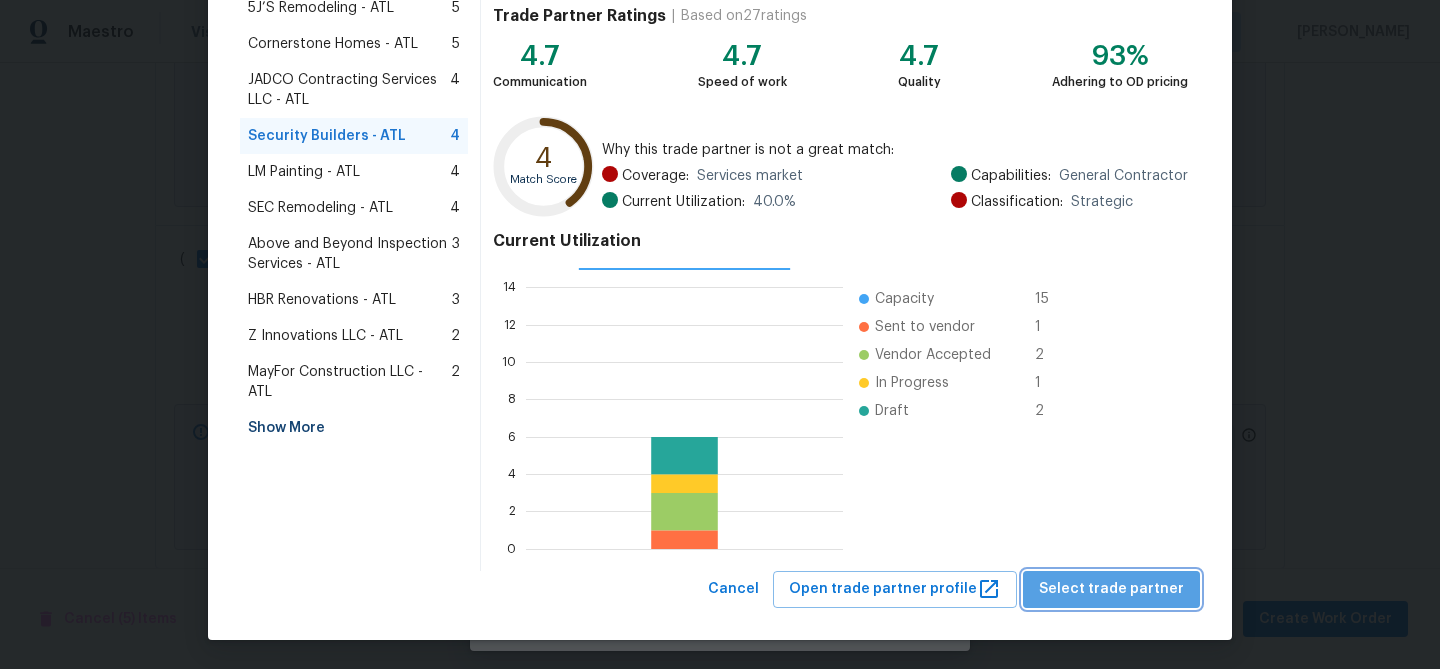 click on "Select trade partner" at bounding box center [1111, 589] 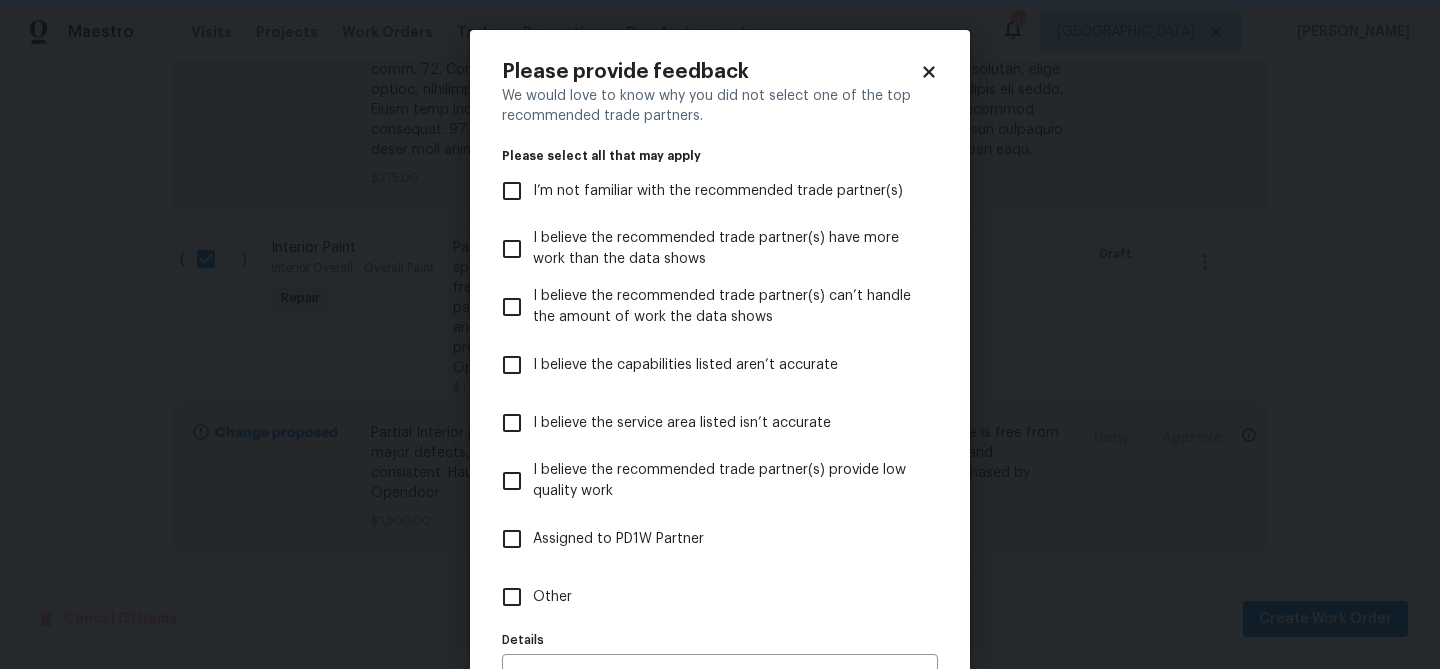 scroll, scrollTop: 0, scrollLeft: 0, axis: both 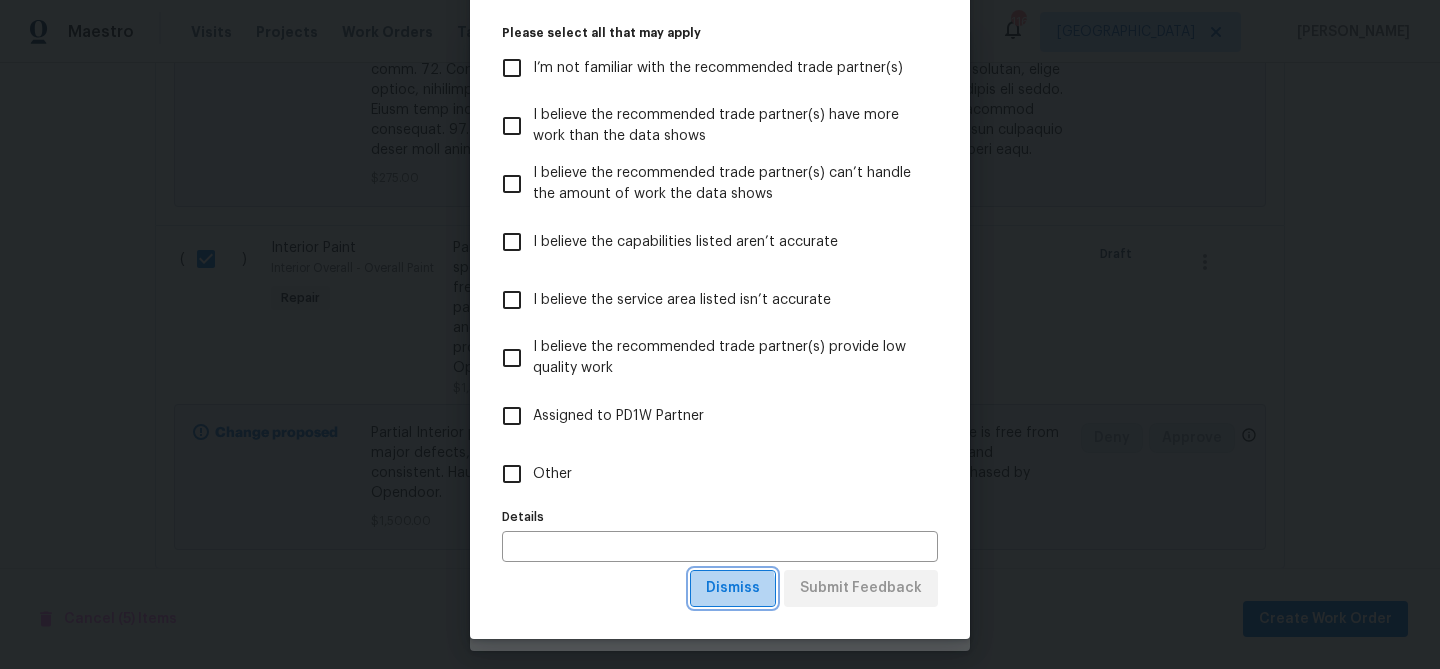 click on "Dismiss" at bounding box center [733, 588] 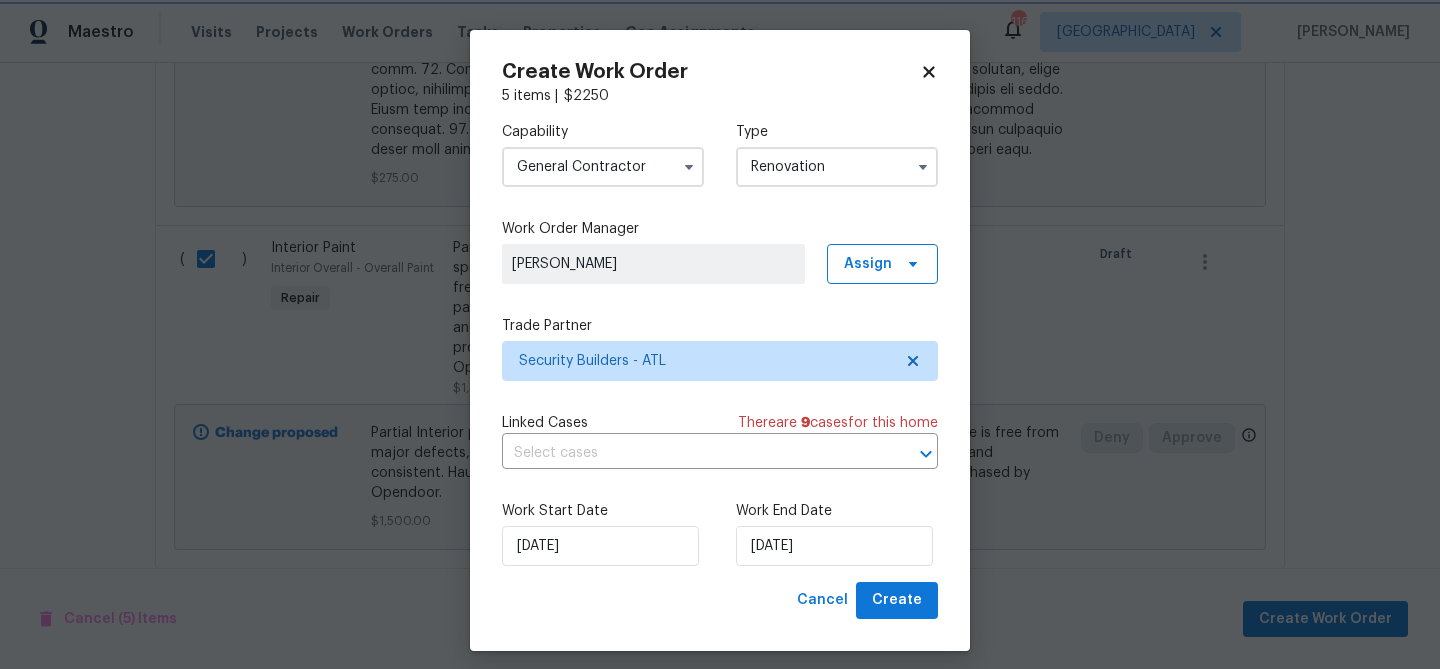scroll, scrollTop: 0, scrollLeft: 0, axis: both 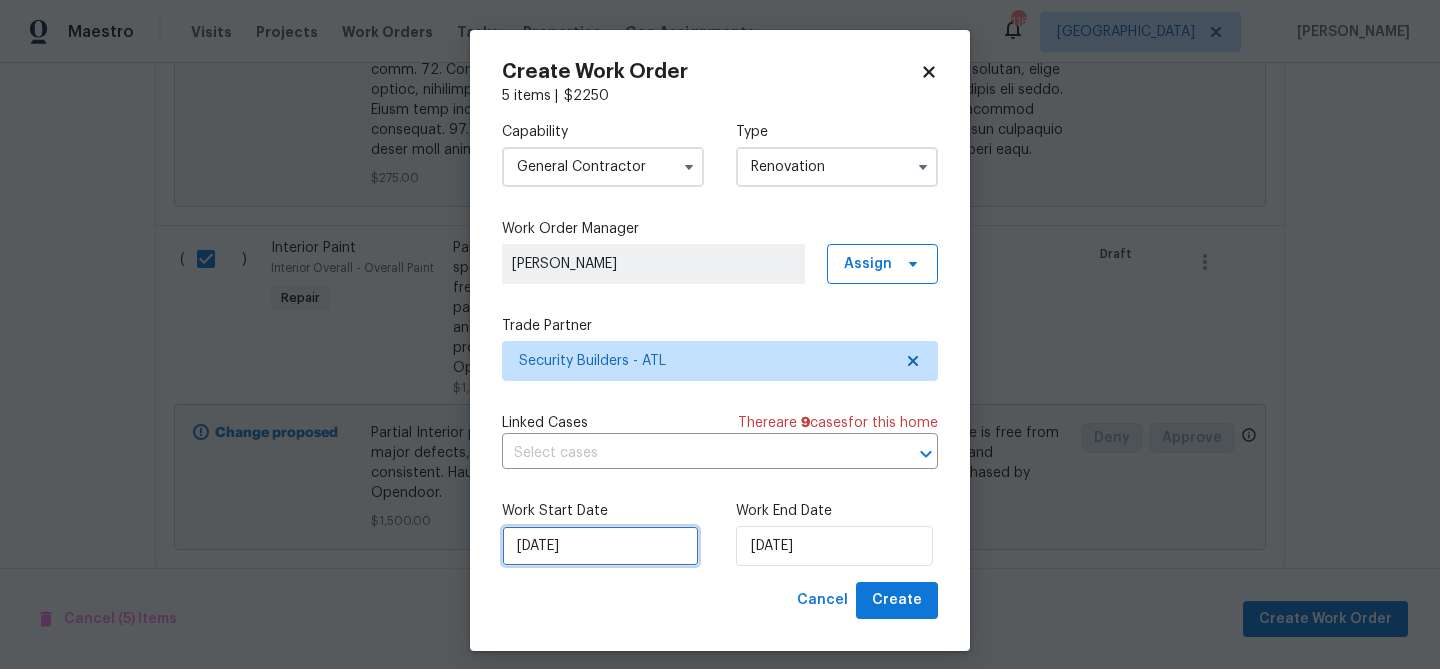 click on "[DATE]" at bounding box center (600, 546) 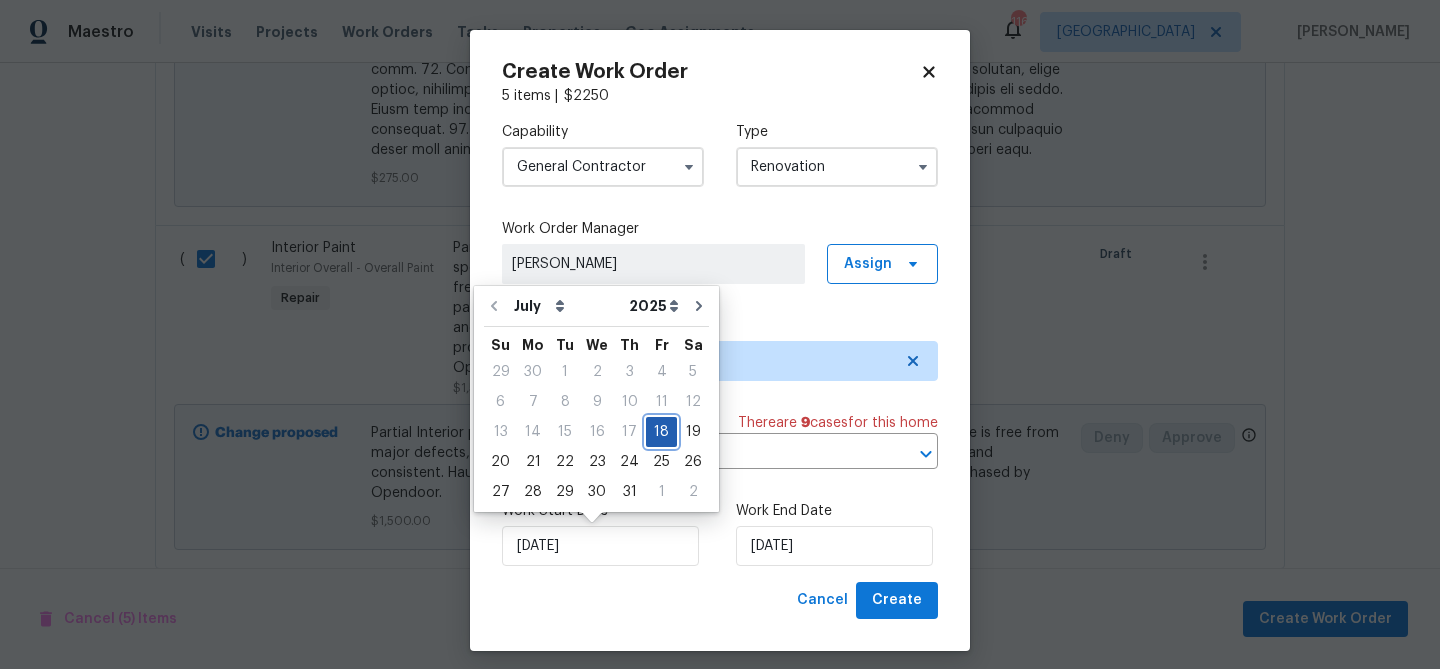 click on "18" at bounding box center [661, 432] 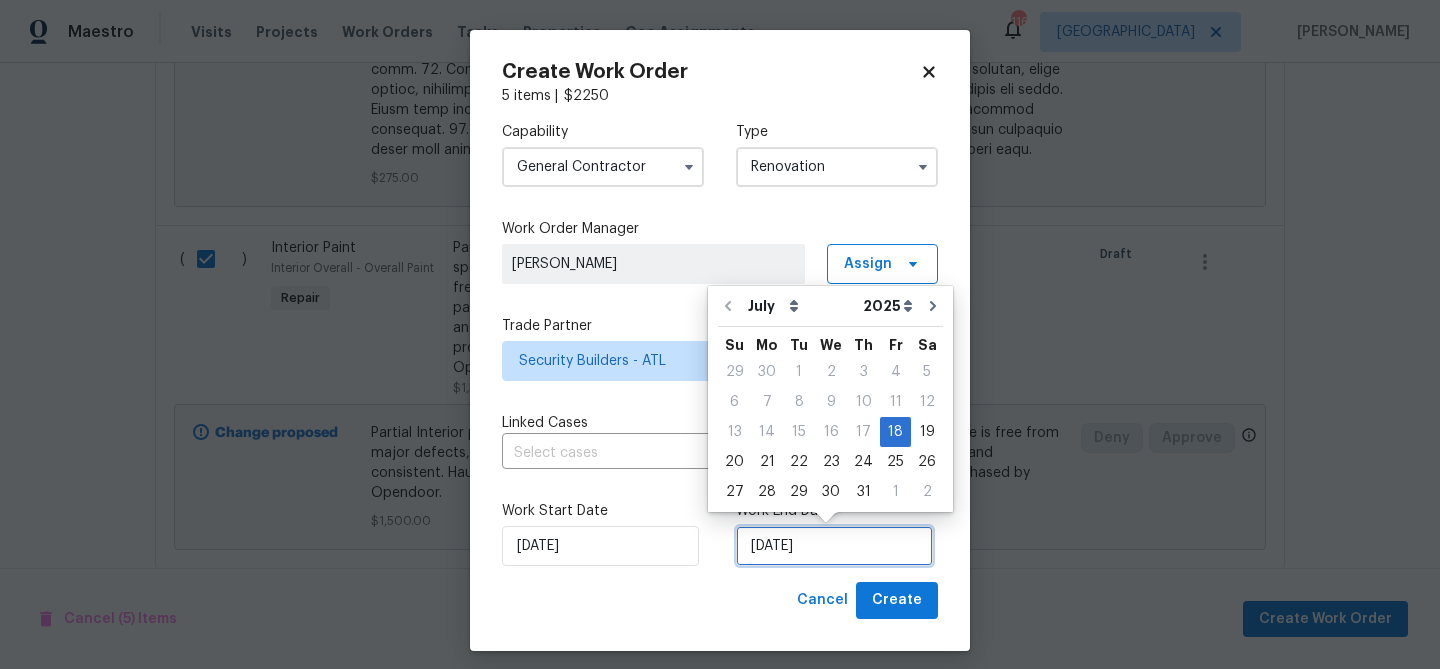 click on "[DATE]" at bounding box center [834, 546] 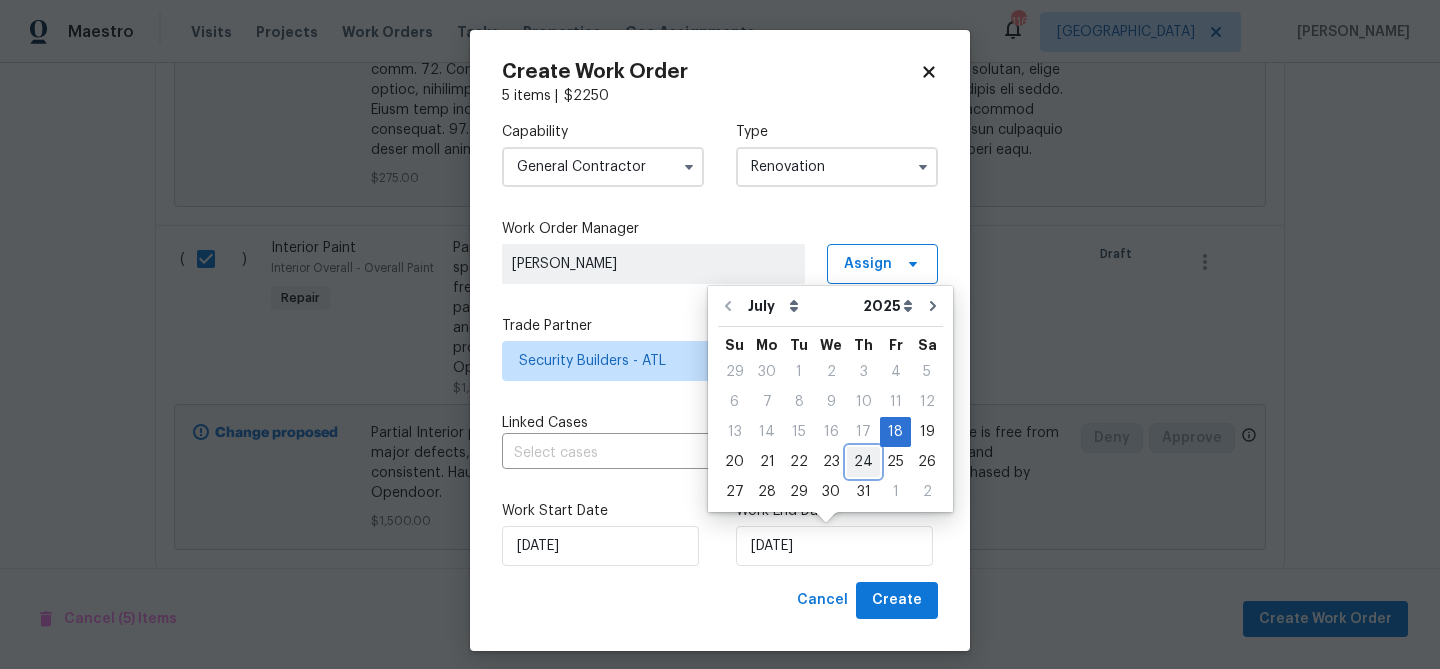 click on "24" at bounding box center (863, 462) 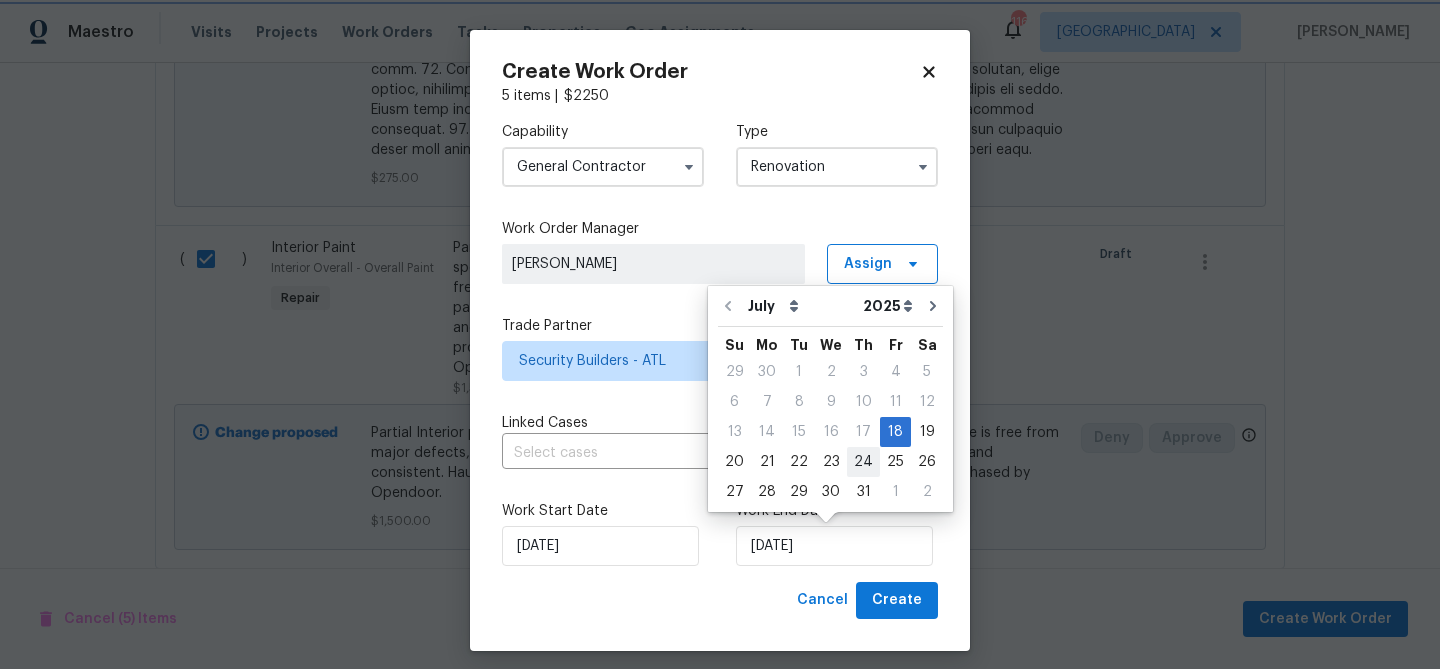 type on "[DATE]" 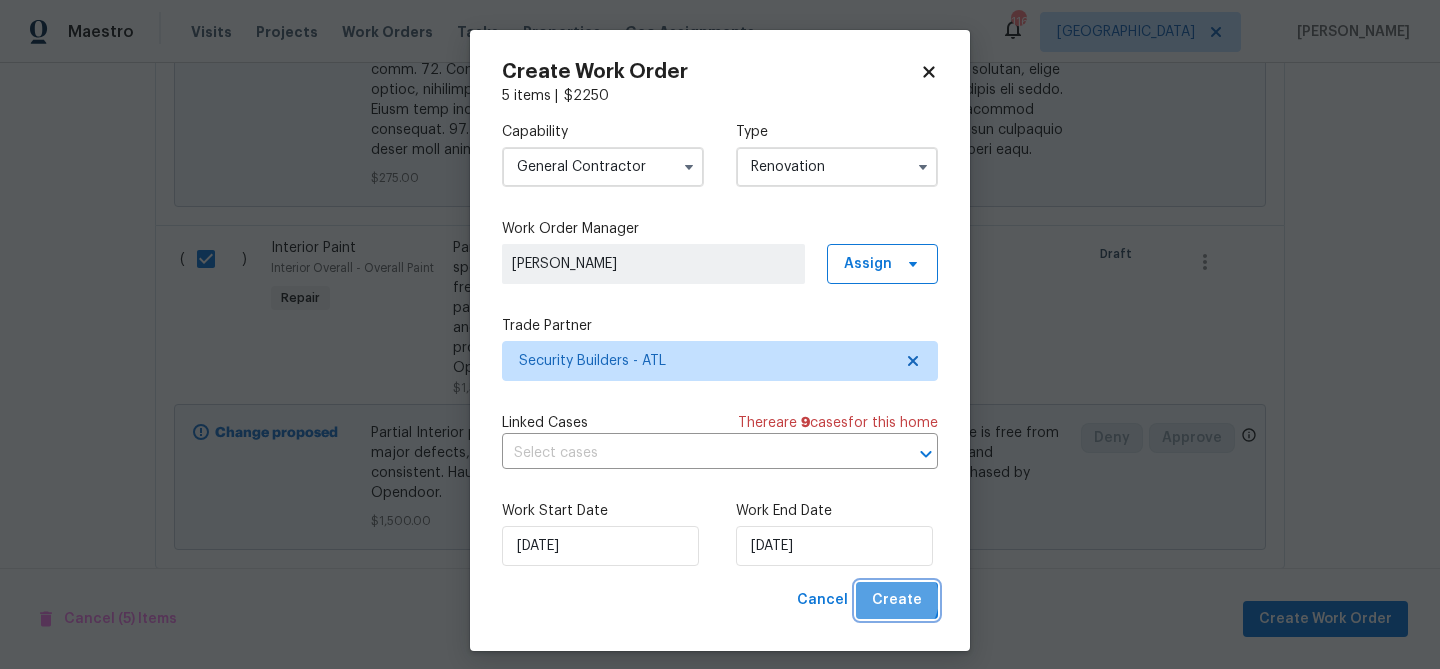 click on "Create" at bounding box center (897, 600) 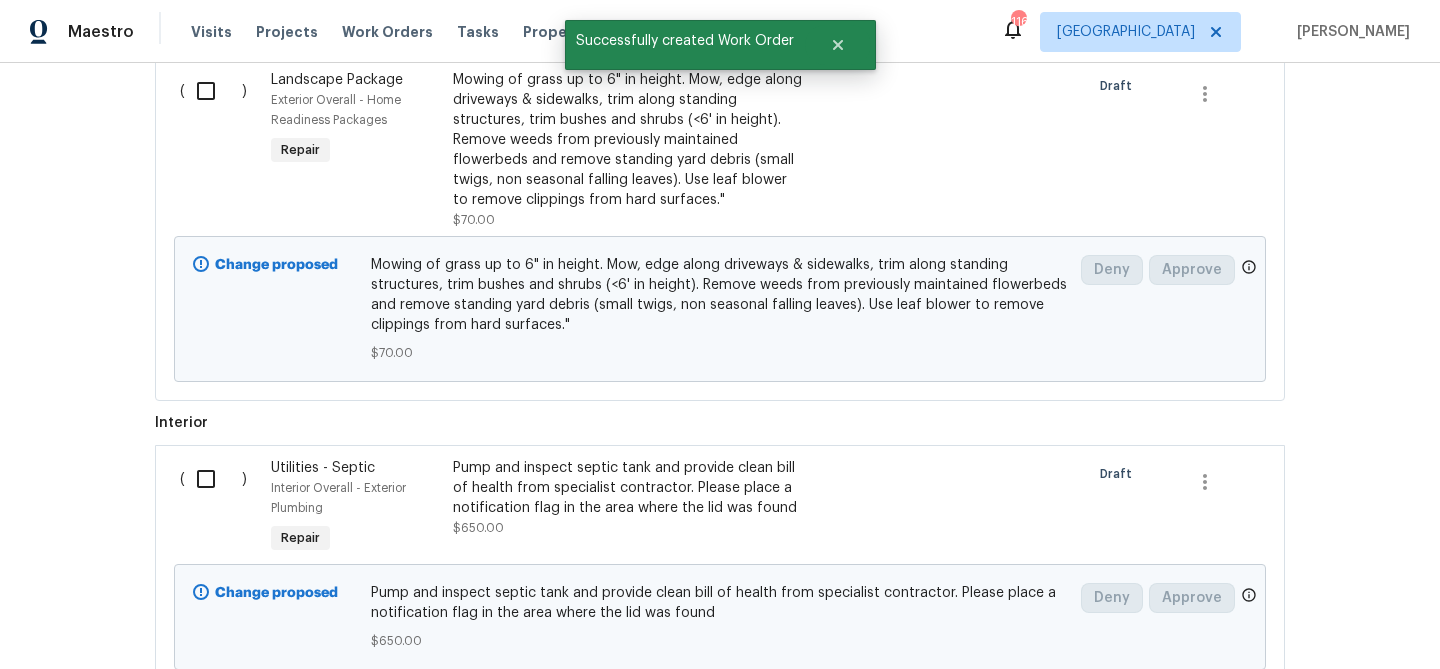 scroll, scrollTop: 649, scrollLeft: 0, axis: vertical 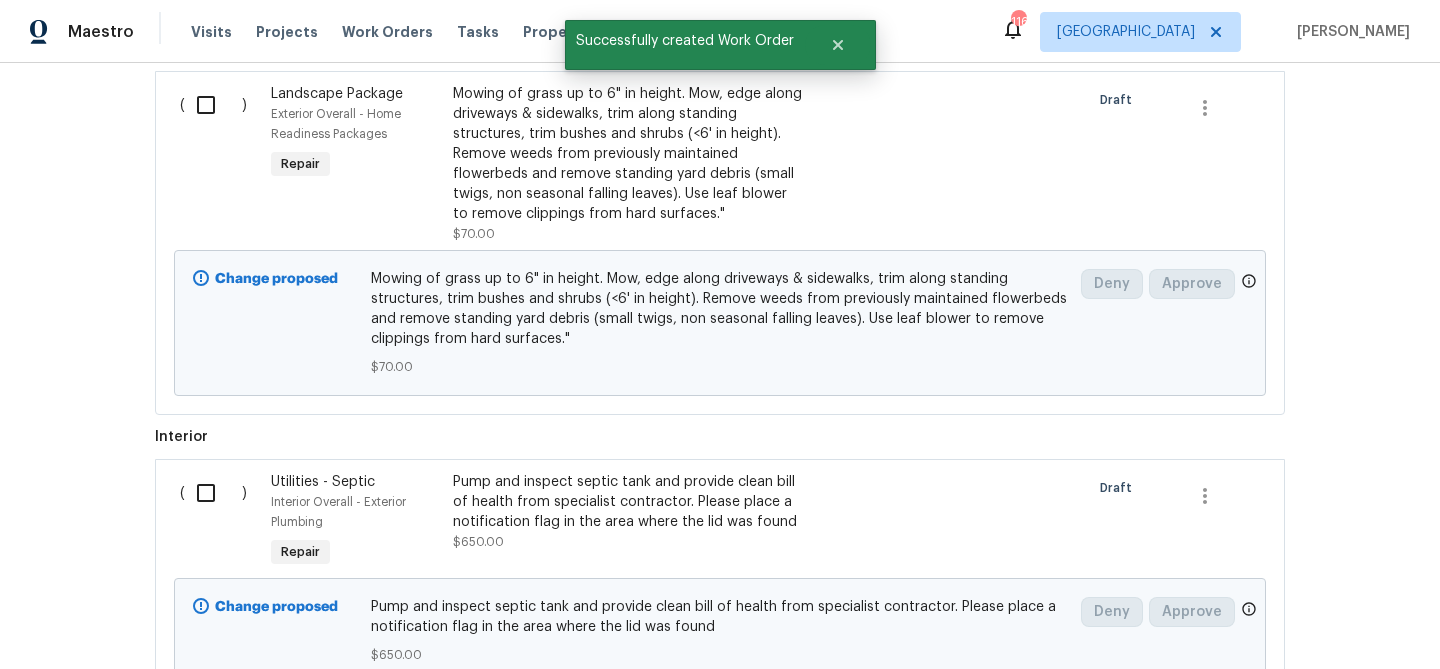 click at bounding box center (213, 493) 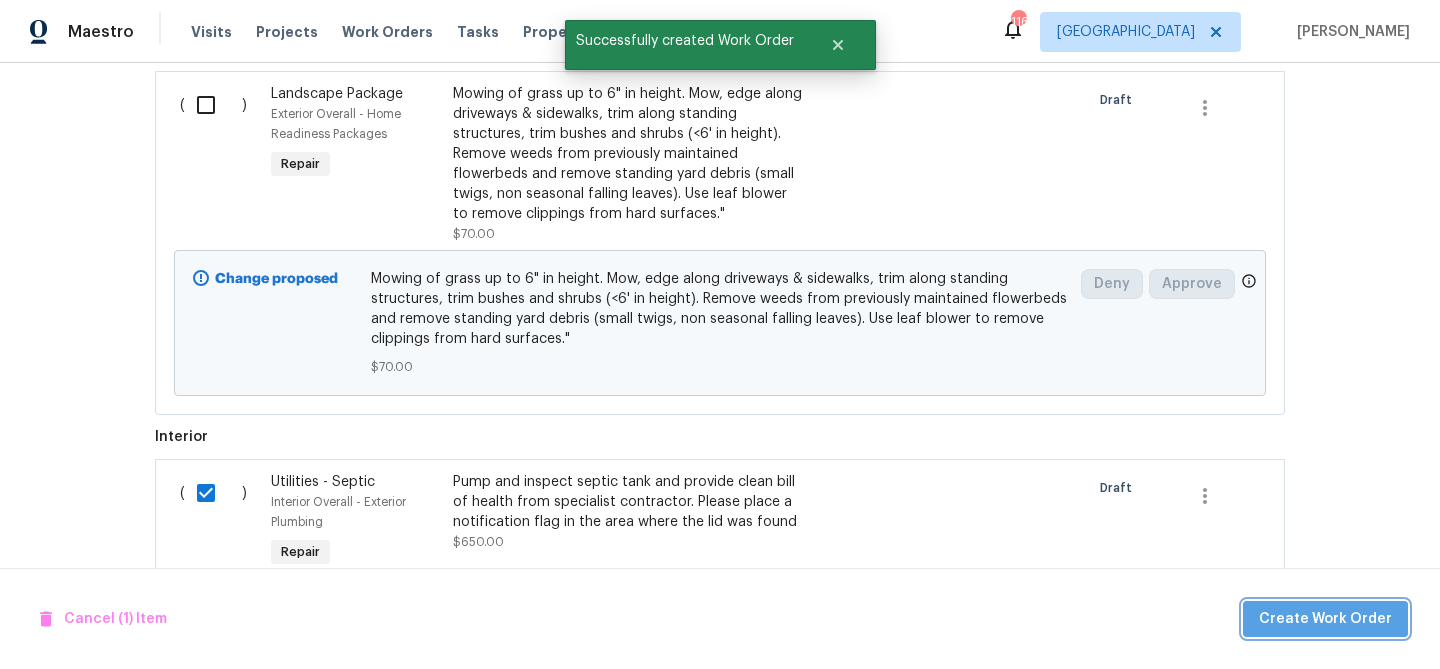 click on "Create Work Order" at bounding box center [1325, 619] 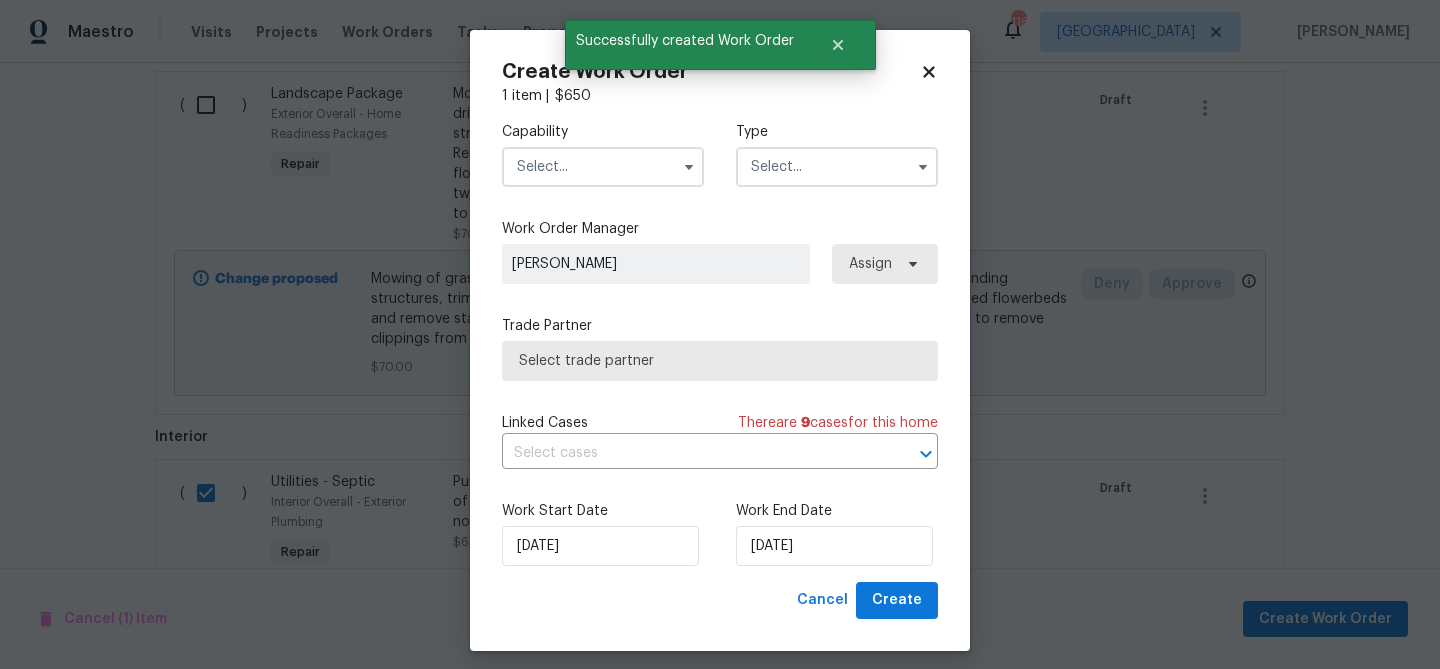 click at bounding box center (603, 167) 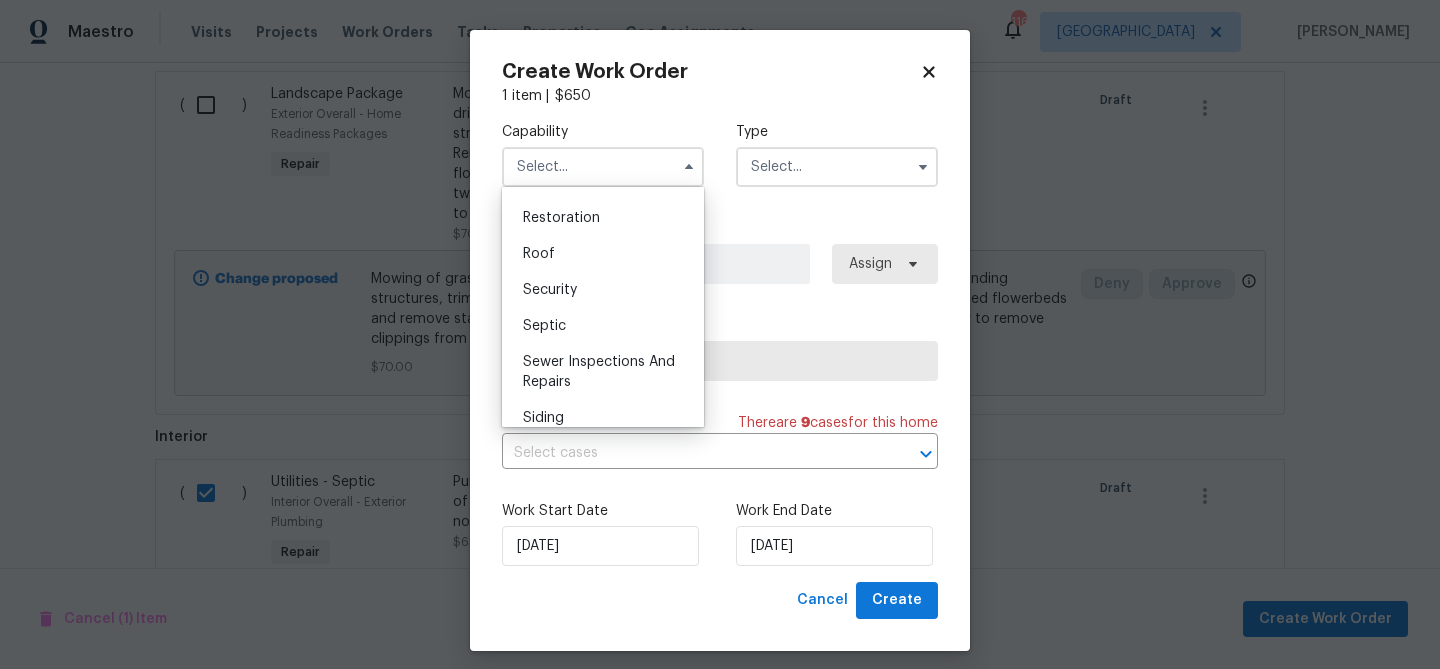 scroll, scrollTop: 1998, scrollLeft: 0, axis: vertical 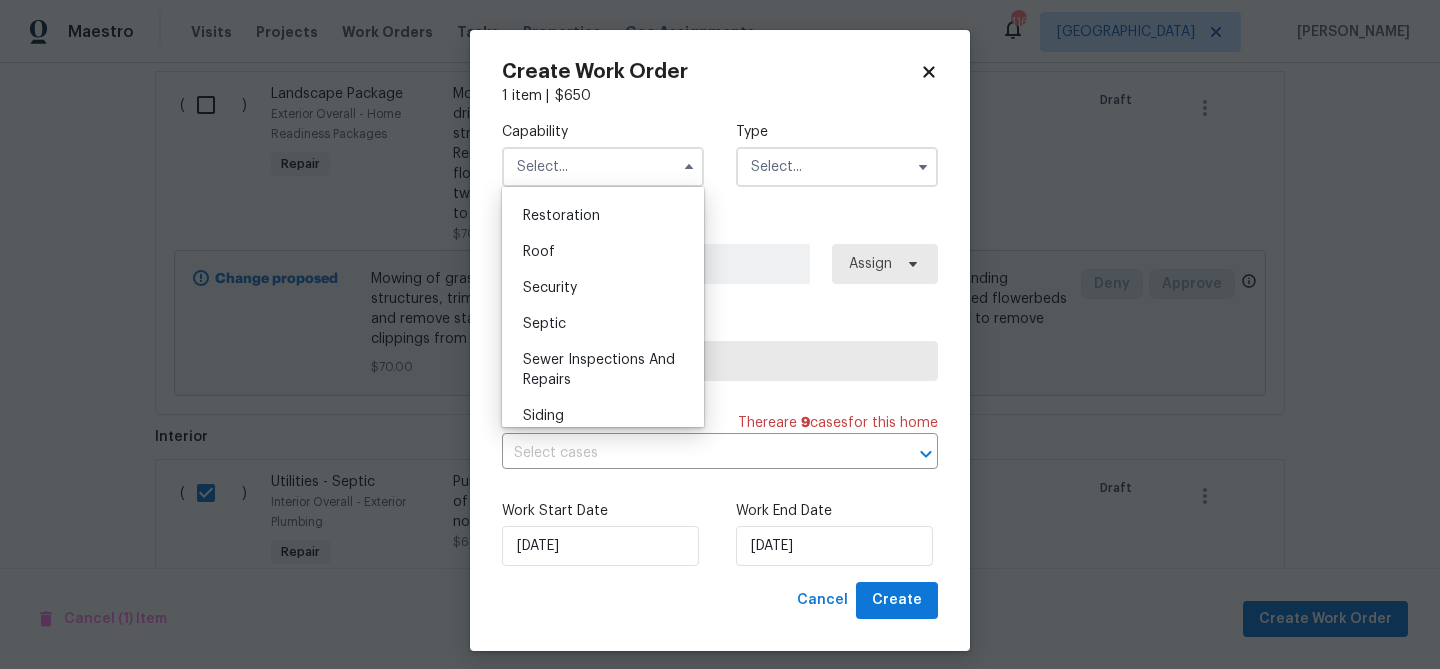 click on "Septic" at bounding box center [603, 324] 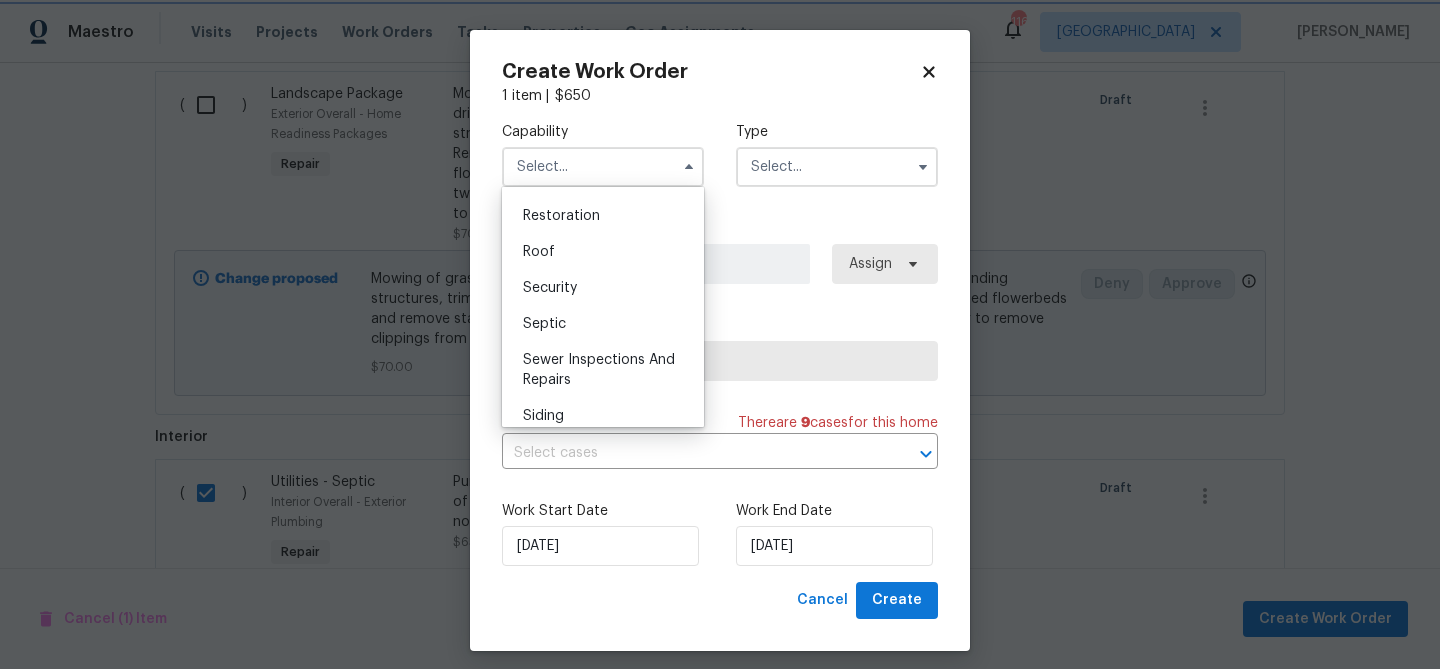 type on "Septic" 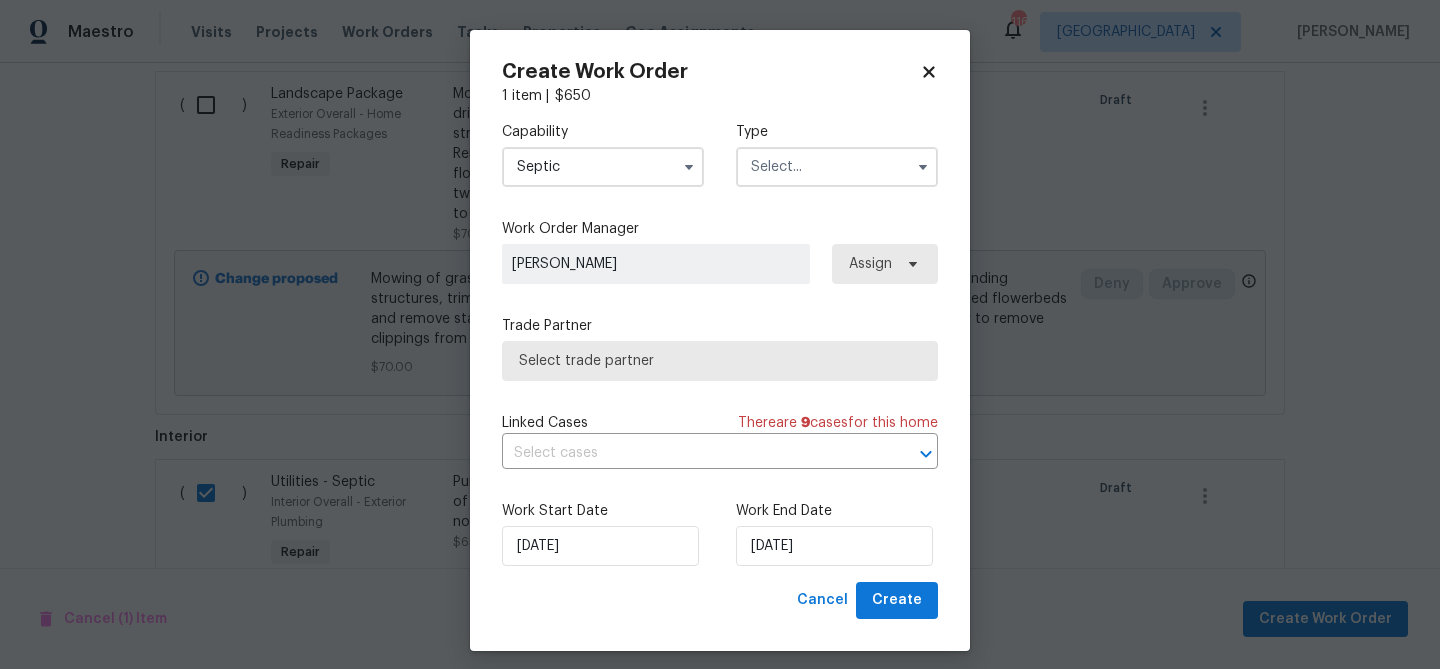 click at bounding box center [837, 167] 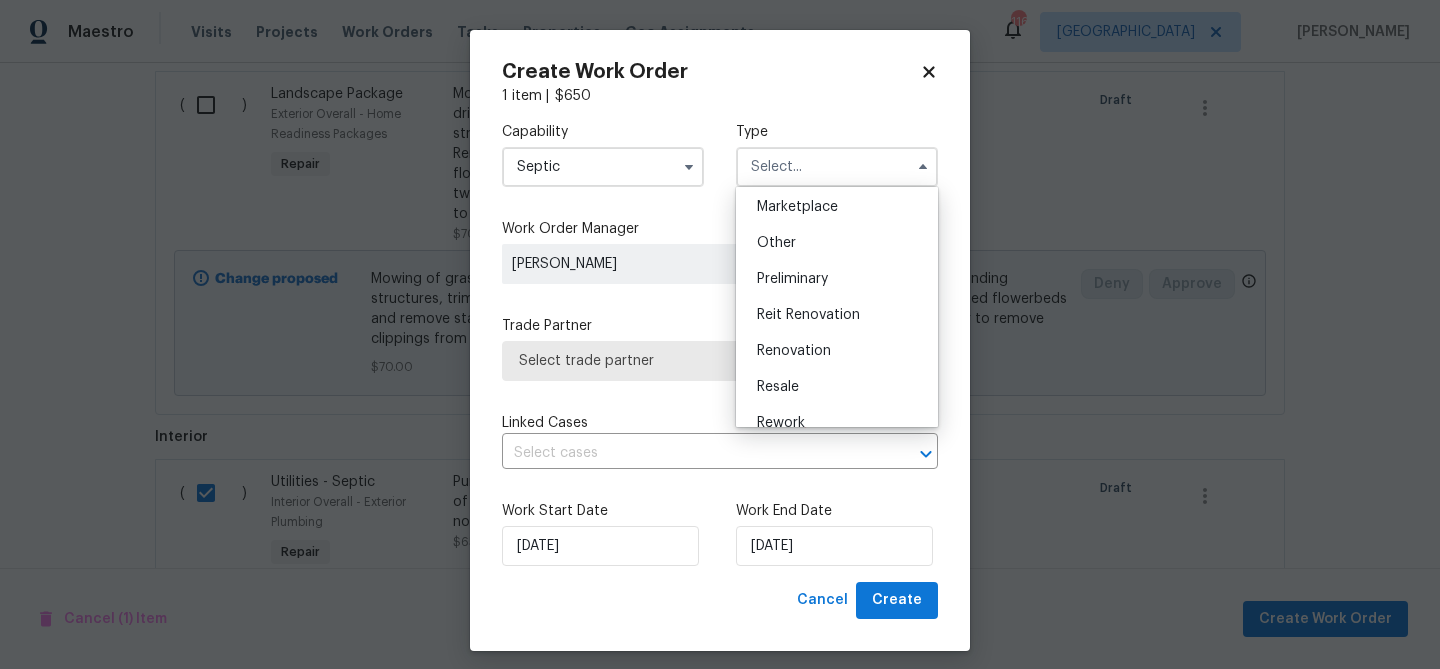 scroll, scrollTop: 365, scrollLeft: 0, axis: vertical 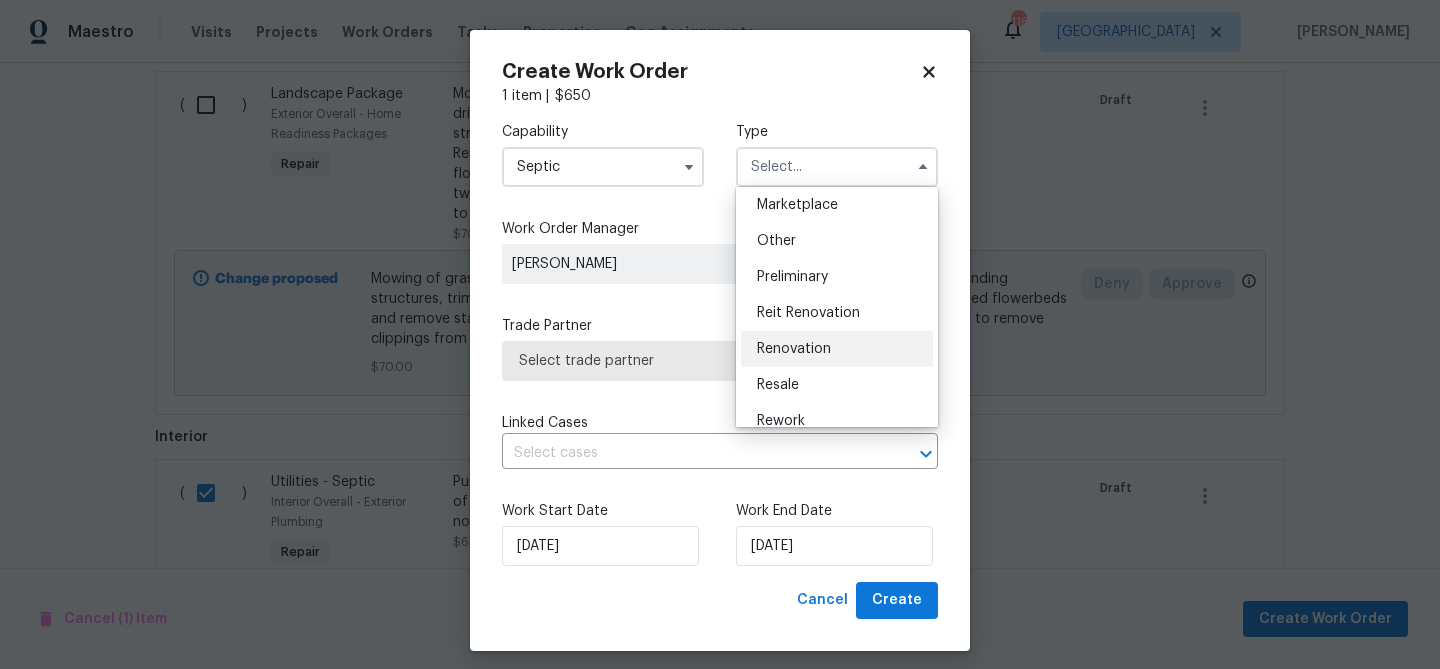 click on "Renovation" at bounding box center (837, 349) 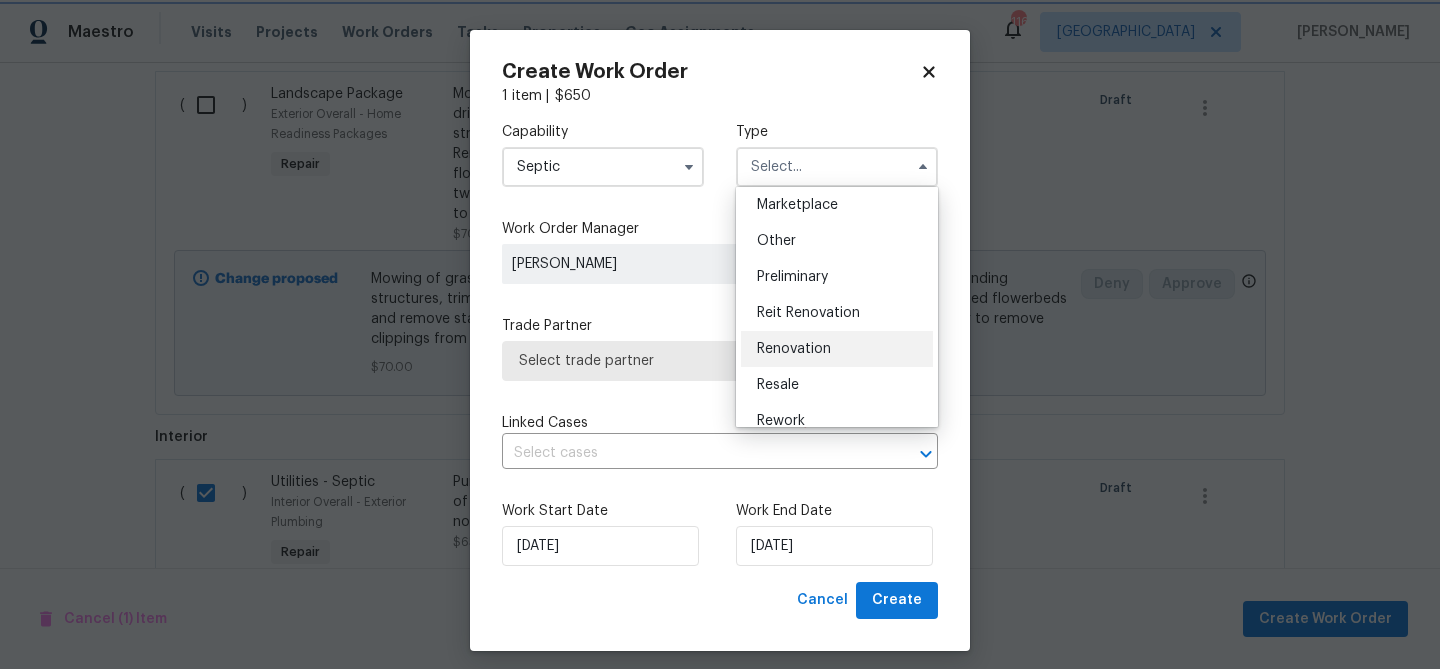 type on "Renovation" 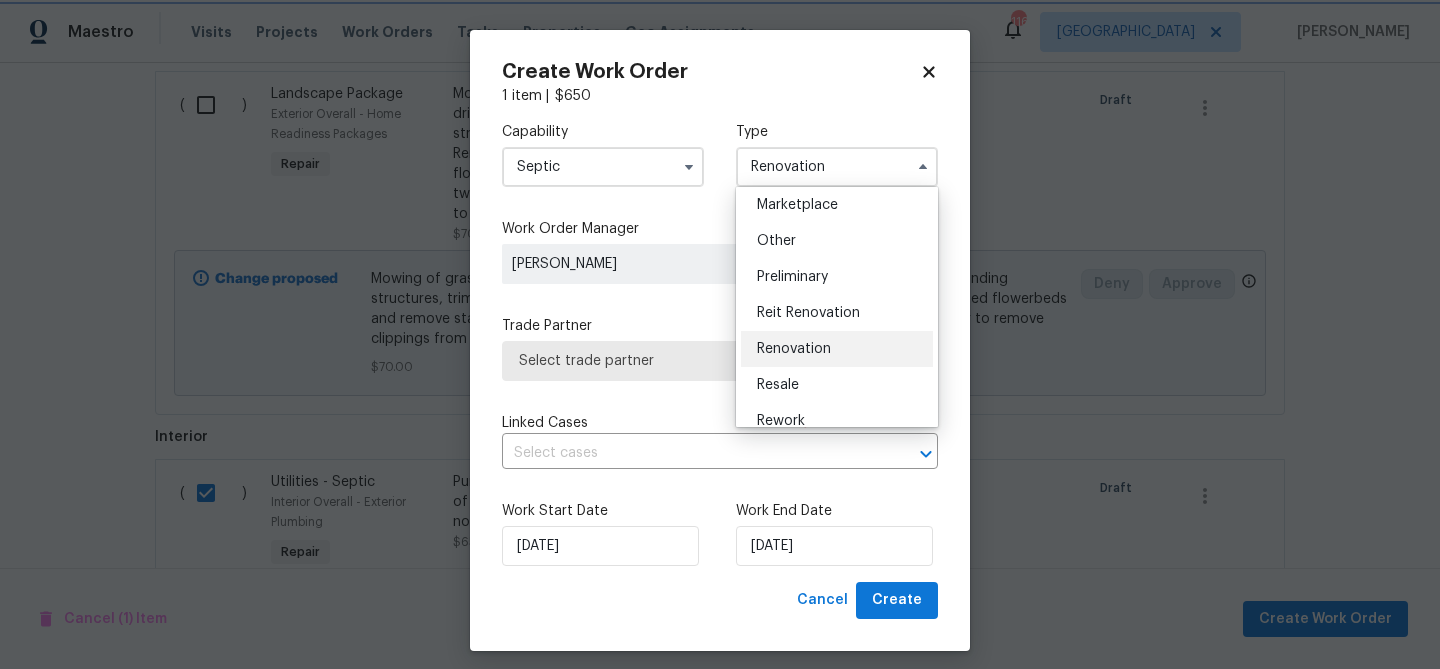 scroll, scrollTop: 0, scrollLeft: 0, axis: both 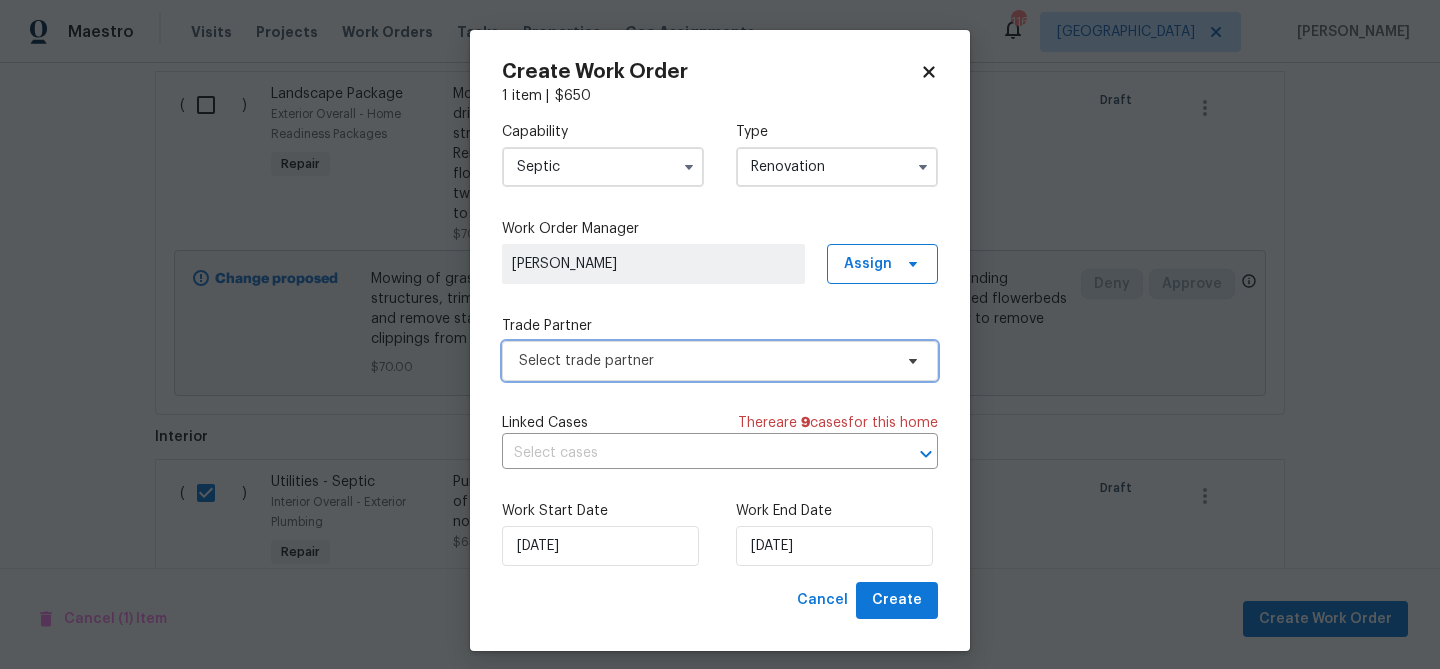 click on "Select trade partner" at bounding box center [705, 361] 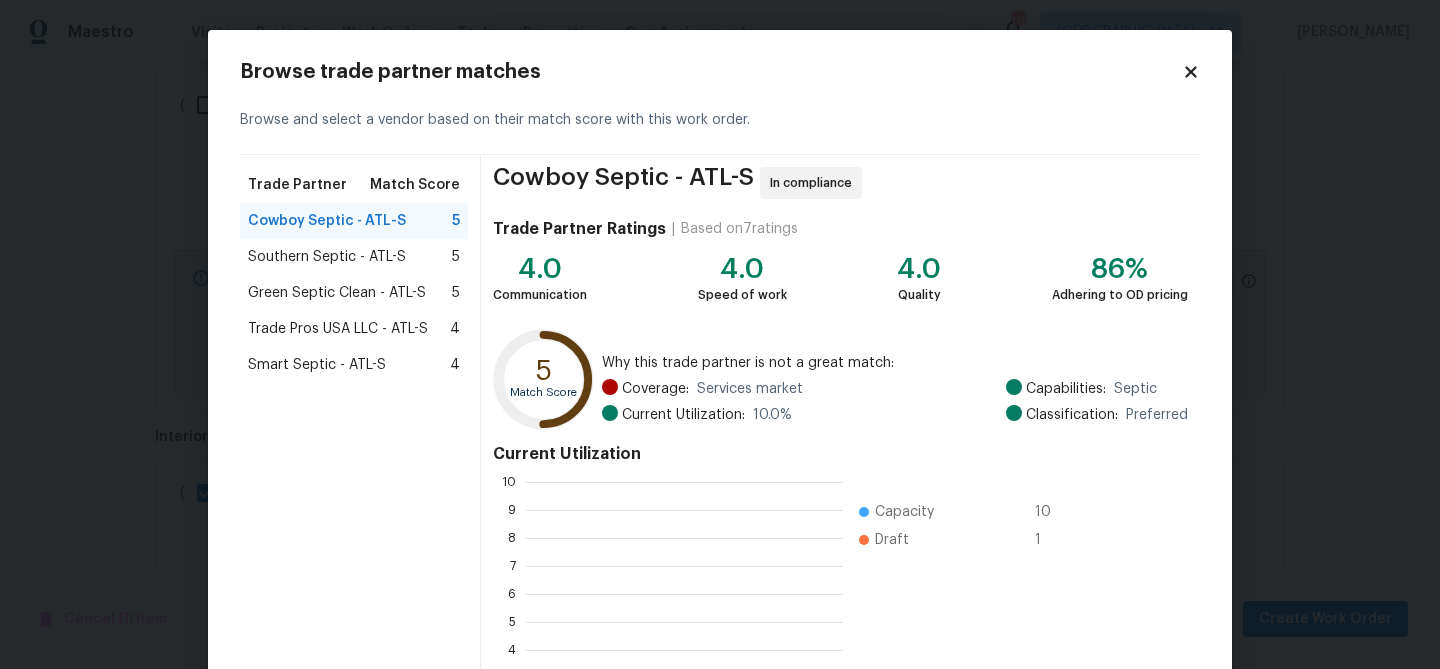 scroll, scrollTop: 2, scrollLeft: 2, axis: both 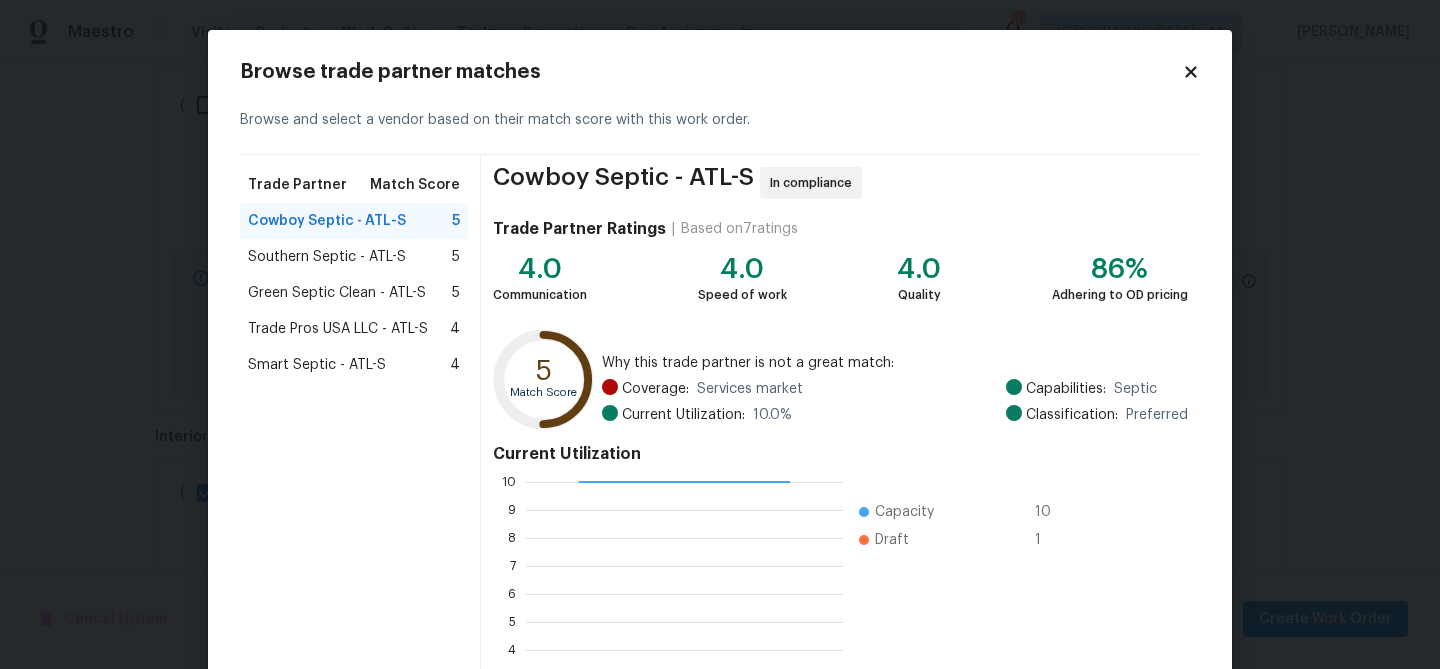 click on "Cowboy Septic - ATL-S" at bounding box center (327, 221) 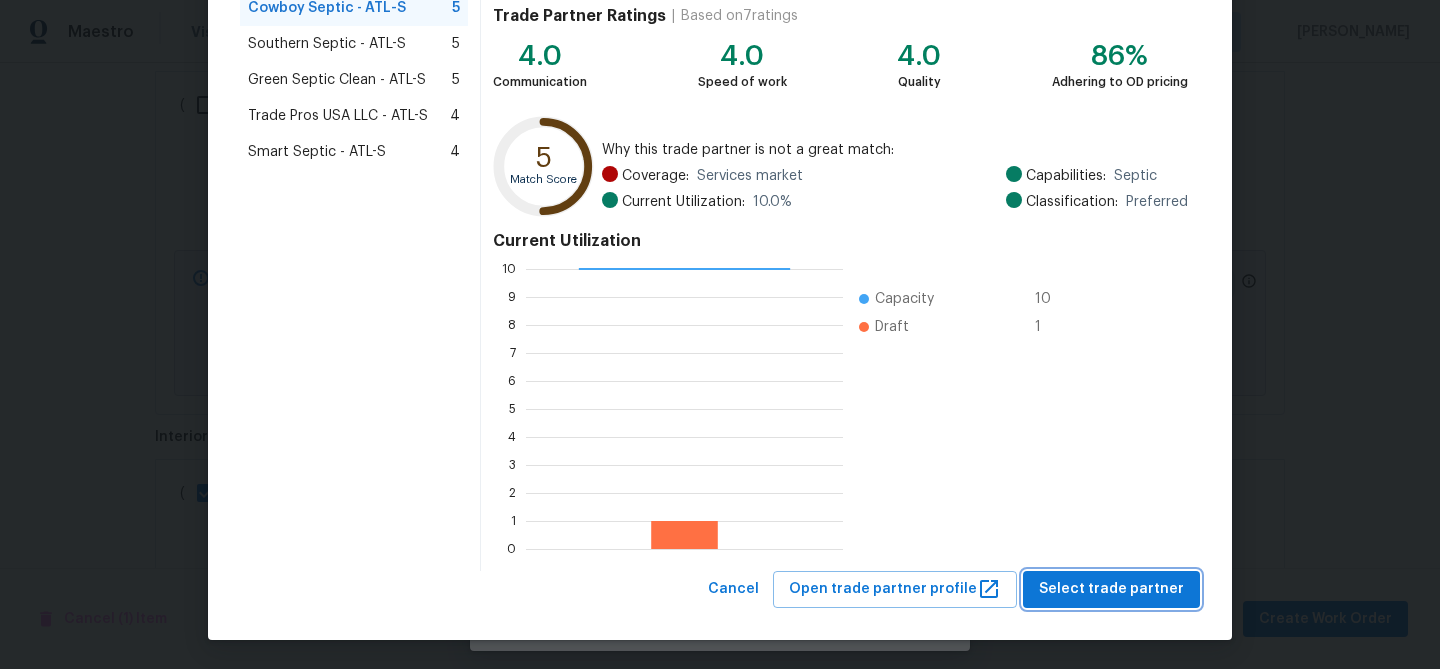 click on "Select trade partner" at bounding box center [1111, 589] 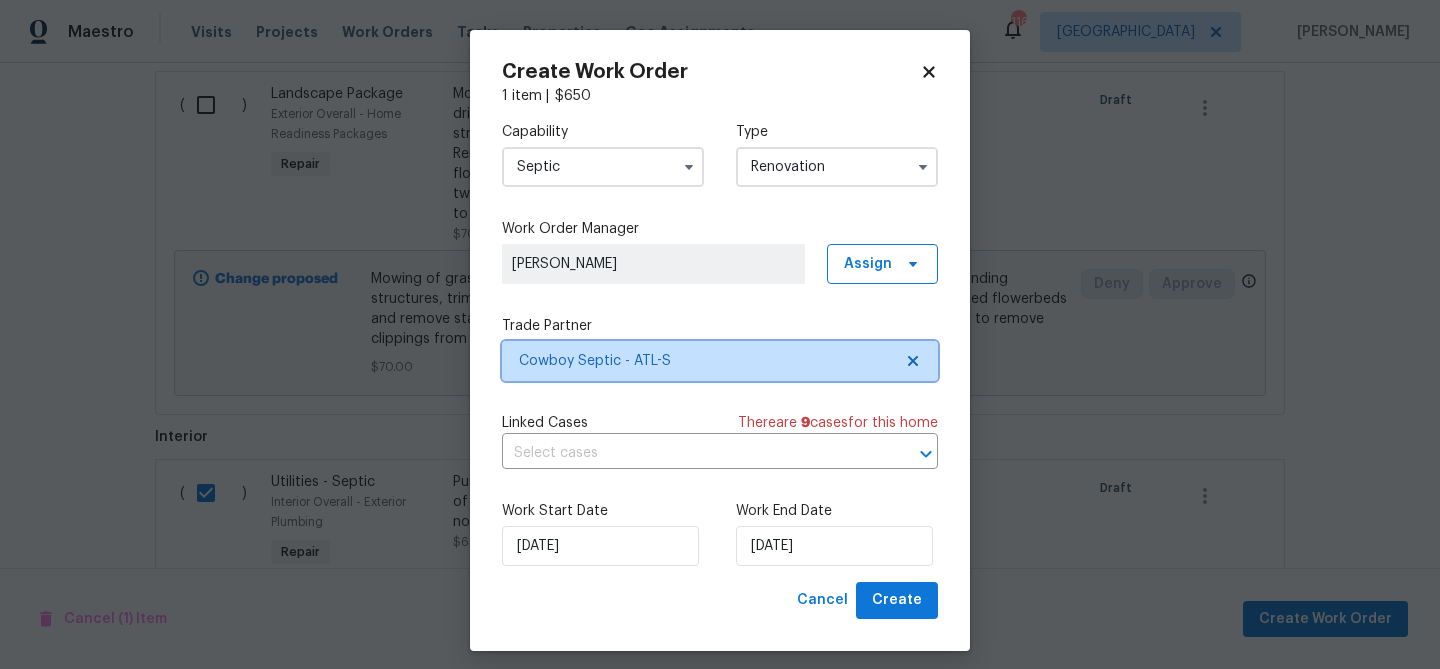 scroll, scrollTop: 0, scrollLeft: 0, axis: both 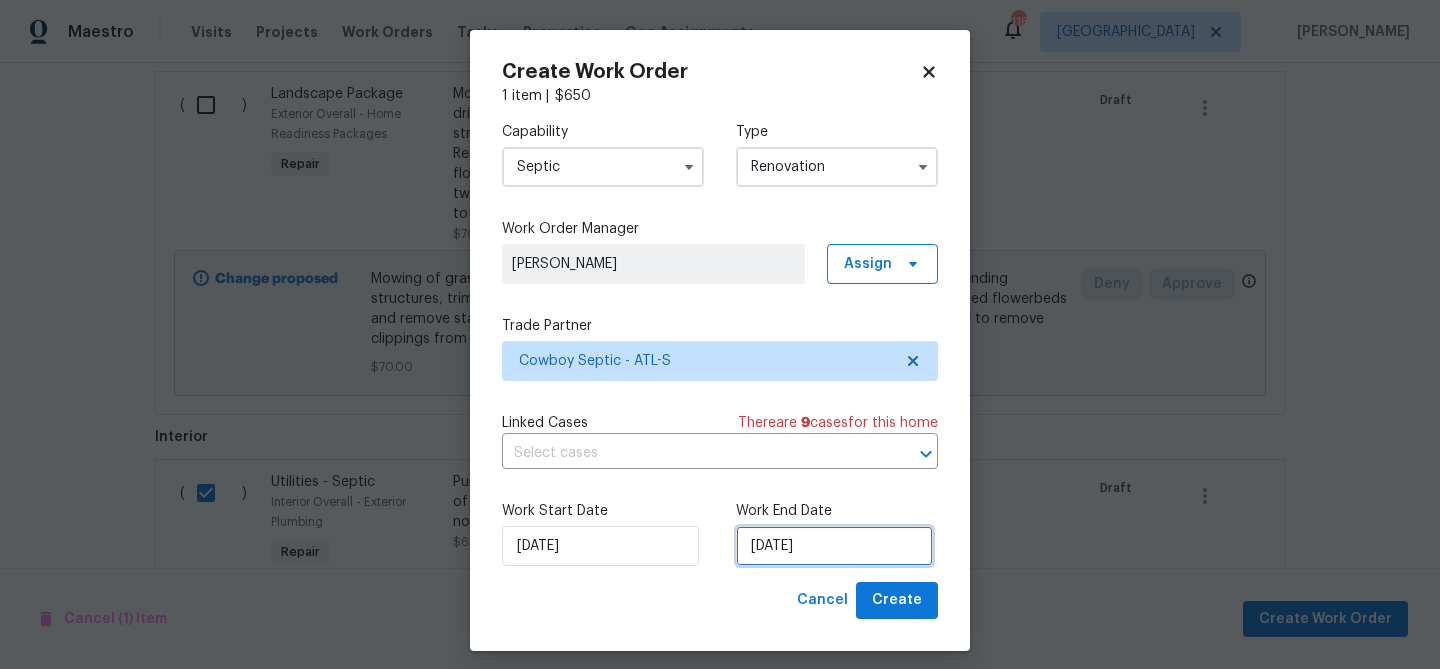 click on "[DATE]" at bounding box center [834, 546] 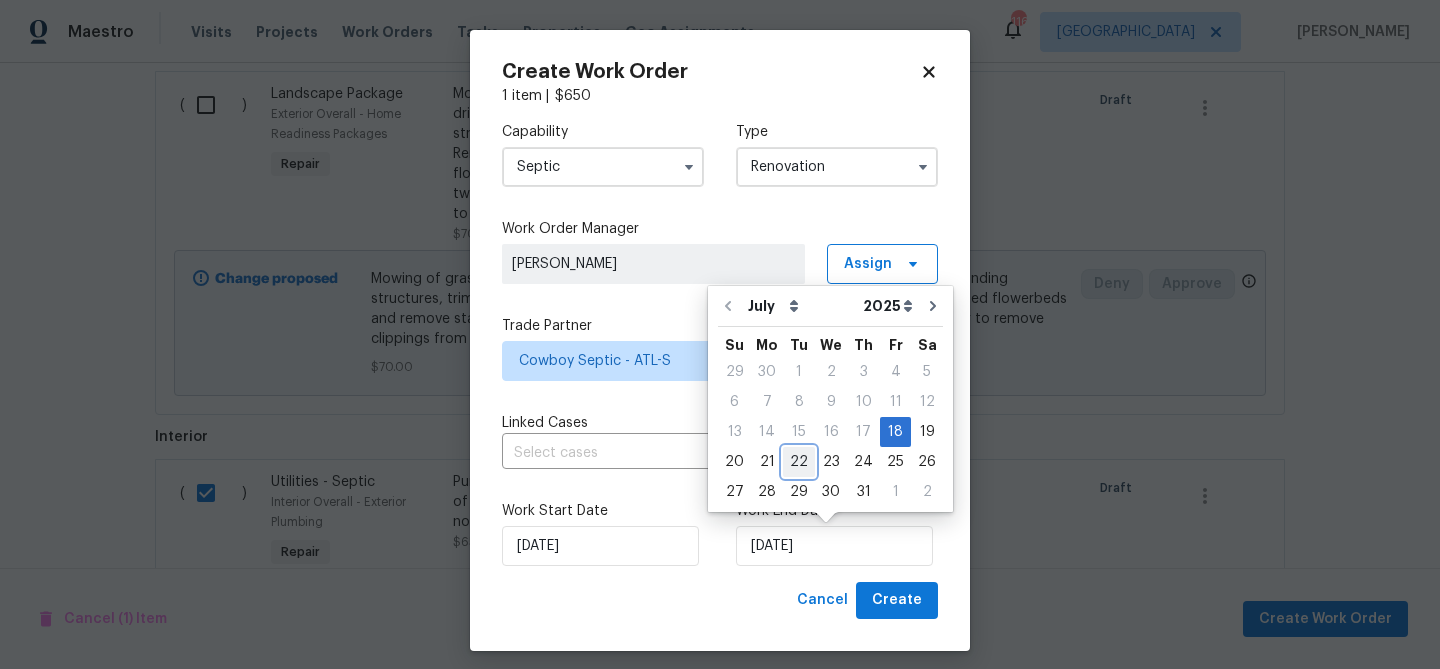 click on "22" at bounding box center (799, 462) 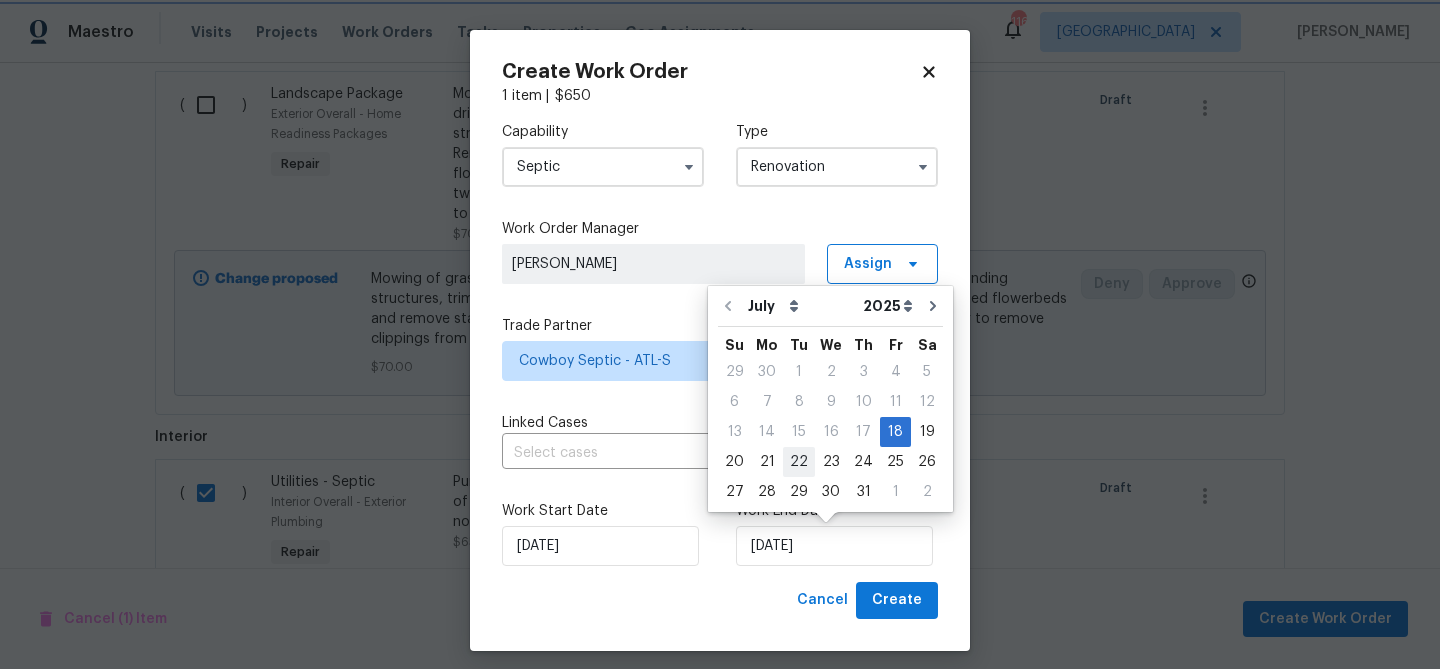 type on "[DATE]" 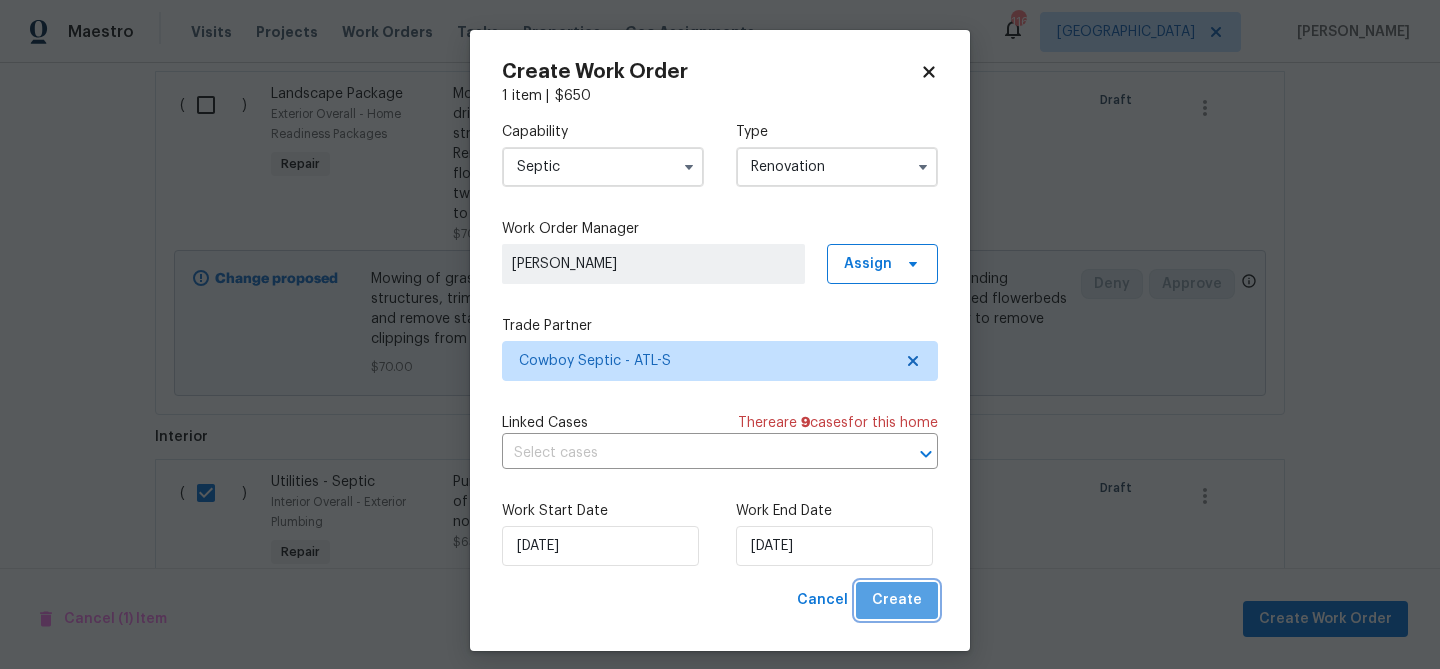 click on "Create" at bounding box center [897, 600] 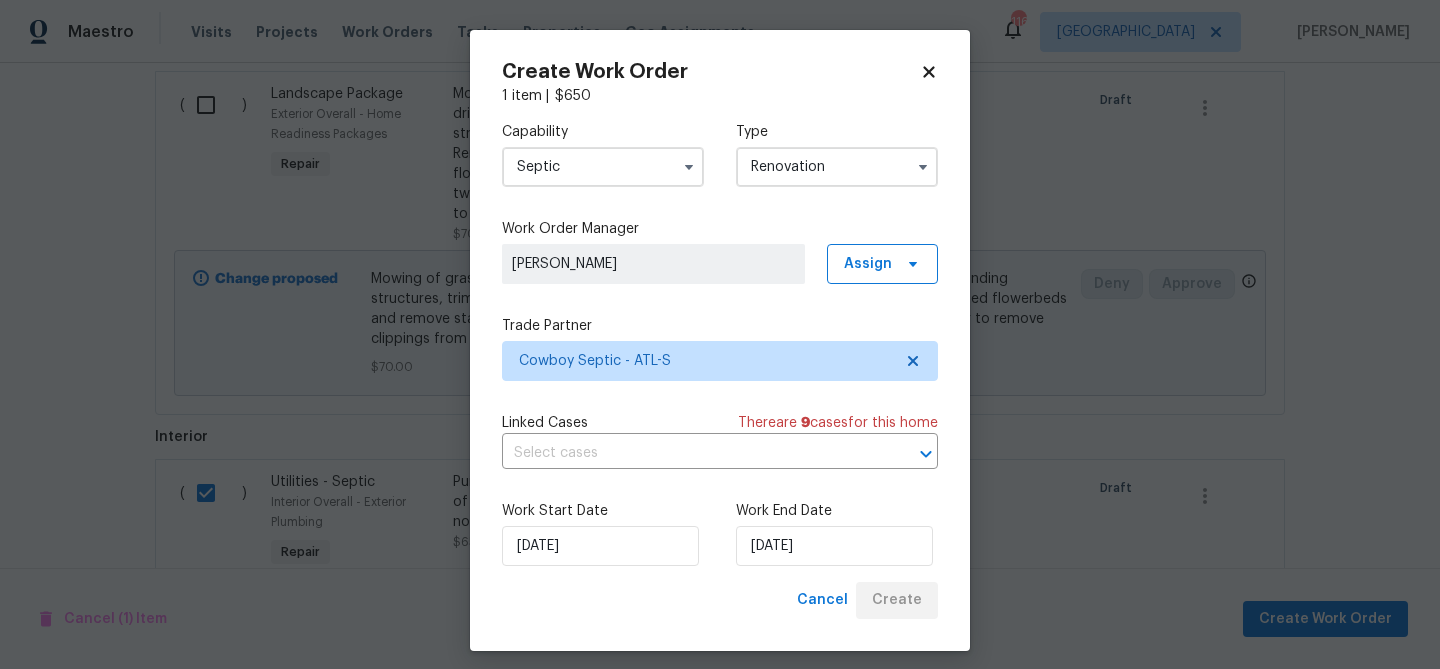 scroll, scrollTop: 604, scrollLeft: 0, axis: vertical 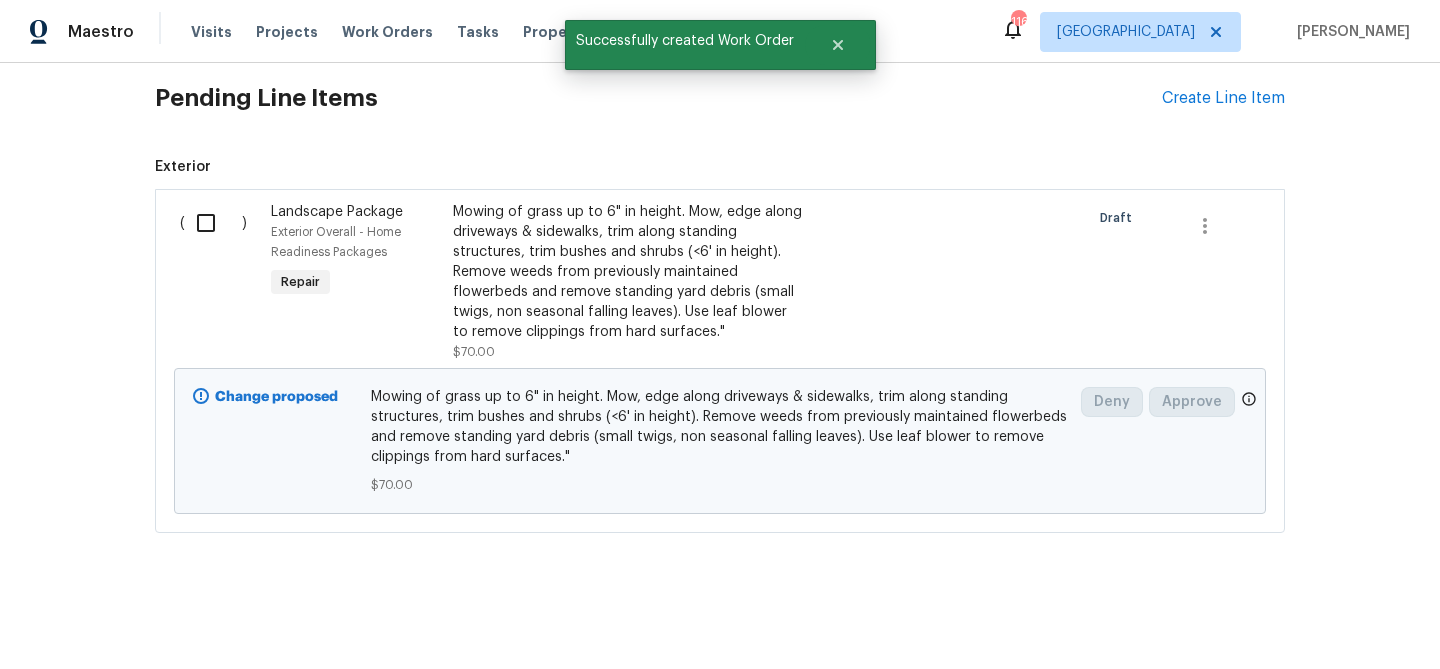 click at bounding box center (213, 223) 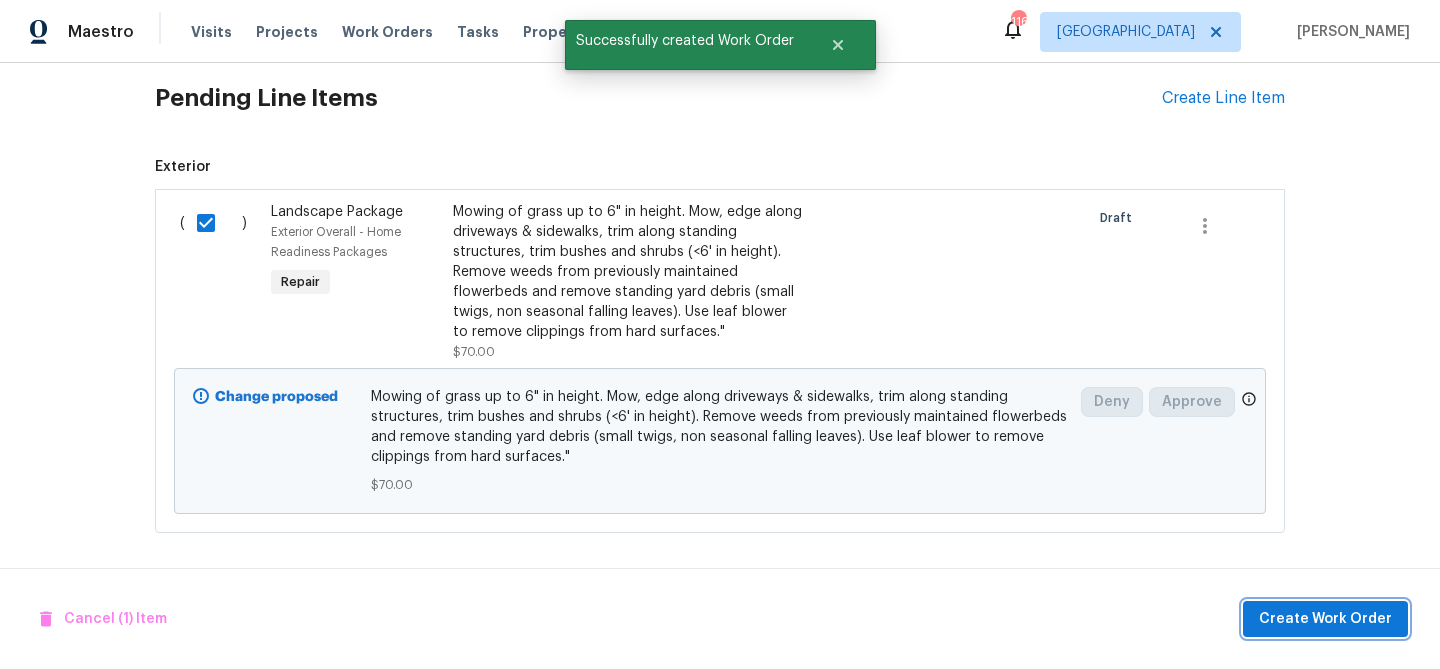 click on "Create Work Order" at bounding box center [1325, 619] 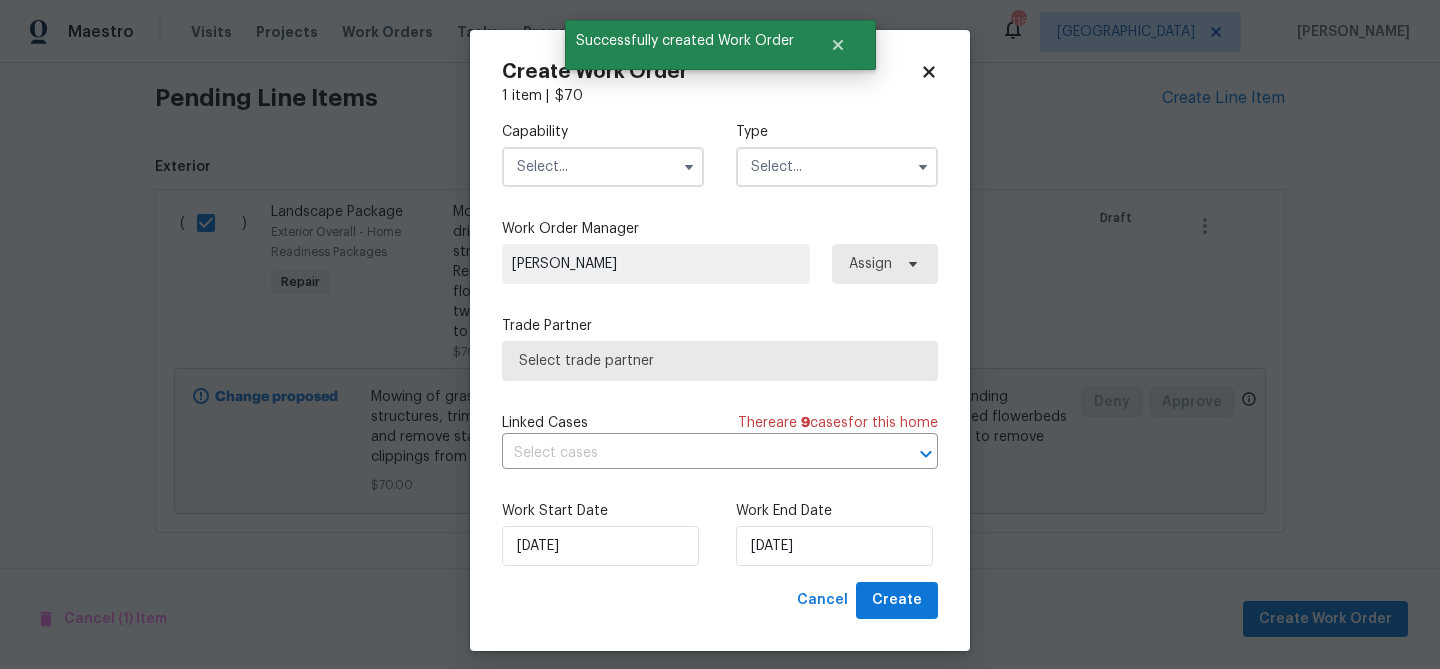 click at bounding box center [603, 167] 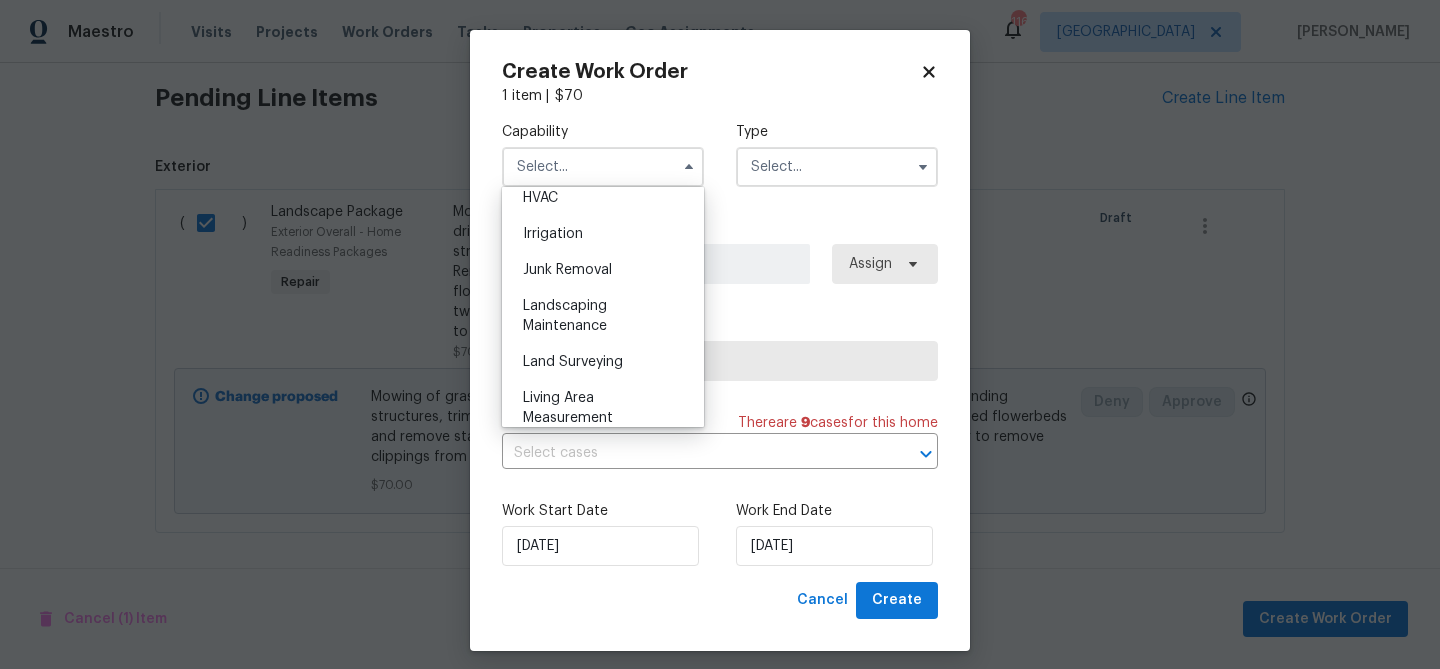scroll, scrollTop: 1232, scrollLeft: 0, axis: vertical 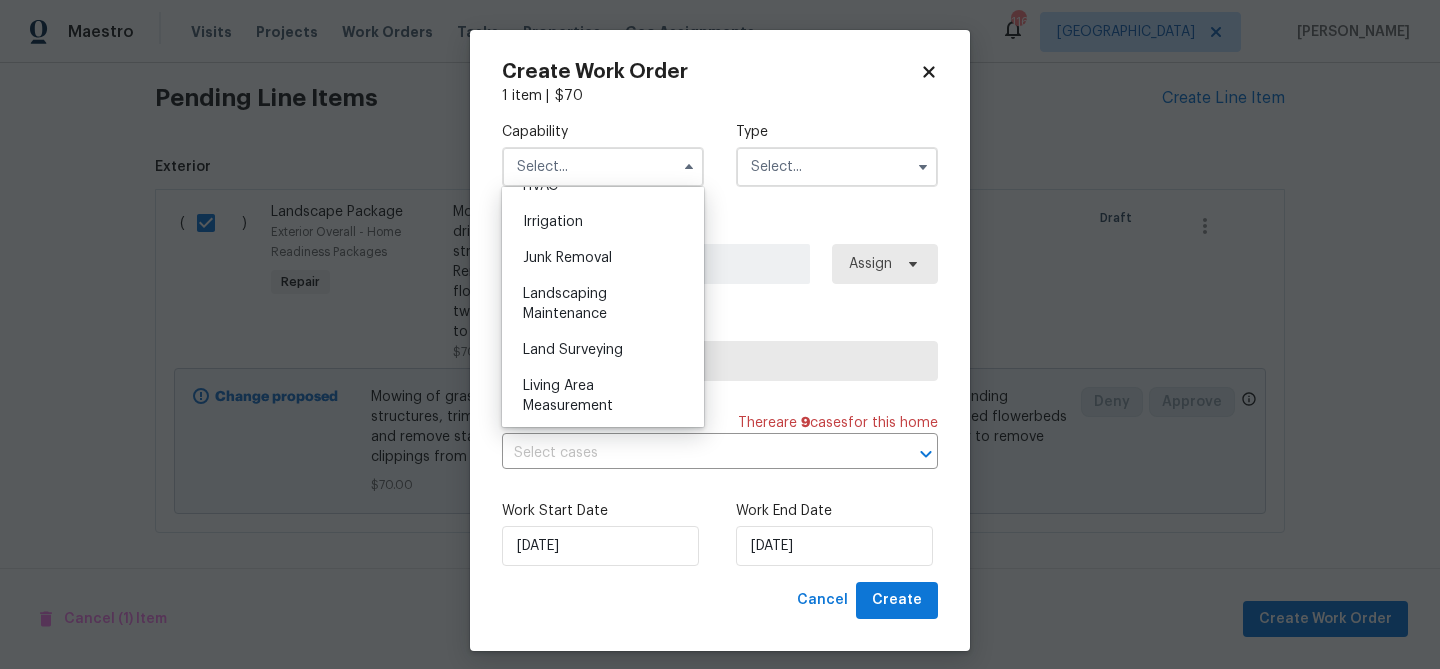 click on "Landscaping Maintenance" at bounding box center (603, 304) 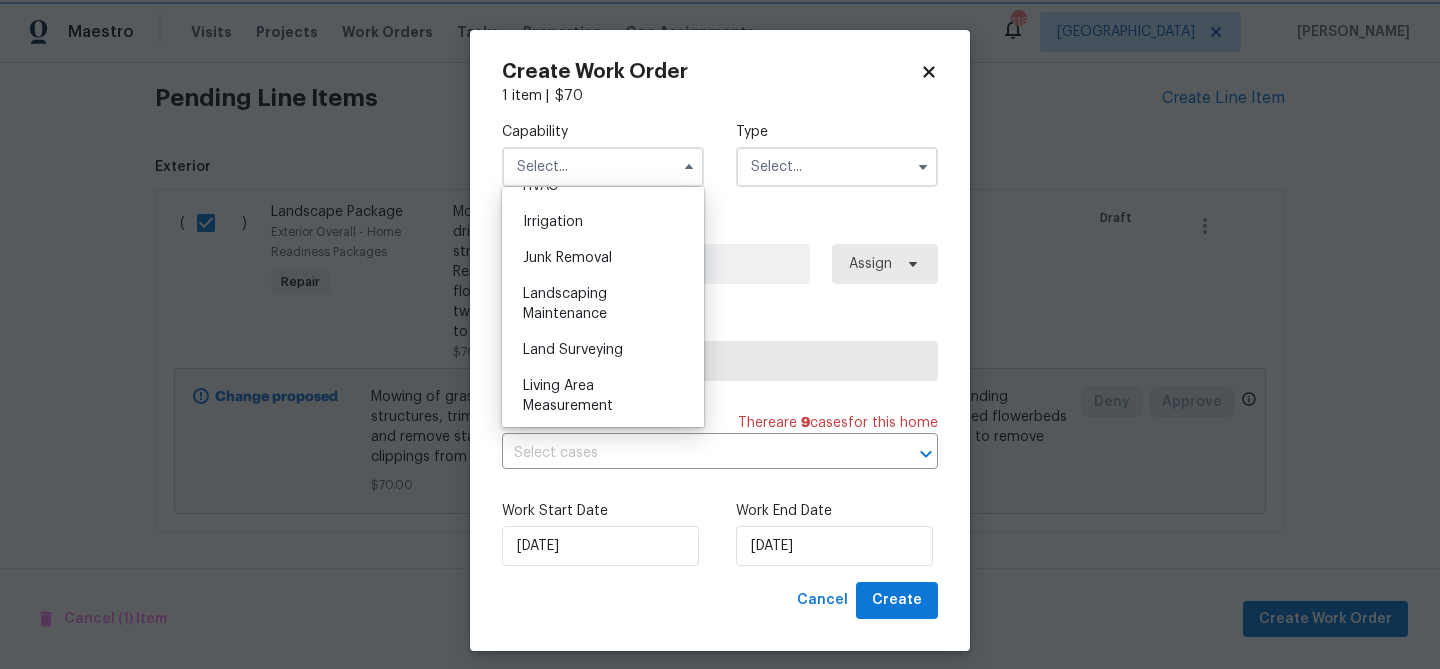type on "Landscaping Maintenance" 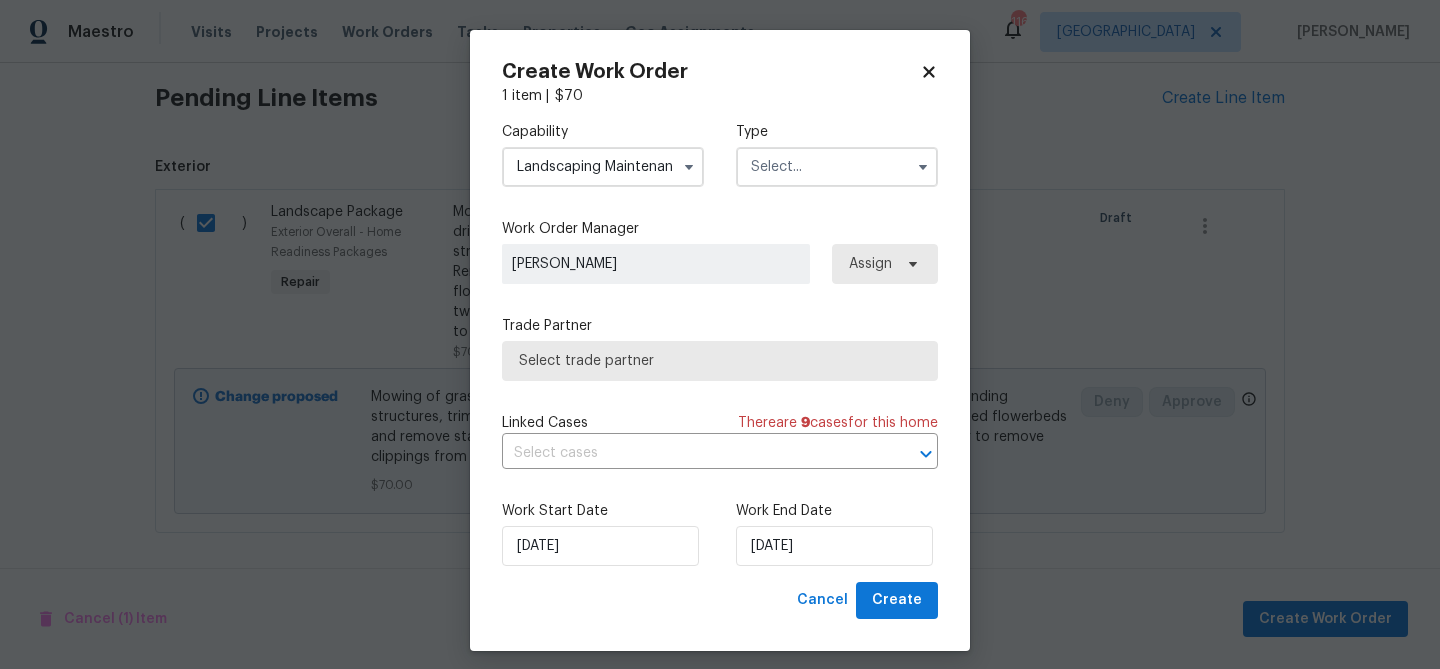 click at bounding box center (837, 167) 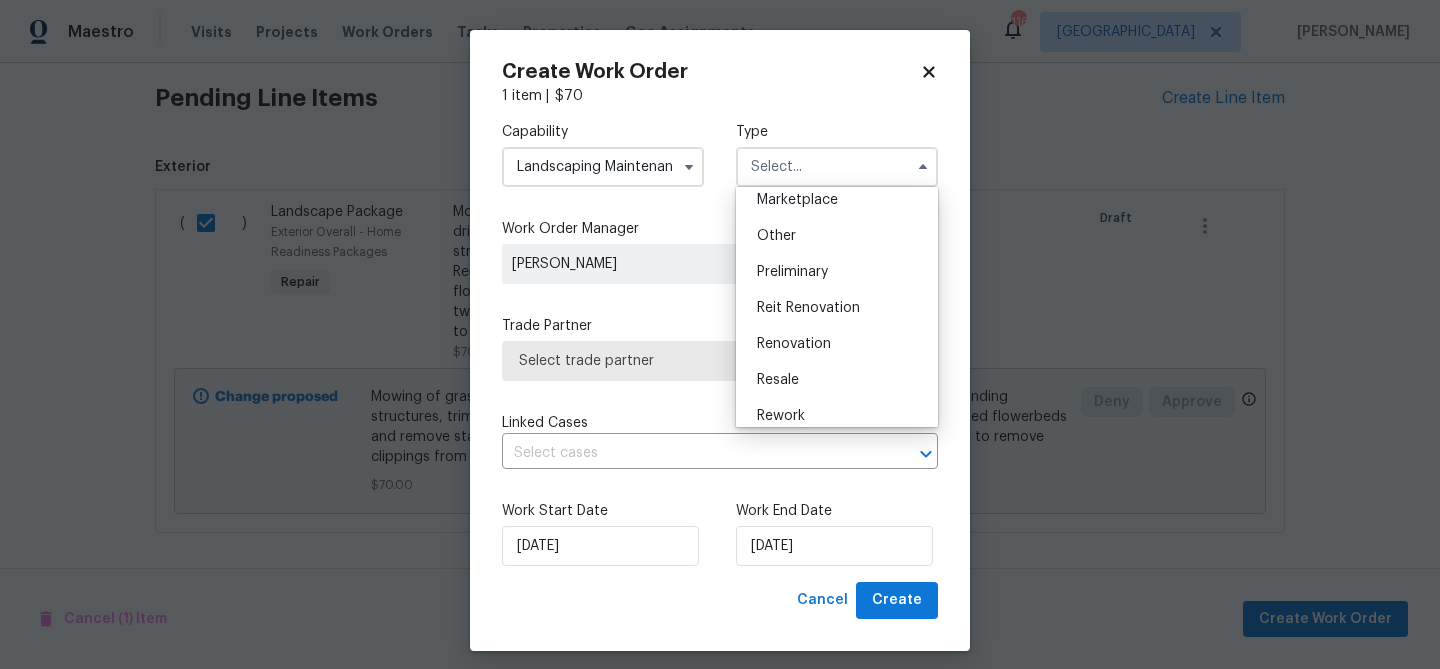 scroll, scrollTop: 371, scrollLeft: 0, axis: vertical 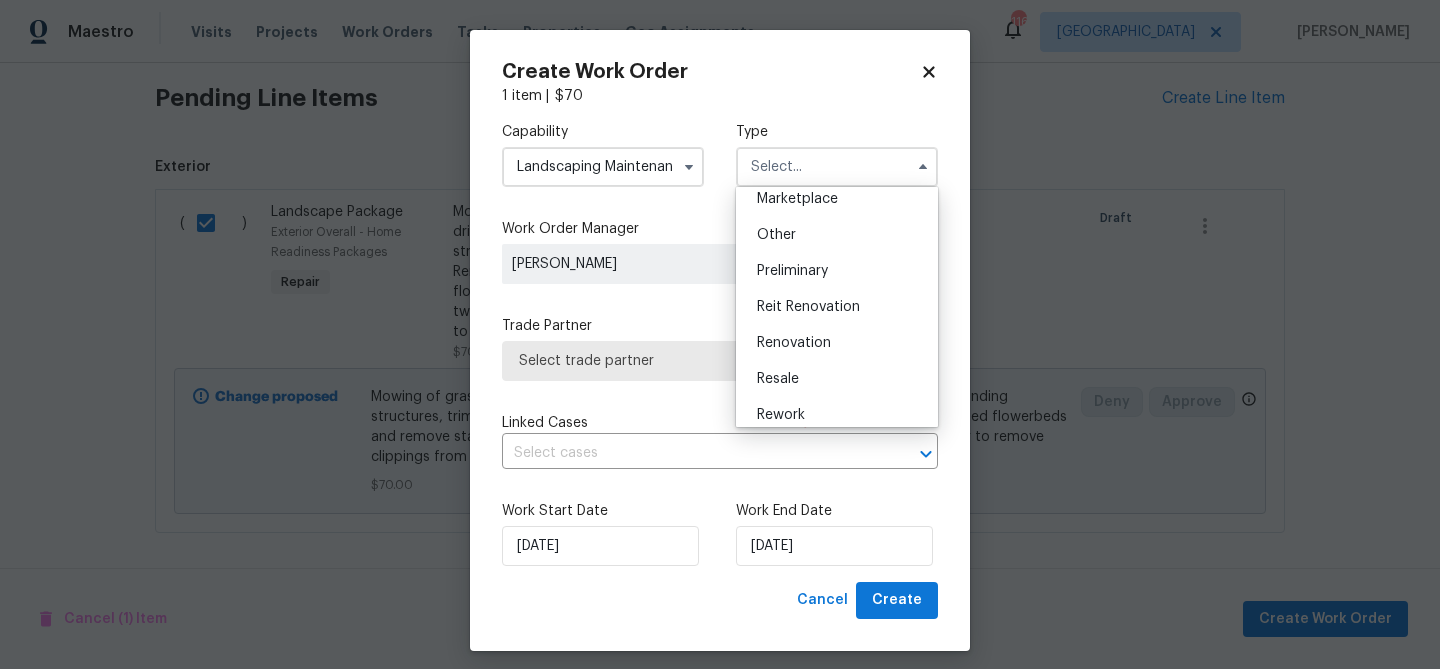 click on "Renovation" at bounding box center [794, 343] 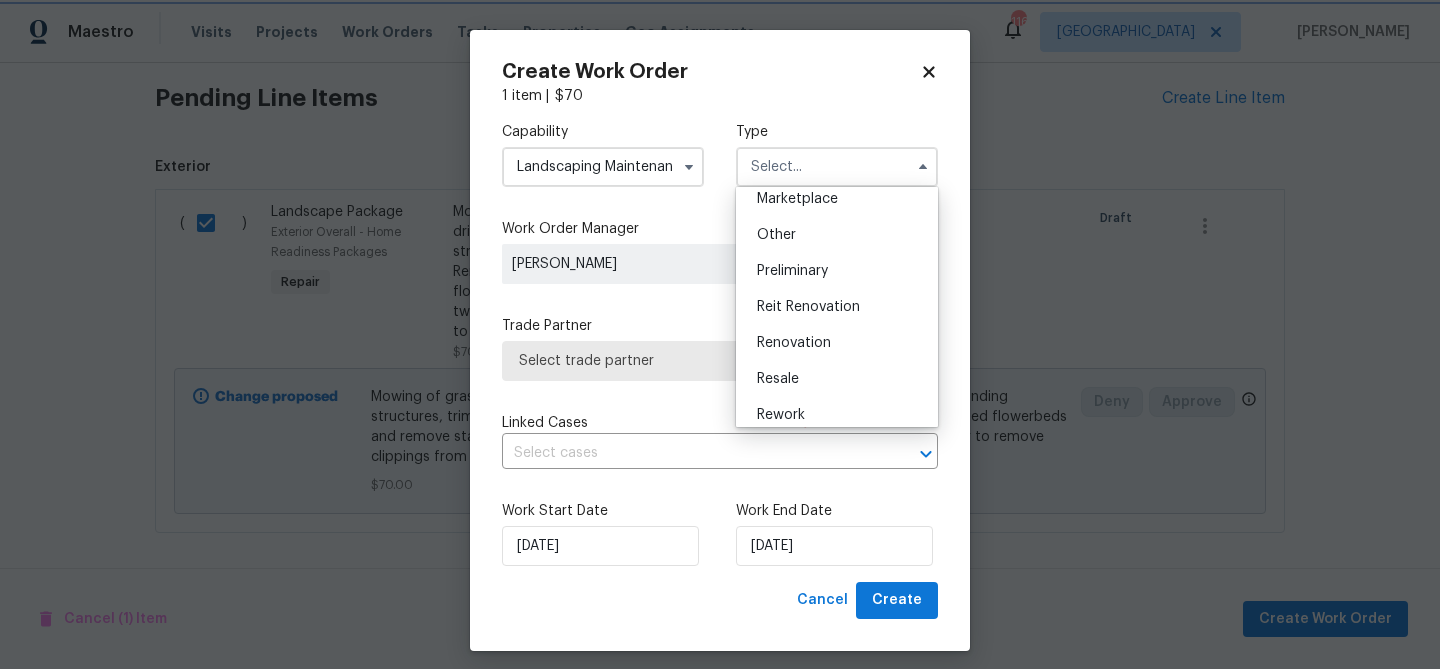 type on "Renovation" 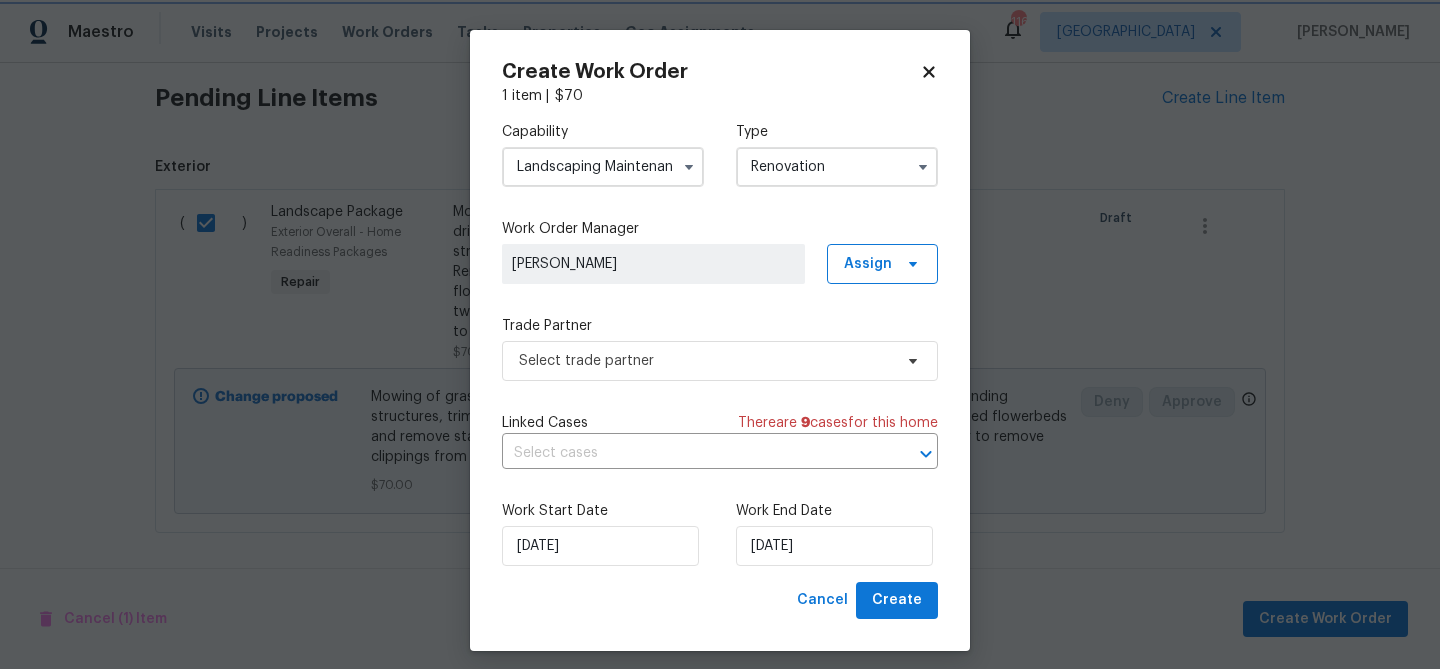 scroll, scrollTop: 0, scrollLeft: 0, axis: both 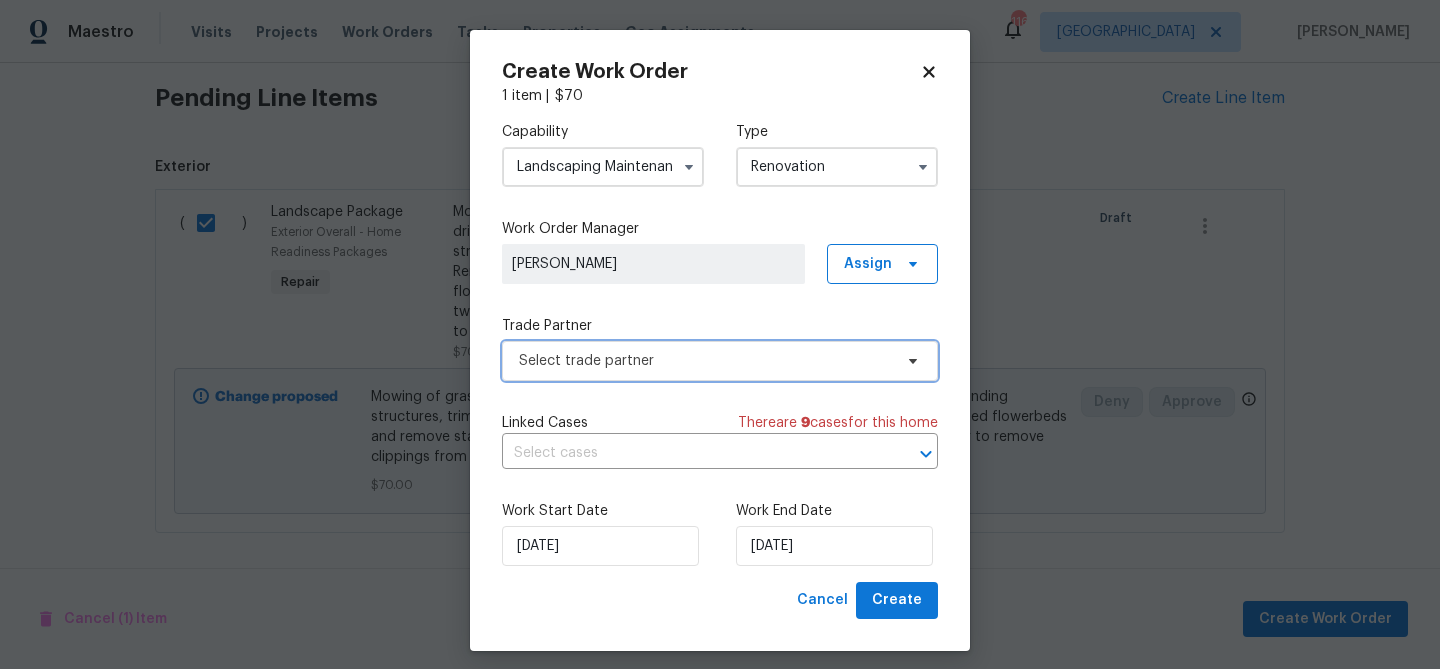 click on "Select trade partner" at bounding box center [705, 361] 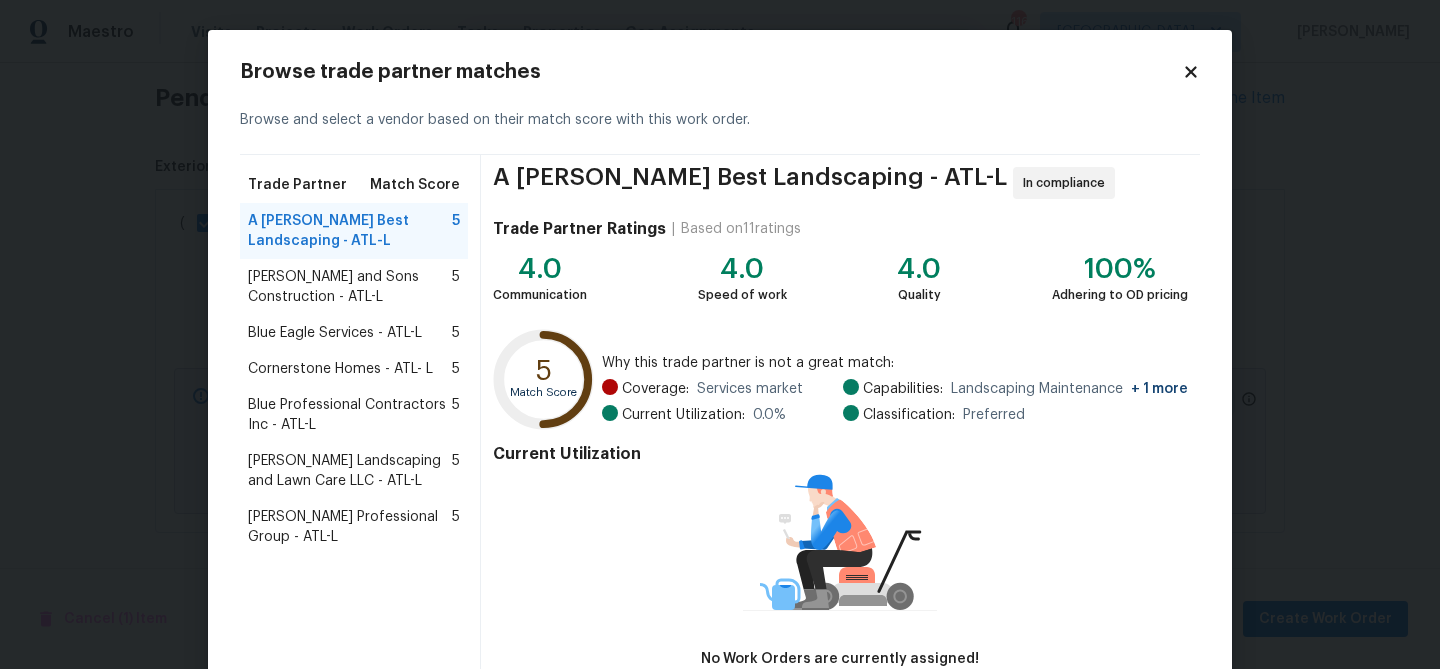 click on "Blue Professional Contractors Inc - ATL-L" at bounding box center [350, 415] 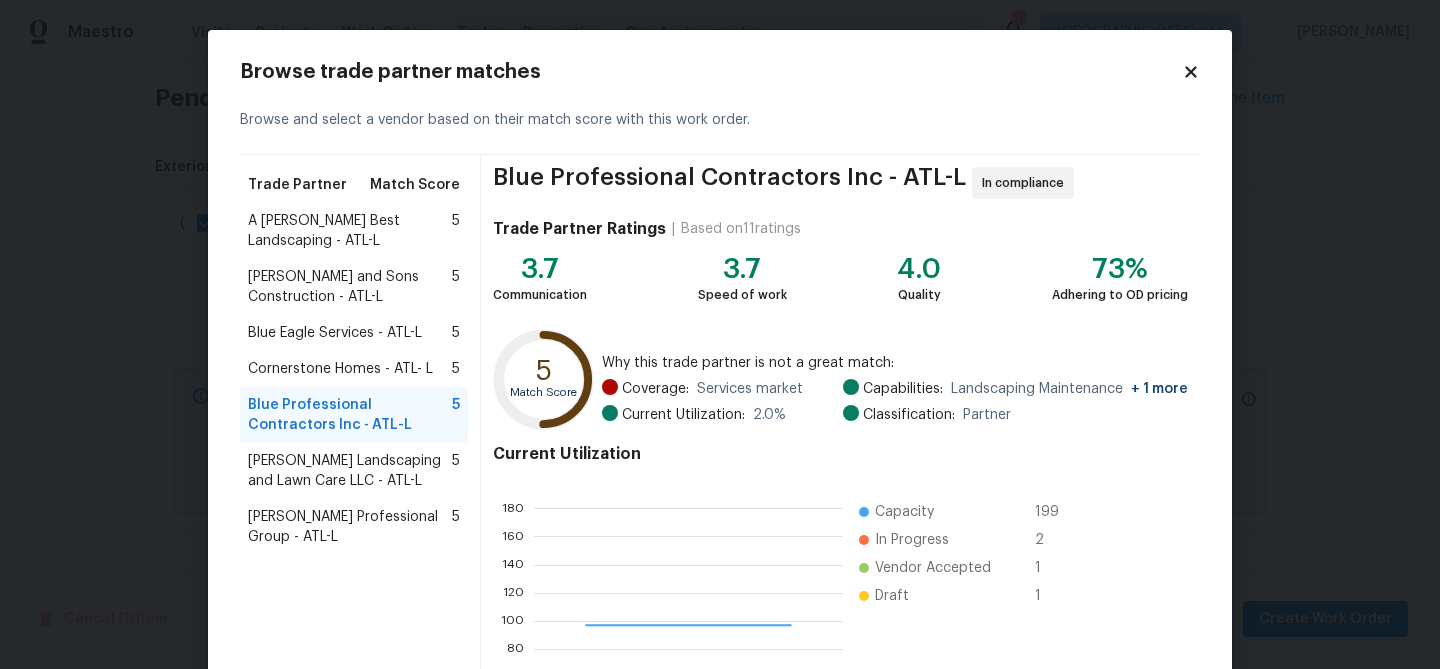 scroll, scrollTop: 2, scrollLeft: 2, axis: both 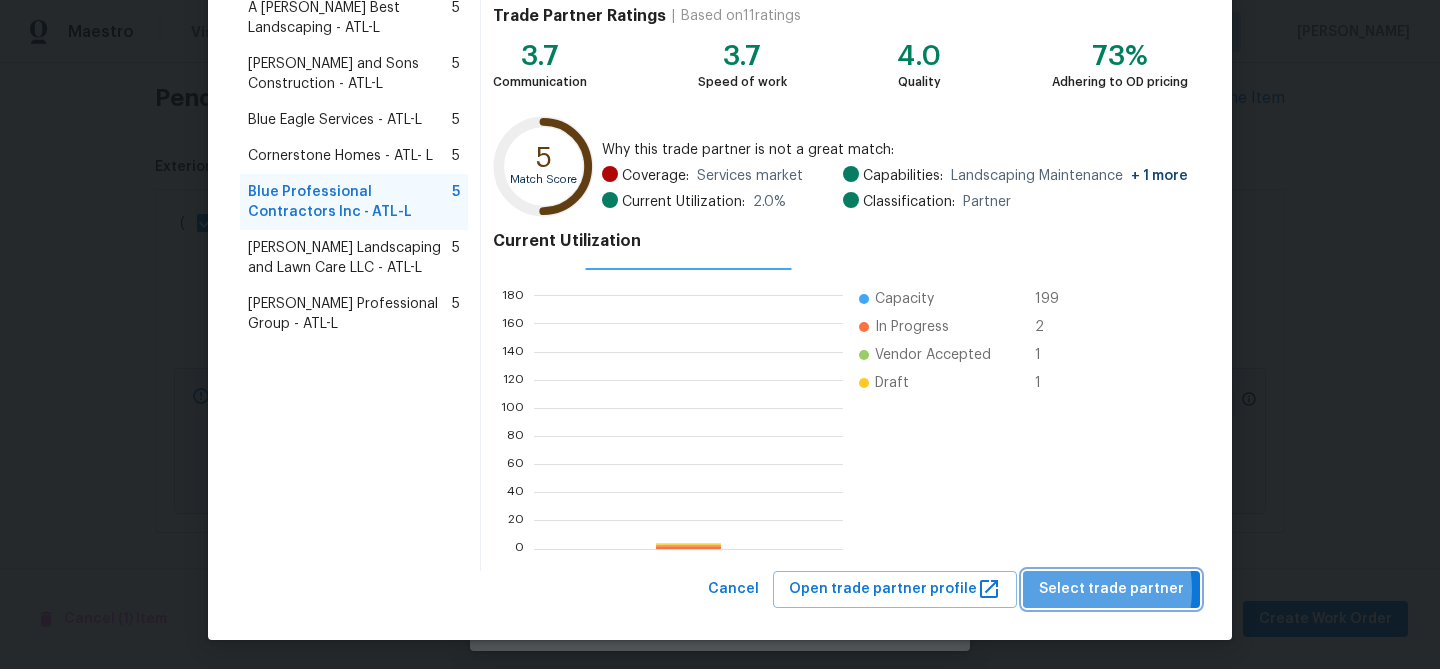 click on "Select trade partner" at bounding box center (1111, 589) 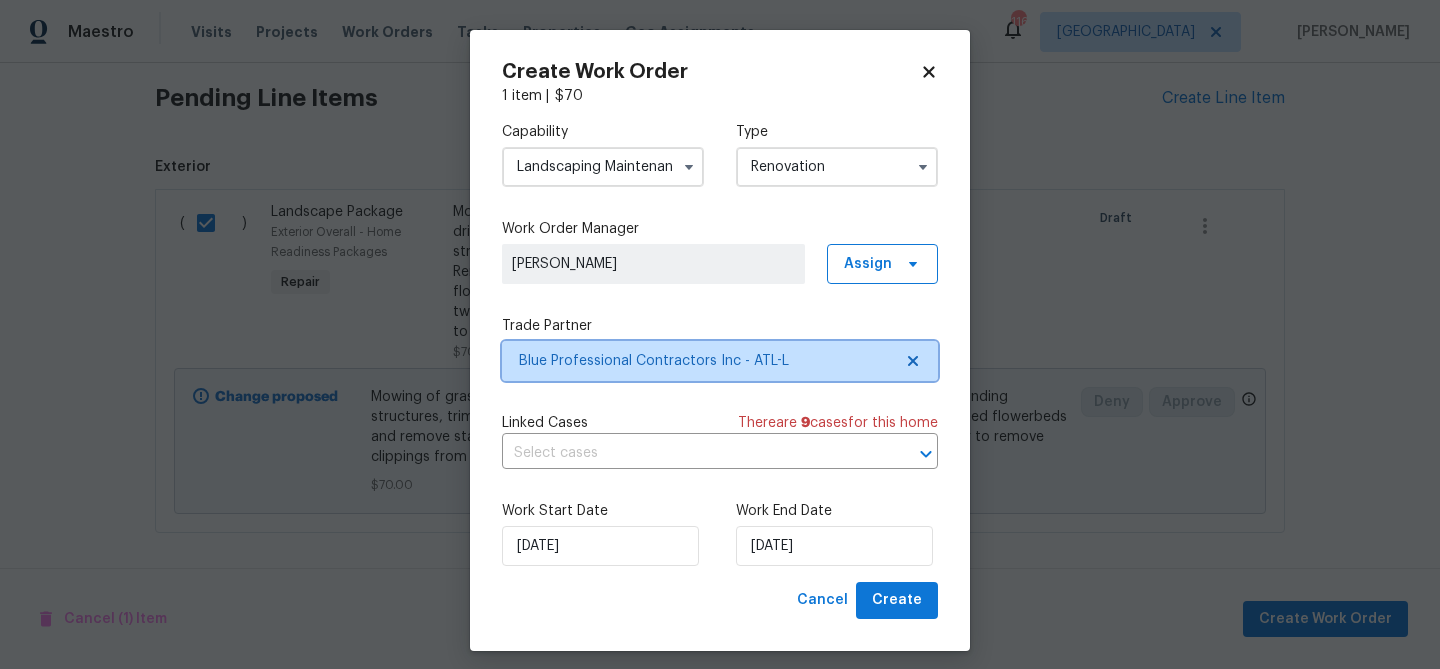 scroll, scrollTop: 0, scrollLeft: 0, axis: both 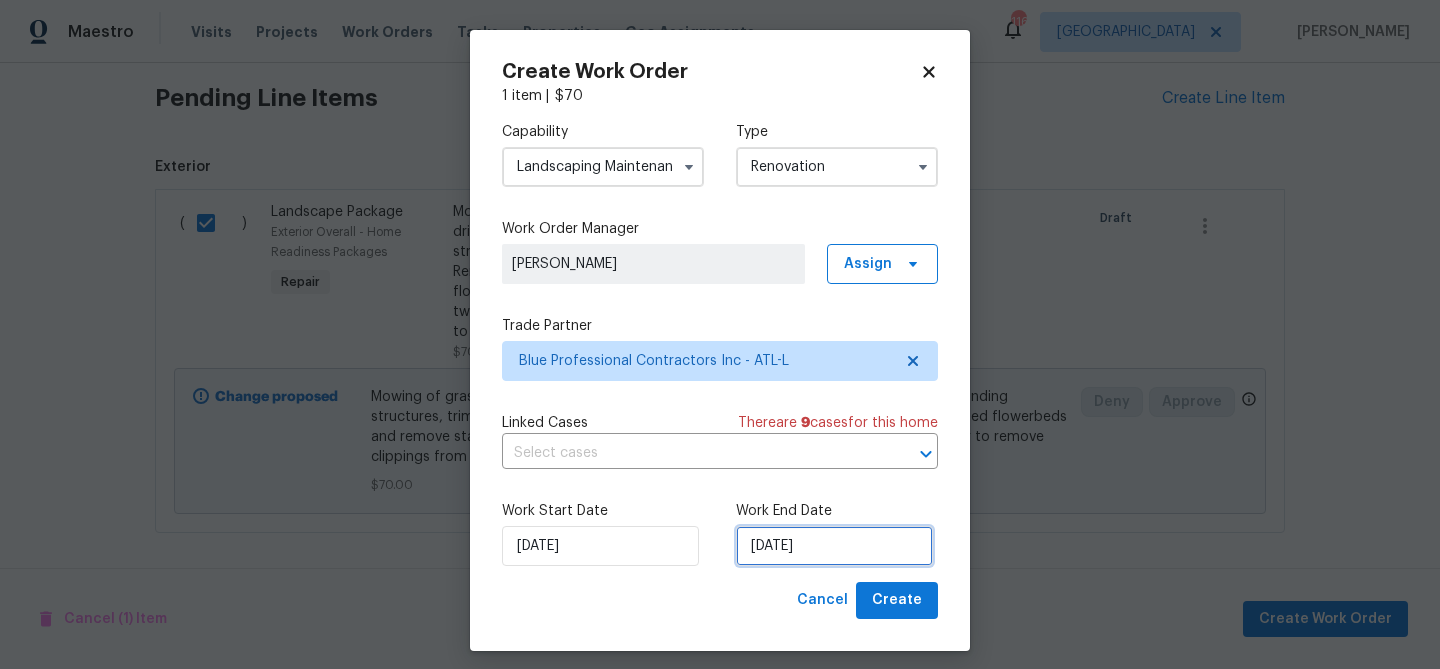 click on "[DATE]" at bounding box center (834, 546) 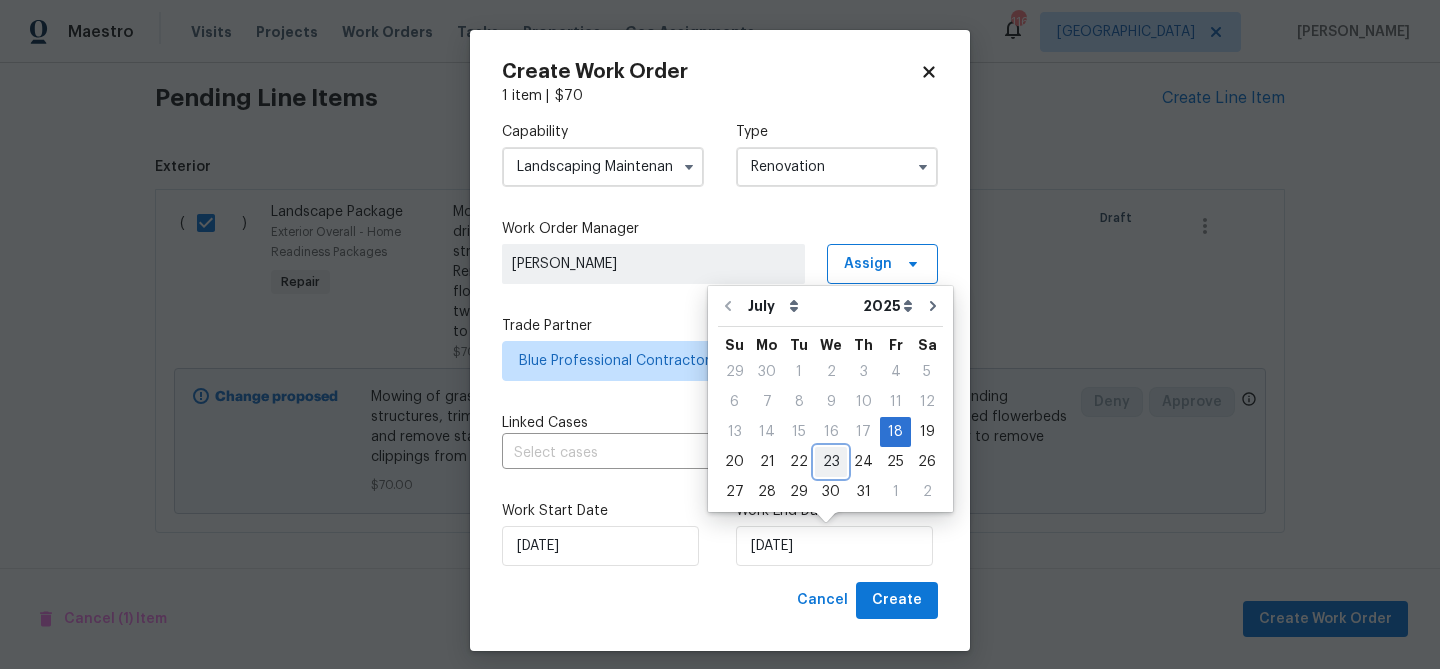 click on "23" at bounding box center [831, 462] 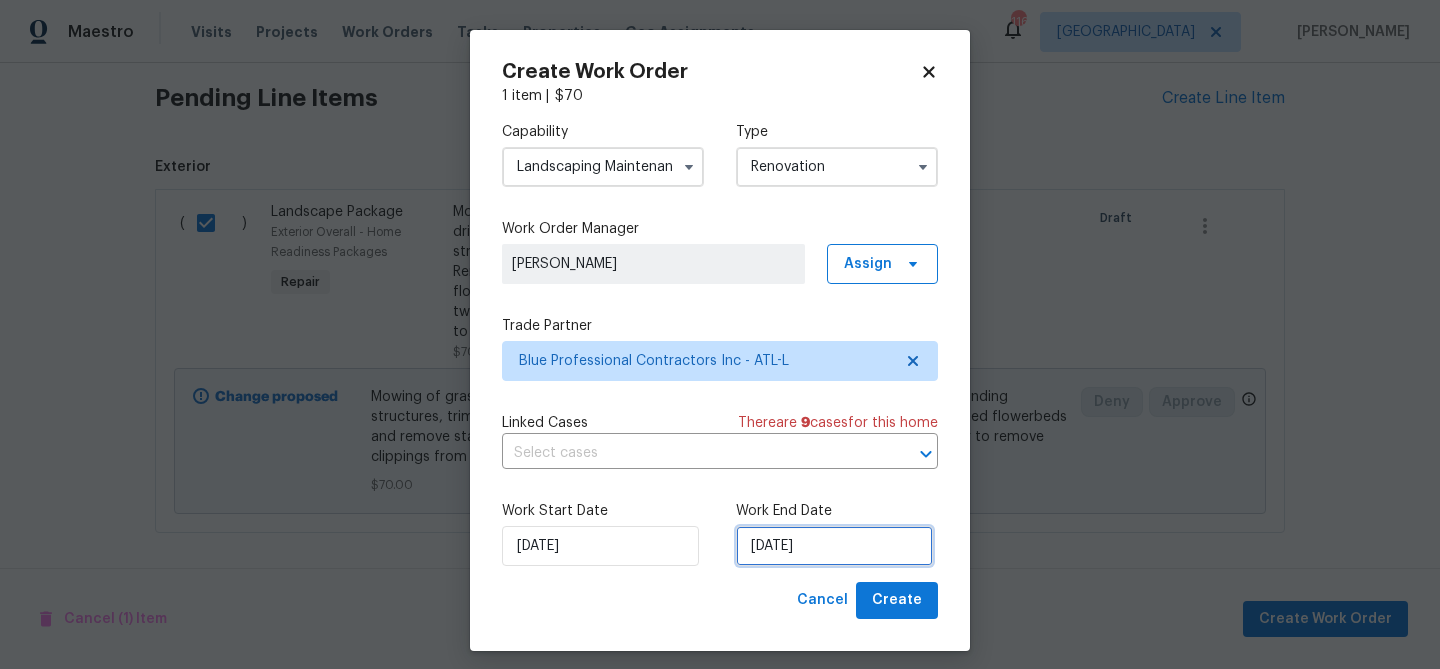 click on "[DATE]" at bounding box center [834, 546] 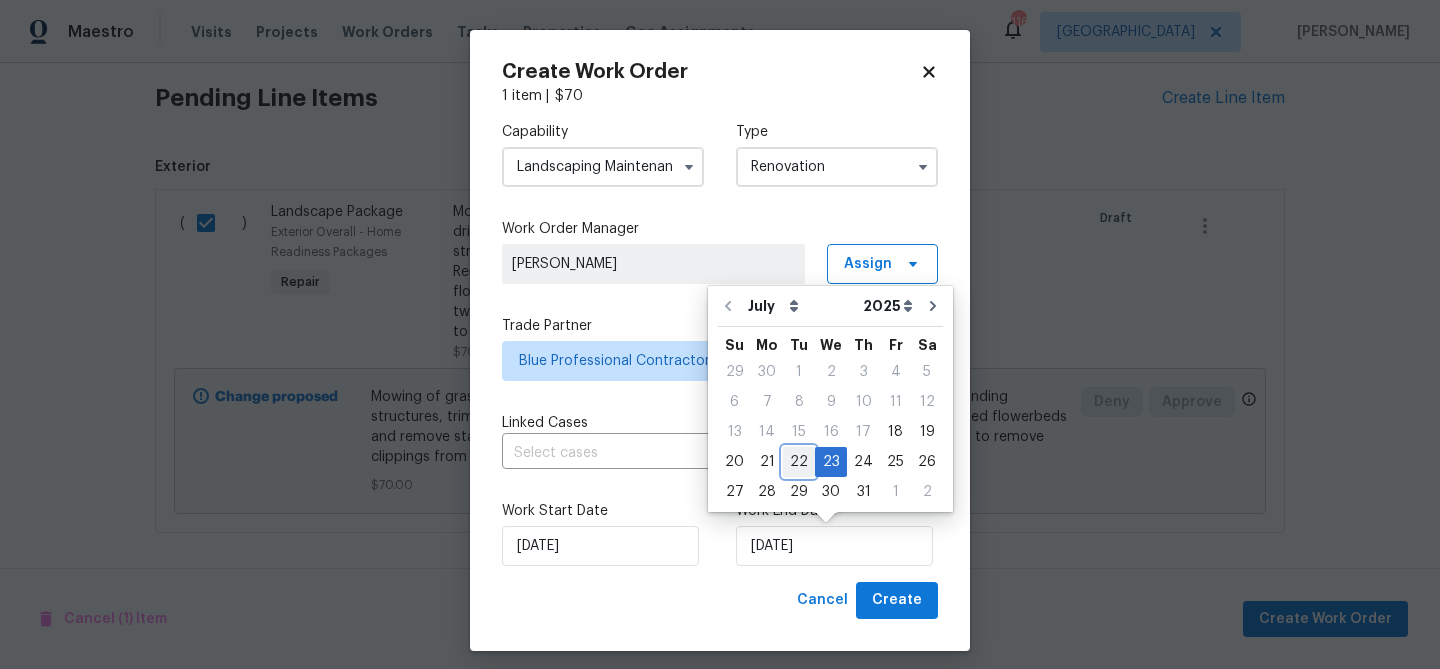 click on "22" at bounding box center [799, 462] 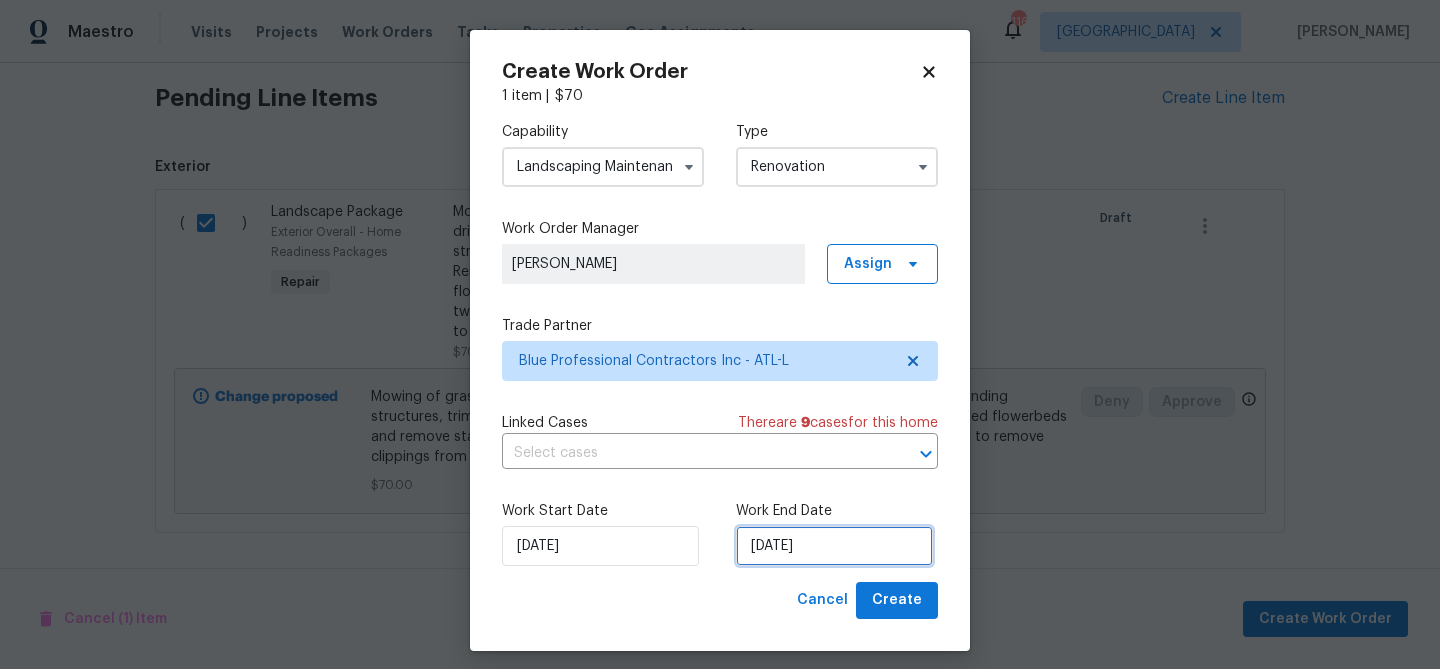 click on "[DATE]" at bounding box center (834, 546) 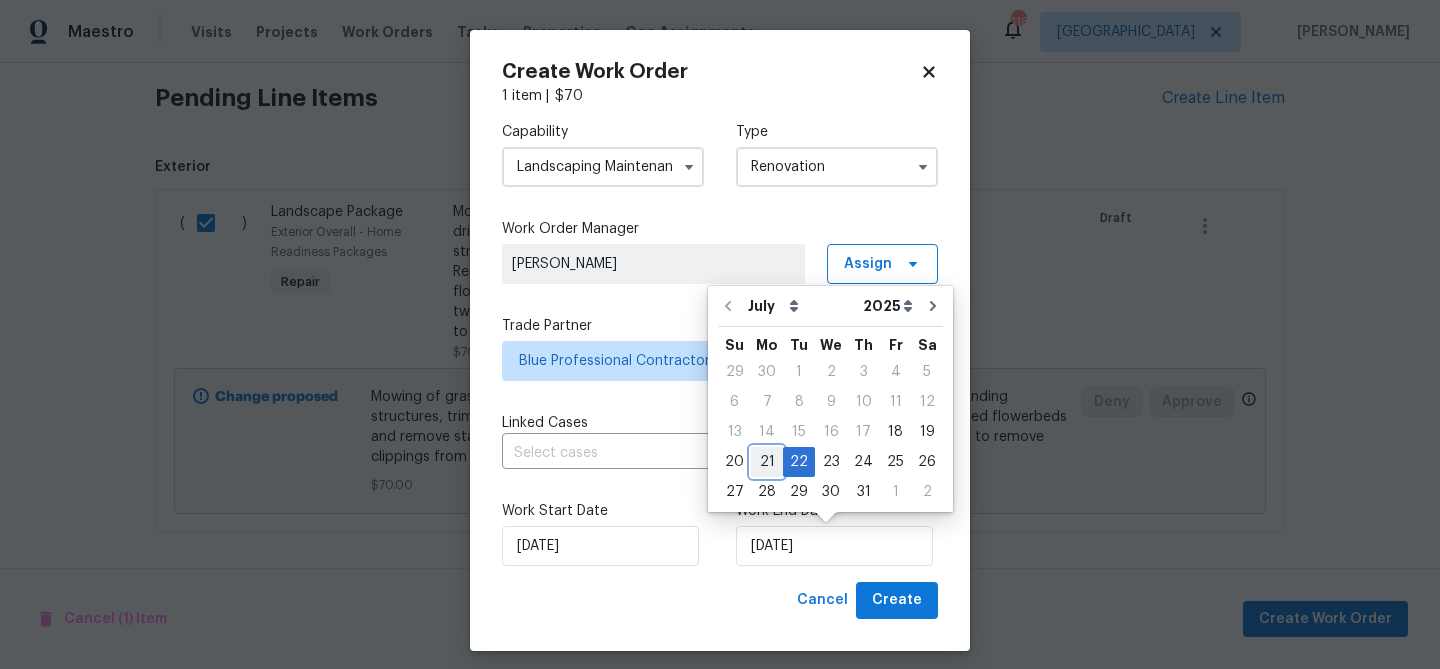 click on "21" at bounding box center (767, 462) 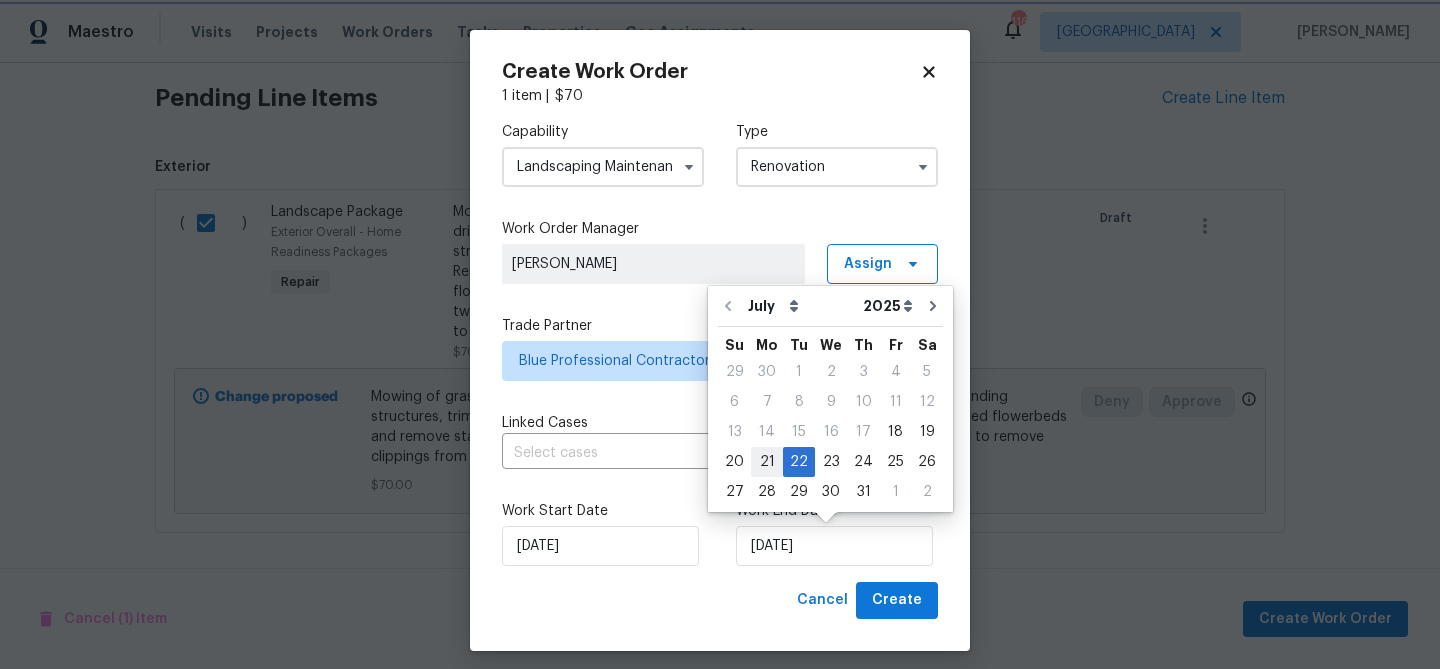 type on "[DATE]" 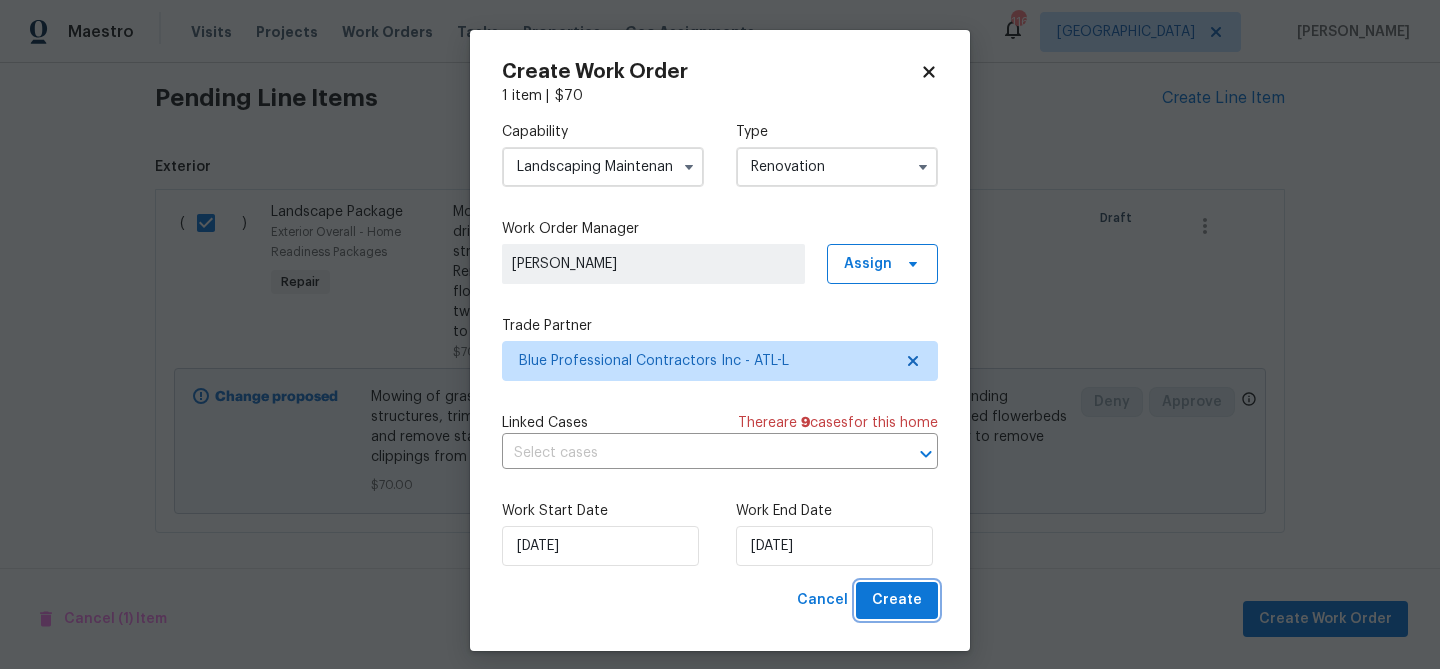 click on "Create" at bounding box center (897, 600) 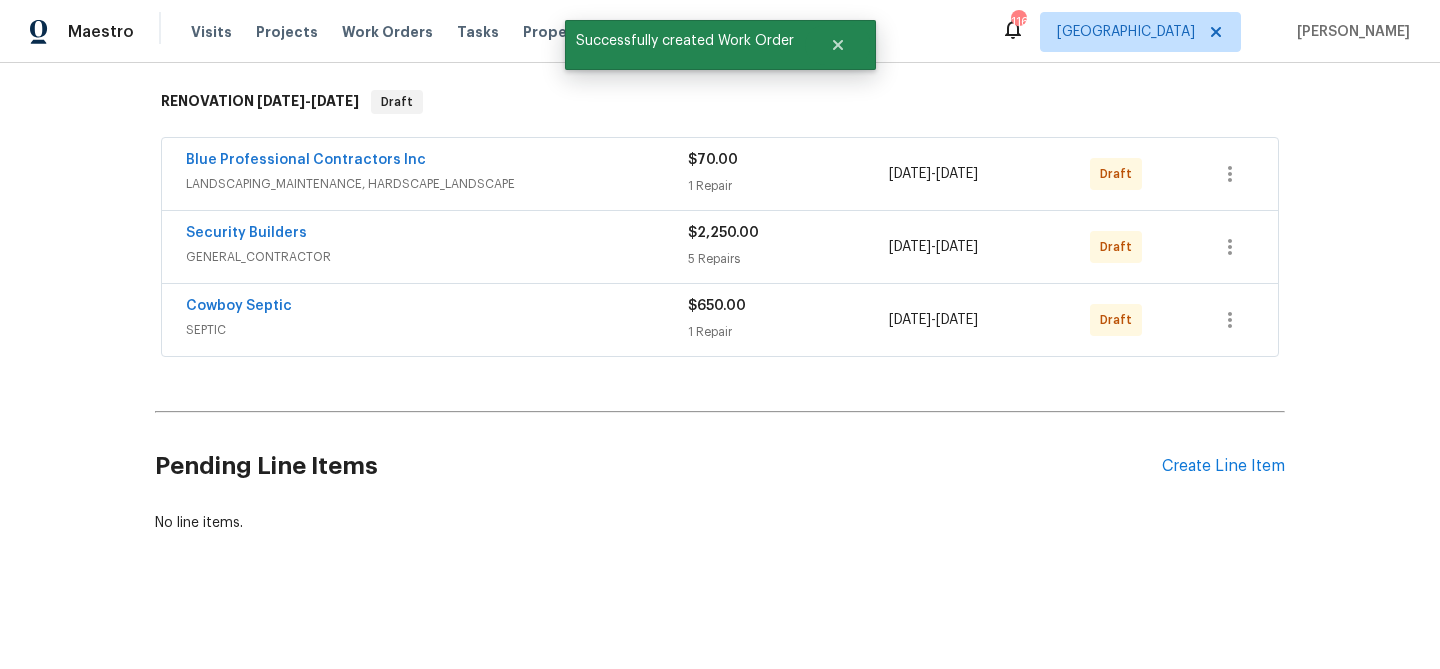 scroll, scrollTop: 243, scrollLeft: 0, axis: vertical 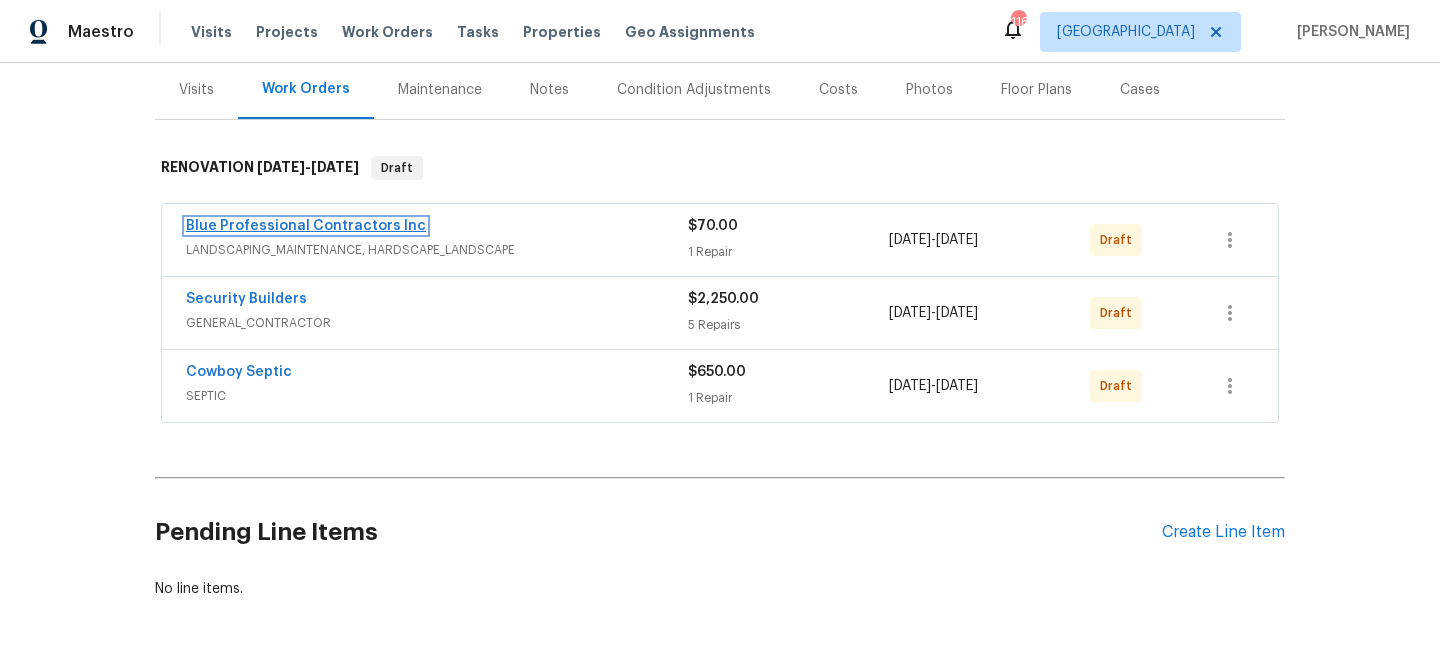 click on "Blue Professional Contractors Inc" at bounding box center [306, 226] 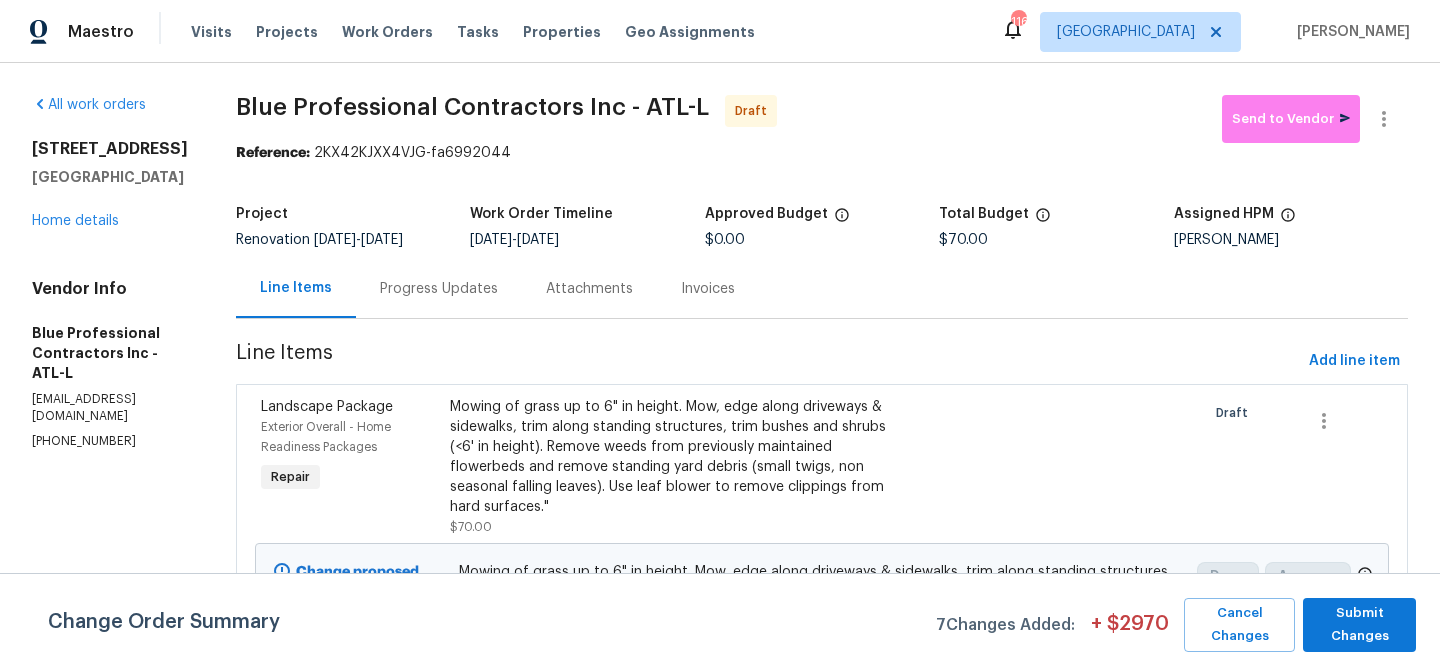 click on "All work orders [STREET_ADDRESS] Home details Vendor Info Blue Professional Contractors Inc - ATL-L [EMAIL_ADDRESS][DOMAIN_NAME] [PHONE_NUMBER] Blue Professional Contractors Inc - ATL-L Draft Send to Vendor   Reference:   2KX42KJXX4VJG-fa6992044 Project Renovation   [DATE]  -  [DATE] Work Order Timeline [DATE]  -  [DATE] Approved Budget $0.00 Total Budget $70.00 Assigned HPM [PERSON_NAME] Line Items Progress Updates Attachments Invoices Line Items Add line item Landscape Package Exterior Overall - Home Readiness Packages Repair Mowing of grass up to 6" in height. Mow, edge along driveways & sidewalks, trim along standing structures, trim bushes and shrubs (<6' in height). Remove weeds from previously maintained flowerbeds and remove standing yard debris (small twigs, non seasonal falling leaves).  Use leaf blower to remove clippings from hard surfaces." $70.00 Draft Change proposed $70.00 Deny Approve Change Order Summary 7  Changes Added: + $ 2970 Cancel Changes" at bounding box center [720, 413] 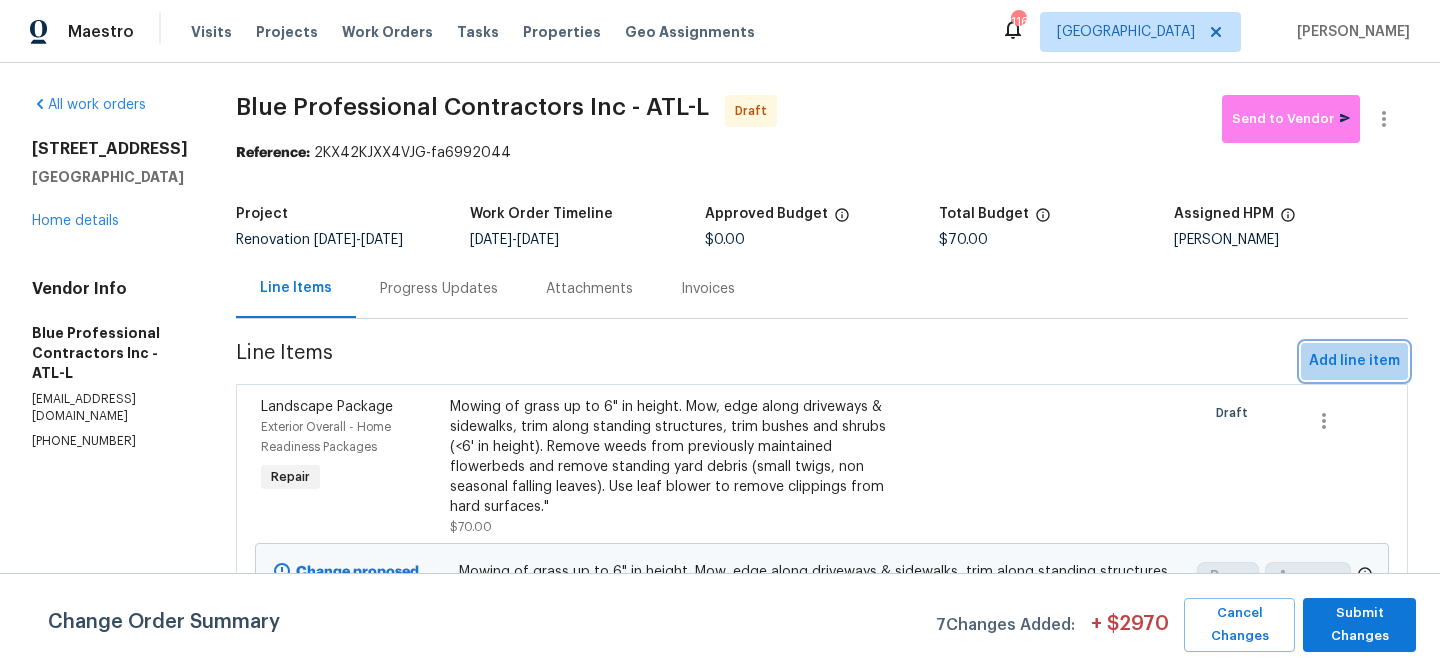click on "Add line item" at bounding box center [1354, 361] 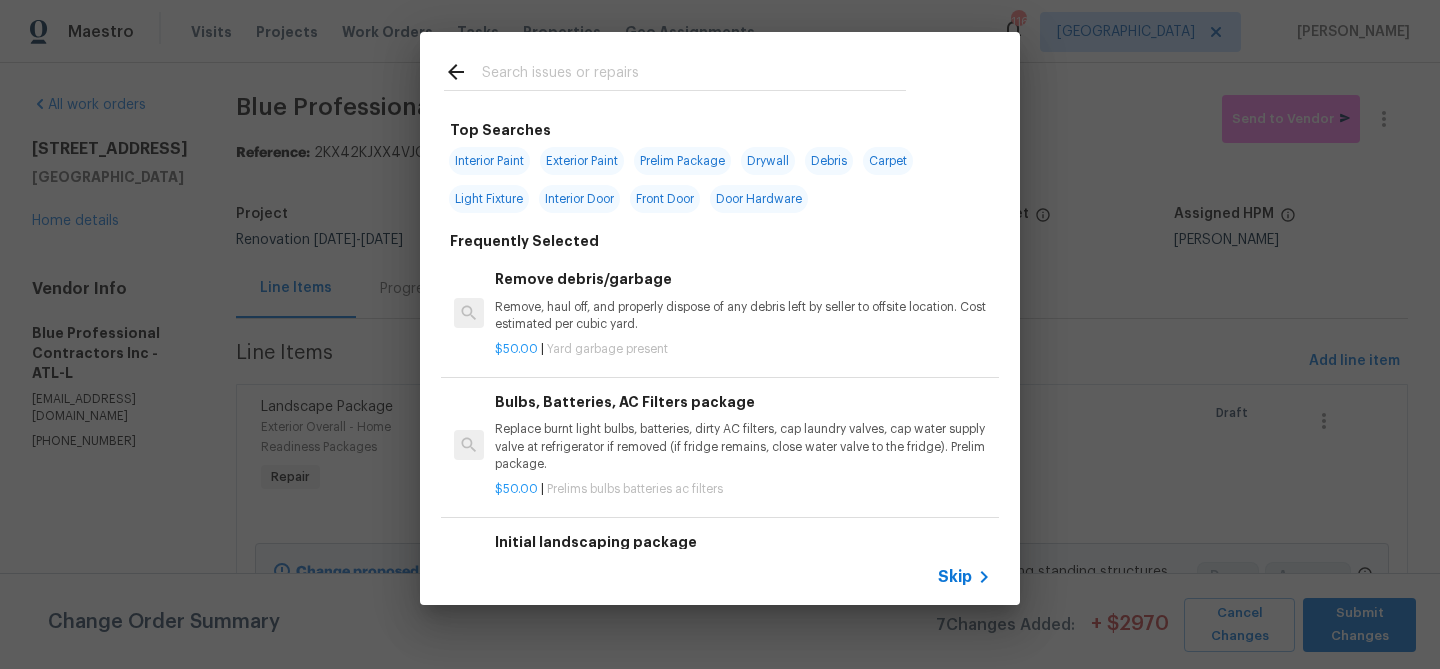click at bounding box center (694, 75) 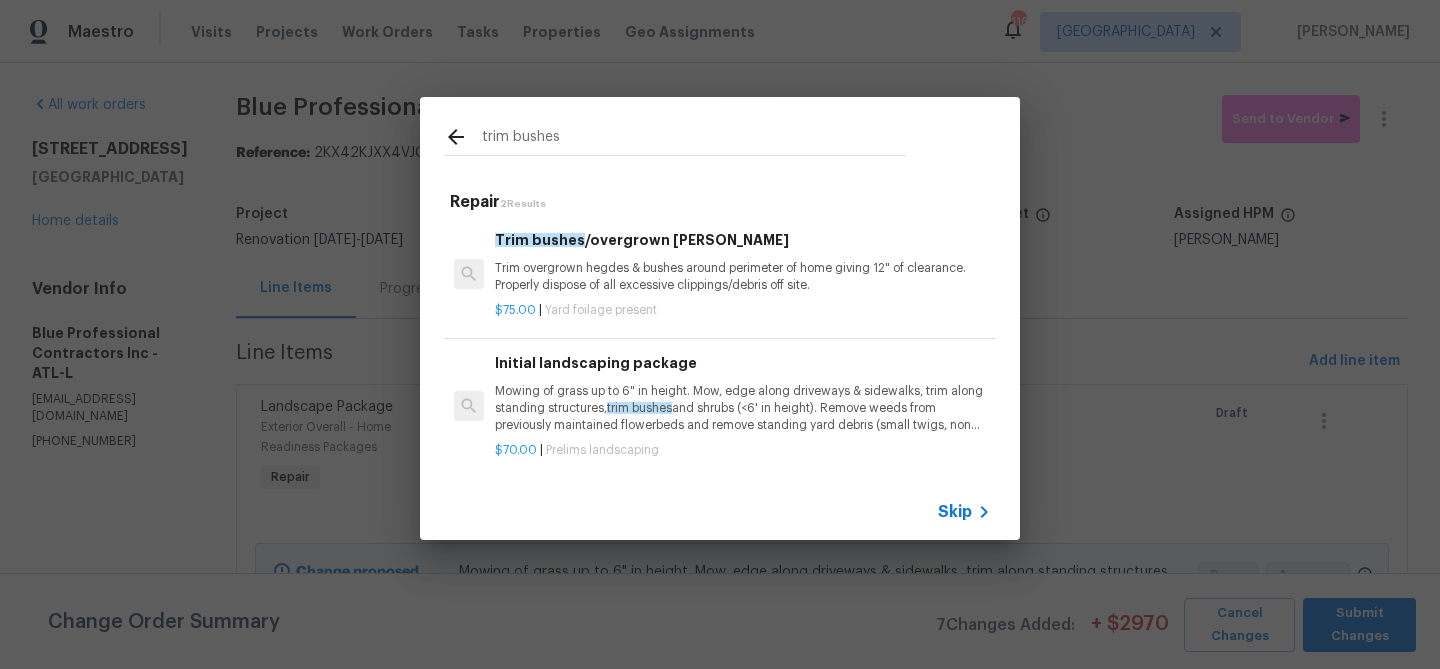 type on "trim bushes" 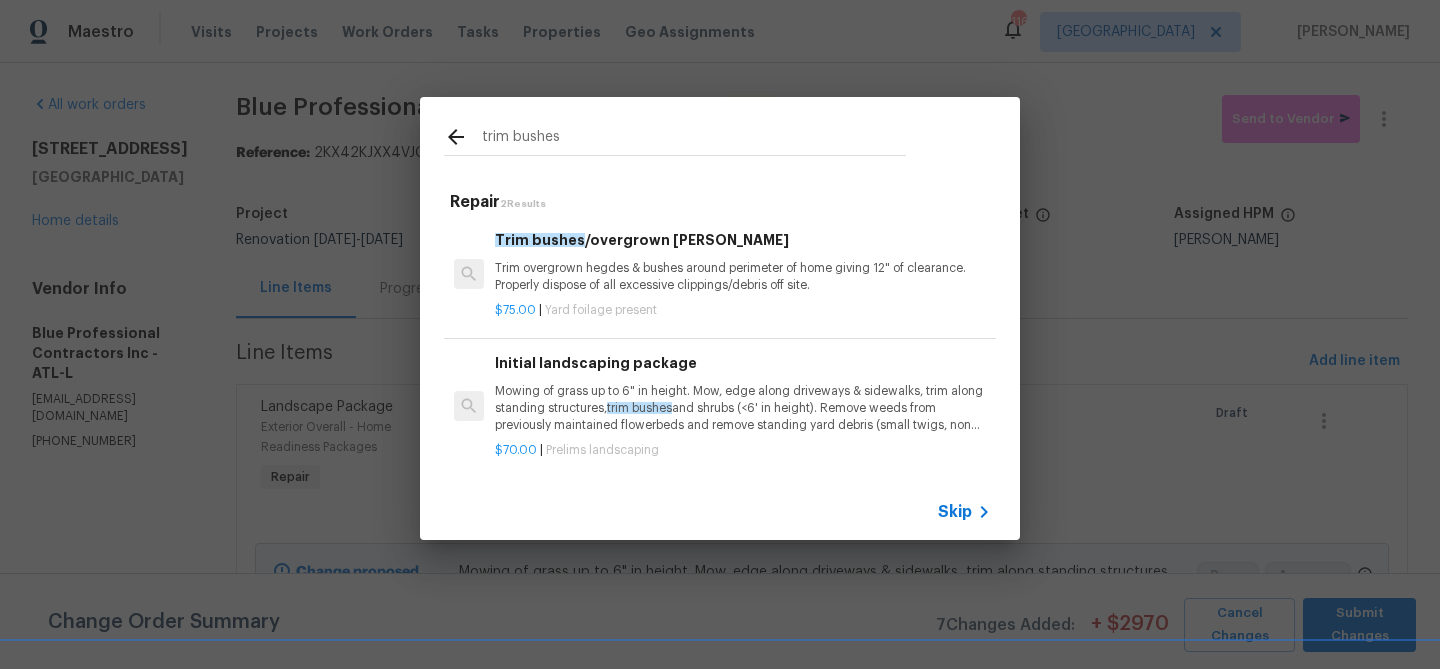 click on "Trim overgrown hegdes & bushes around perimeter of home giving 12" of clearance. Properly dispose of all excessive clippings/debris off site." at bounding box center [743, 277] 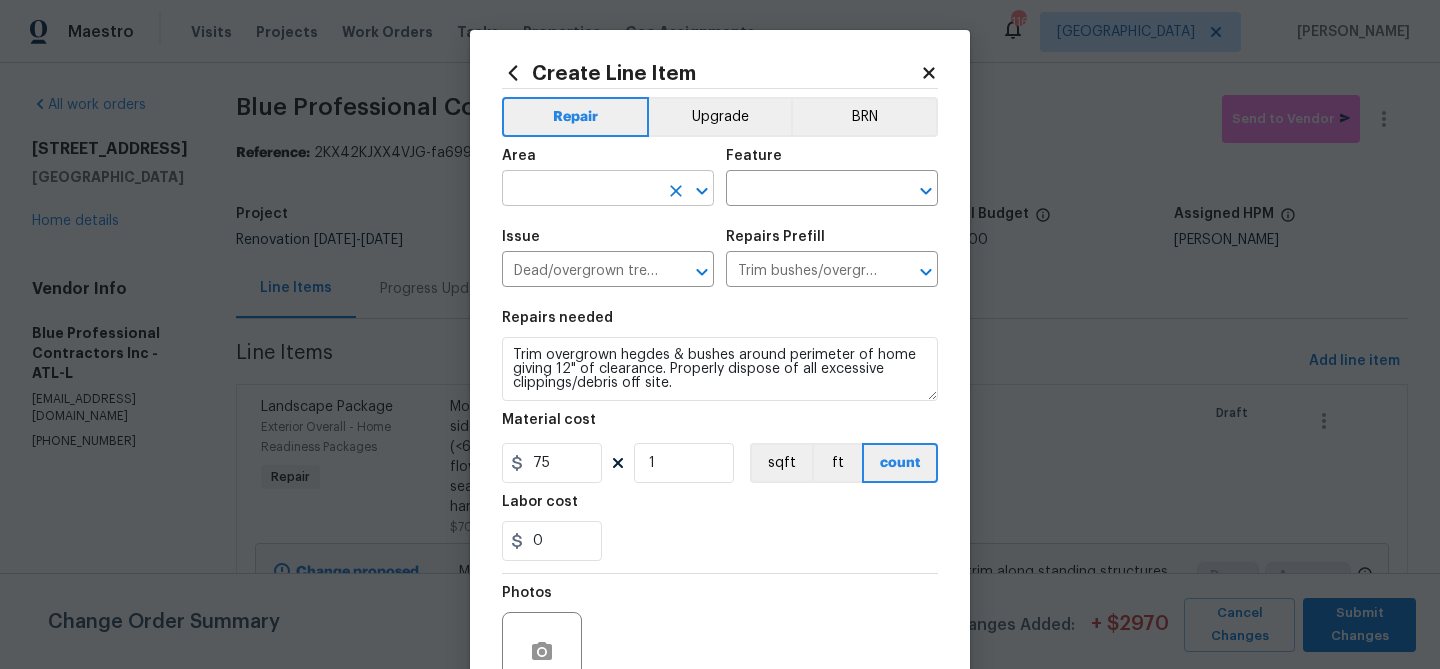 click at bounding box center [580, 190] 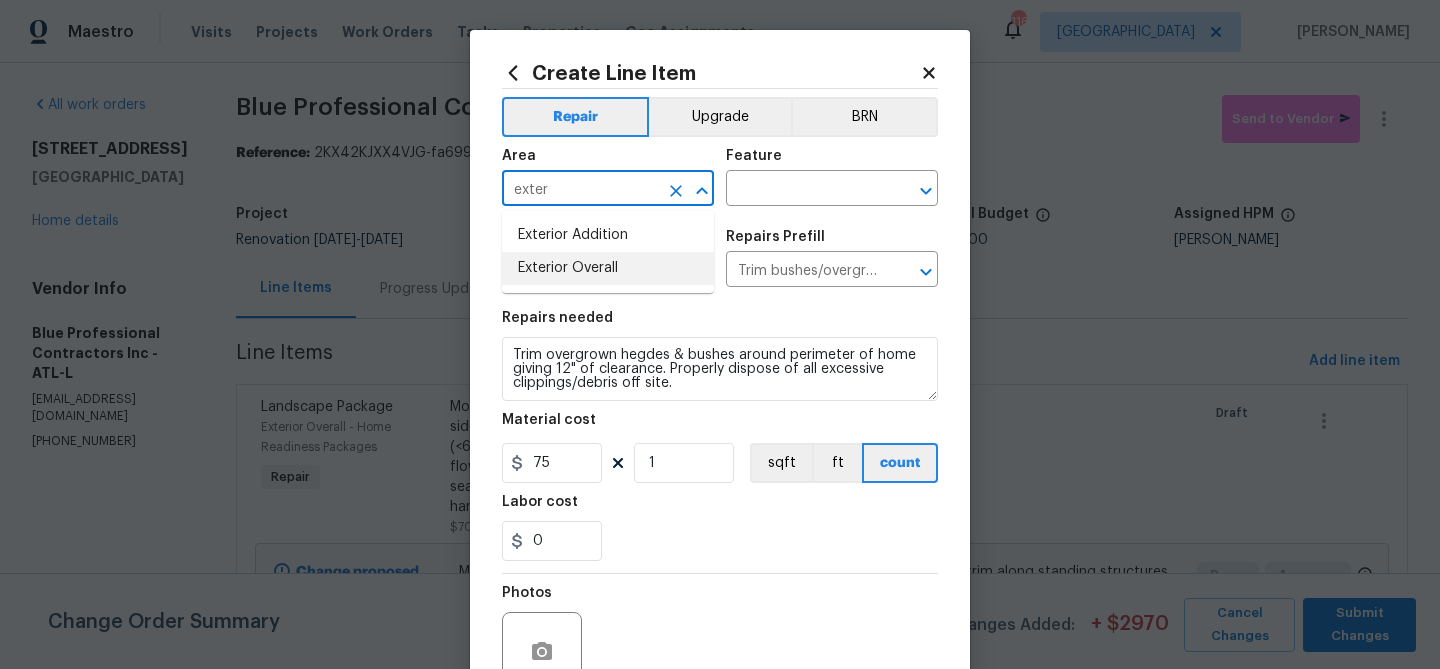 click on "Exterior Overall" at bounding box center (608, 268) 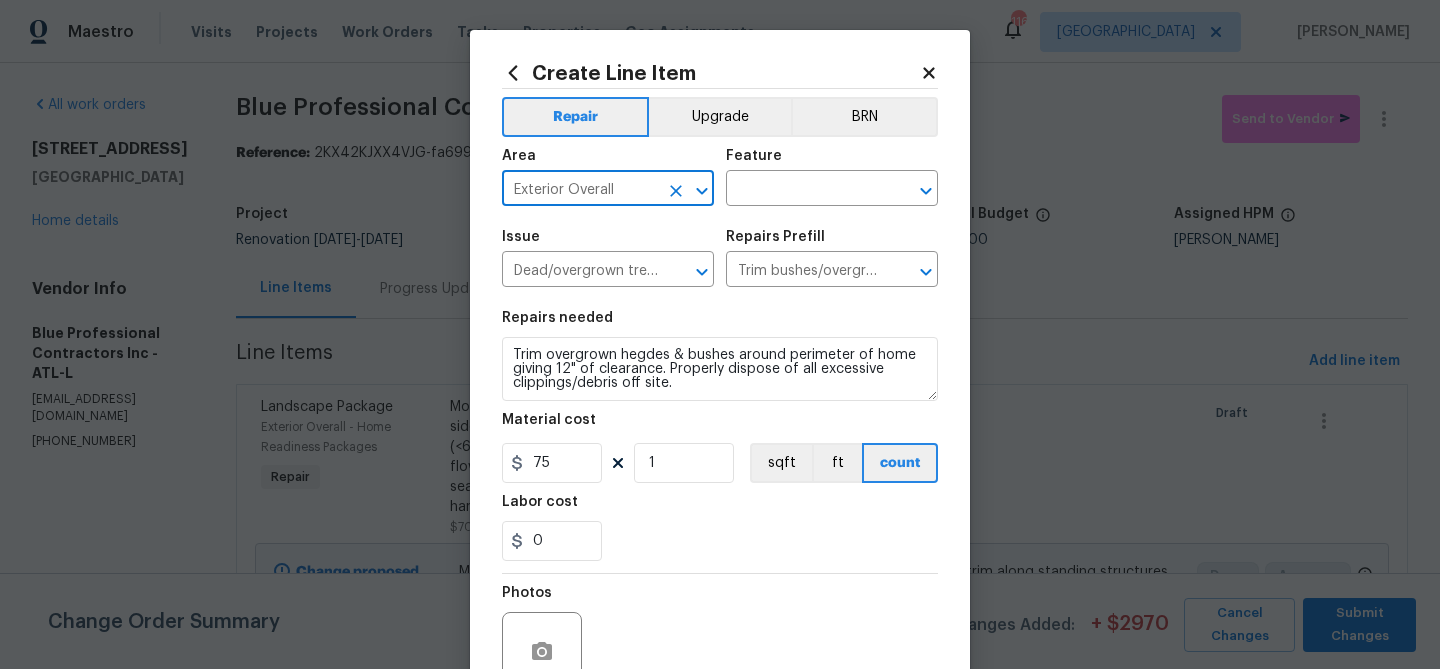 type on "Exterior Overall" 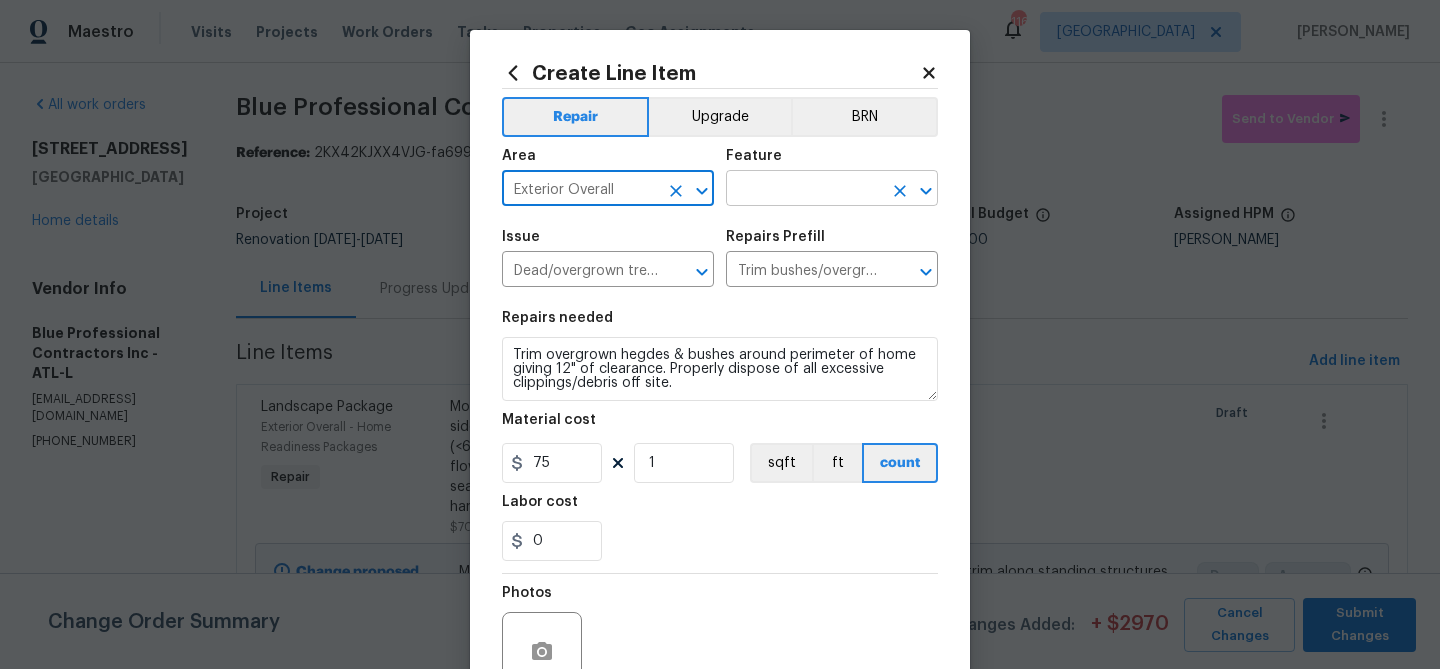 drag, startPoint x: 749, startPoint y: 220, endPoint x: 765, endPoint y: 197, distance: 28.01785 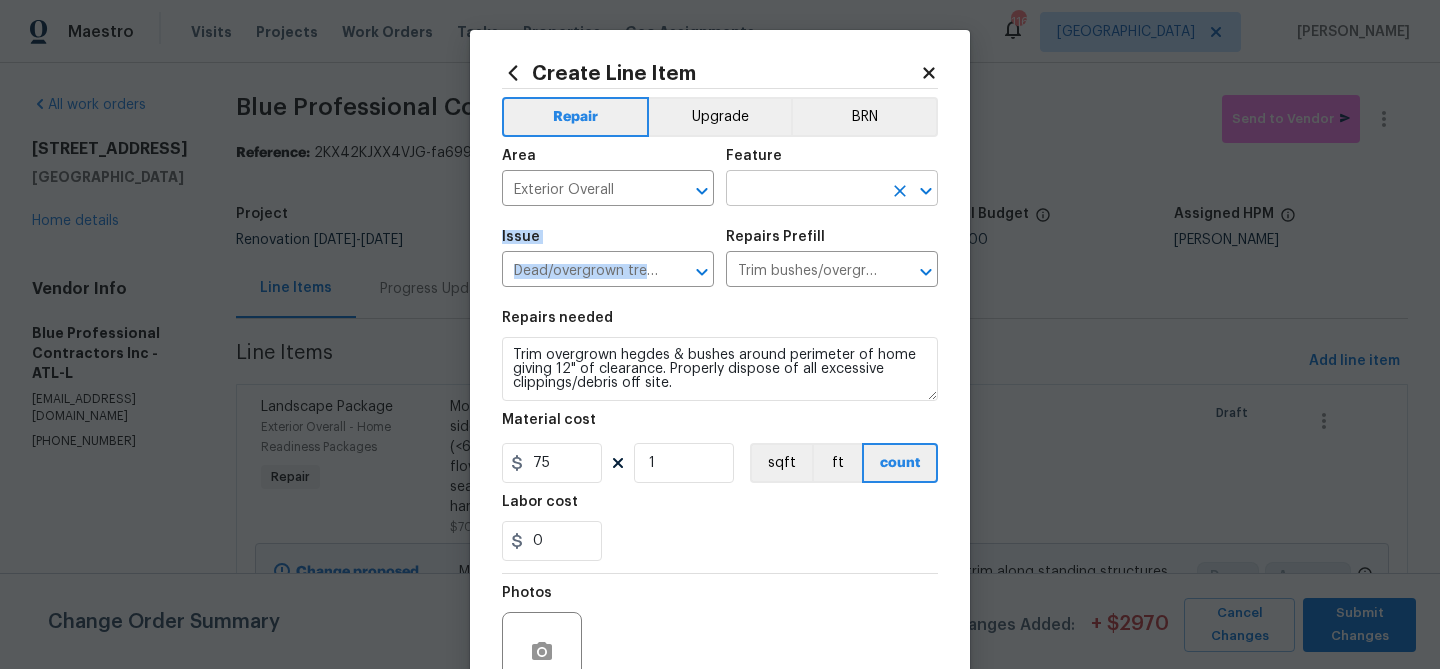 click at bounding box center (804, 190) 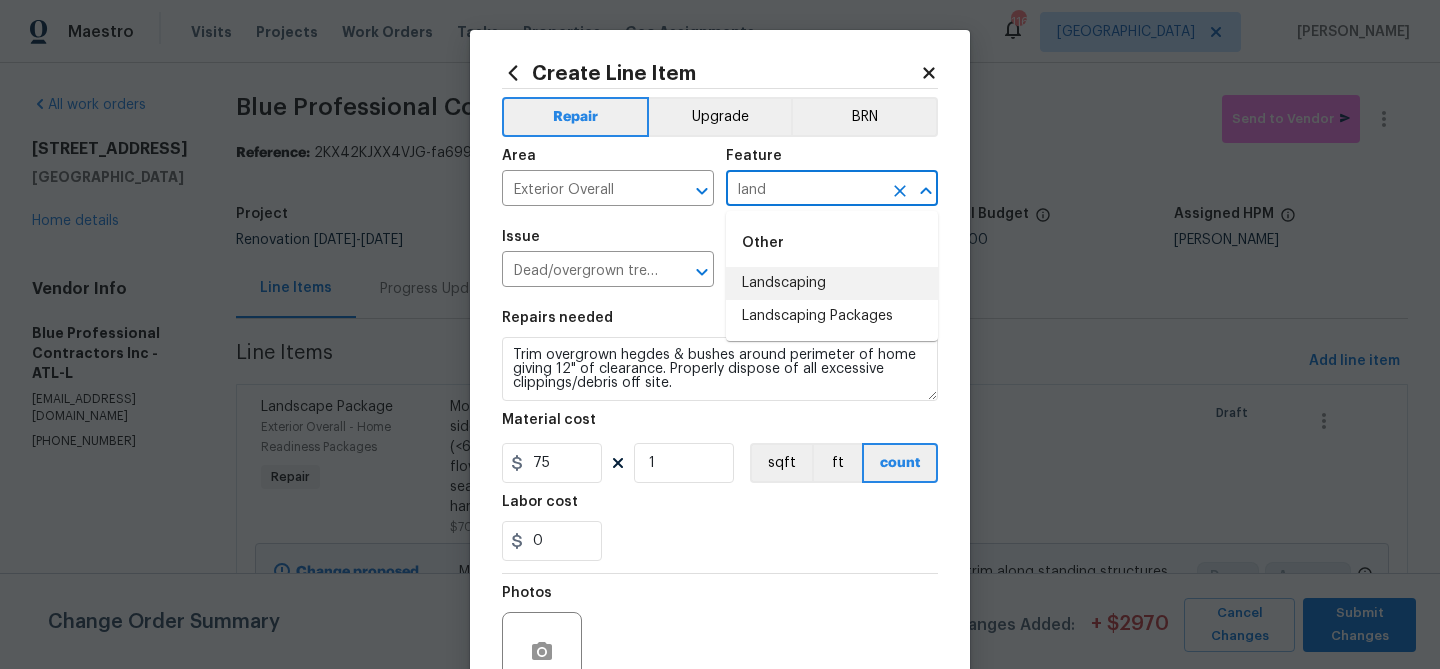 click on "Landscaping" at bounding box center (832, 283) 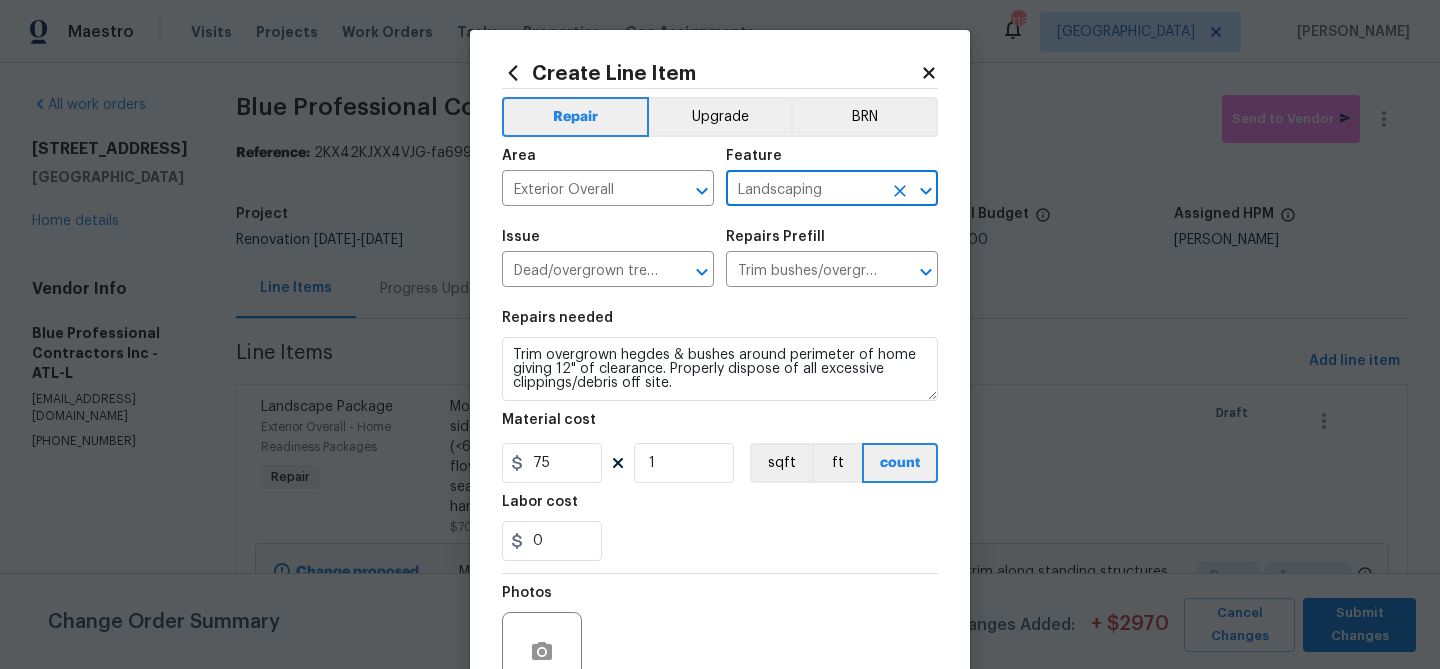 scroll, scrollTop: 193, scrollLeft: 0, axis: vertical 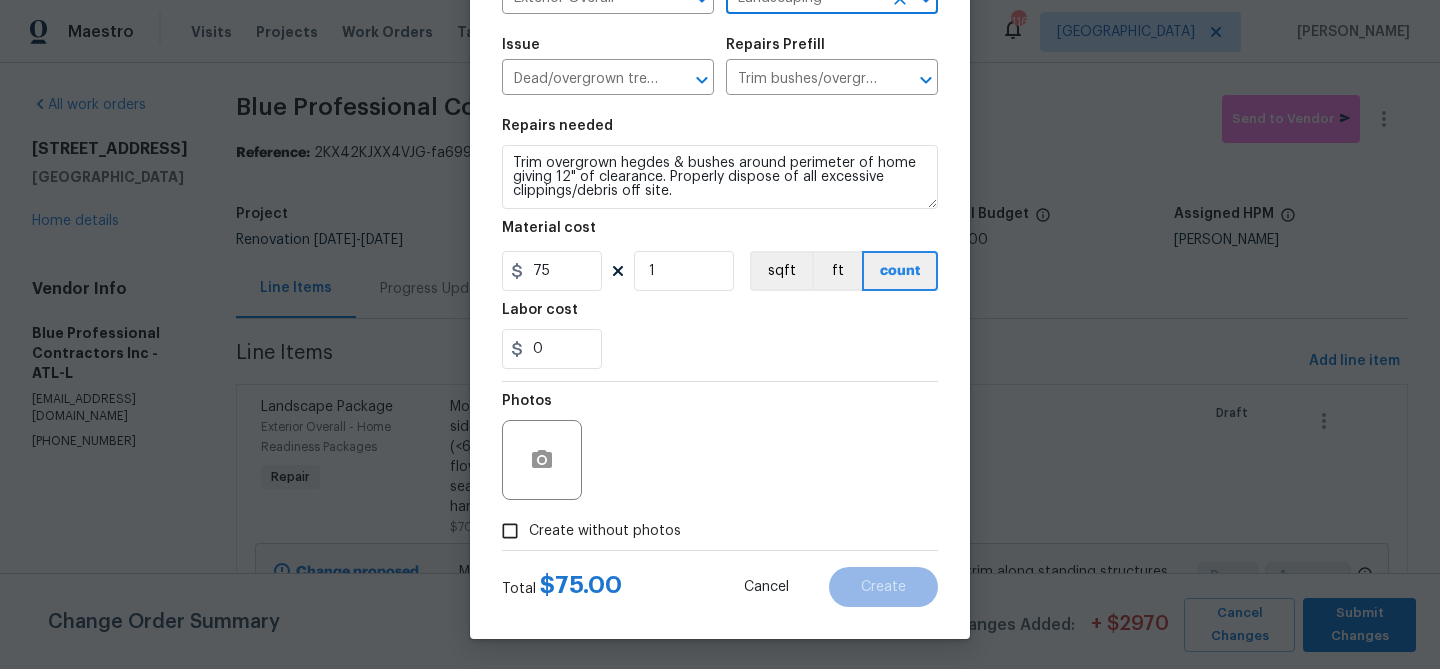 type on "Landscaping" 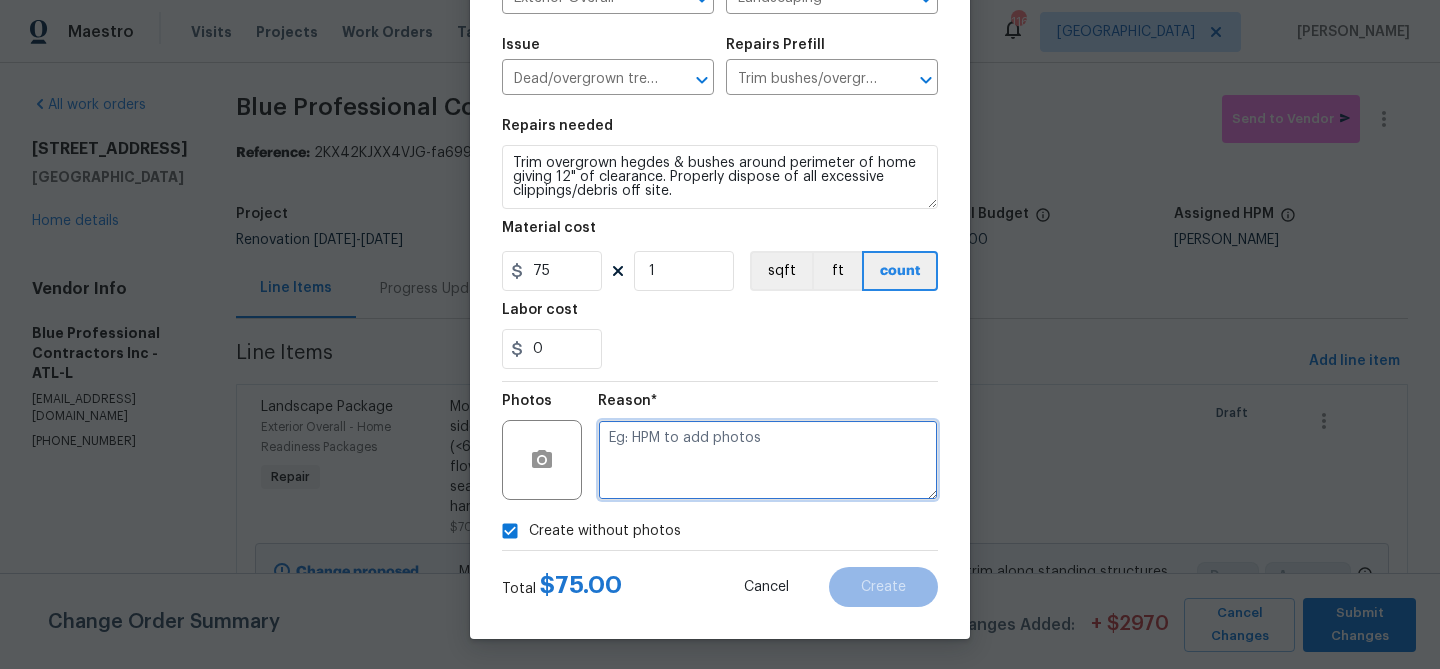 click at bounding box center (768, 460) 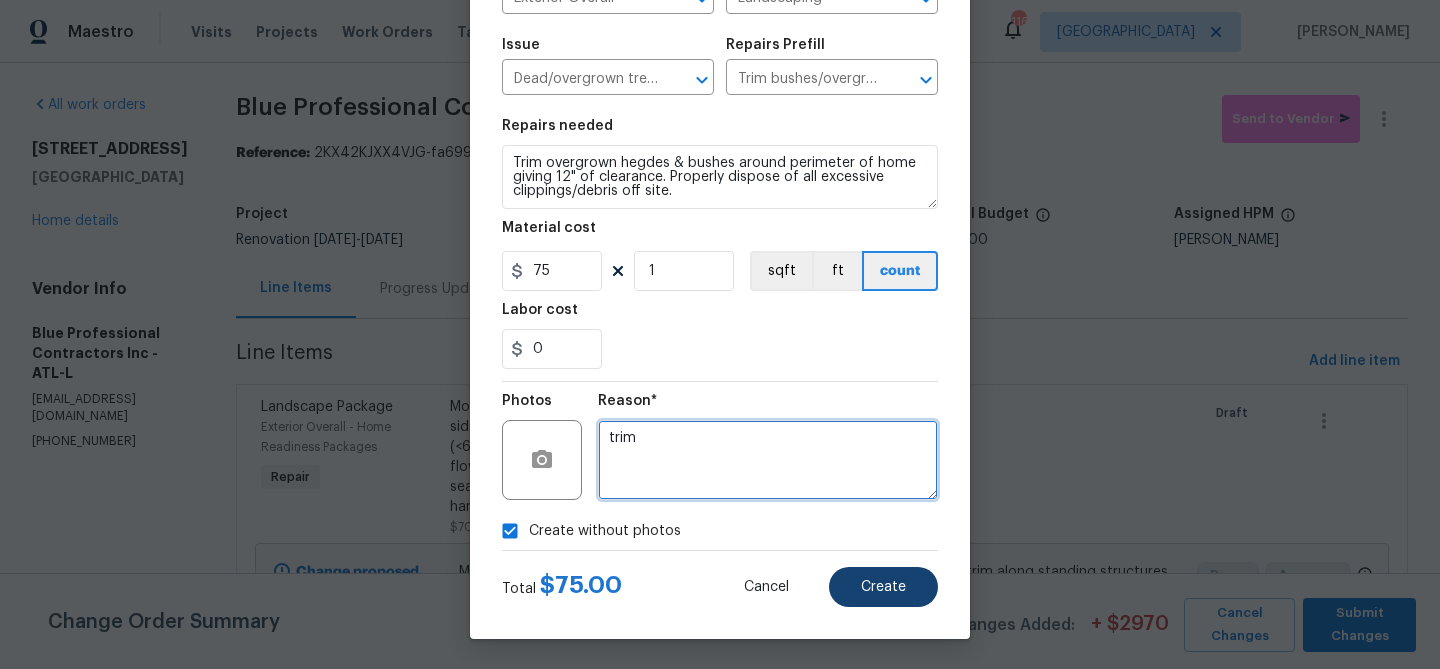 type on "trim" 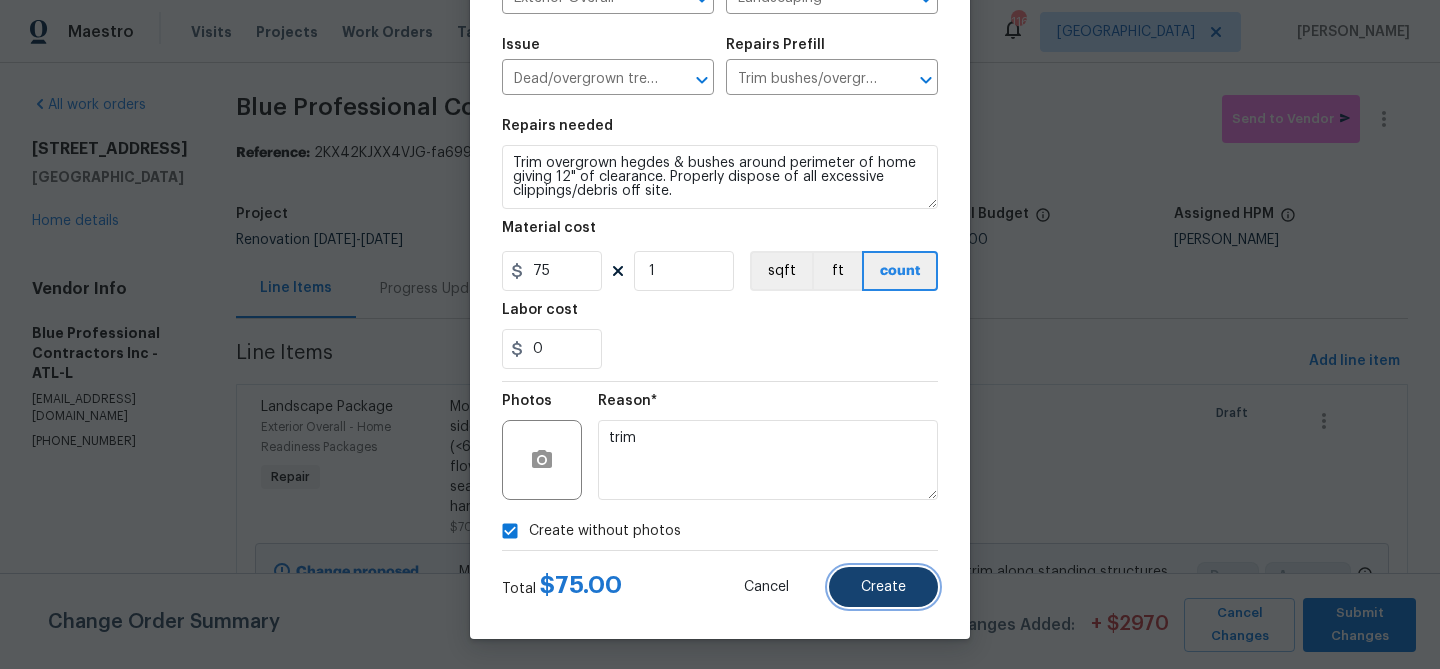 click on "Create" at bounding box center [883, 587] 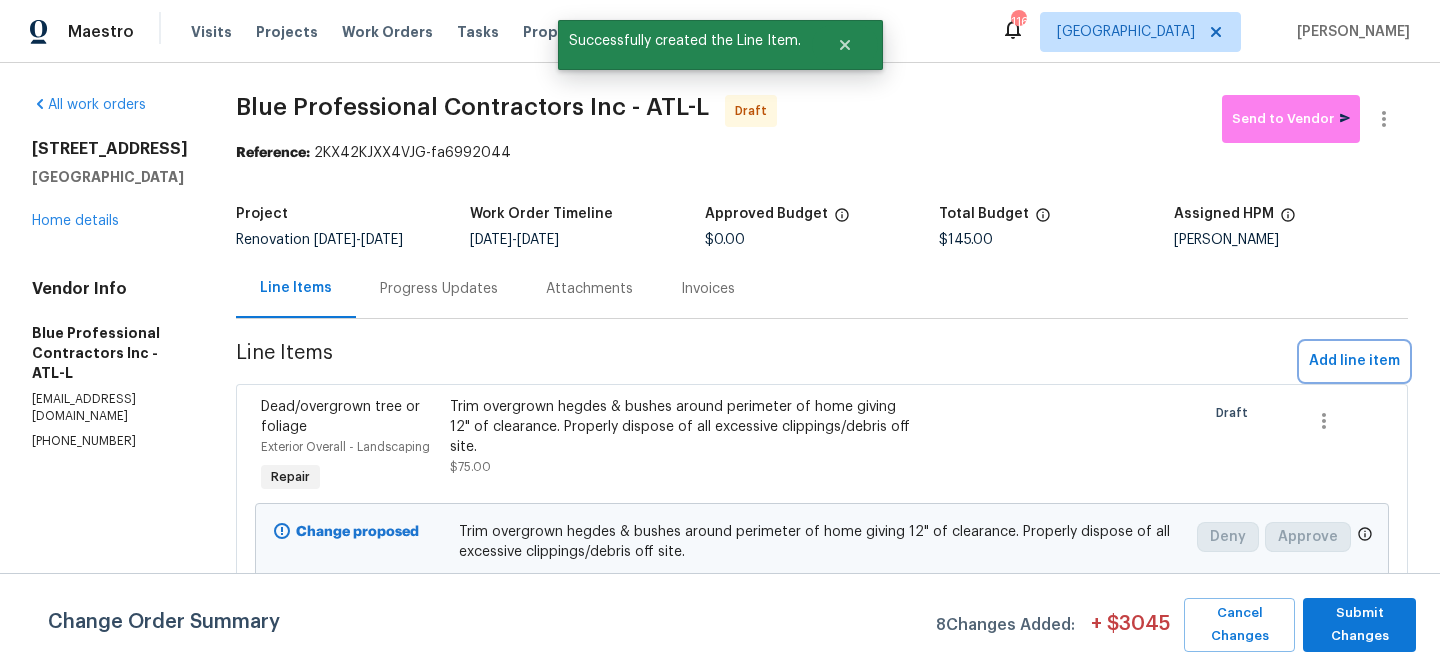 click on "Add line item" at bounding box center (1354, 361) 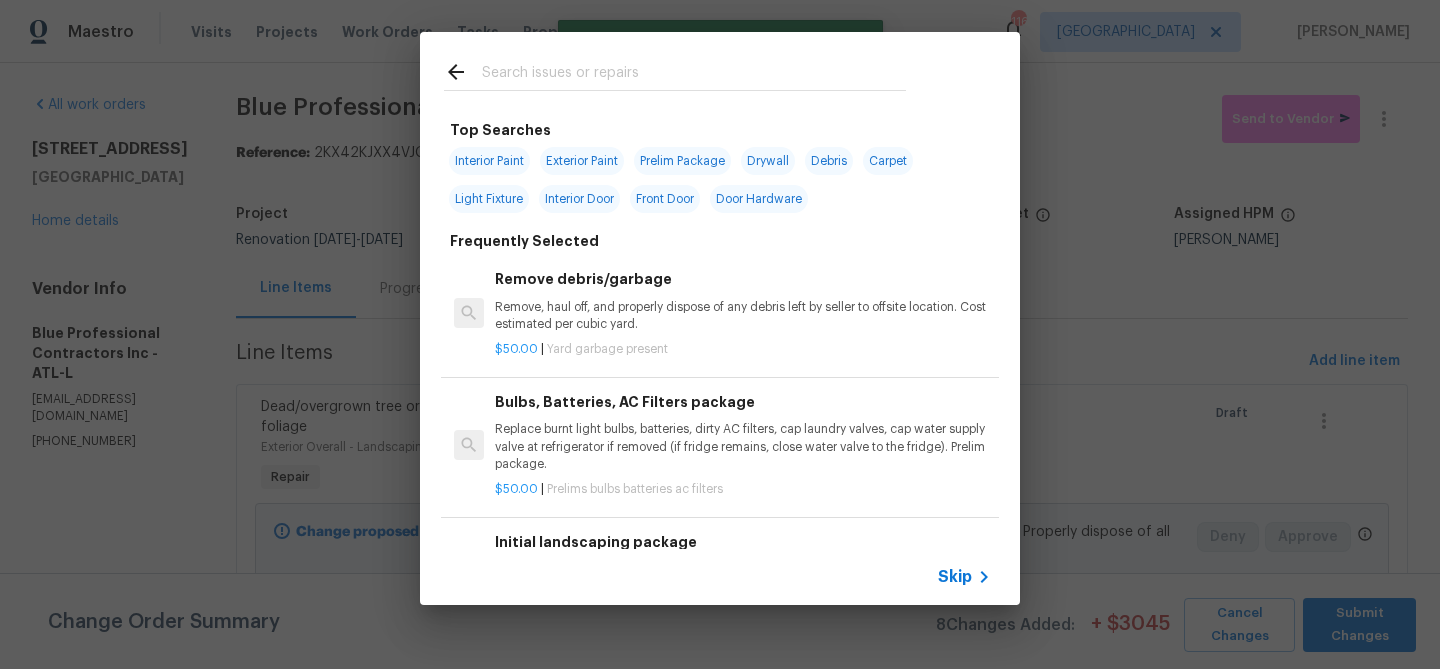 click at bounding box center [694, 75] 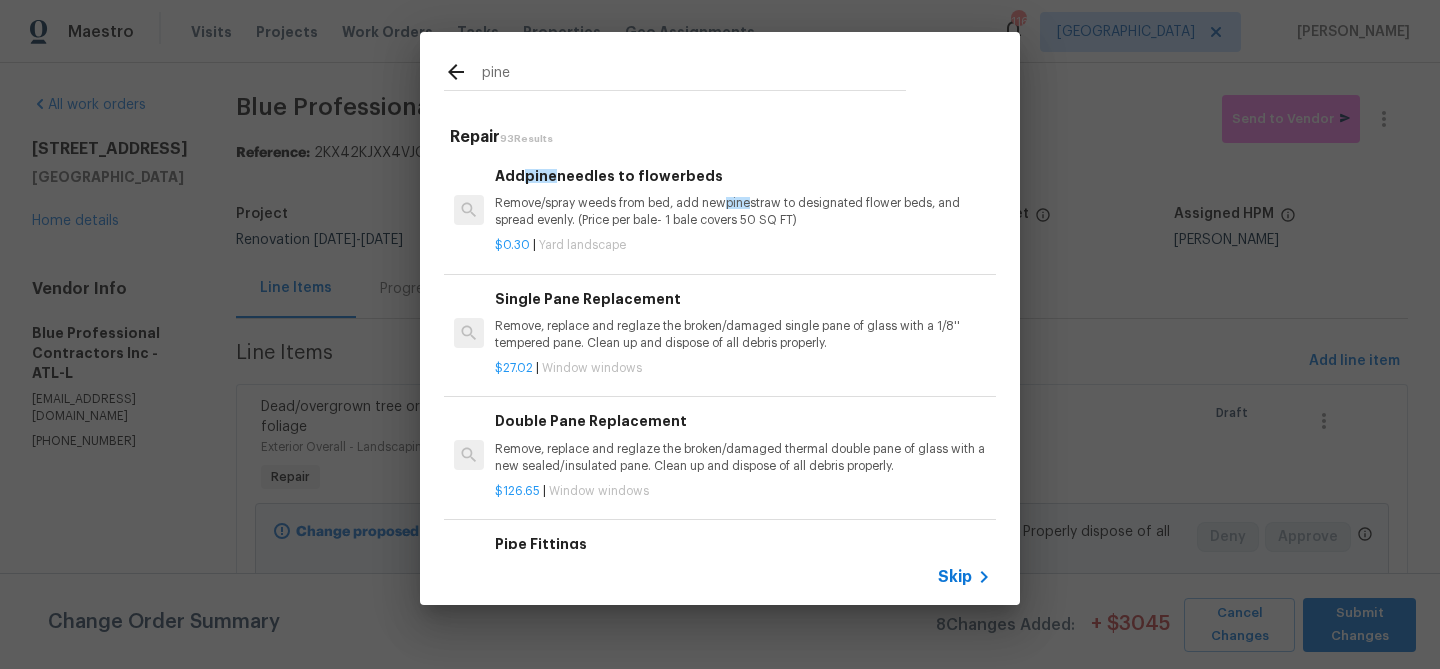 type on "pine" 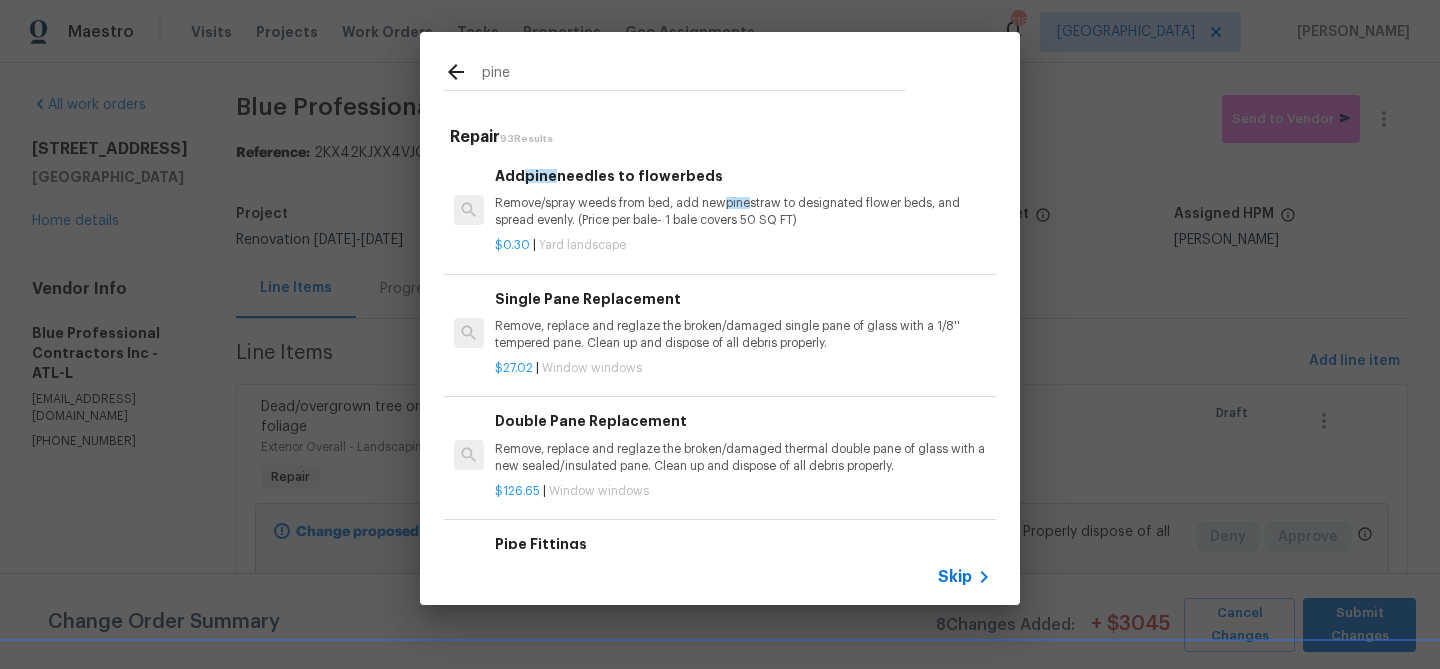click on "Remove/spray weeds from bed, add new  pine  straw to designated flower beds, and spread evenly. (Price per bale- 1 bale covers 50 SQ FT)" at bounding box center [743, 212] 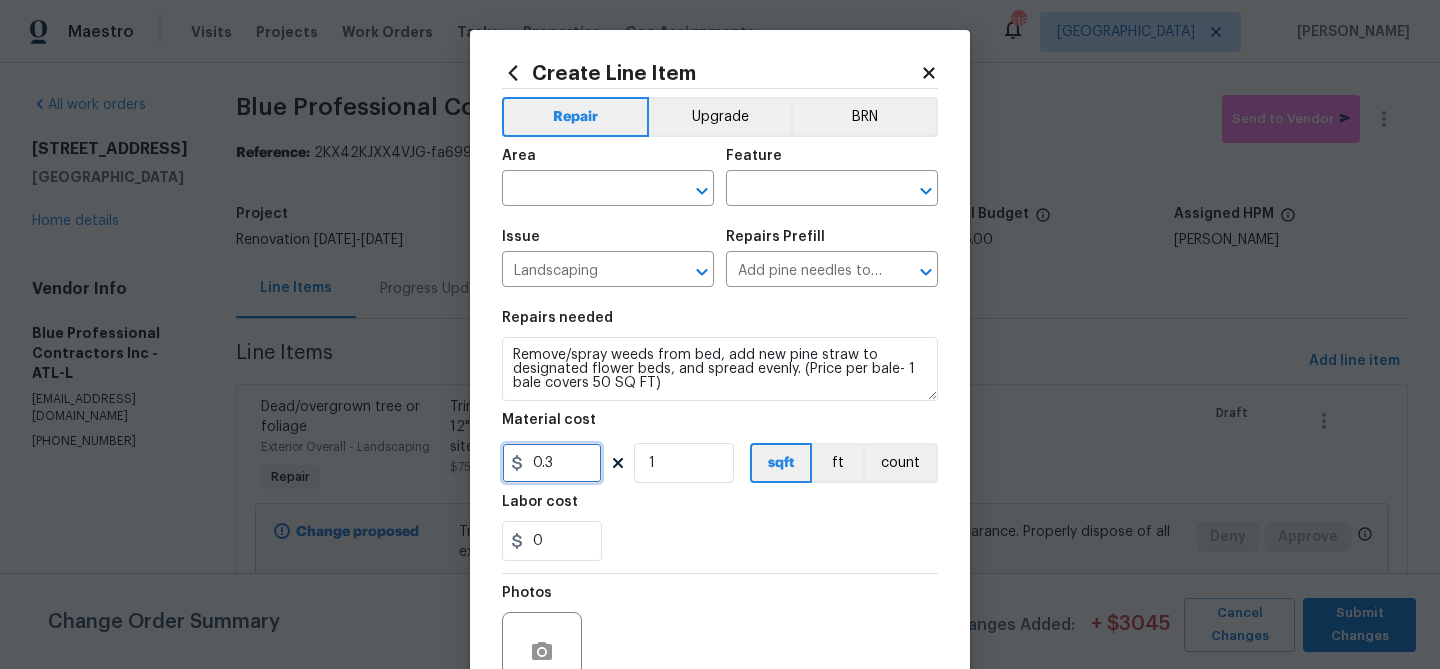 click on "0.3" at bounding box center (552, 463) 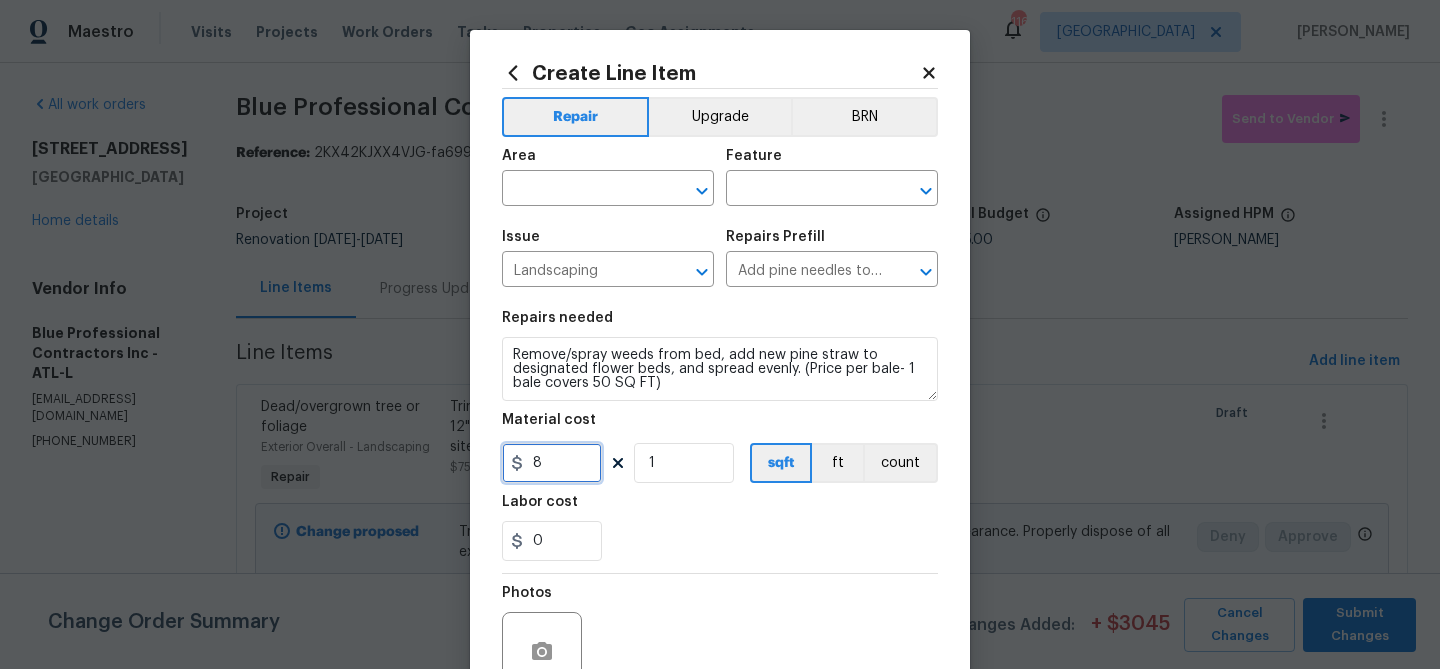 type on "8" 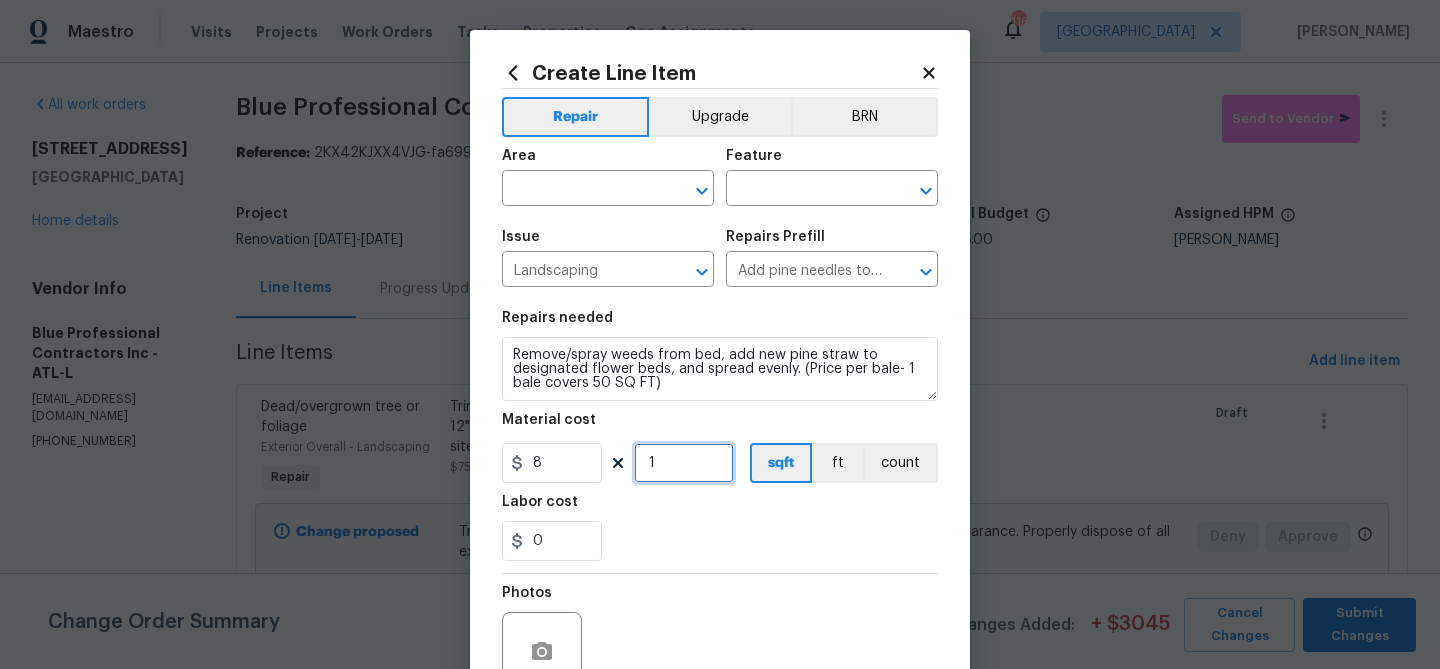 click on "1" at bounding box center [684, 463] 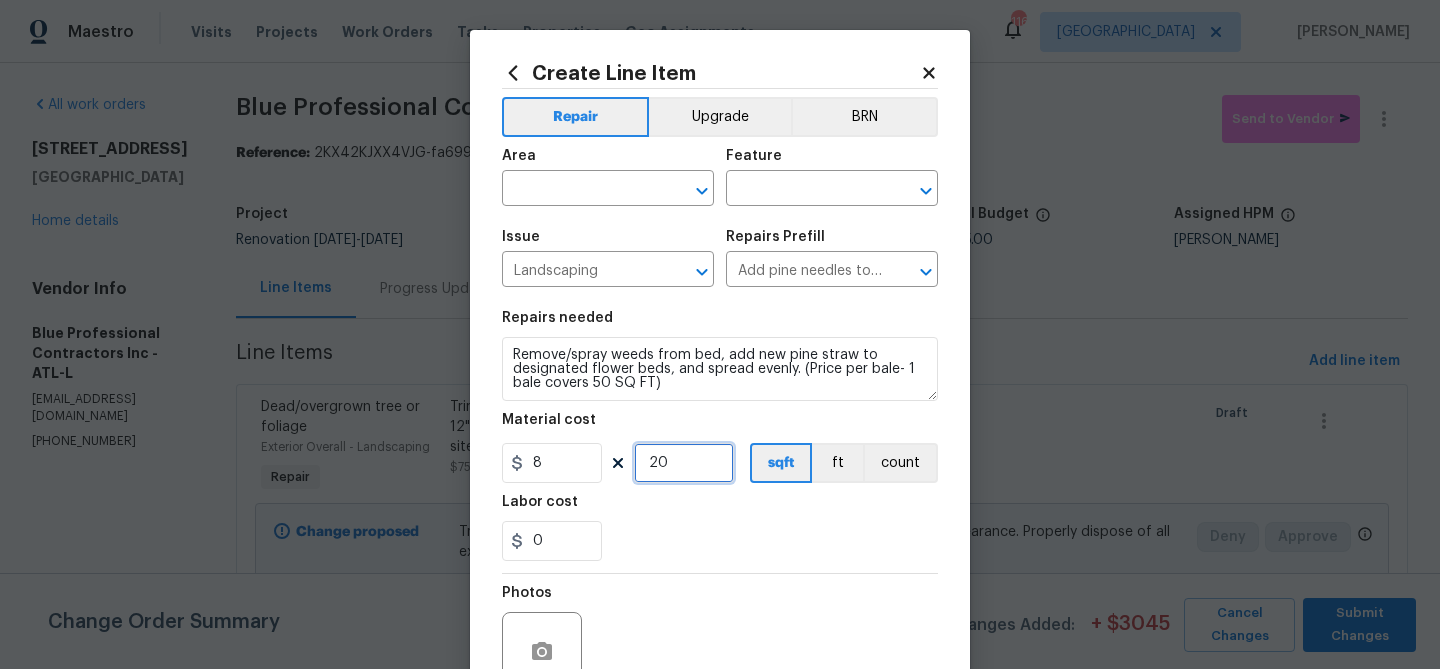 type on "20" 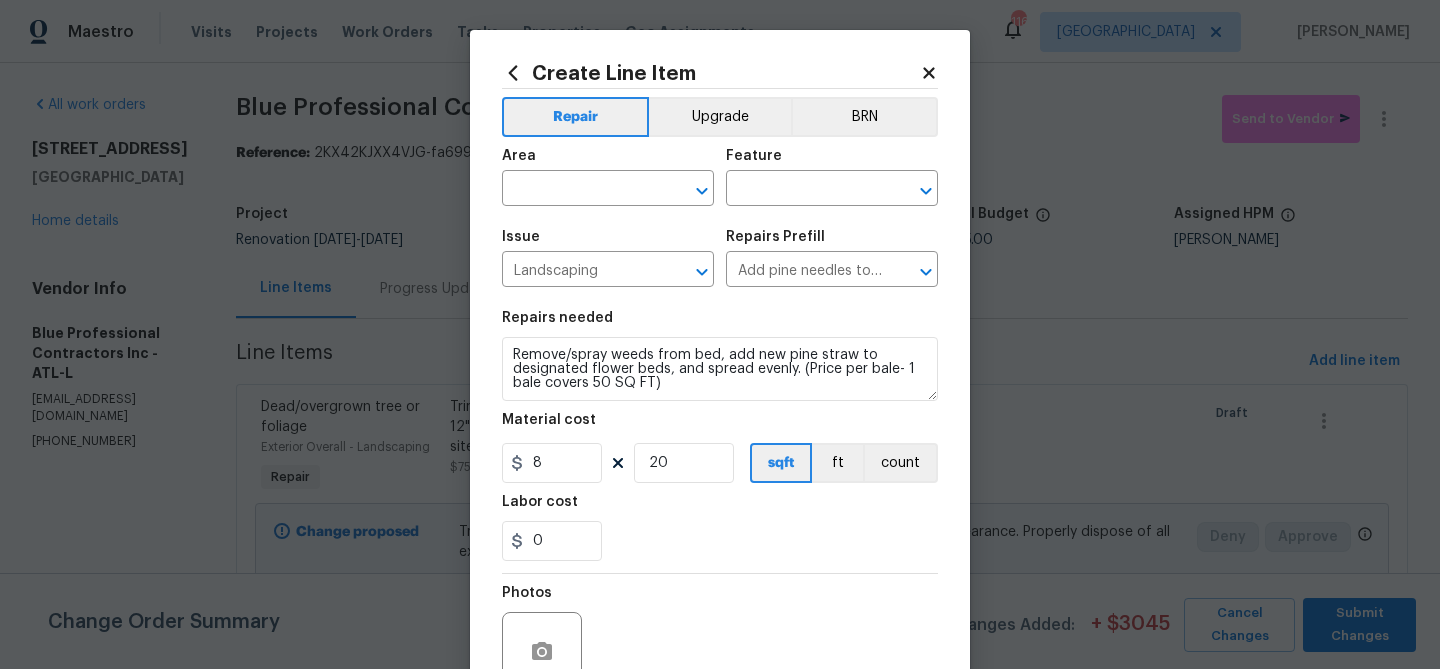 drag, startPoint x: 732, startPoint y: 587, endPoint x: 730, endPoint y: 551, distance: 36.05551 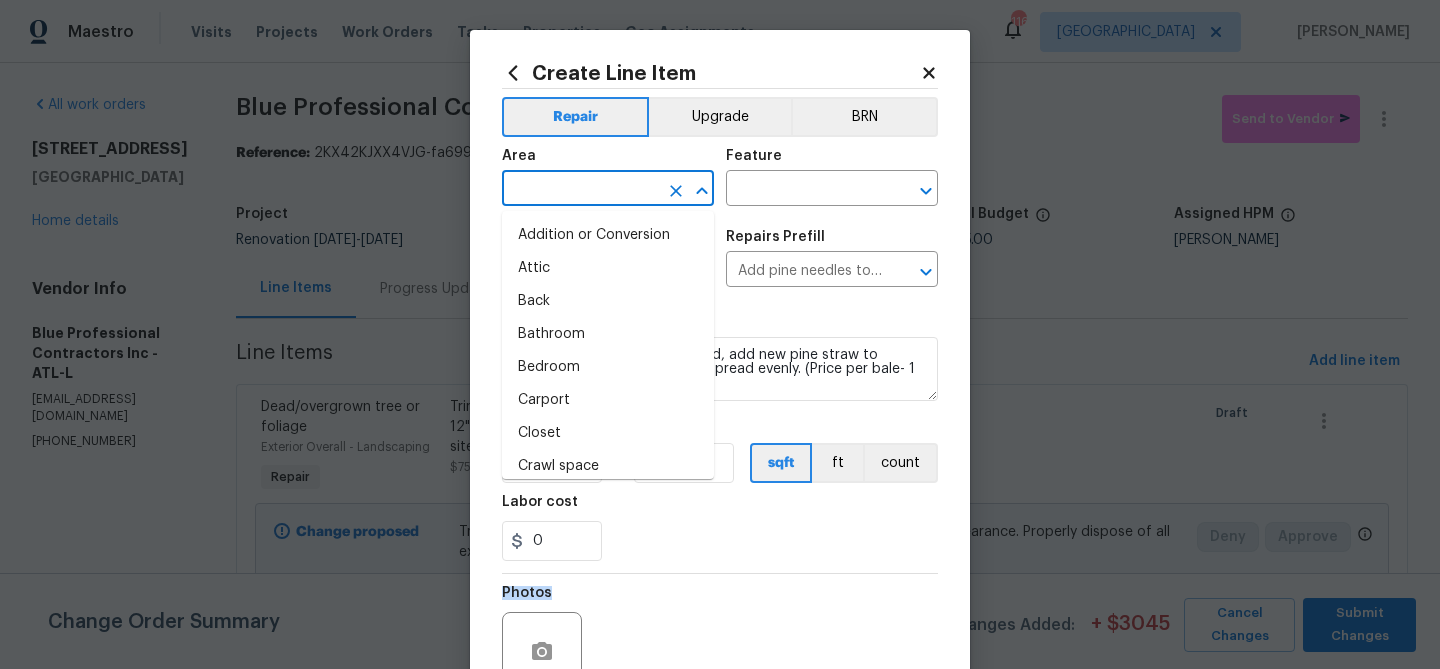 click at bounding box center [580, 190] 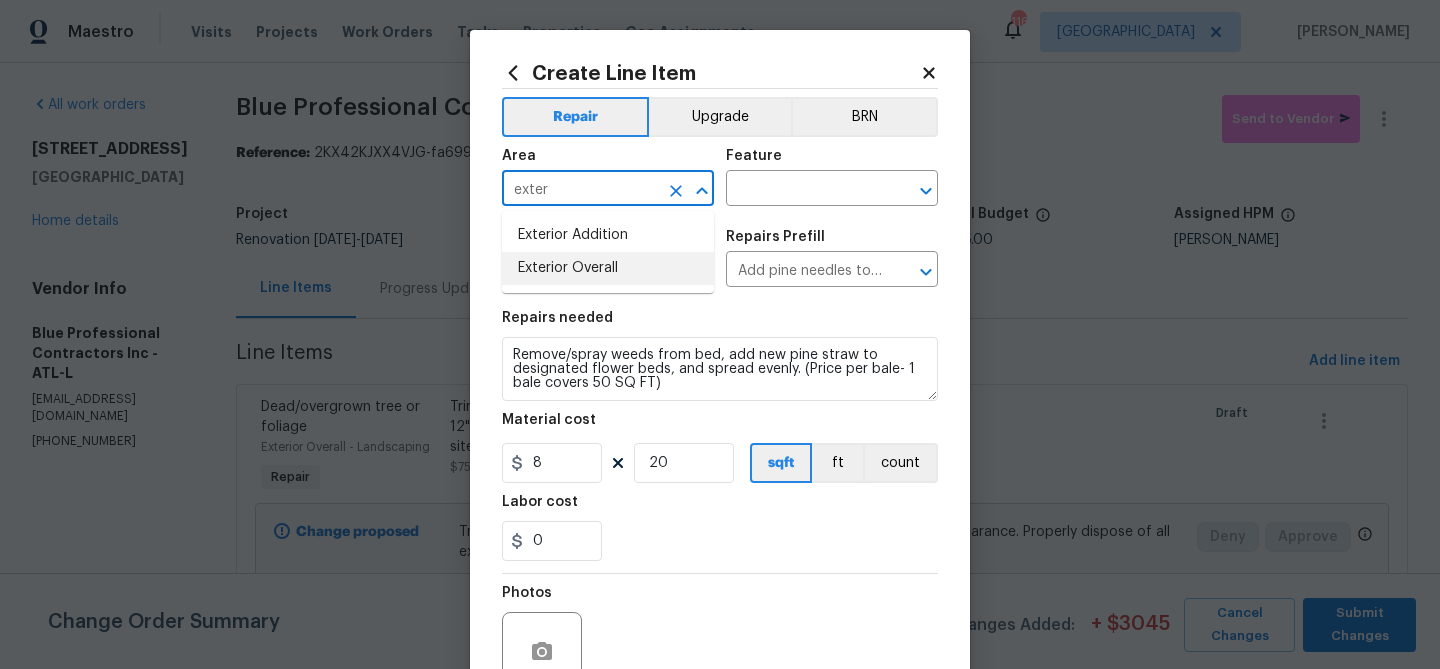 click on "Exterior Overall" at bounding box center (608, 268) 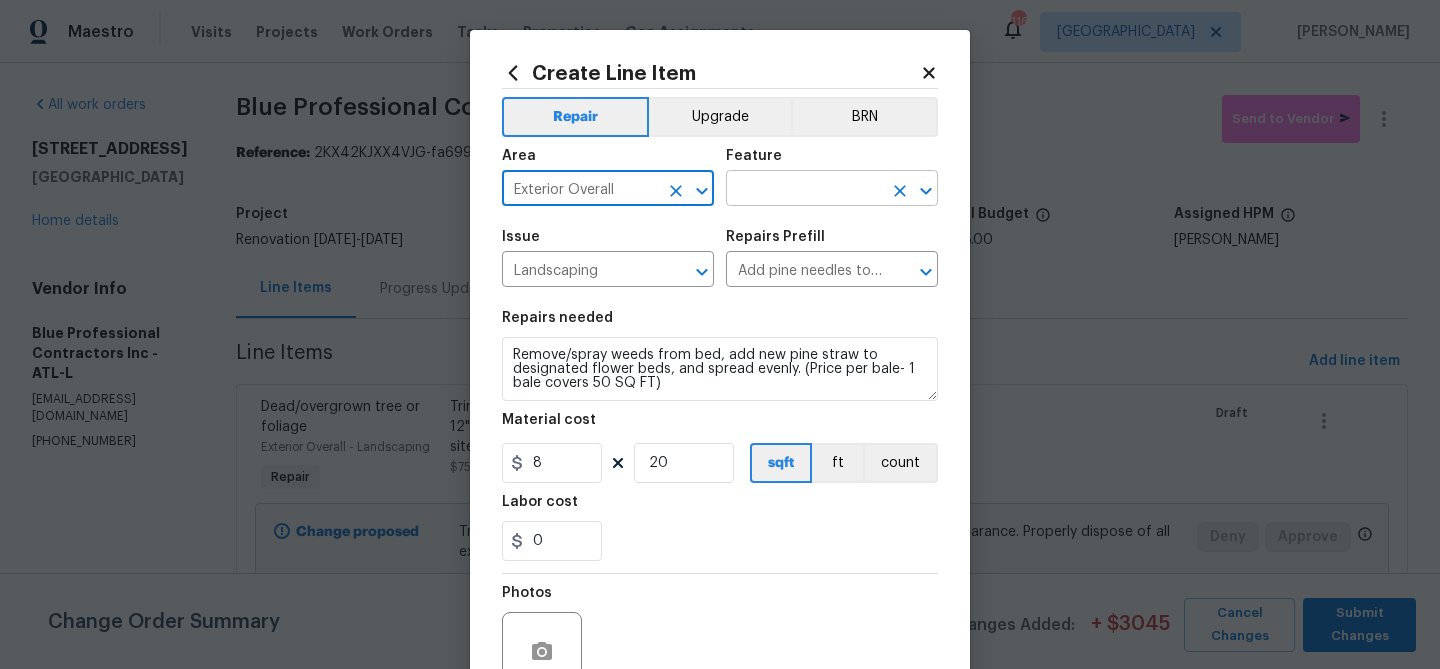 type on "Exterior Overall" 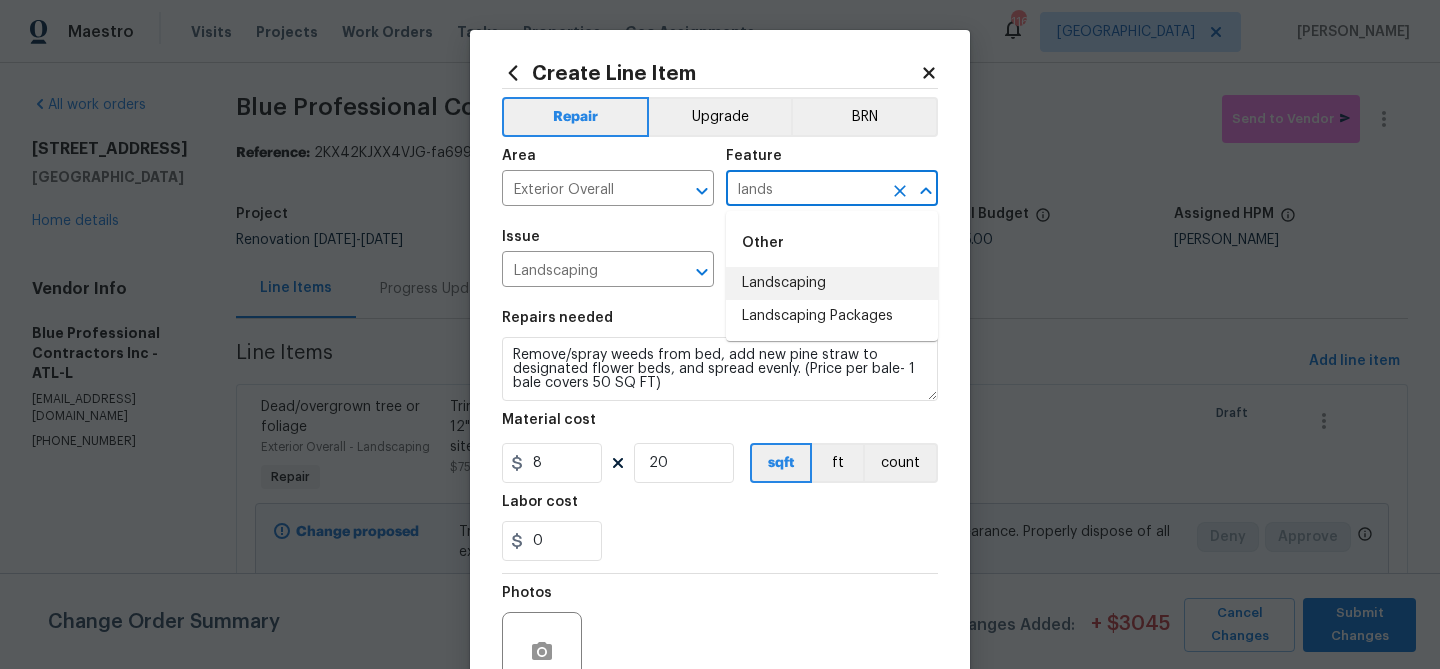 click on "Landscaping" at bounding box center (832, 283) 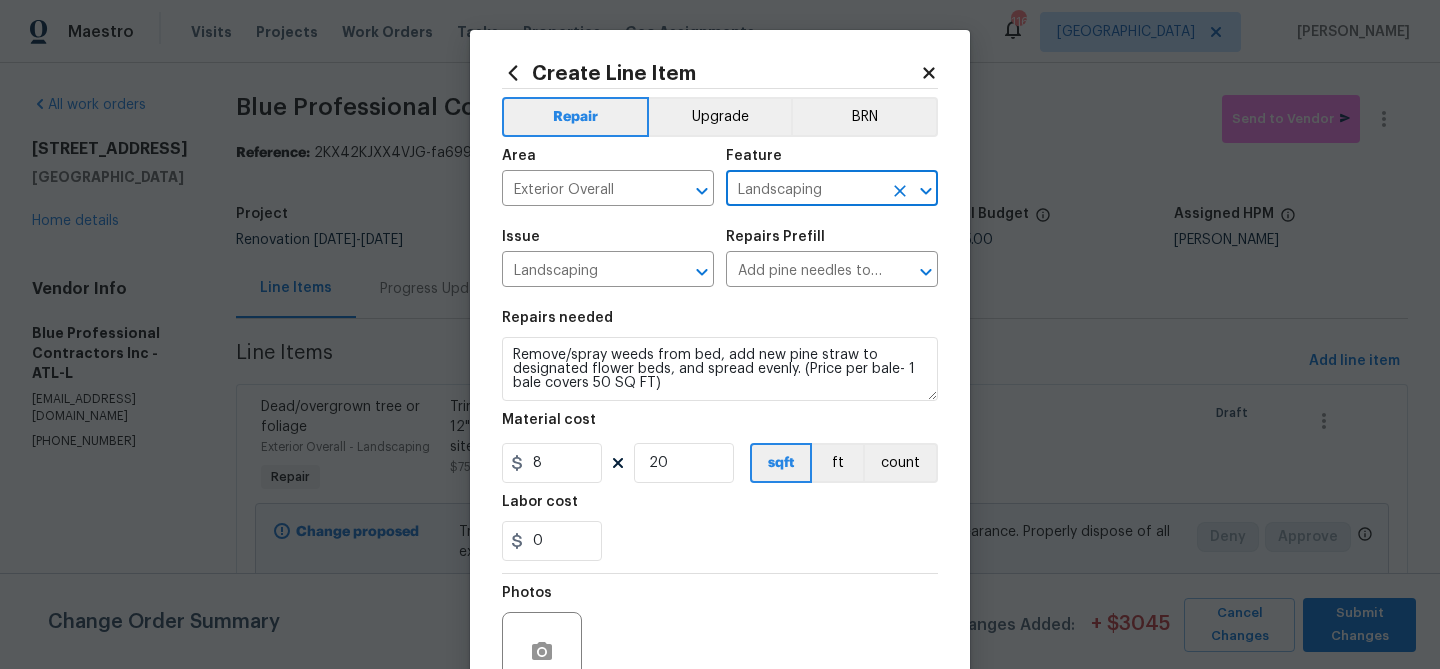 scroll, scrollTop: 193, scrollLeft: 0, axis: vertical 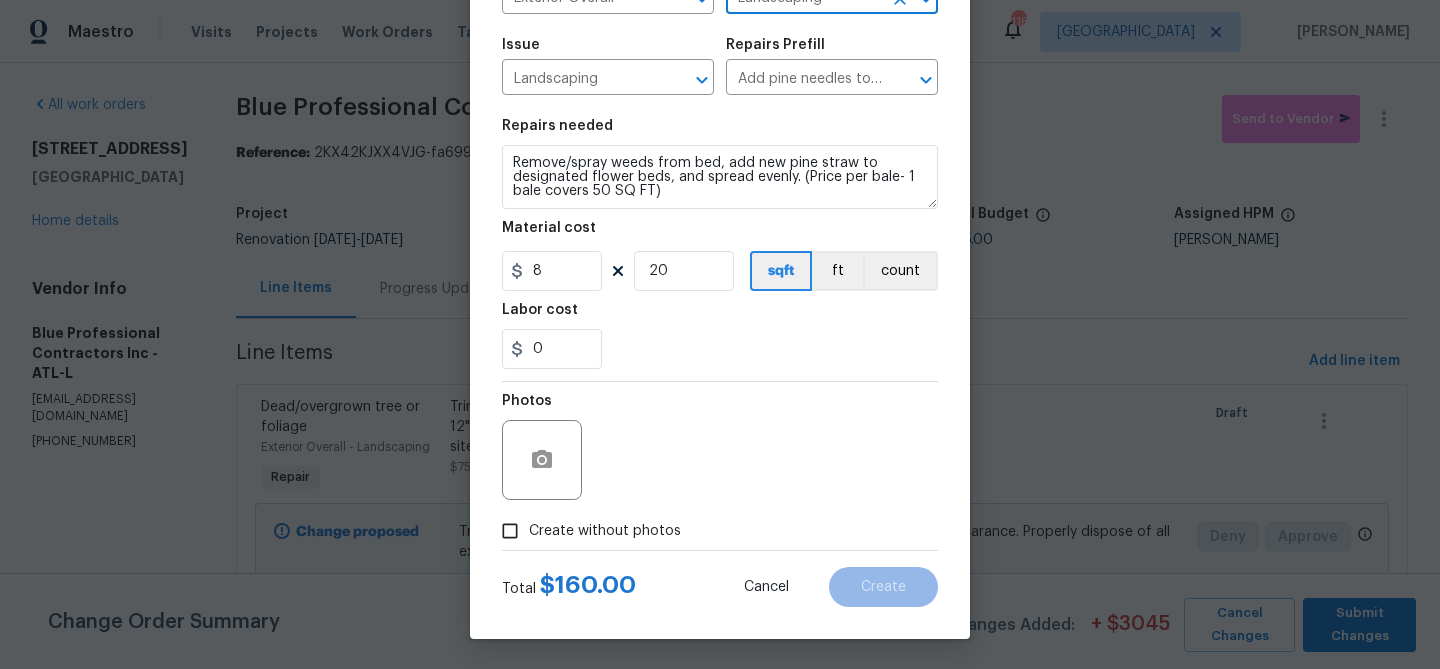type on "Landscaping" 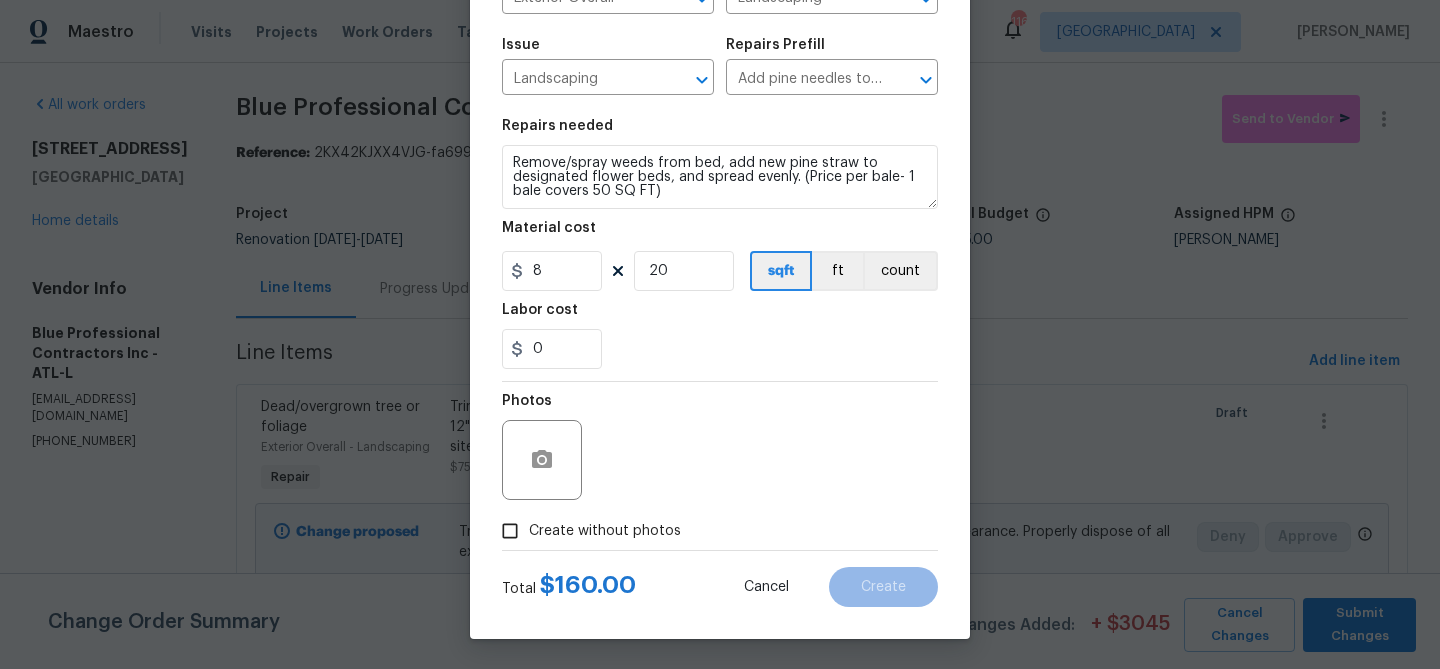 drag, startPoint x: 626, startPoint y: 528, endPoint x: 625, endPoint y: 511, distance: 17.029387 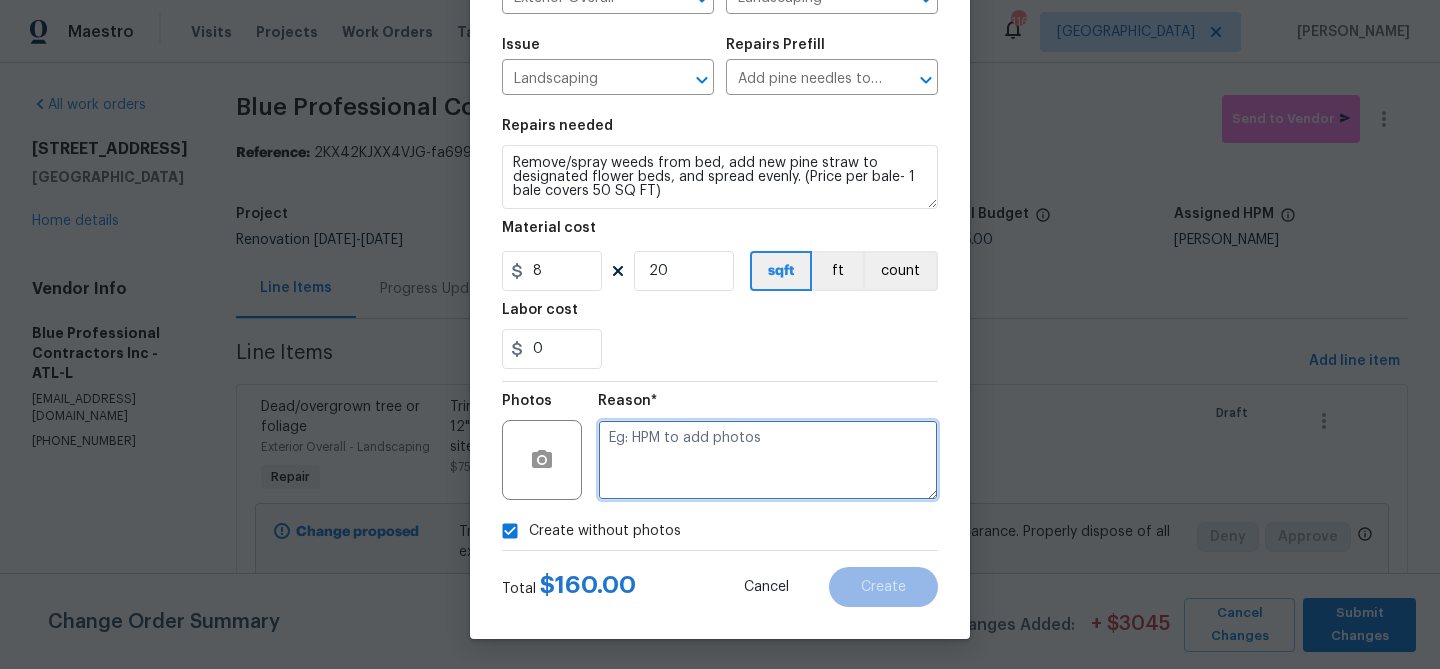 click at bounding box center [768, 460] 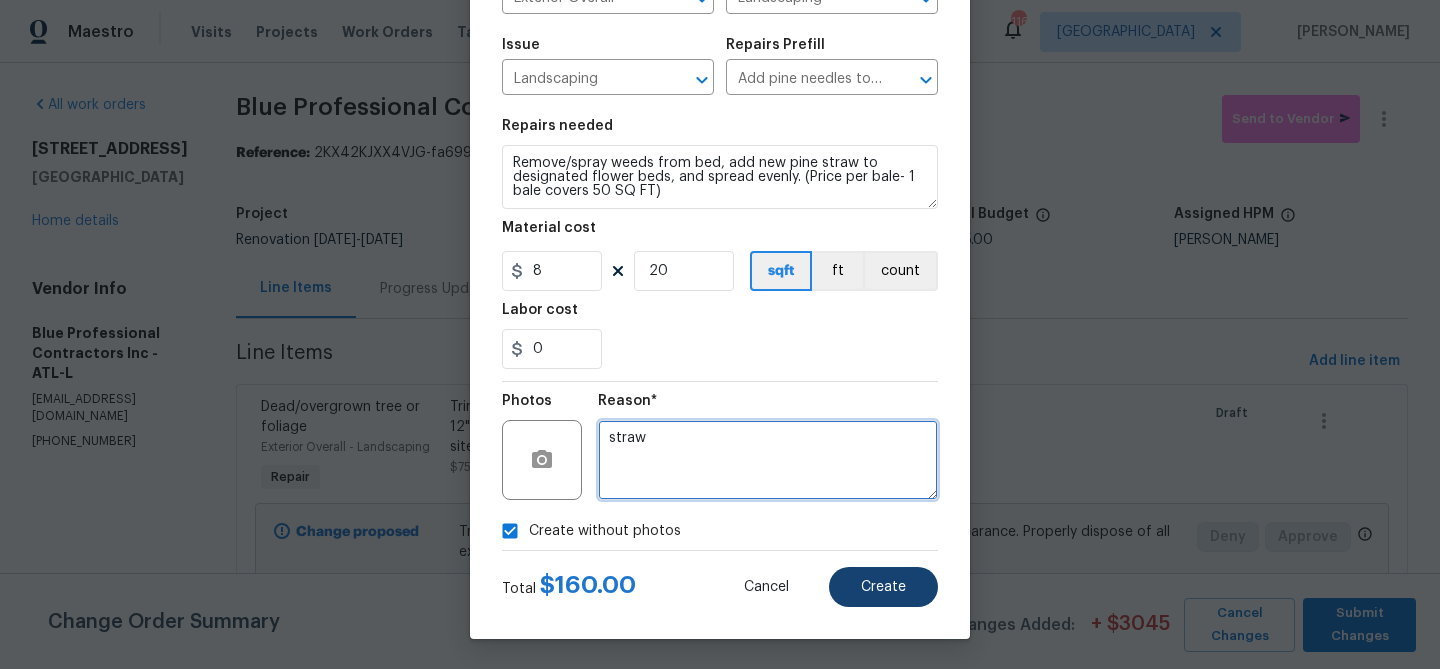 type on "straw" 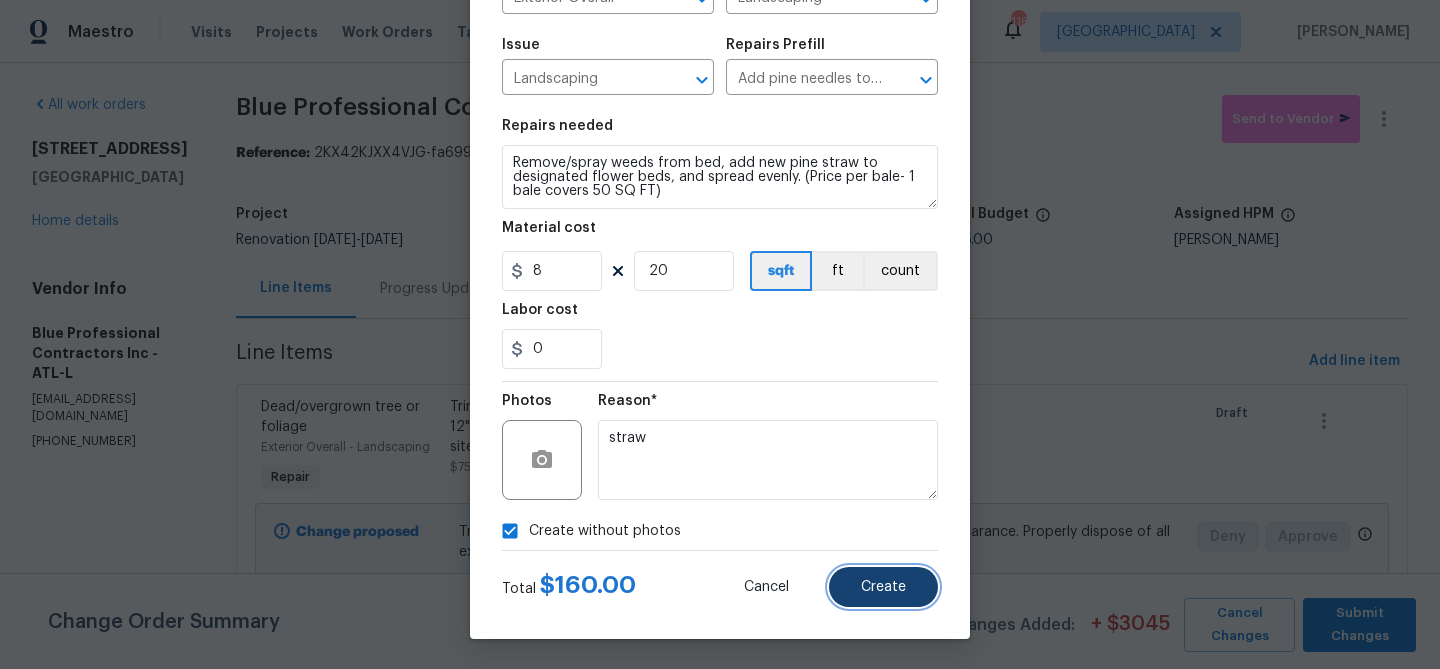 click on "Create" at bounding box center (883, 587) 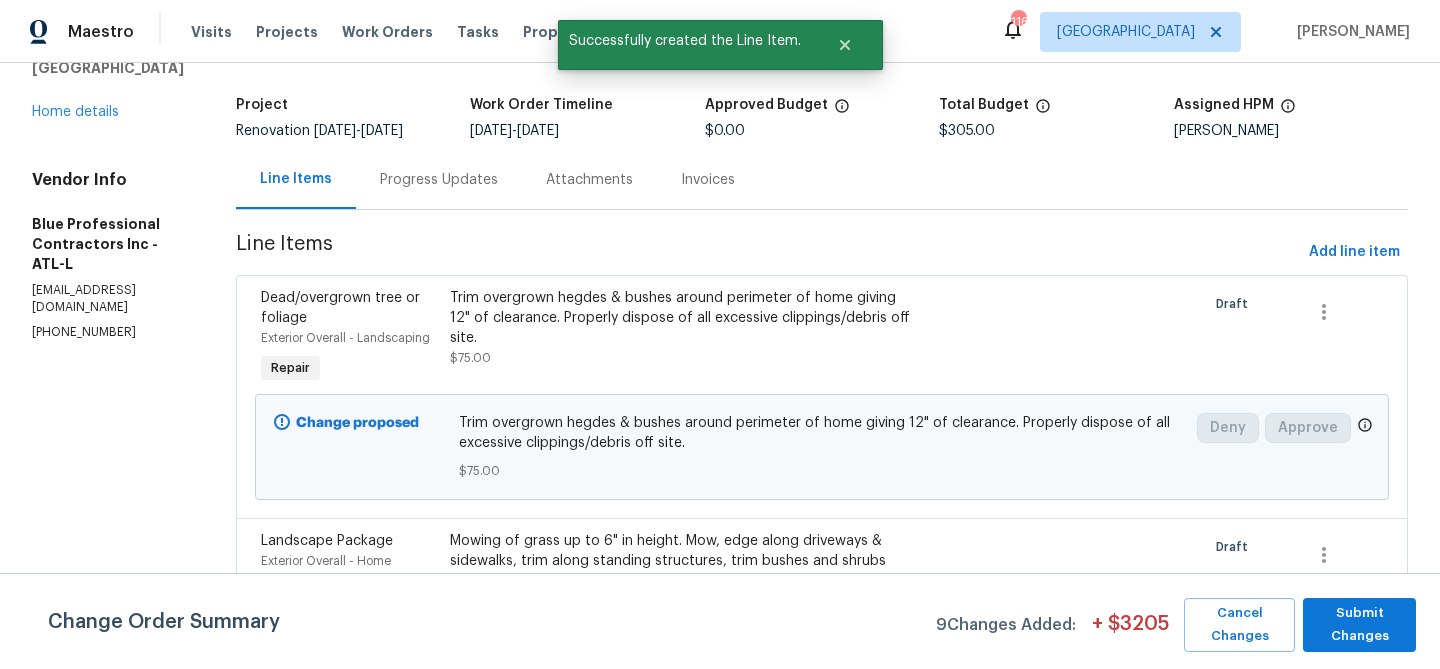 scroll, scrollTop: 0, scrollLeft: 0, axis: both 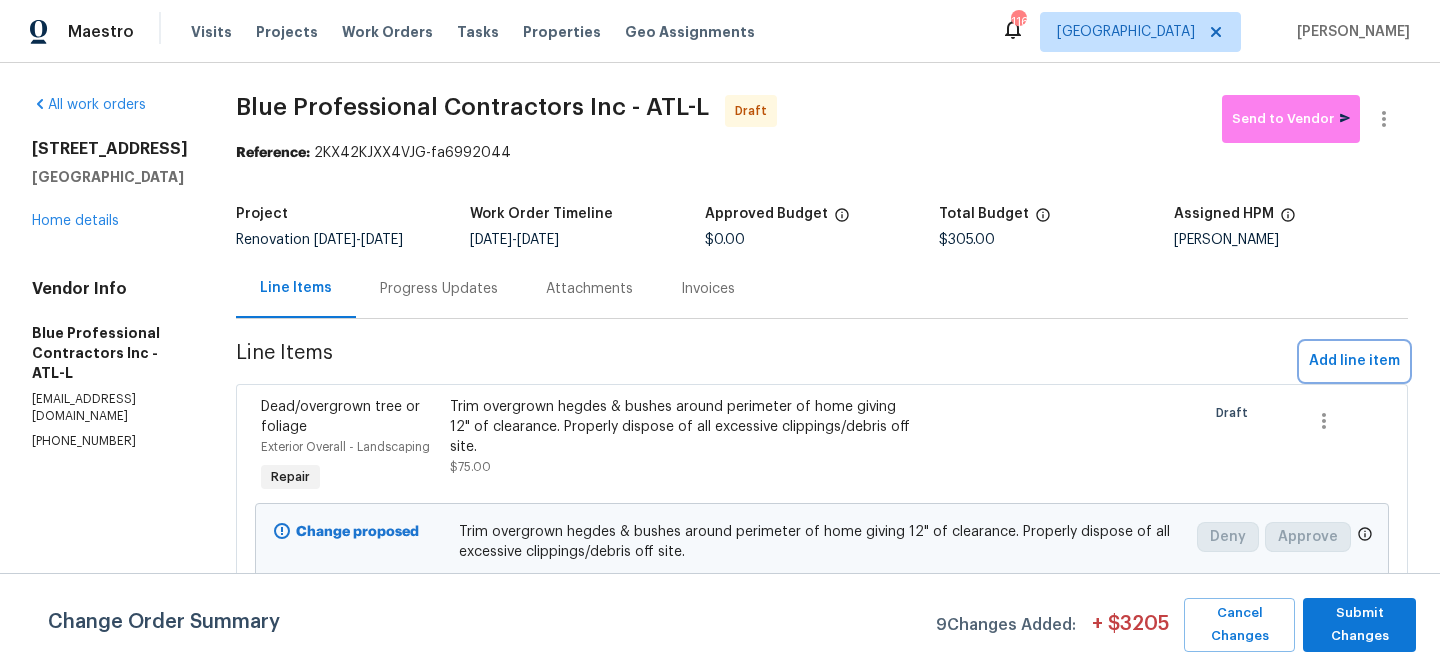 click on "Add line item" at bounding box center [1354, 361] 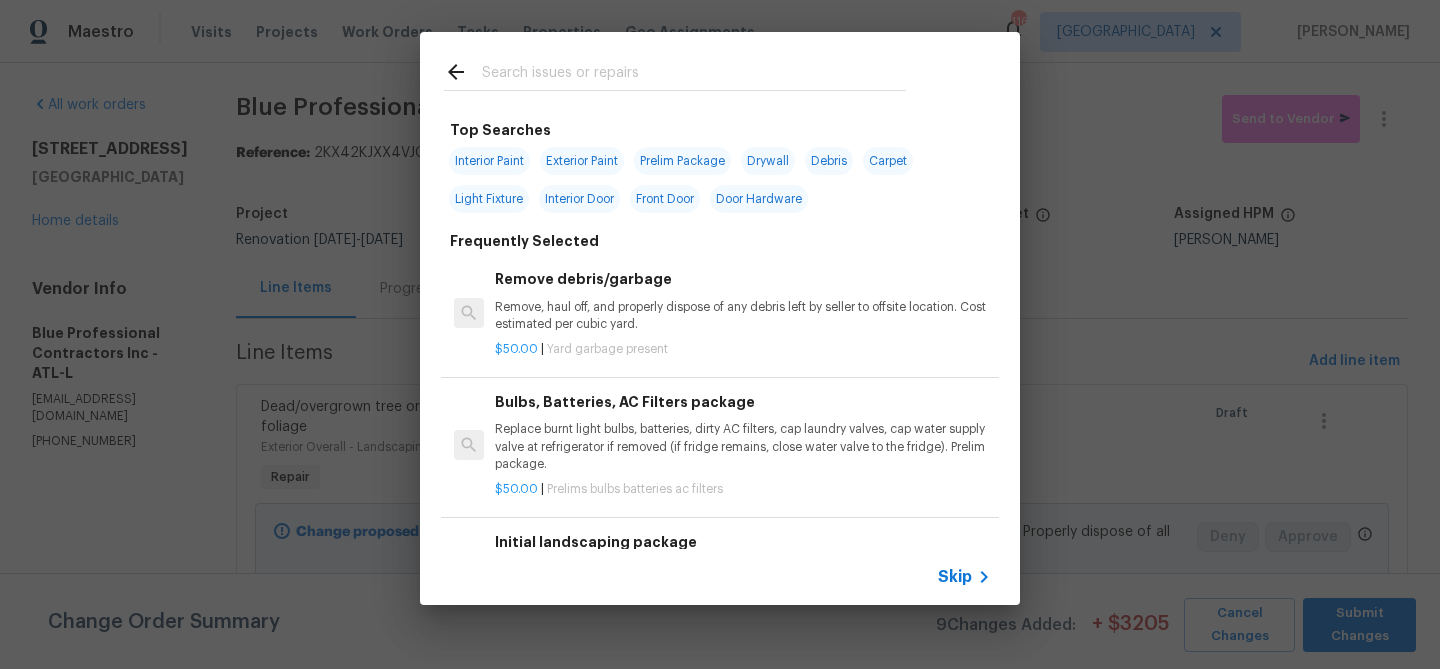 click at bounding box center [694, 75] 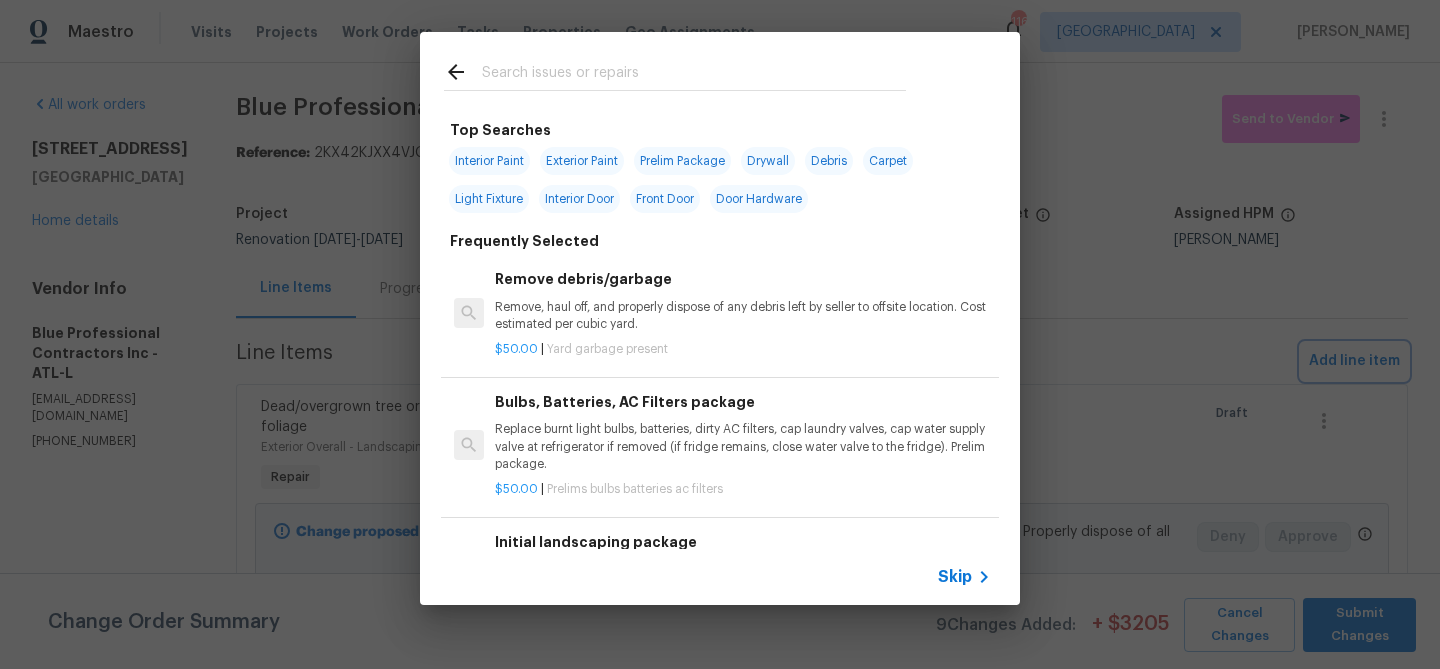 click on "Top Searches Interior Paint Exterior Paint Prelim Package Drywall Debris Carpet Light Fixture Interior Door Front Door Door Hardware Frequently Selected Remove debris/garbage Remove, haul off, and properly dispose of any debris left by seller to offsite location. Cost estimated per cubic yard. $50.00   |   Yard garbage present Bulbs, Batteries, AC Filters package Replace burnt light bulbs, batteries, dirty AC filters, cap laundry valves, cap water supply valve at refrigerator if removed (if fridge remains, close water valve to the fridge). Prelim package. $50.00   |   Prelims bulbs batteries ac filters Initial landscaping package Mowing of grass up to 6" in height. Mow, edge along driveways & sidewalks, trim along standing structures, trim bushes and shrubs (<6' in height). Remove weeds from previously maintained flowerbeds and remove standing yard debris (small twigs, non seasonal falling leaves).  Use leaf blower to remove clippings from hard surfaces." $70.00   |   Prelims landscaping $10.00   |   $75.00" at bounding box center (720, 318) 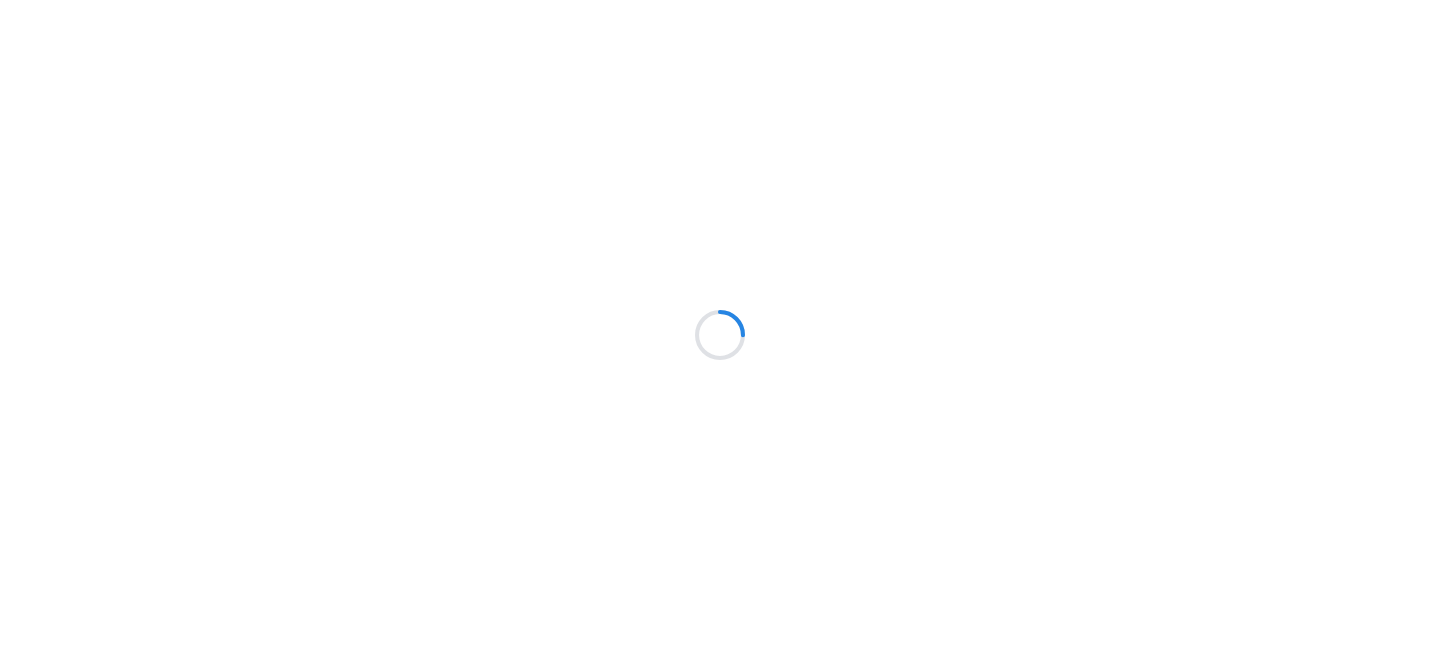 scroll, scrollTop: 0, scrollLeft: 0, axis: both 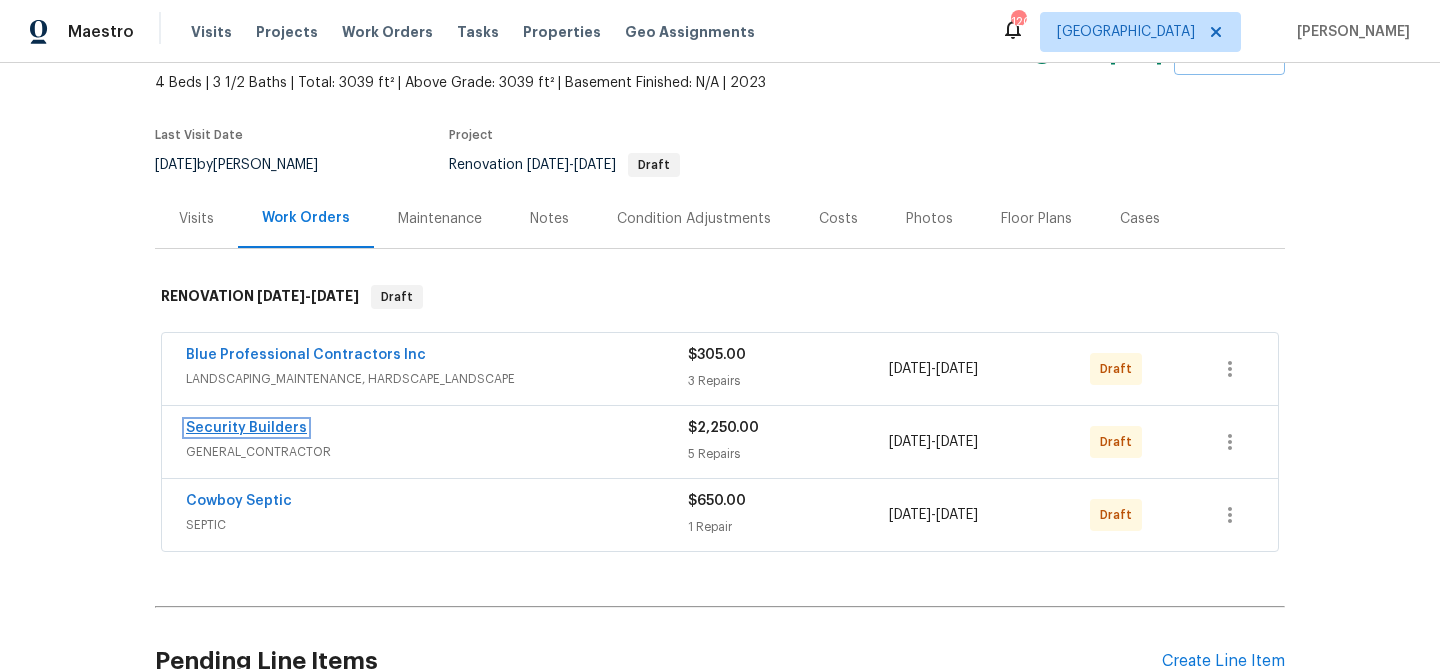 click on "Security Builders" at bounding box center (246, 428) 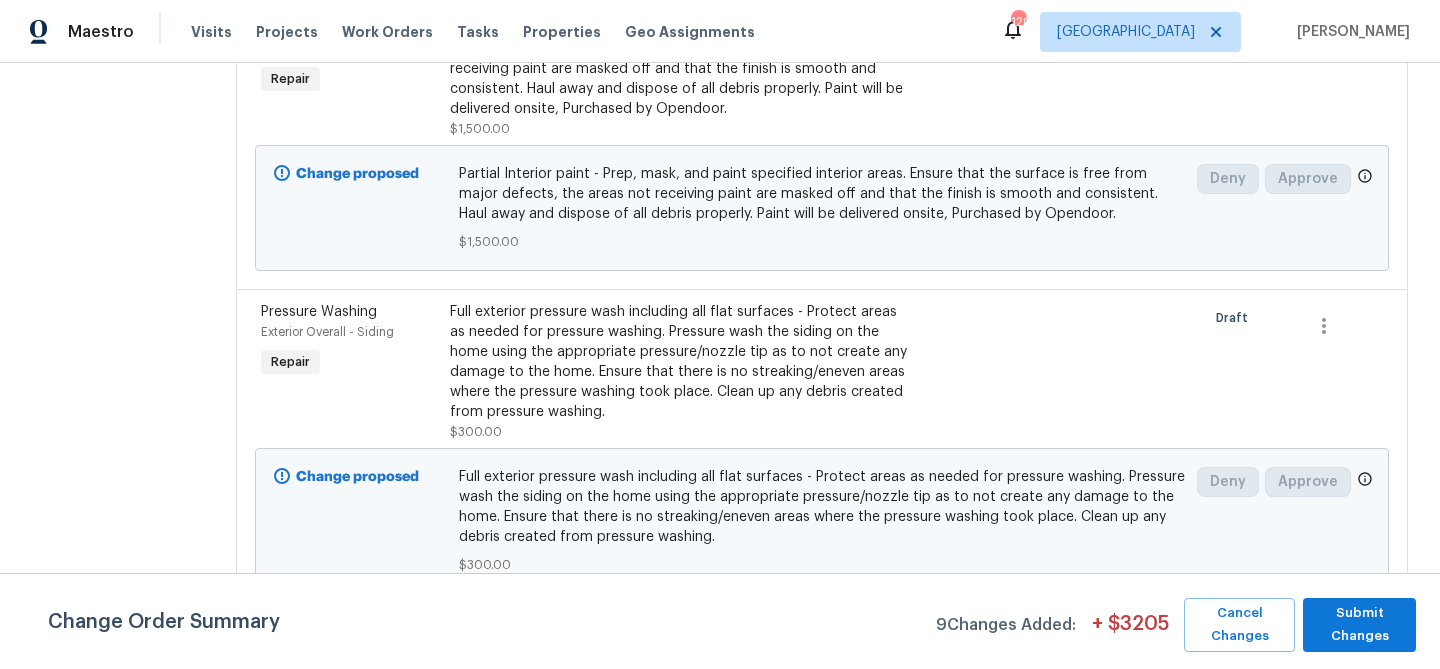 scroll, scrollTop: 0, scrollLeft: 0, axis: both 